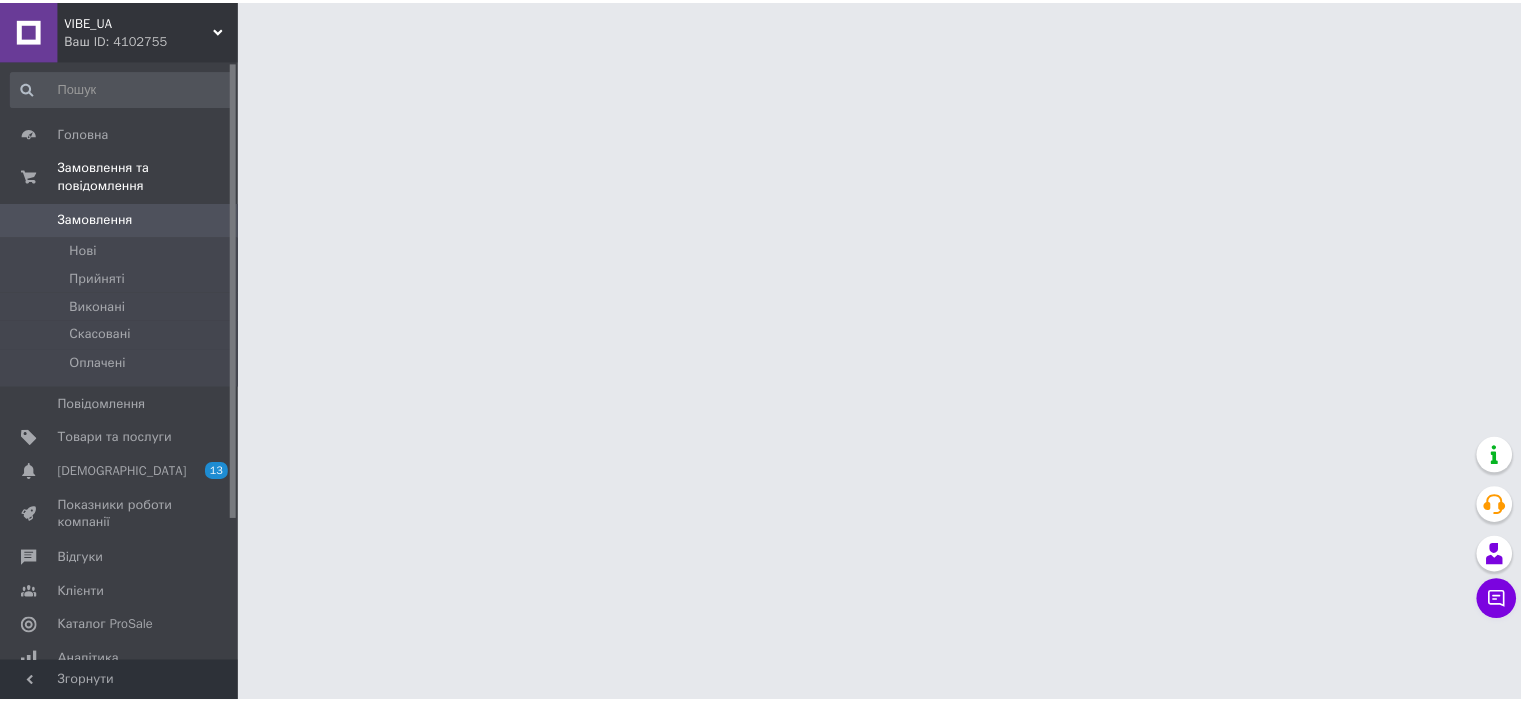 scroll, scrollTop: 0, scrollLeft: 0, axis: both 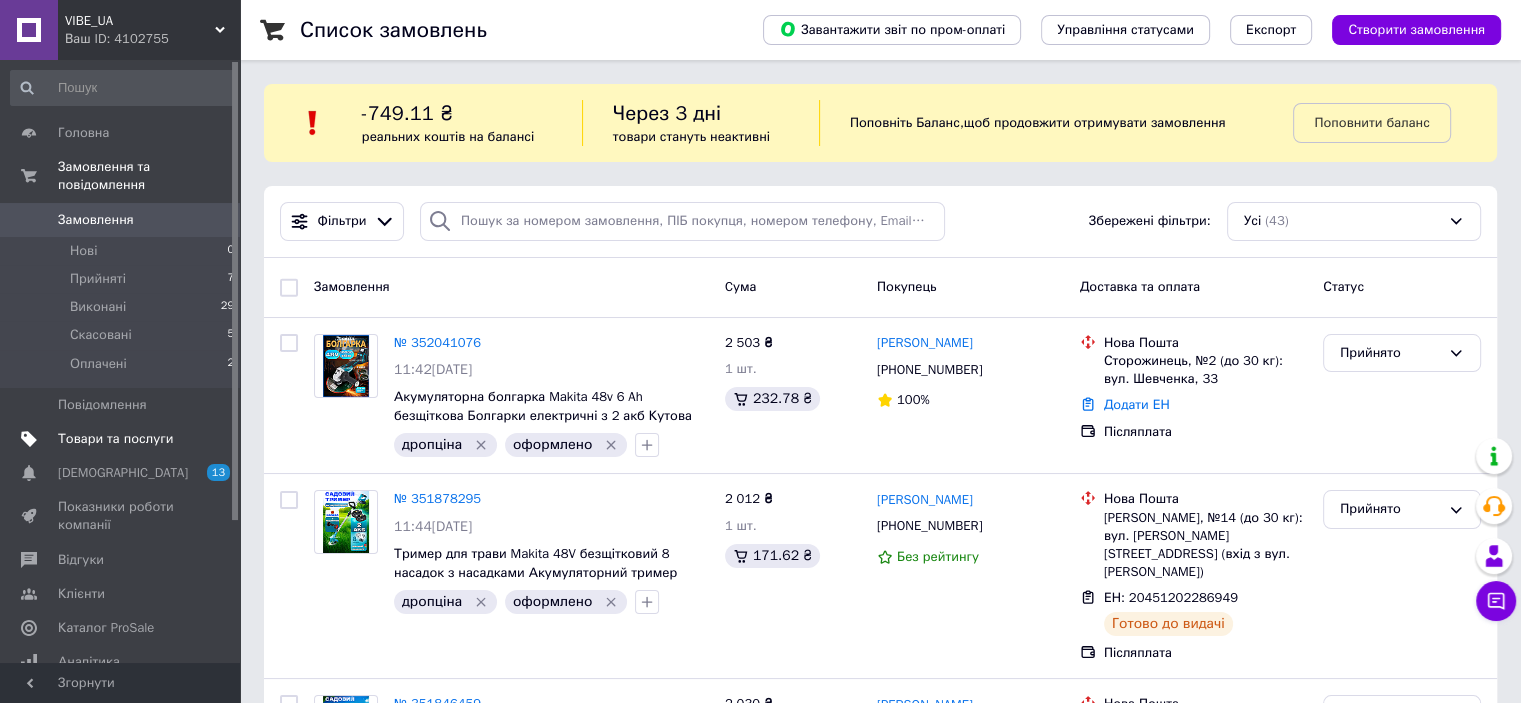 click on "Товари та послуги" at bounding box center [115, 439] 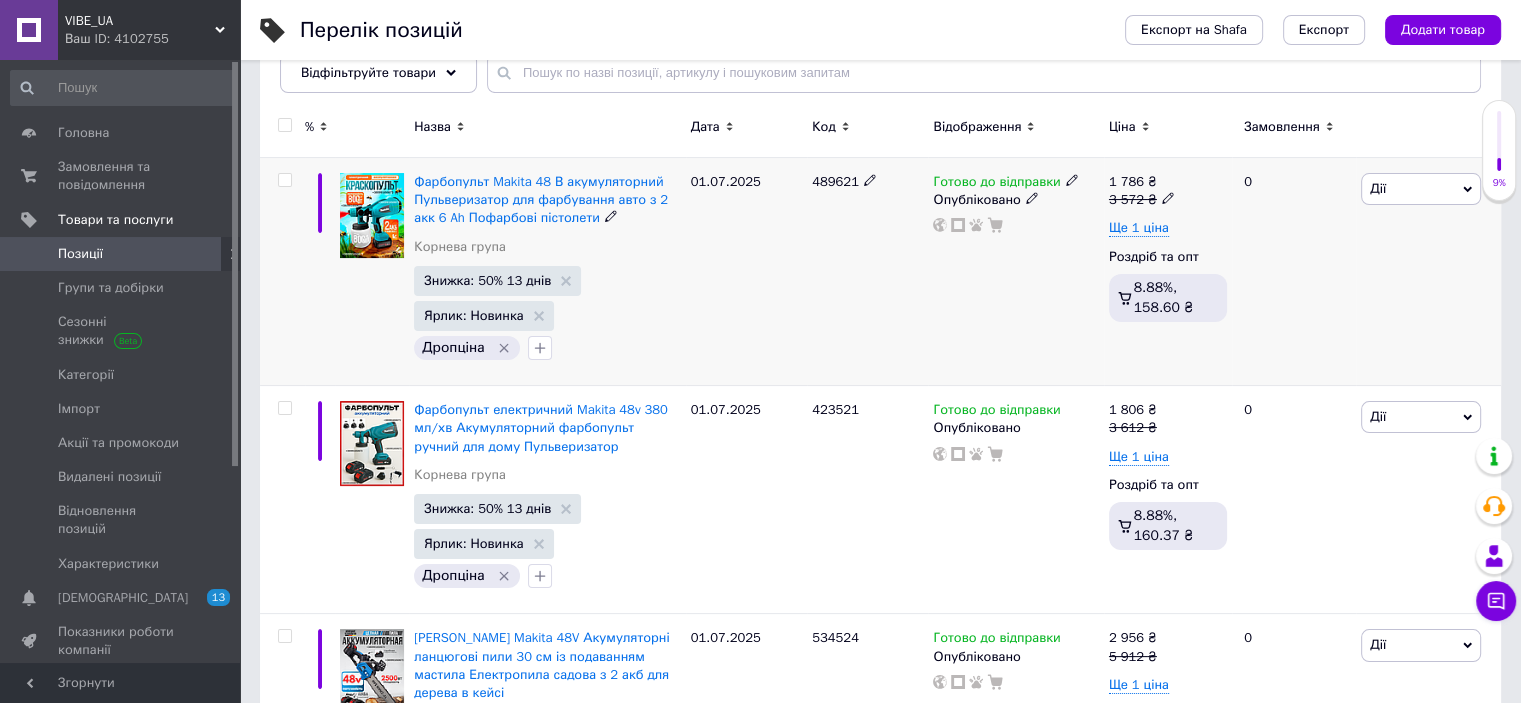scroll, scrollTop: 300, scrollLeft: 0, axis: vertical 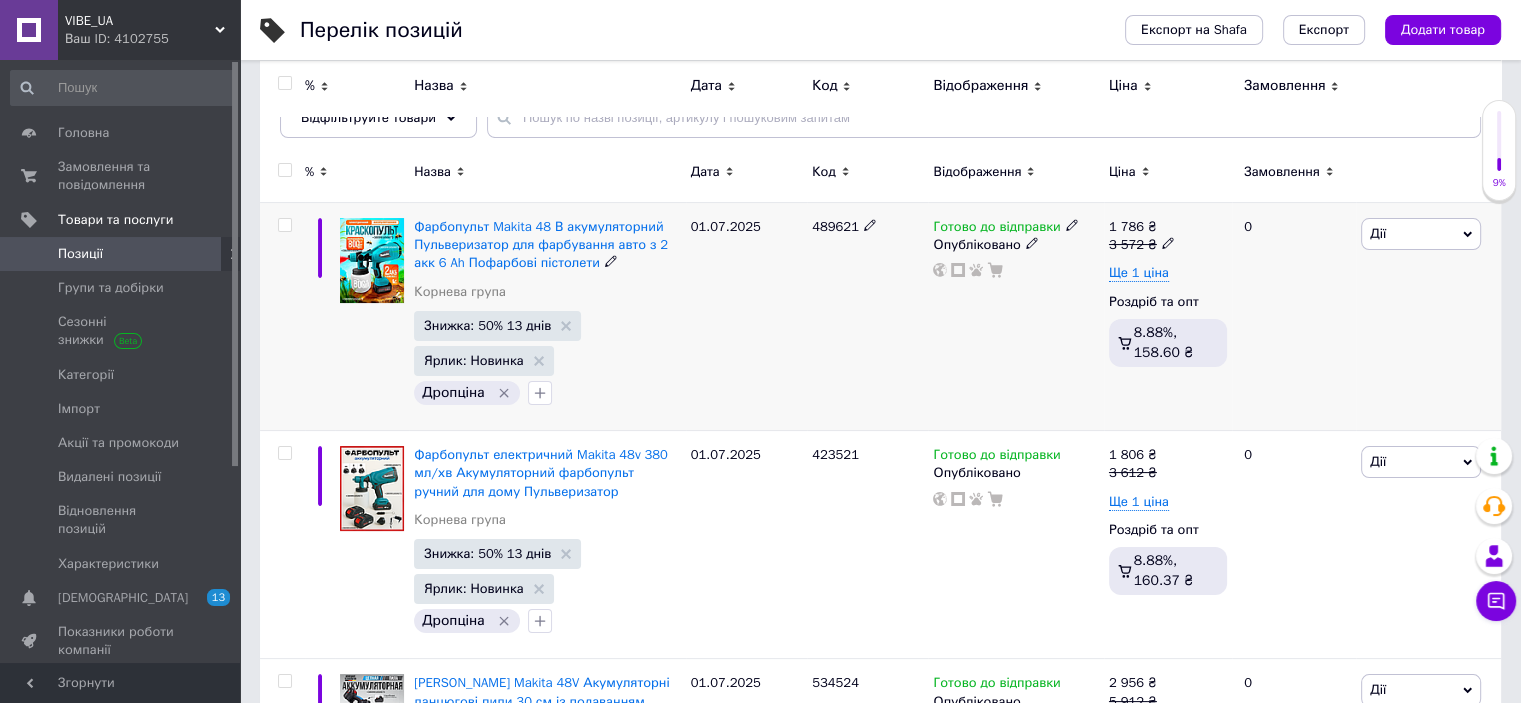 click at bounding box center [284, 225] 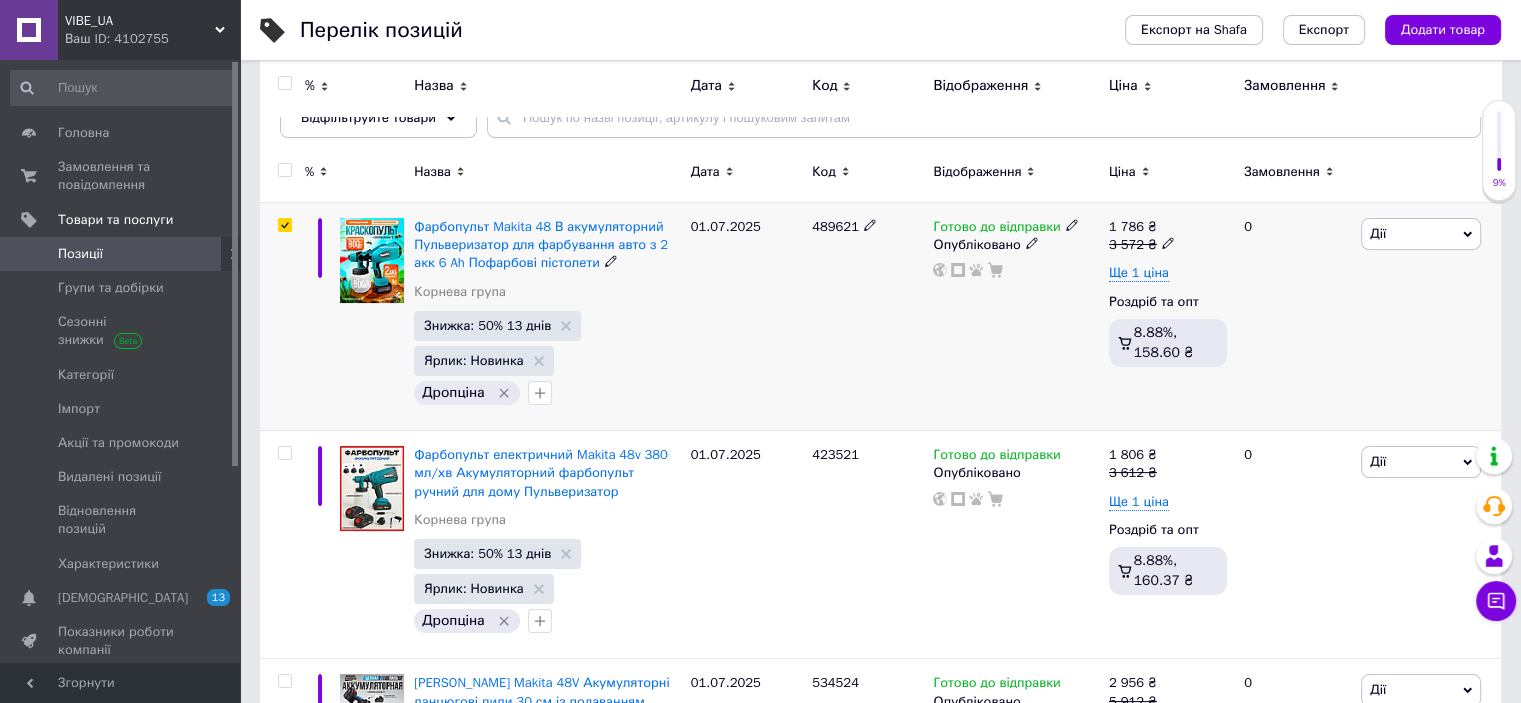 checkbox on "true" 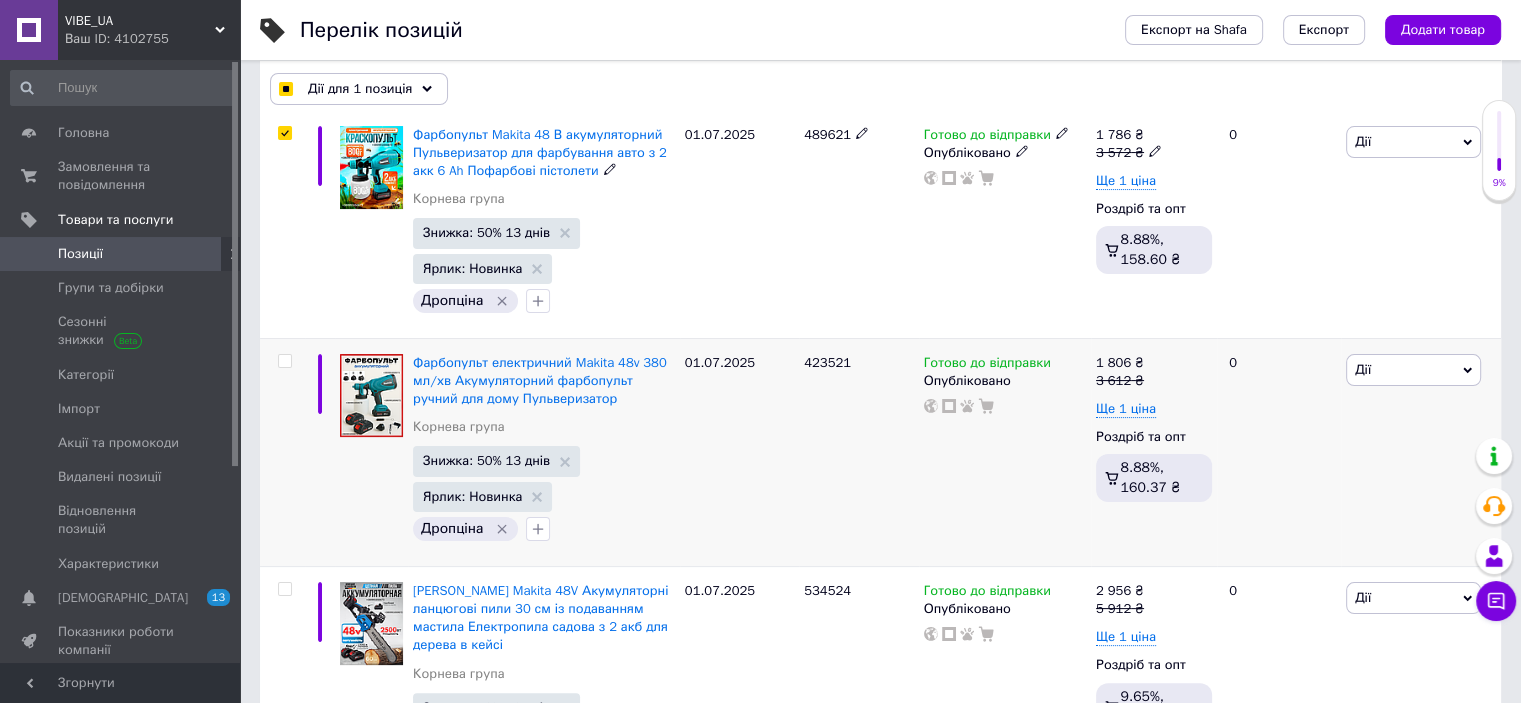 scroll, scrollTop: 400, scrollLeft: 0, axis: vertical 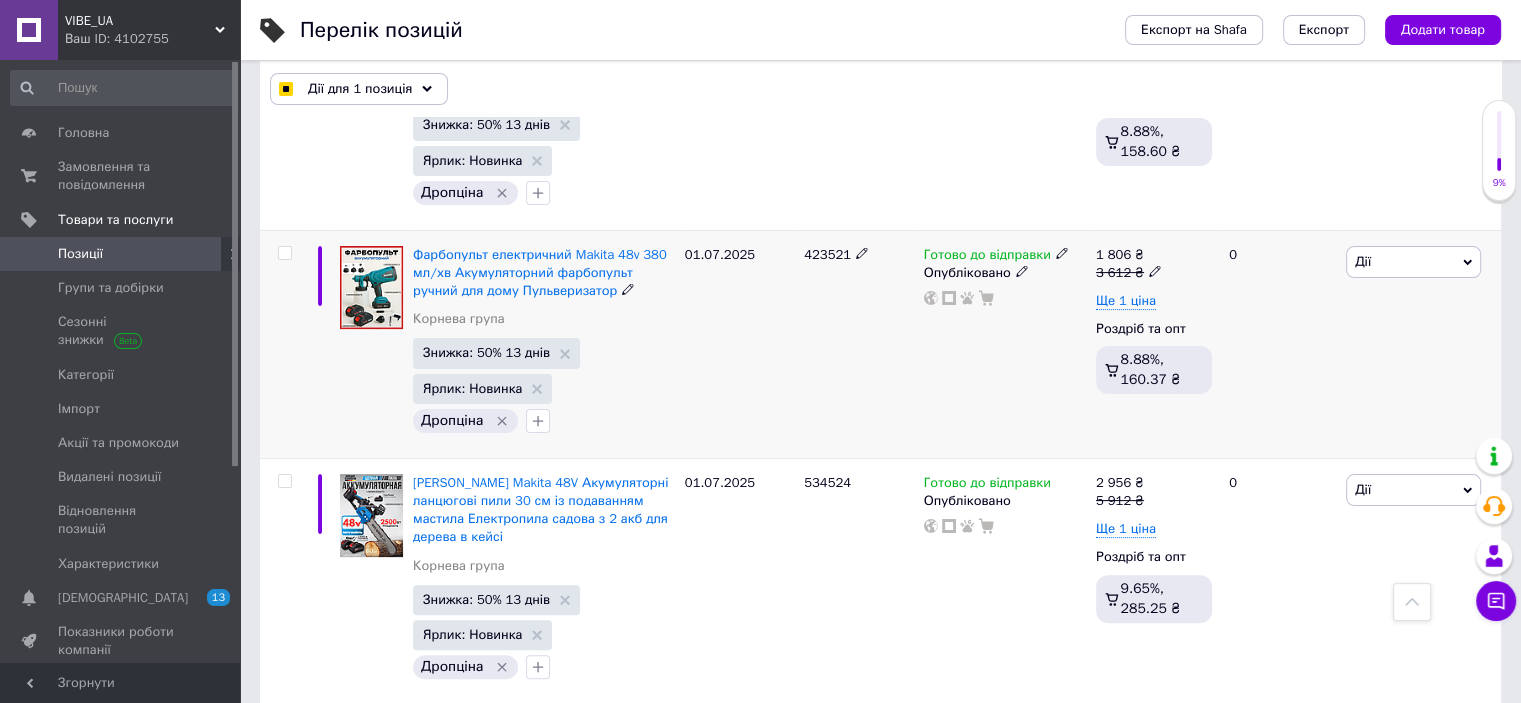 click at bounding box center (284, 253) 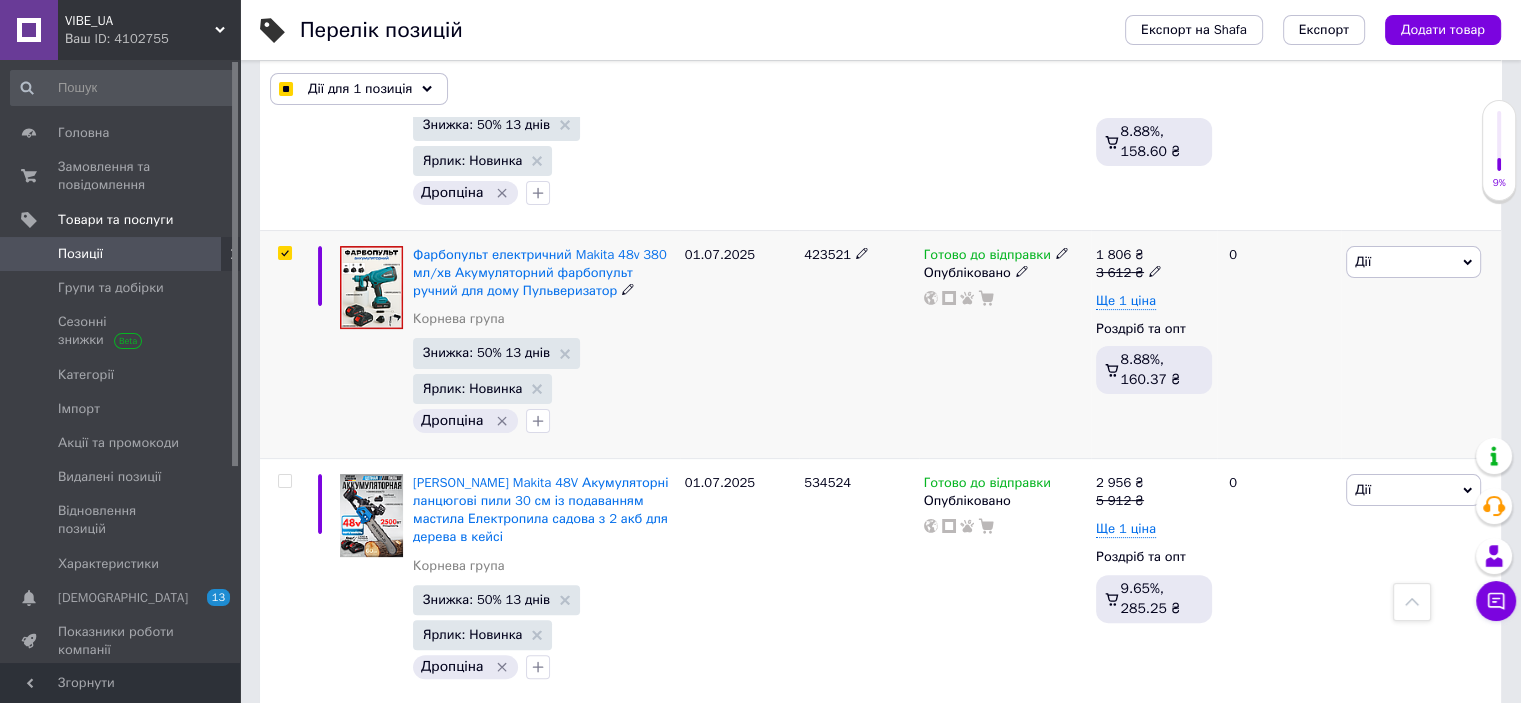 checkbox on "true" 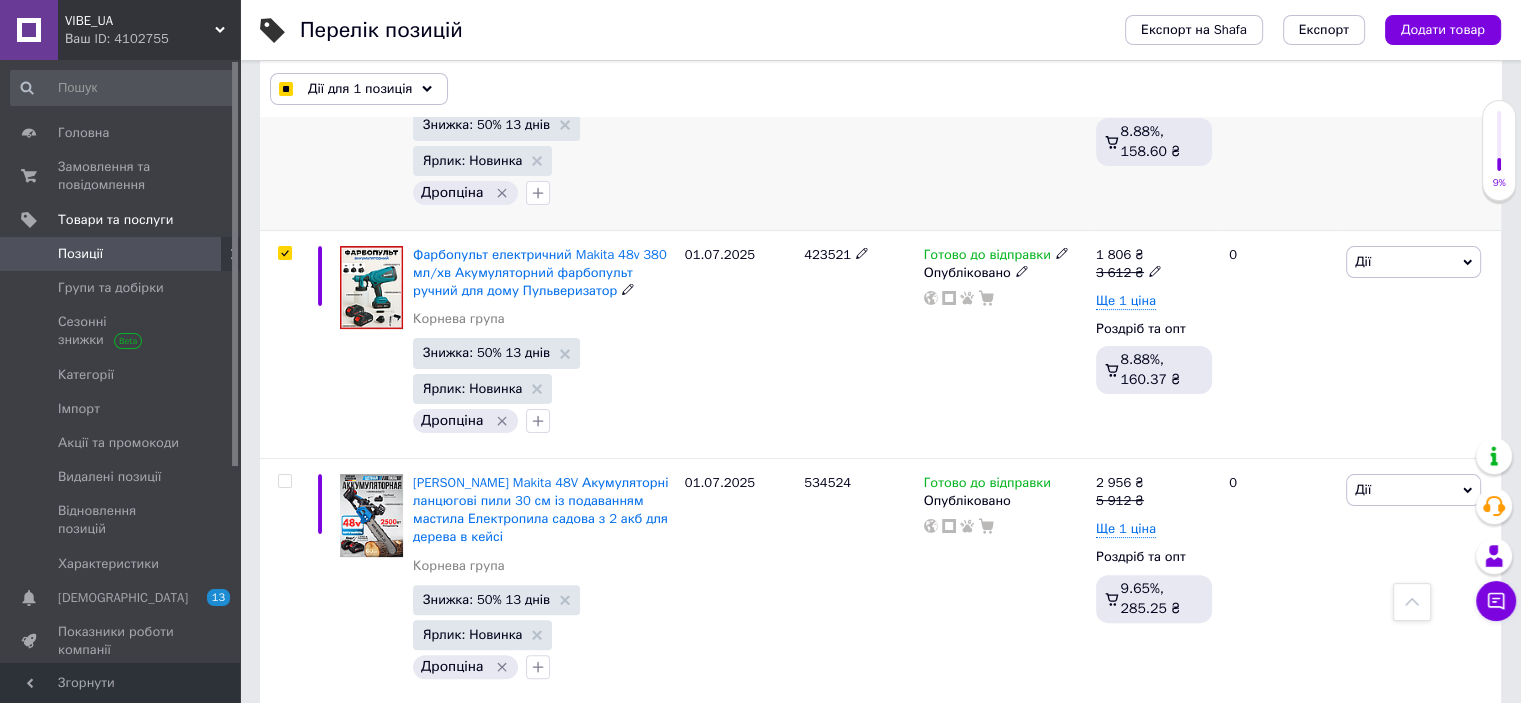 checkbox on "true" 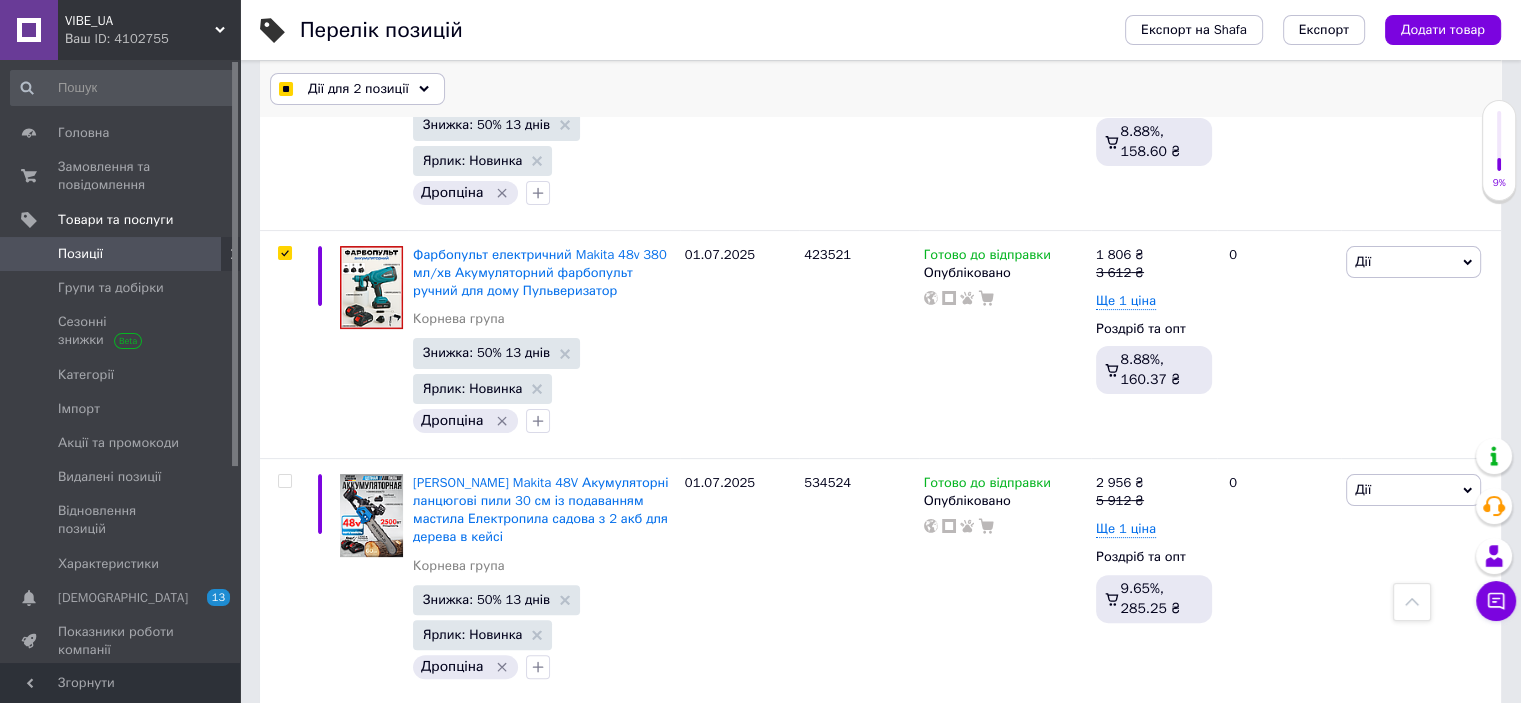click on "Дії для 2 позиції" at bounding box center [357, 89] 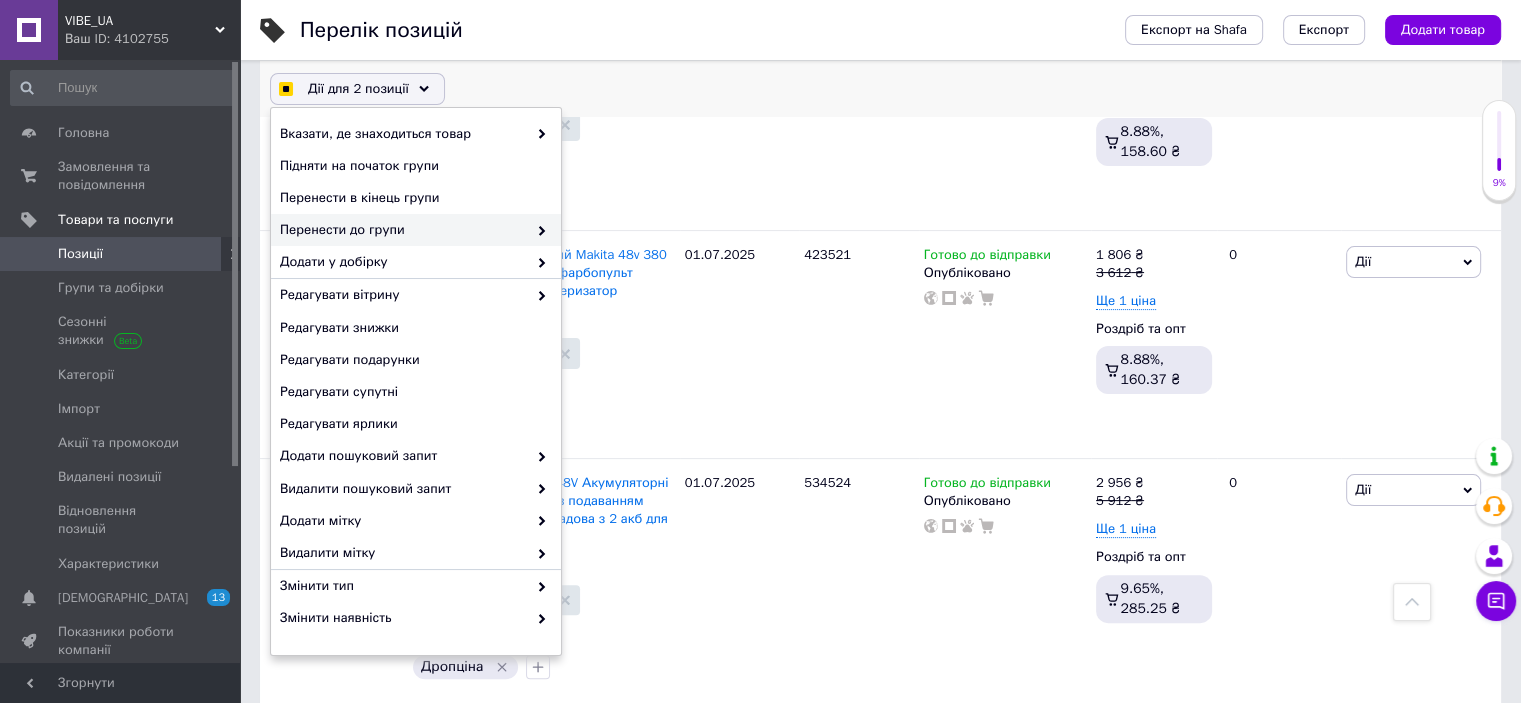 click on "Перенести до групи" at bounding box center (403, 230) 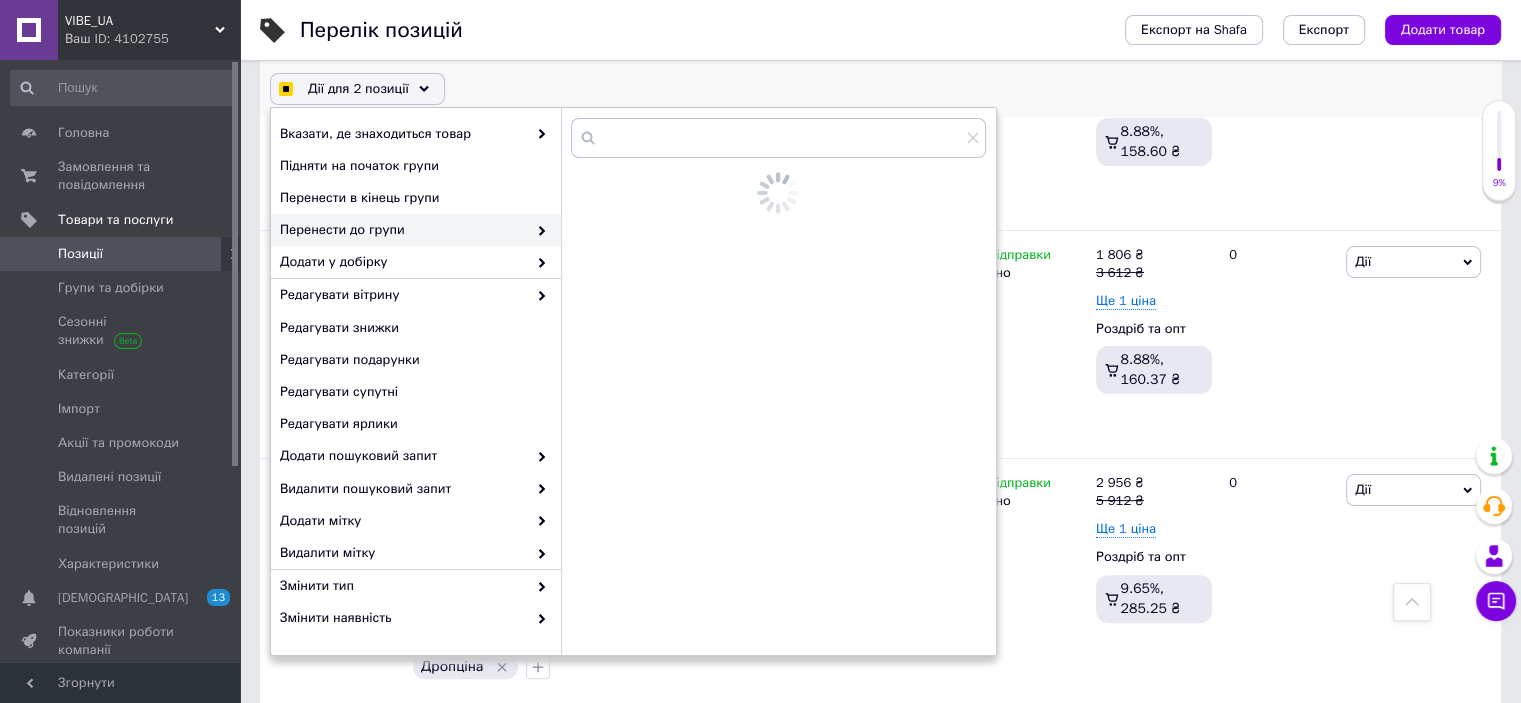 checkbox on "true" 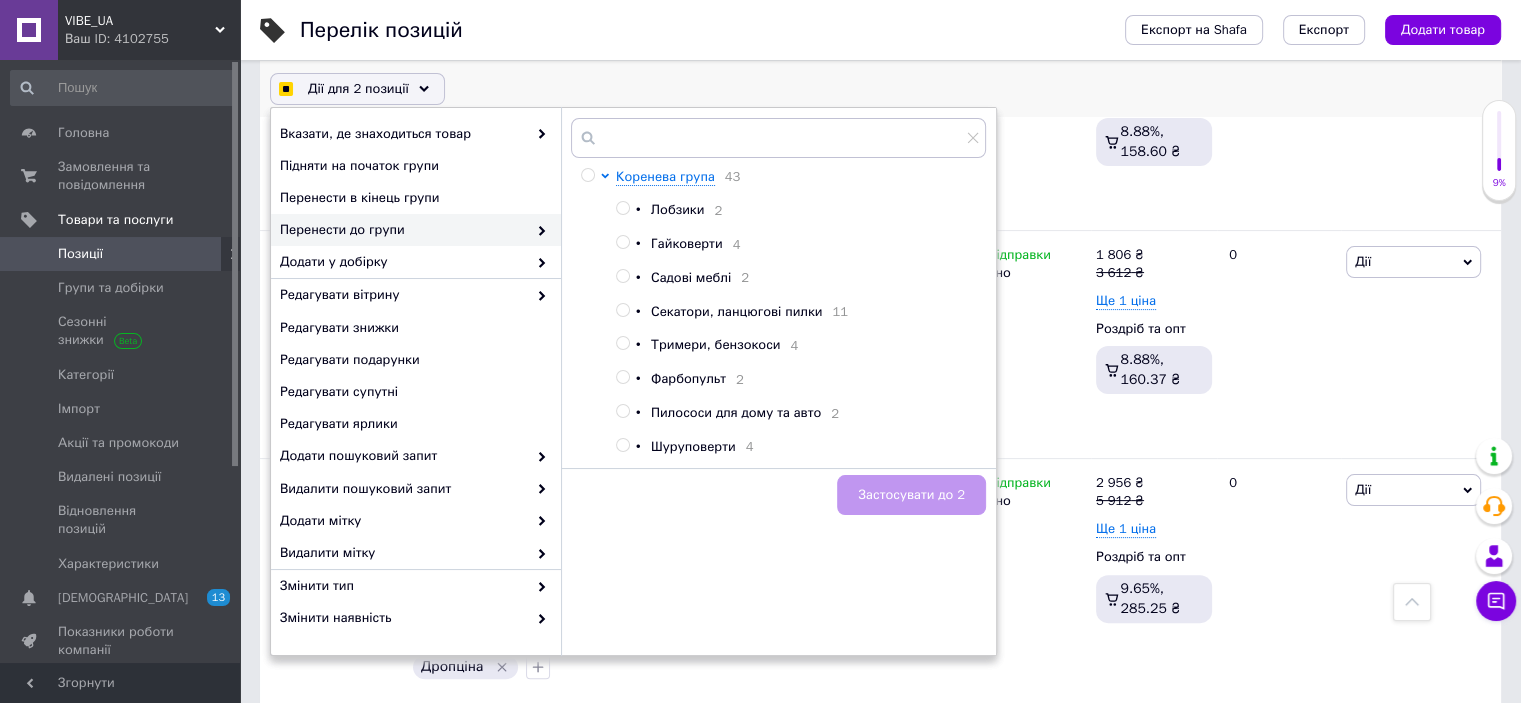 checkbox on "true" 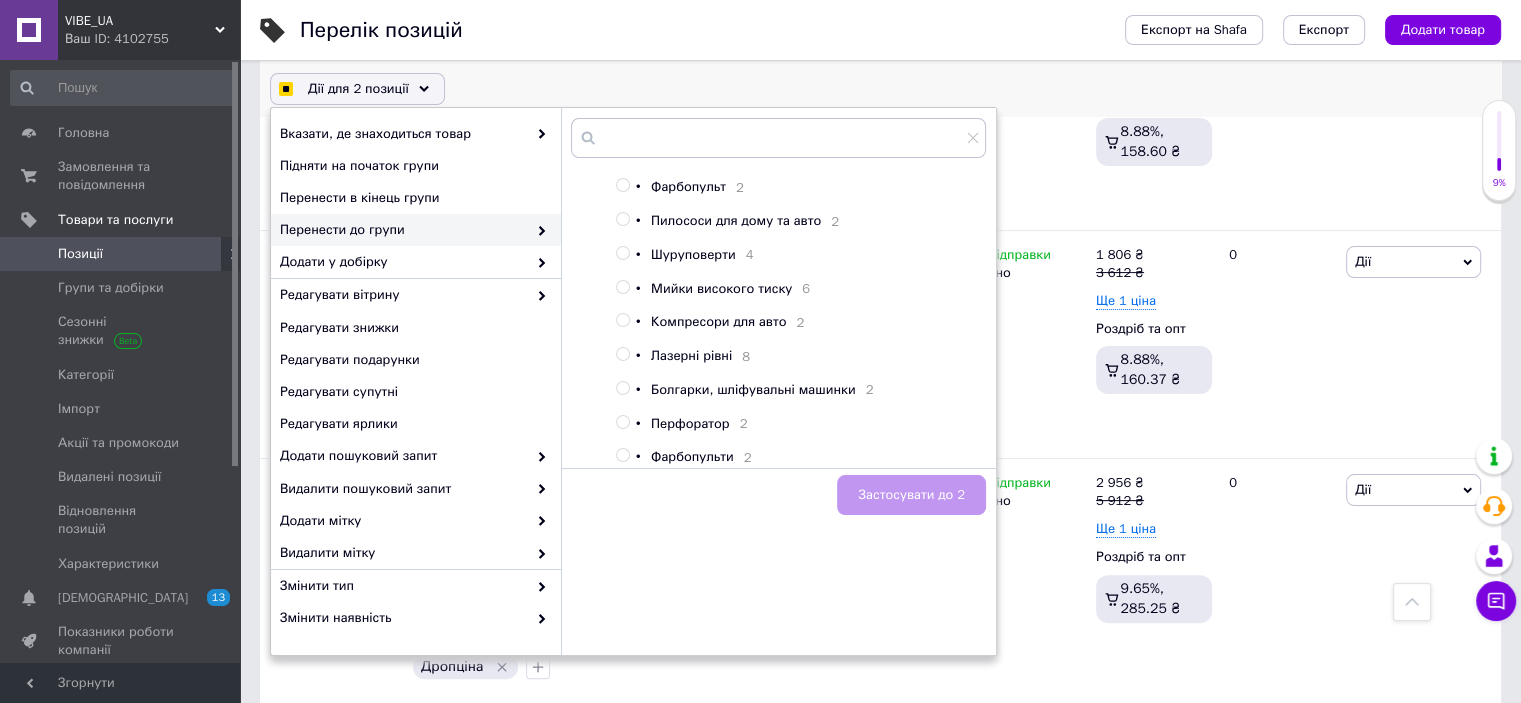 click on "Фарбопульт" at bounding box center (688, 186) 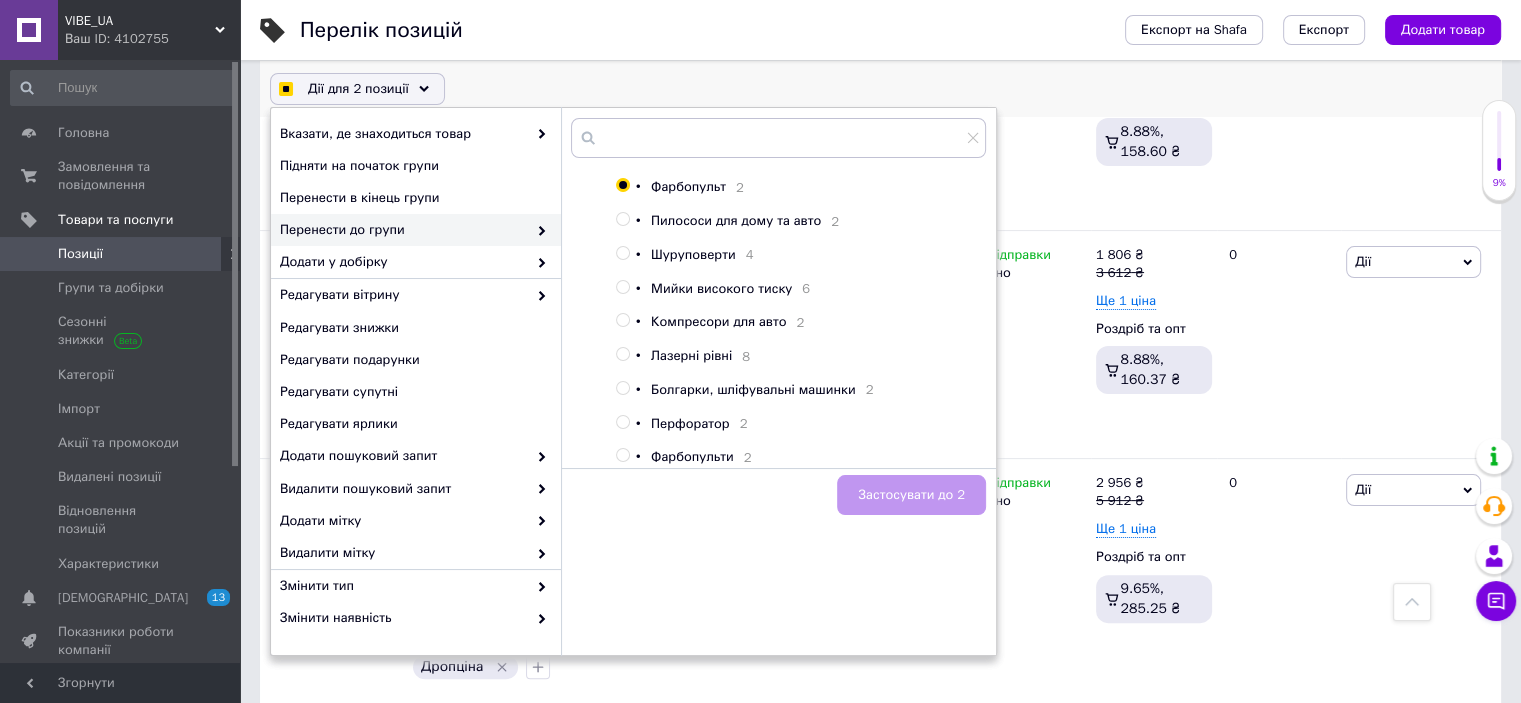 checkbox on "true" 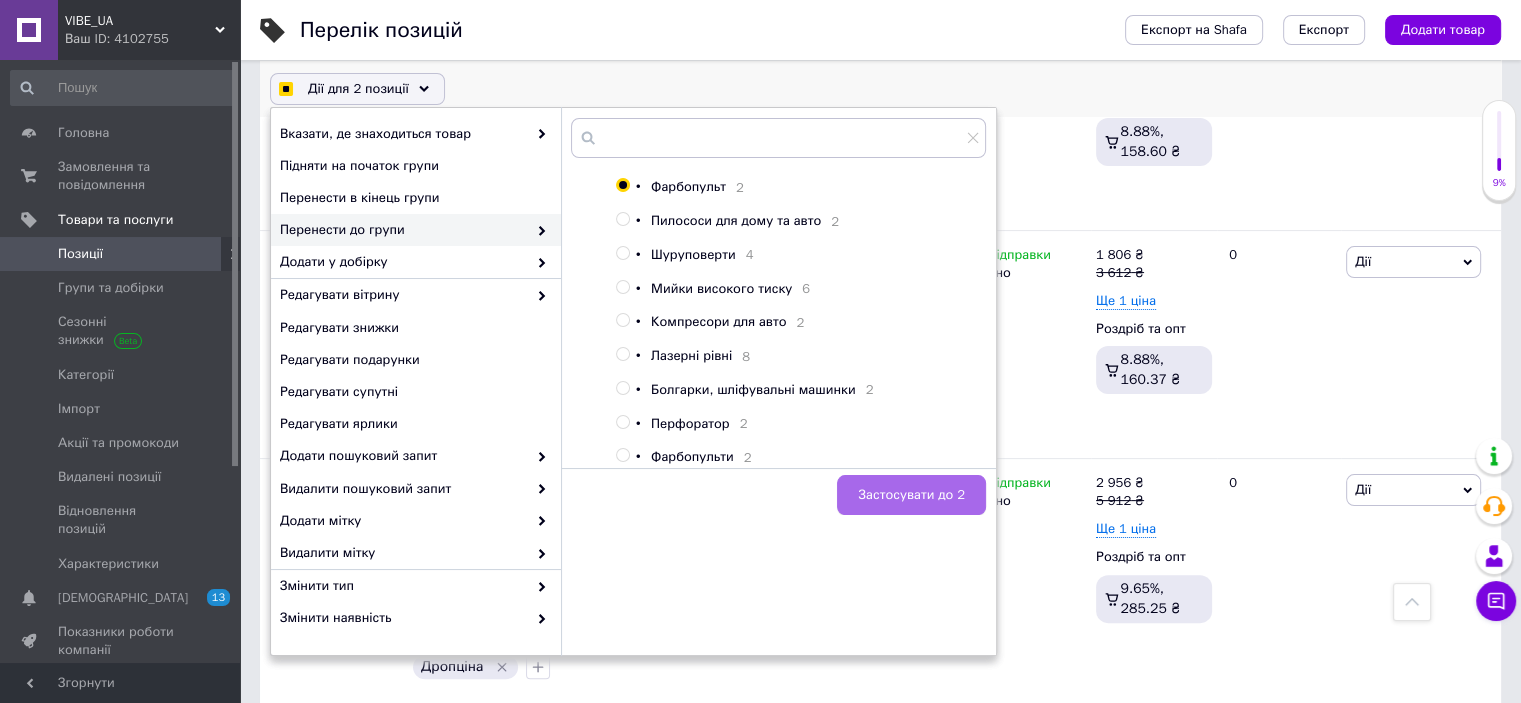 click on "Застосувати до 2" at bounding box center [911, 495] 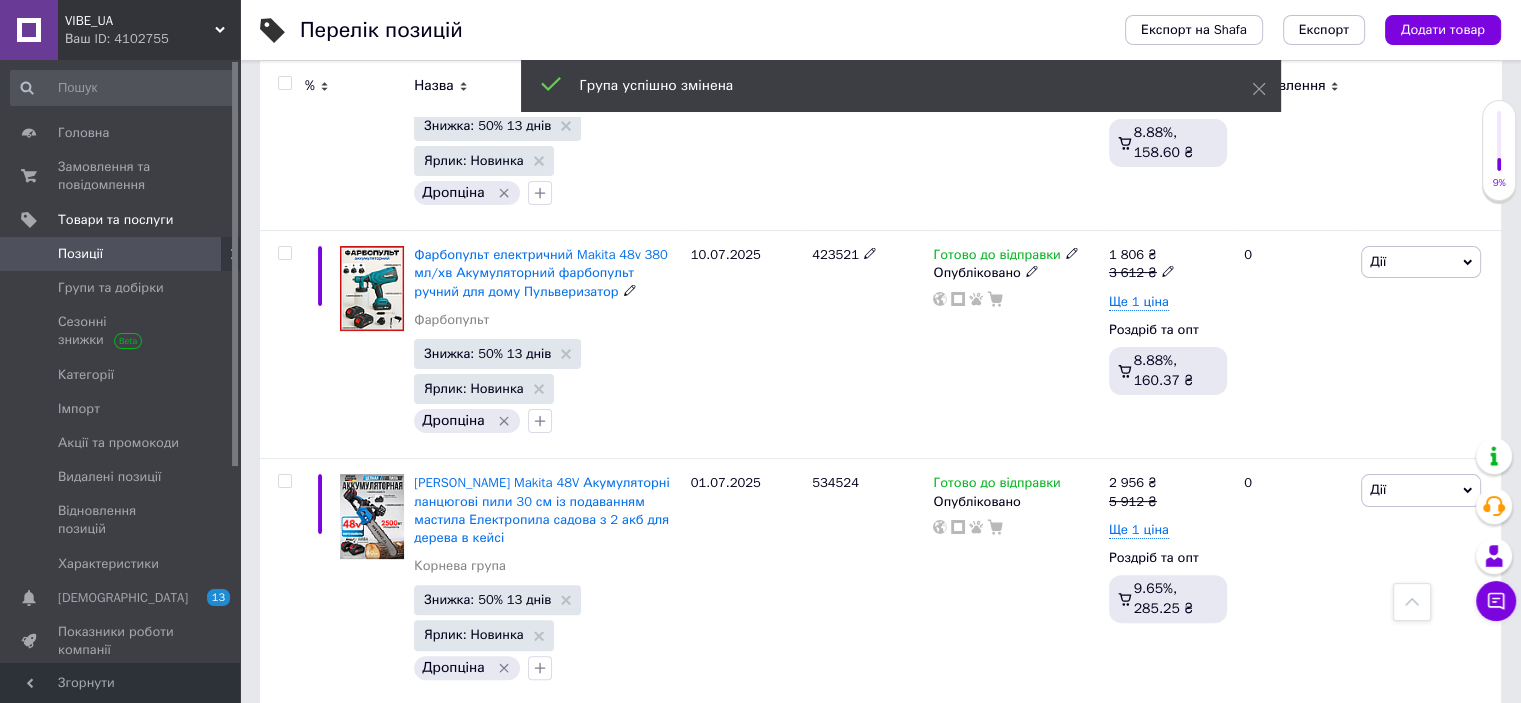 scroll, scrollTop: 600, scrollLeft: 0, axis: vertical 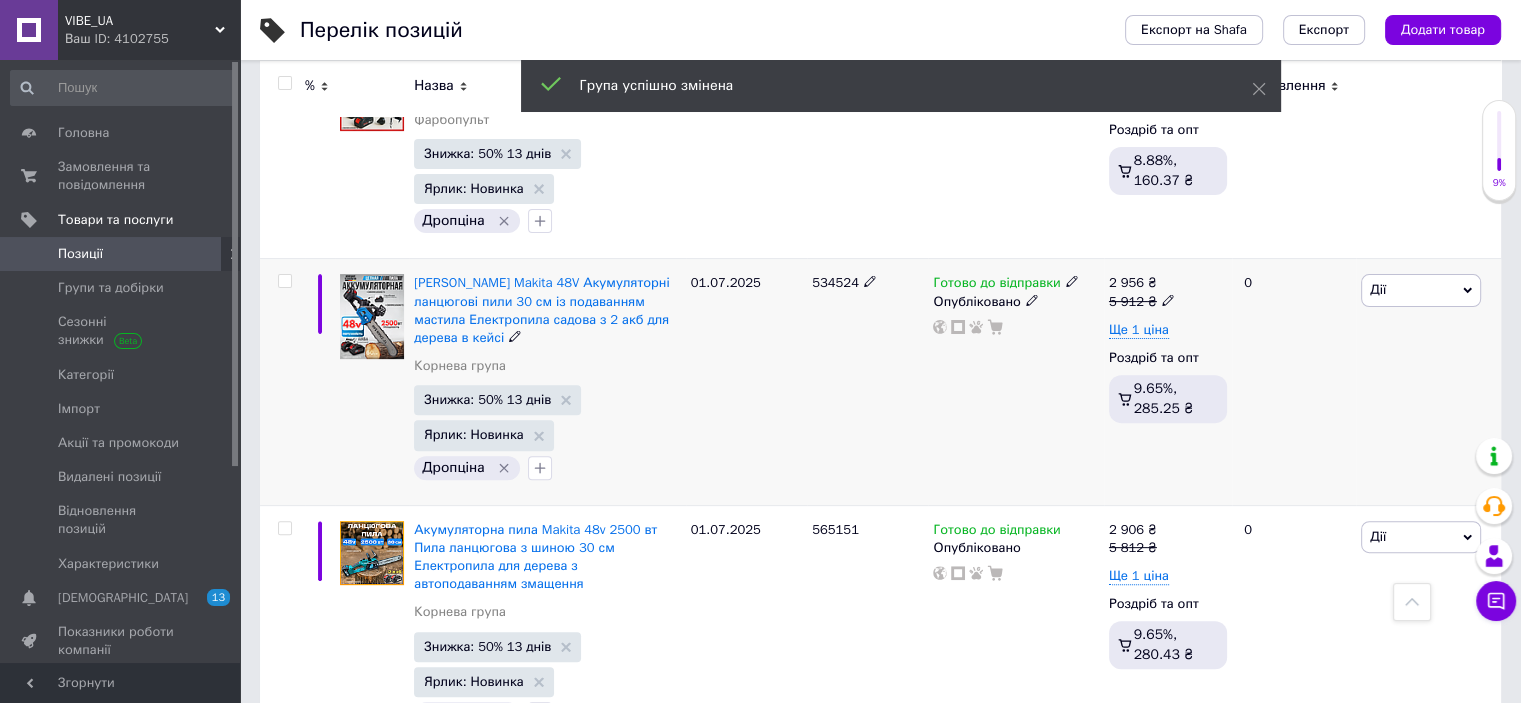 click at bounding box center (284, 281) 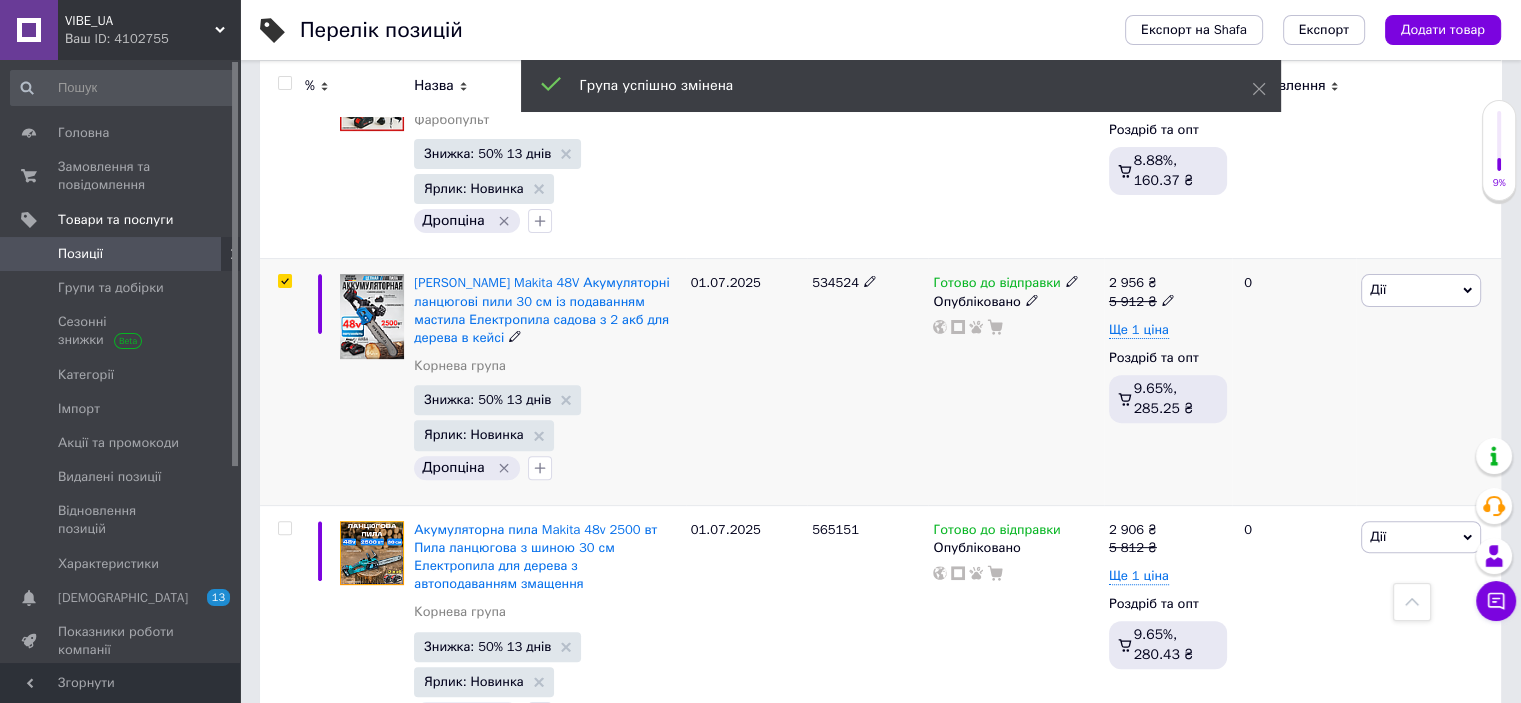 checkbox on "true" 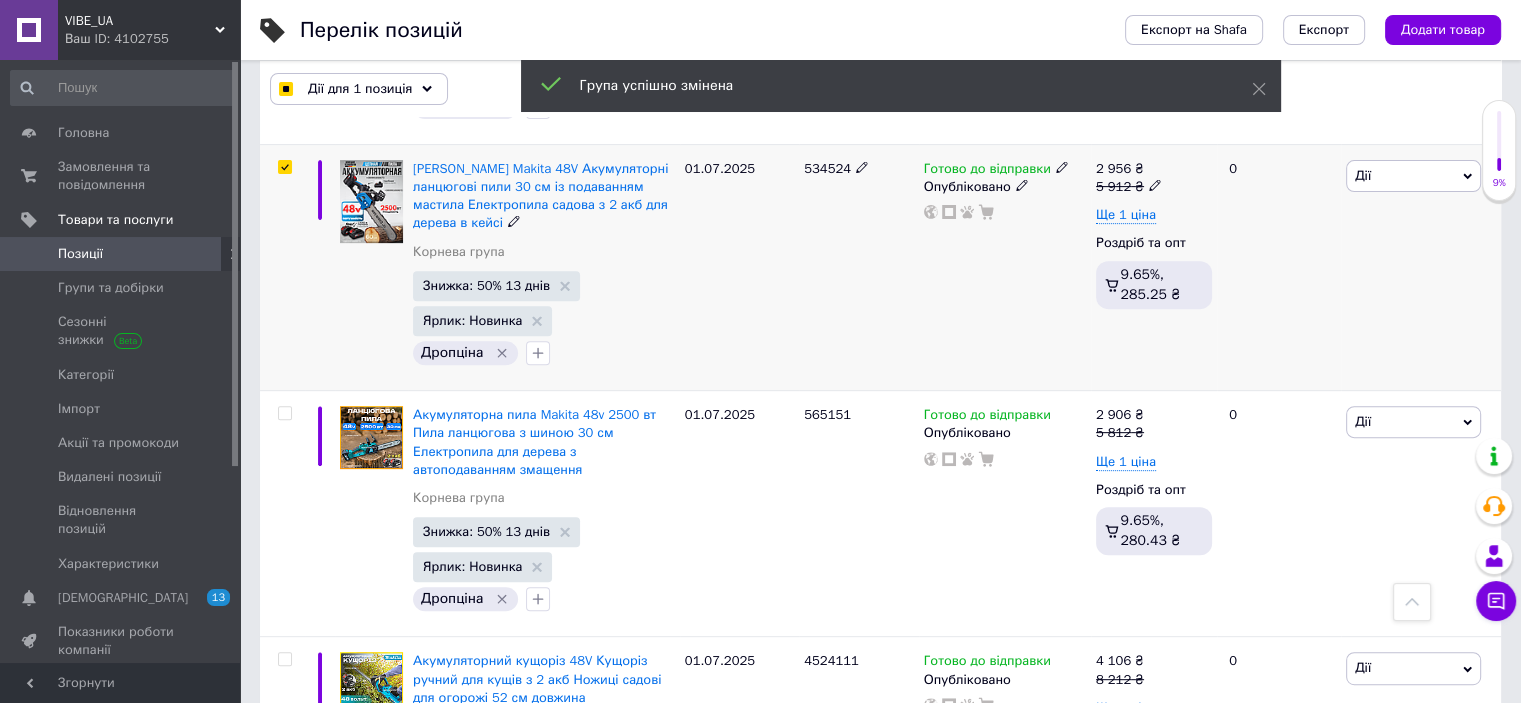 scroll, scrollTop: 800, scrollLeft: 0, axis: vertical 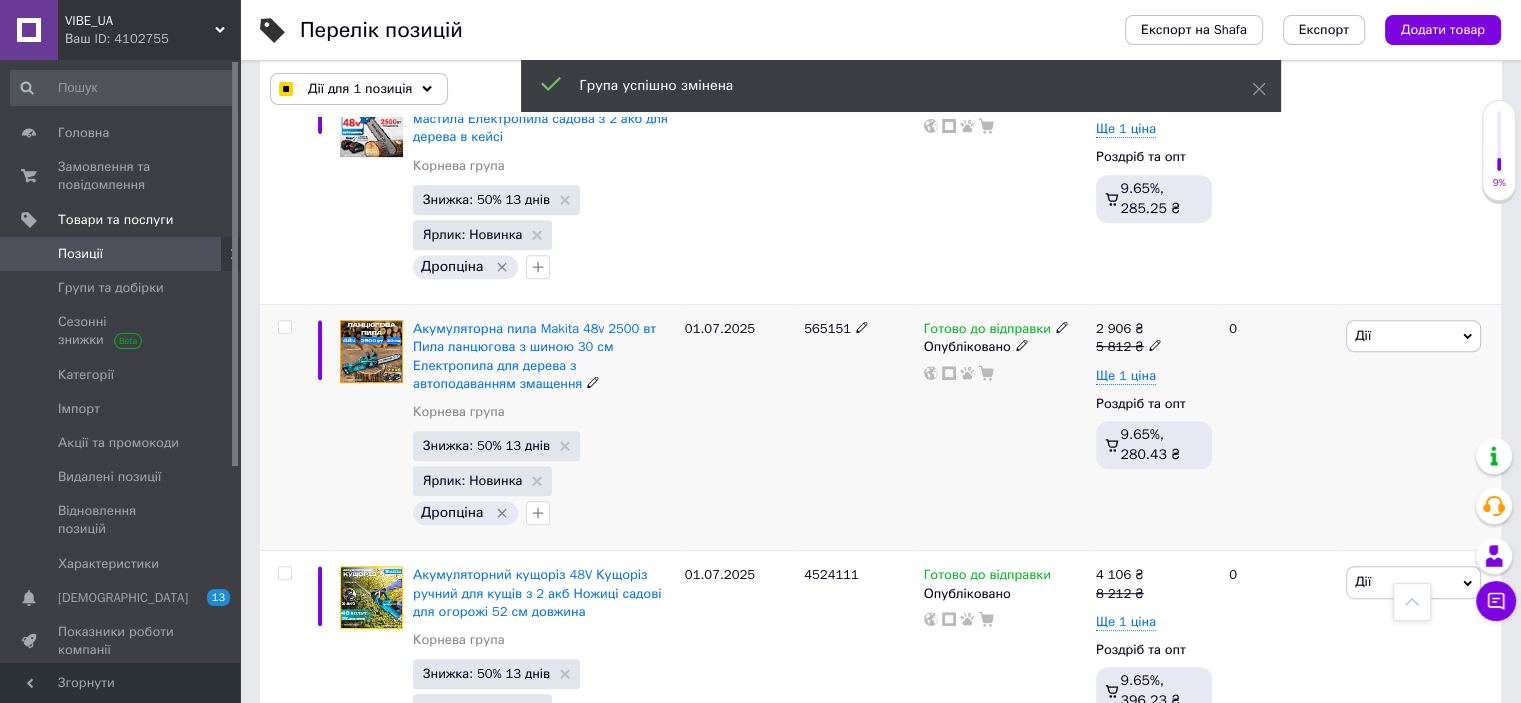 click at bounding box center (284, 327) 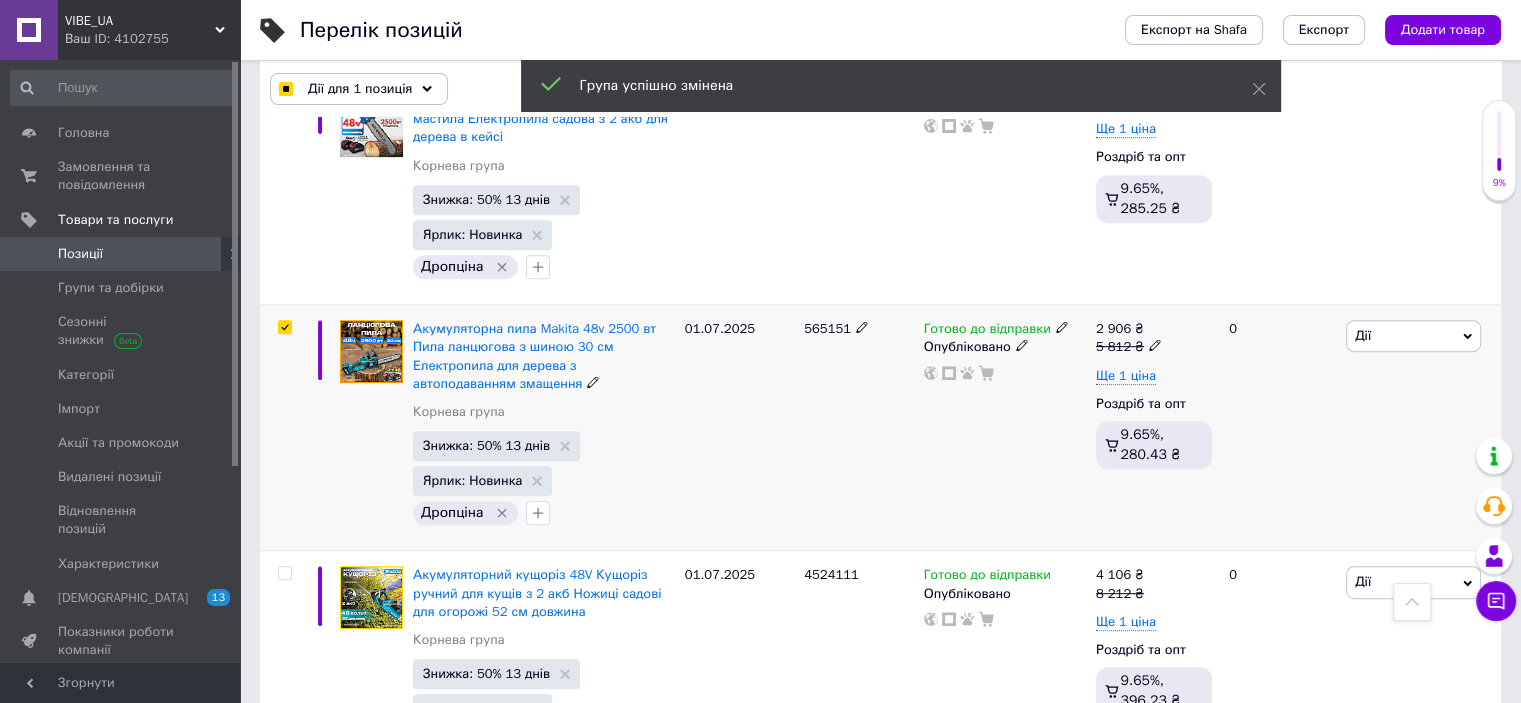 checkbox on "true" 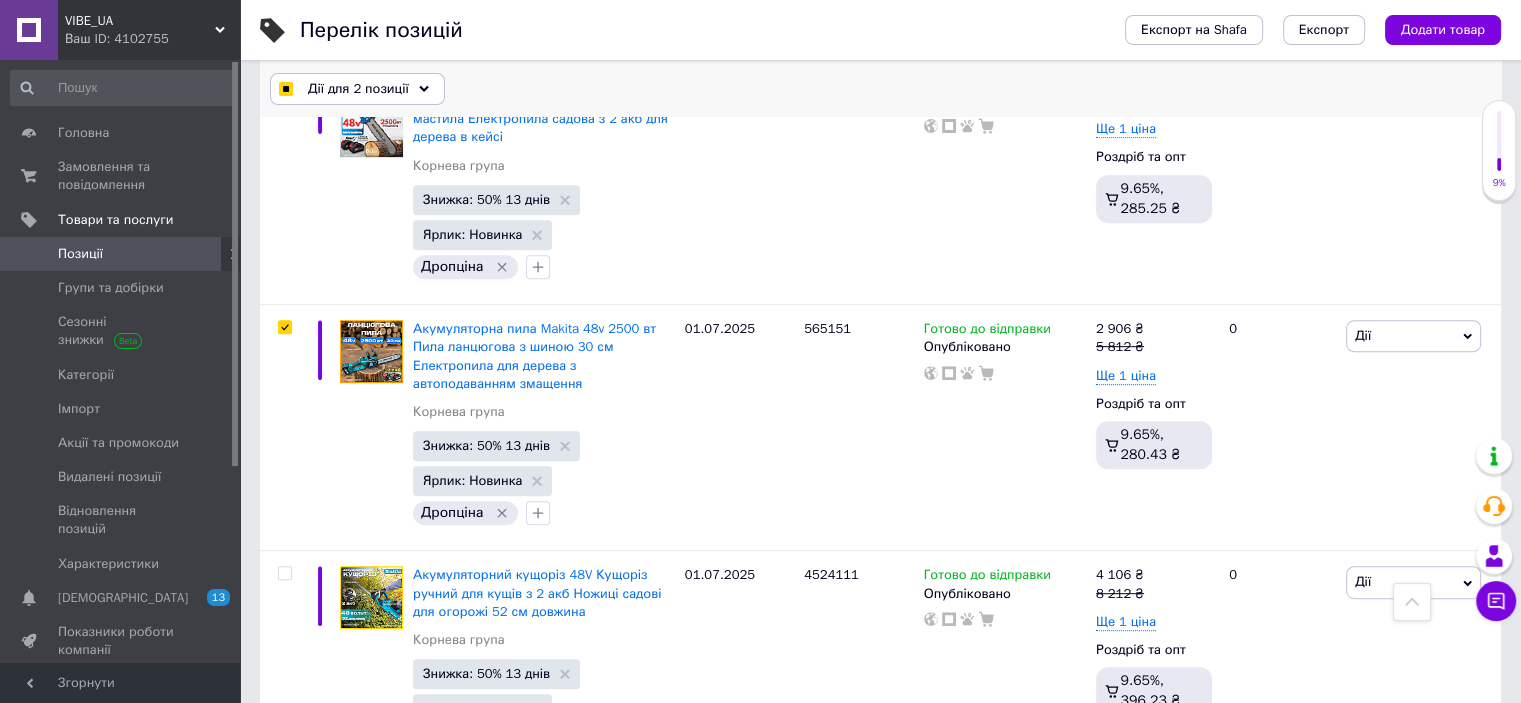 click on "Дії для 2 позиції" at bounding box center [357, 89] 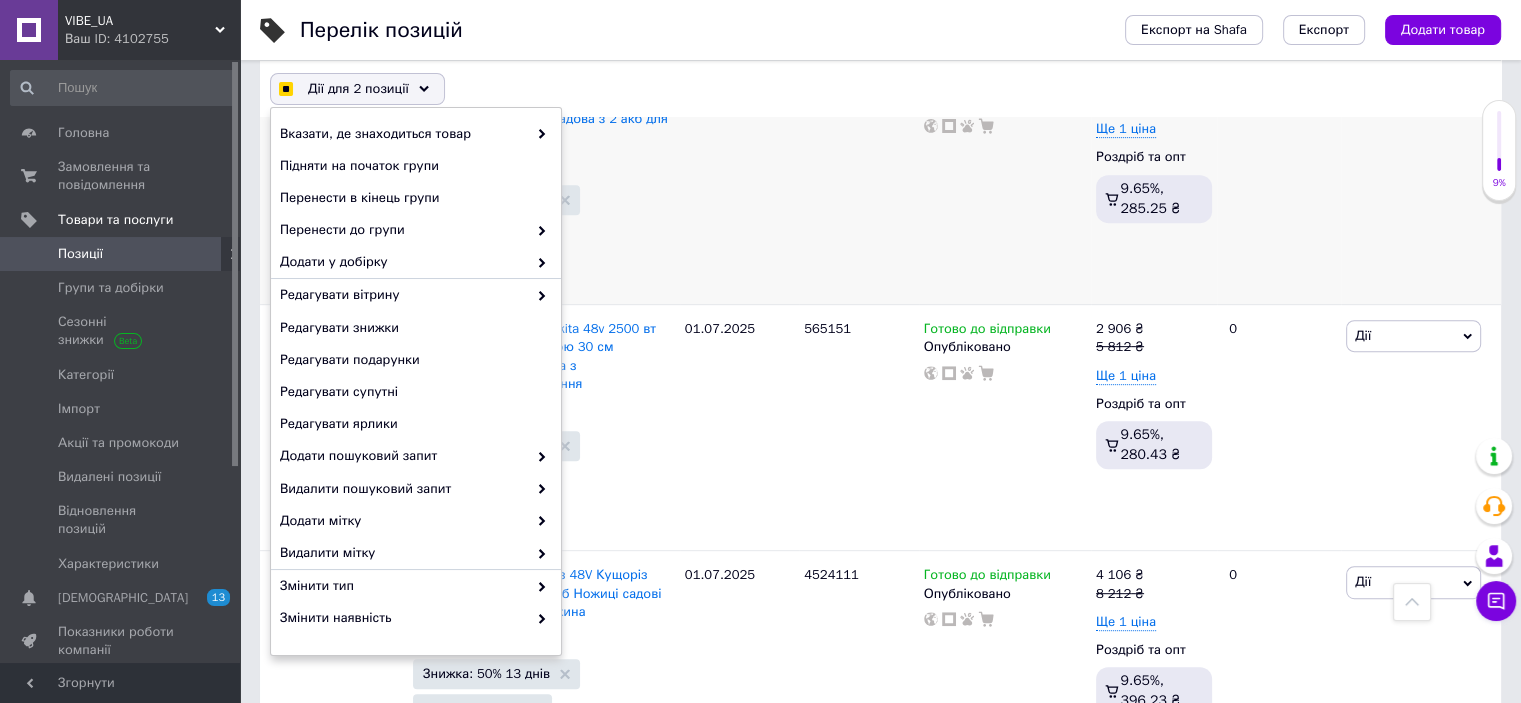 checkbox on "true" 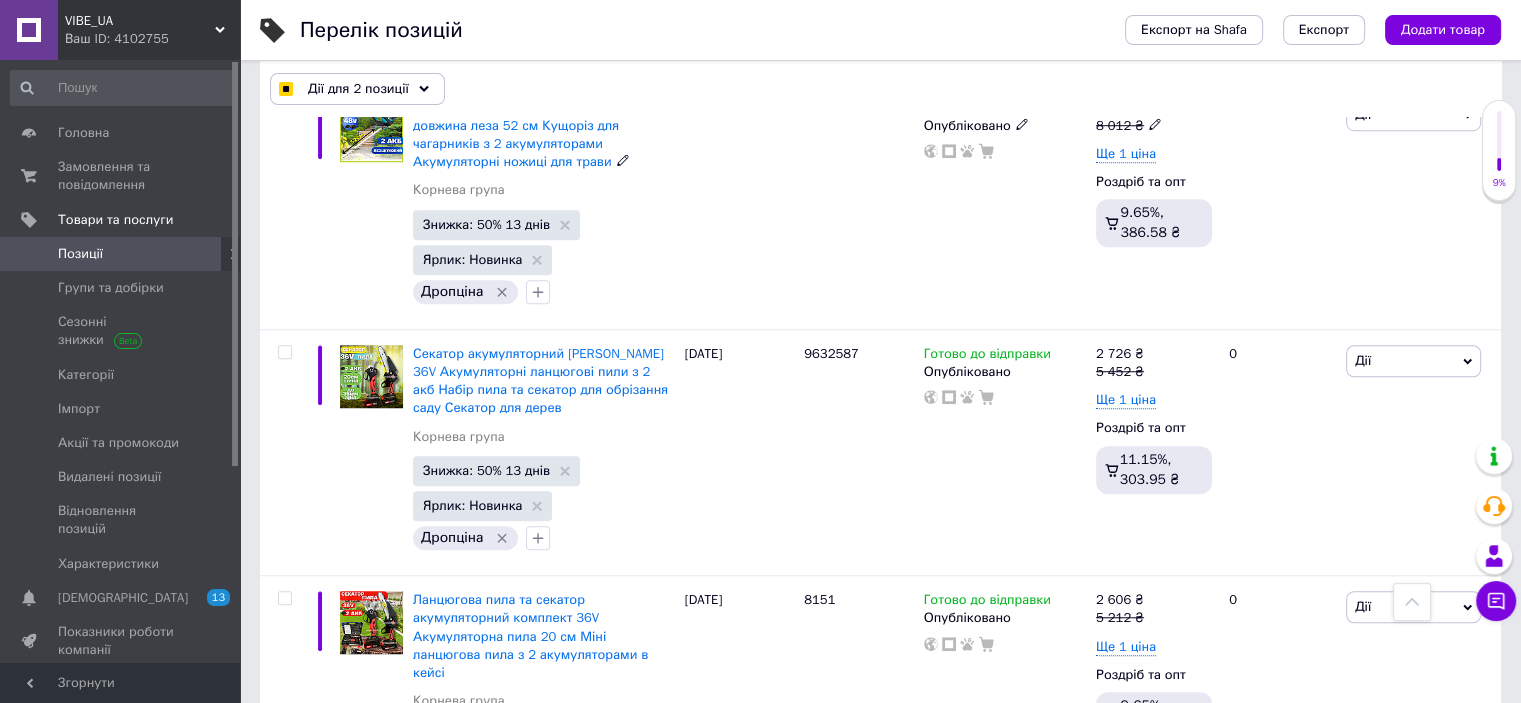 scroll, scrollTop: 1500, scrollLeft: 0, axis: vertical 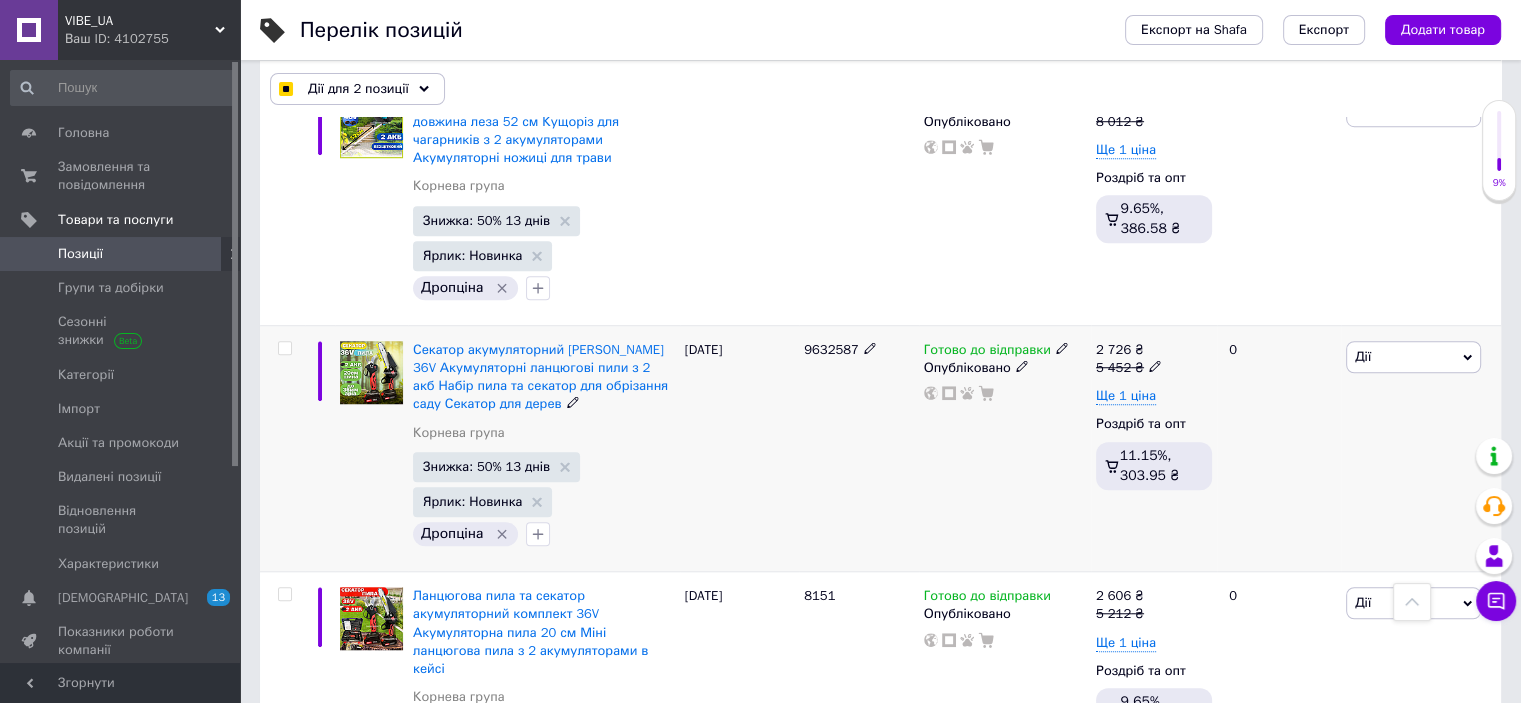 click at bounding box center [284, 348] 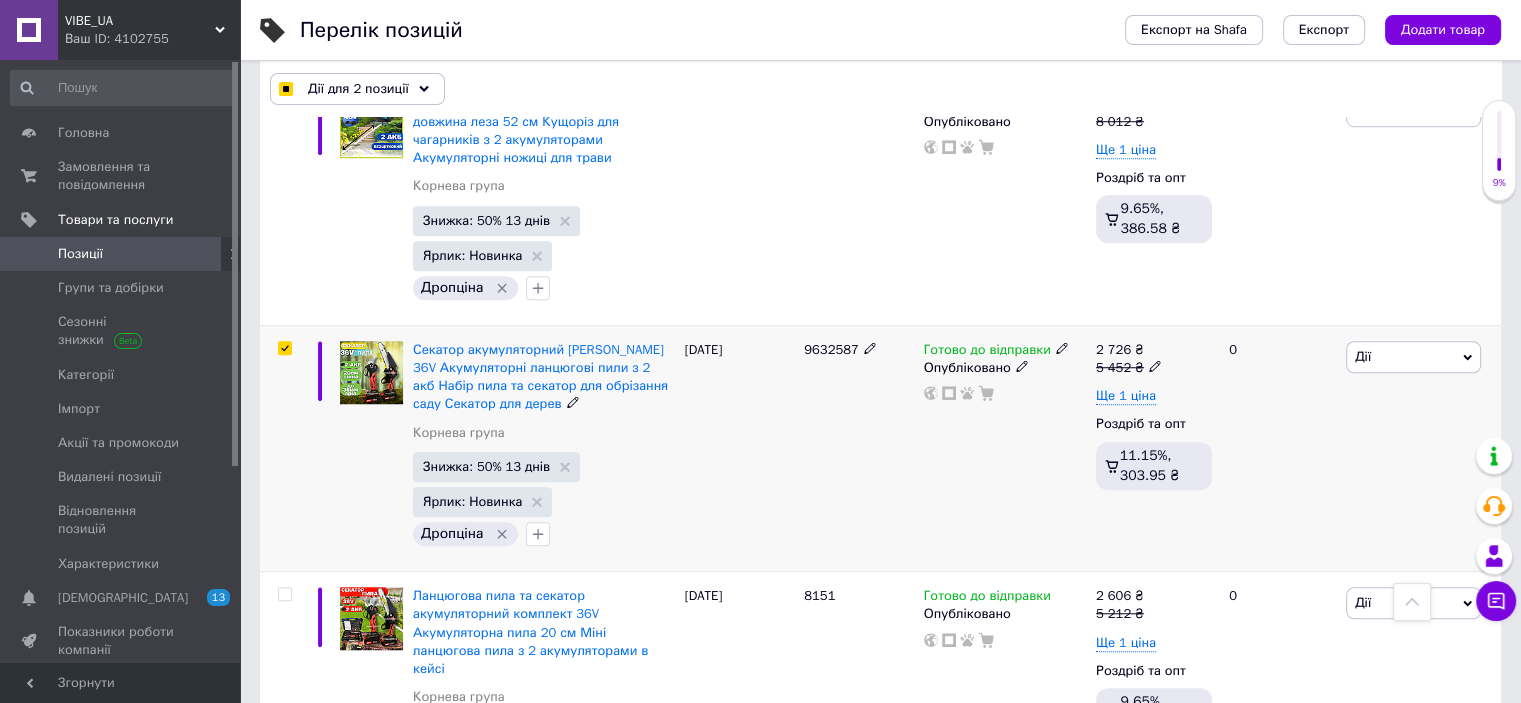 checkbox on "true" 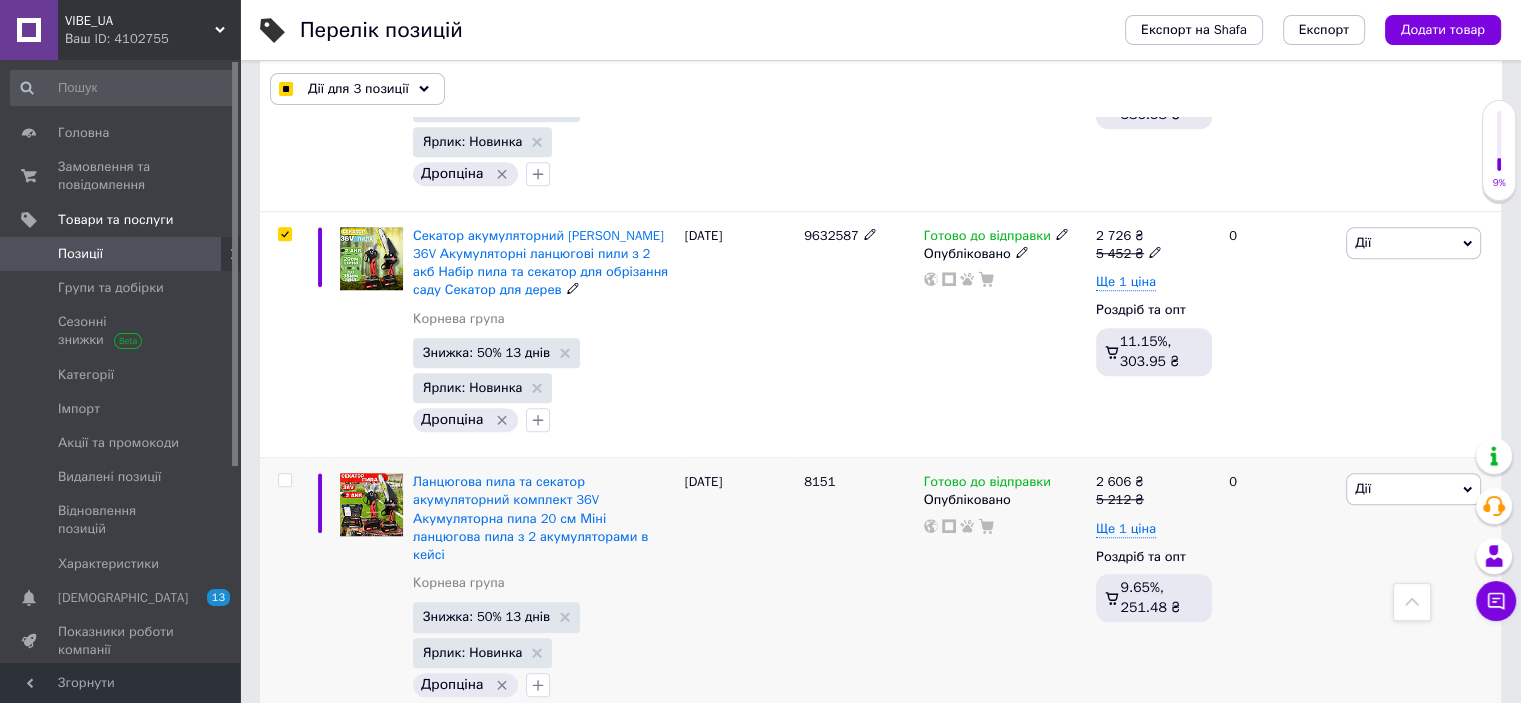 scroll, scrollTop: 1700, scrollLeft: 0, axis: vertical 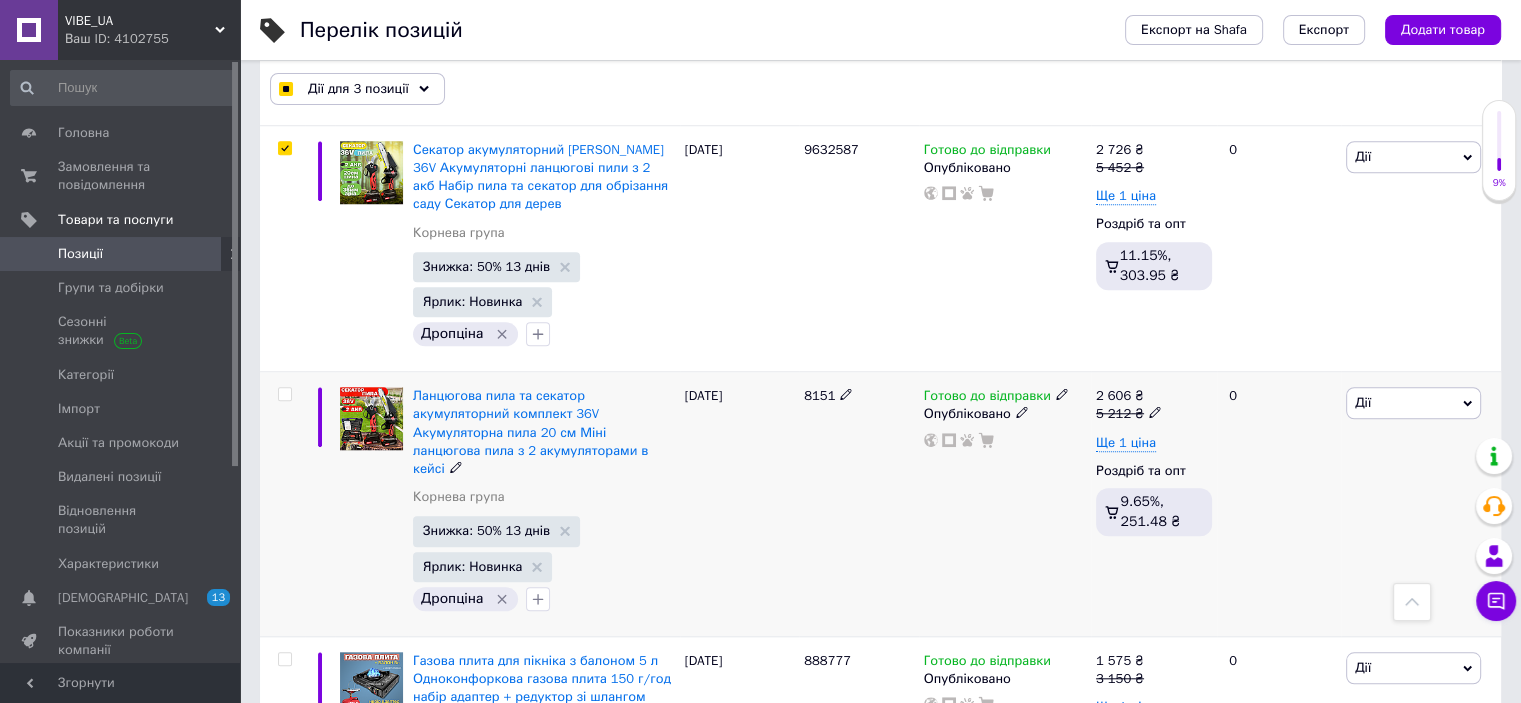 click at bounding box center [284, 394] 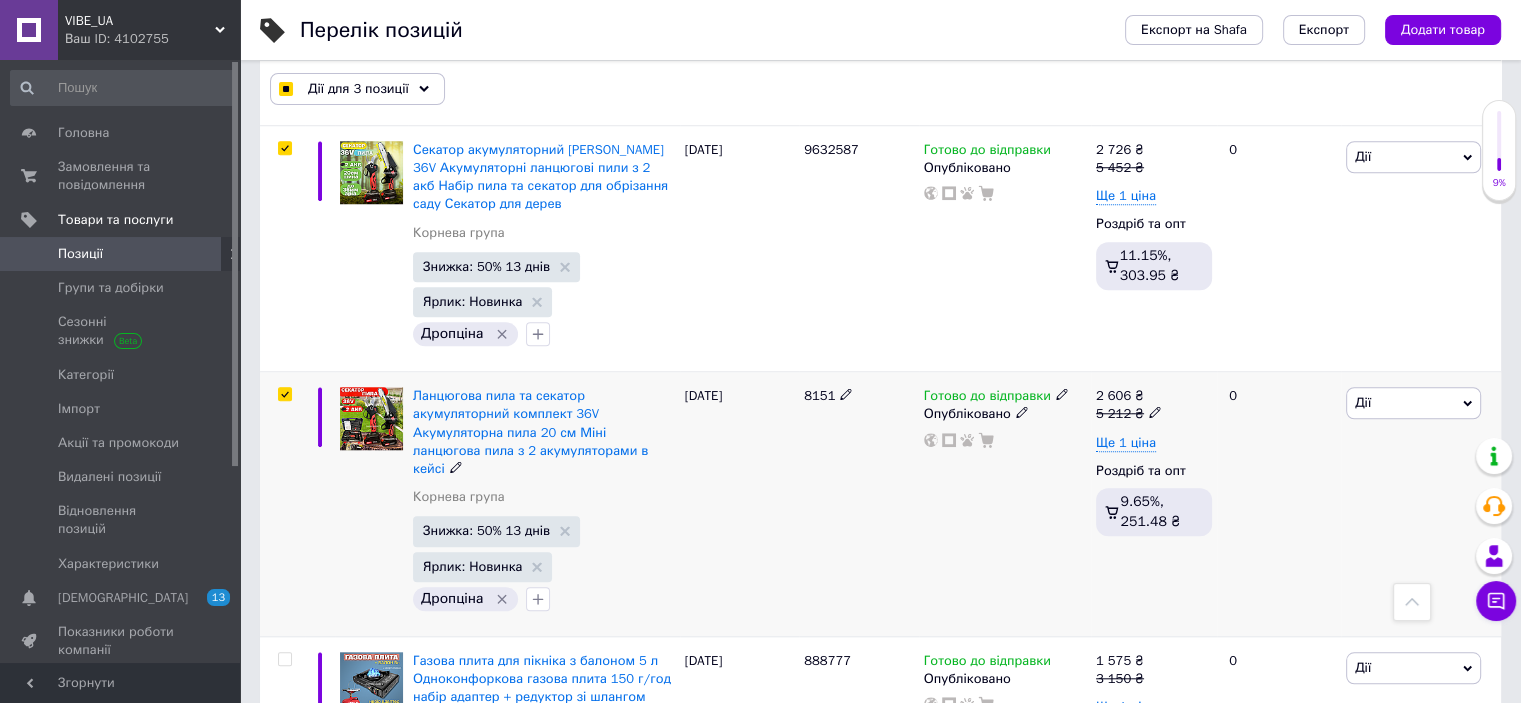 checkbox on "true" 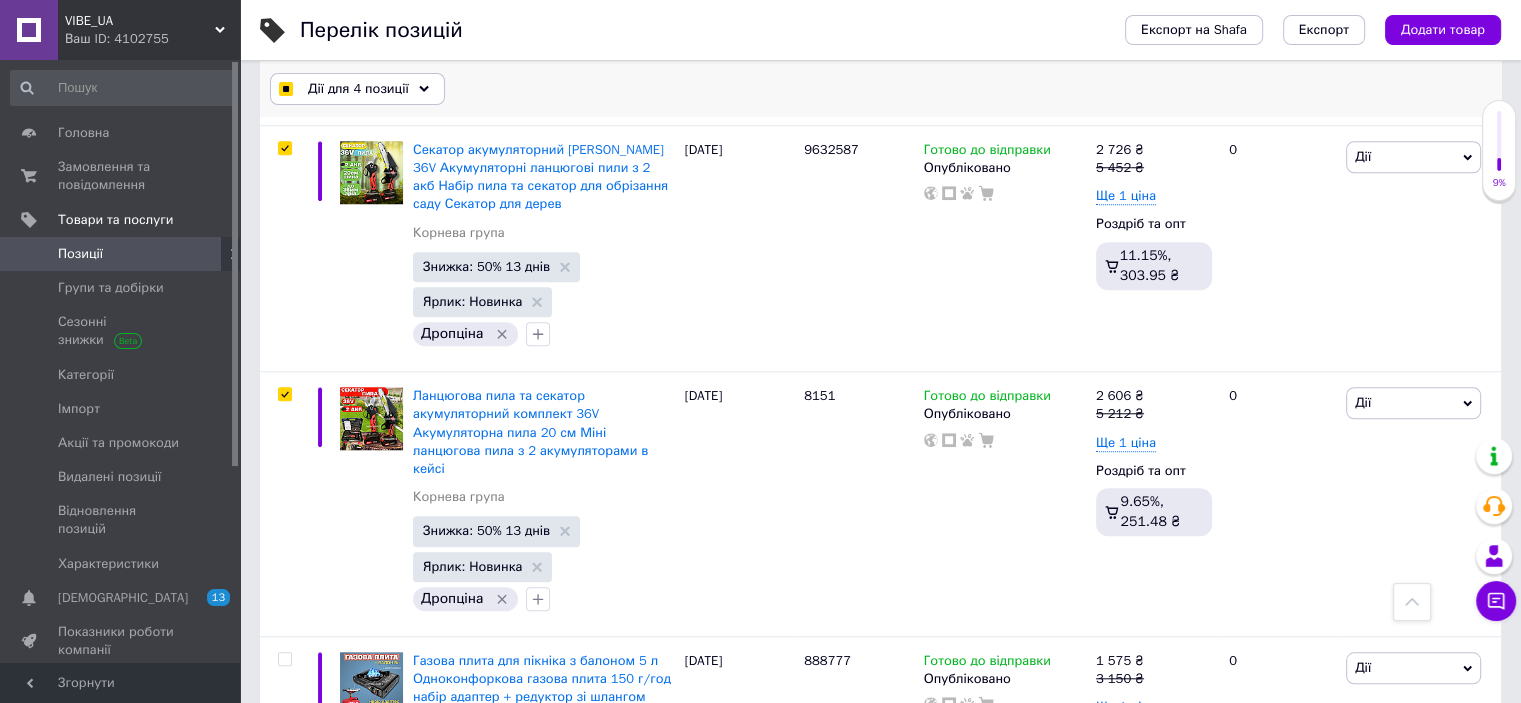click on "Дії для 4 позиції" at bounding box center [357, 89] 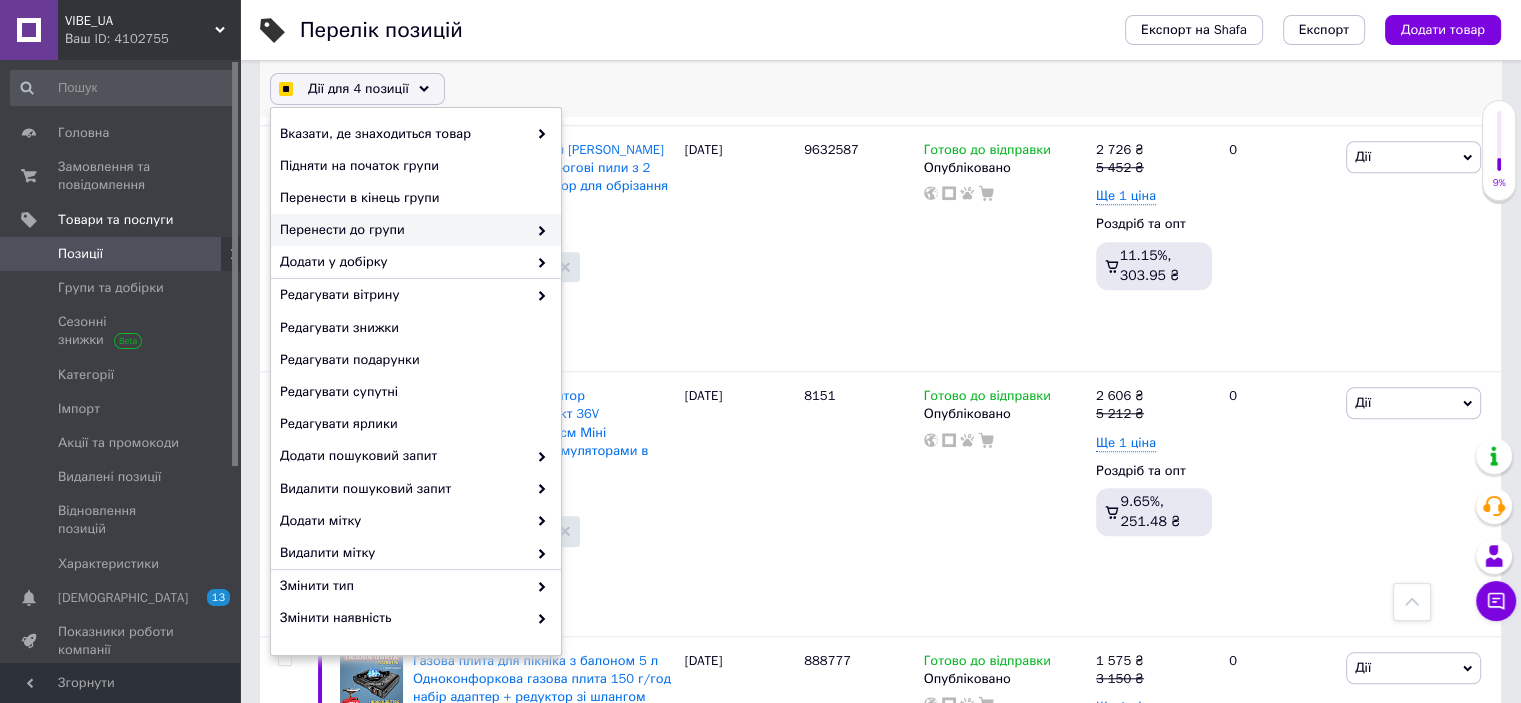 click on "Перенести до групи" at bounding box center [403, 230] 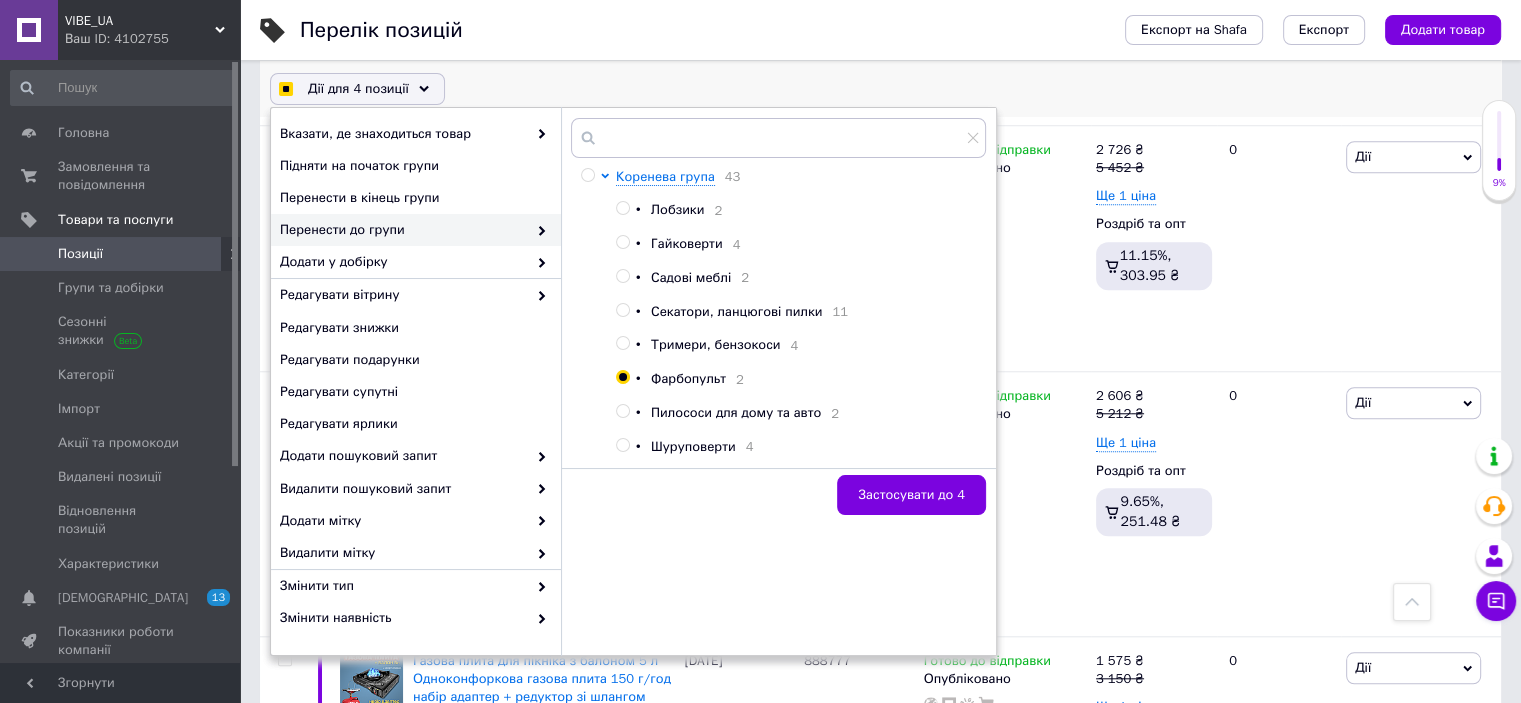 scroll, scrollTop: 213, scrollLeft: 0, axis: vertical 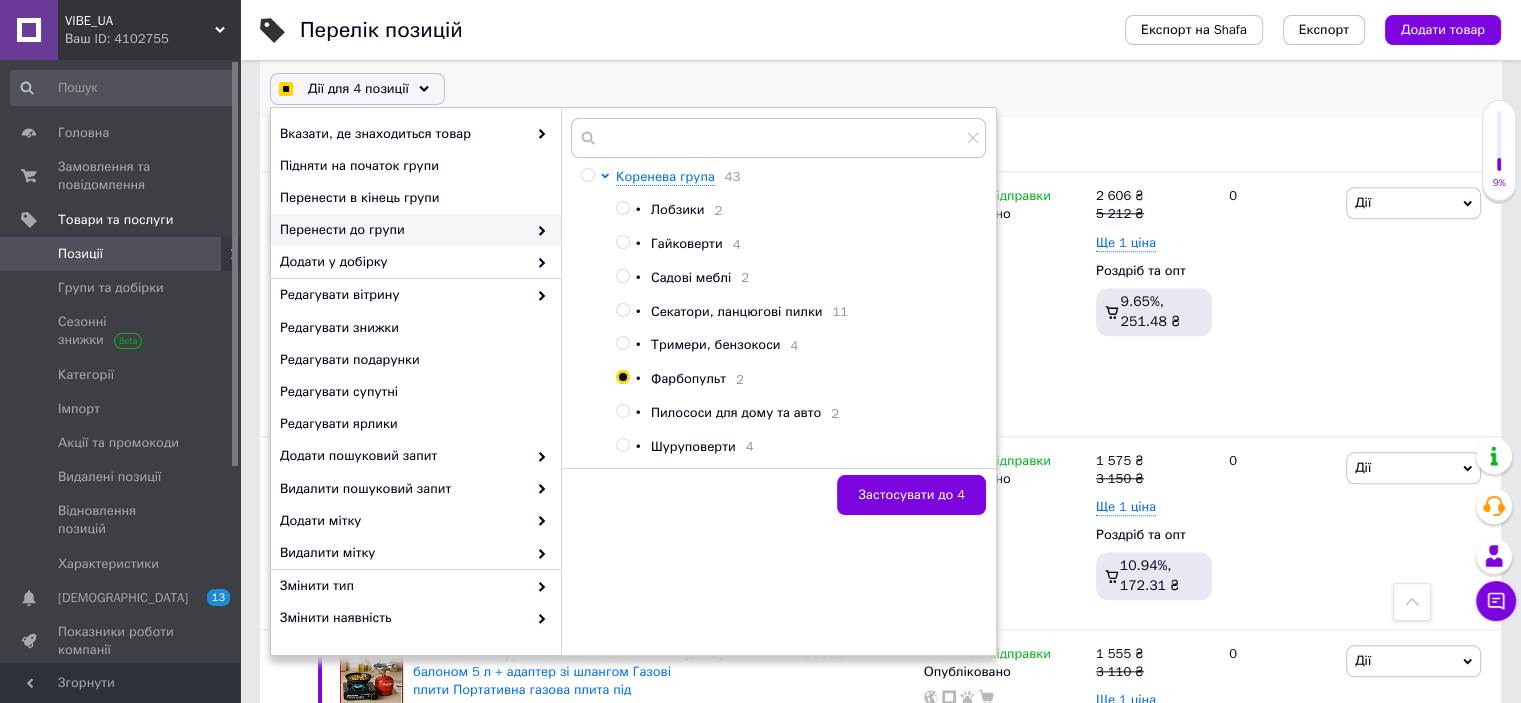 checkbox on "true" 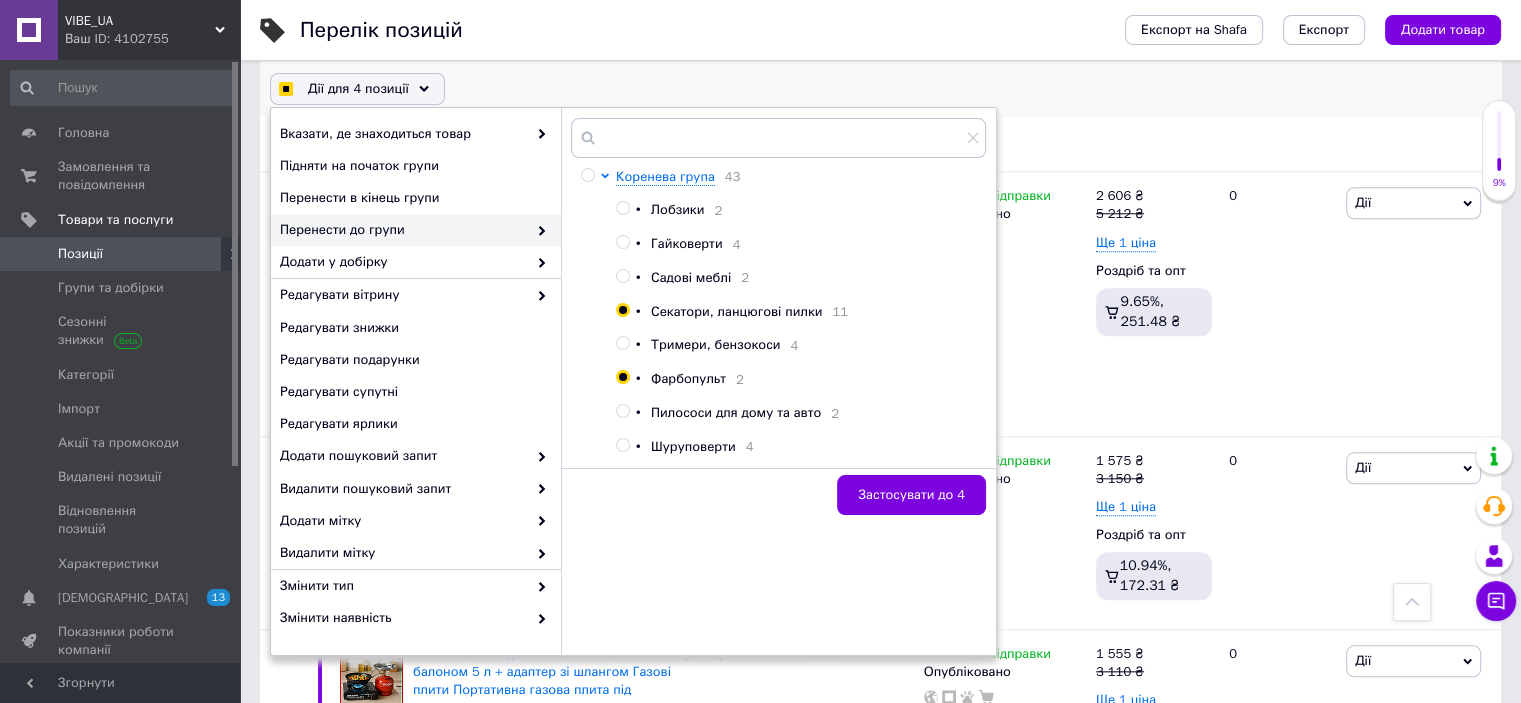 checkbox on "true" 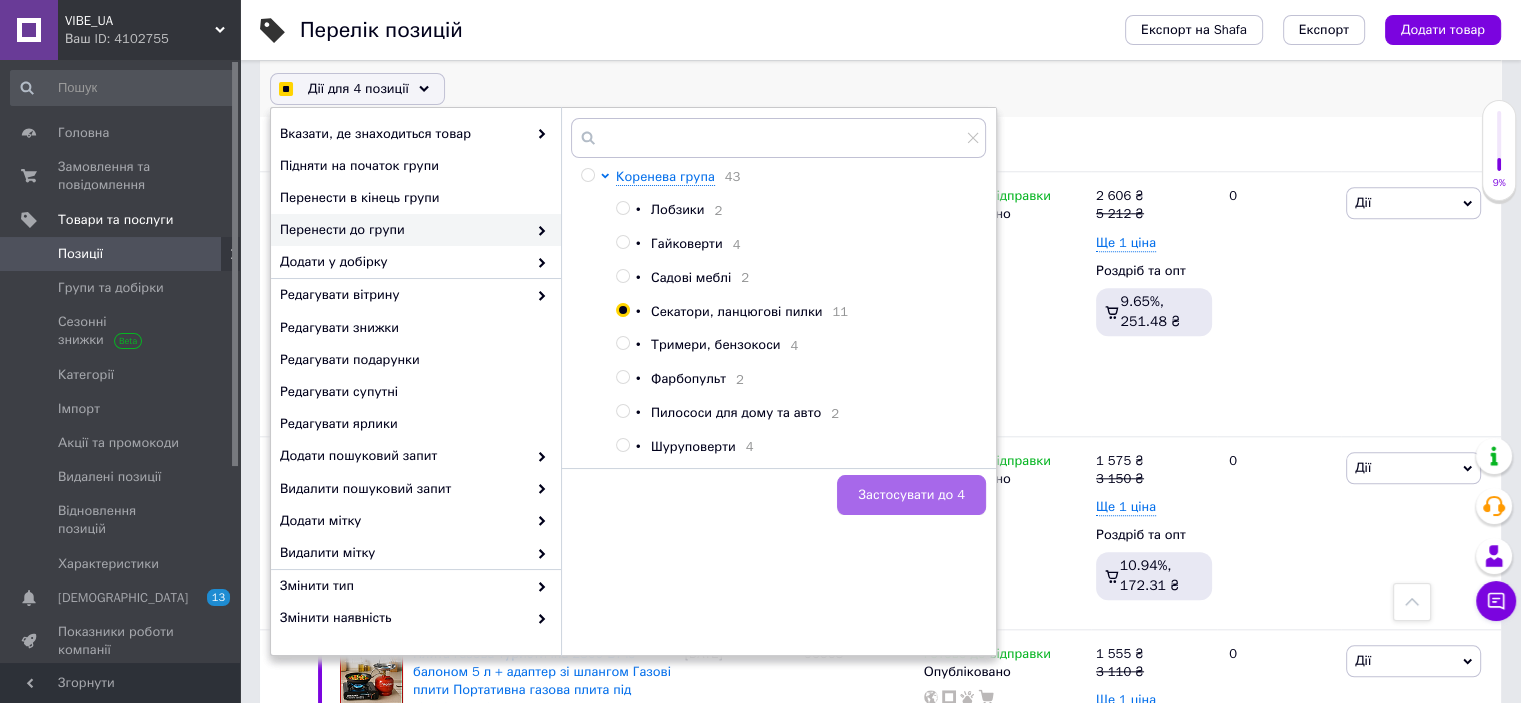 click on "Застосувати до 4" at bounding box center (911, 495) 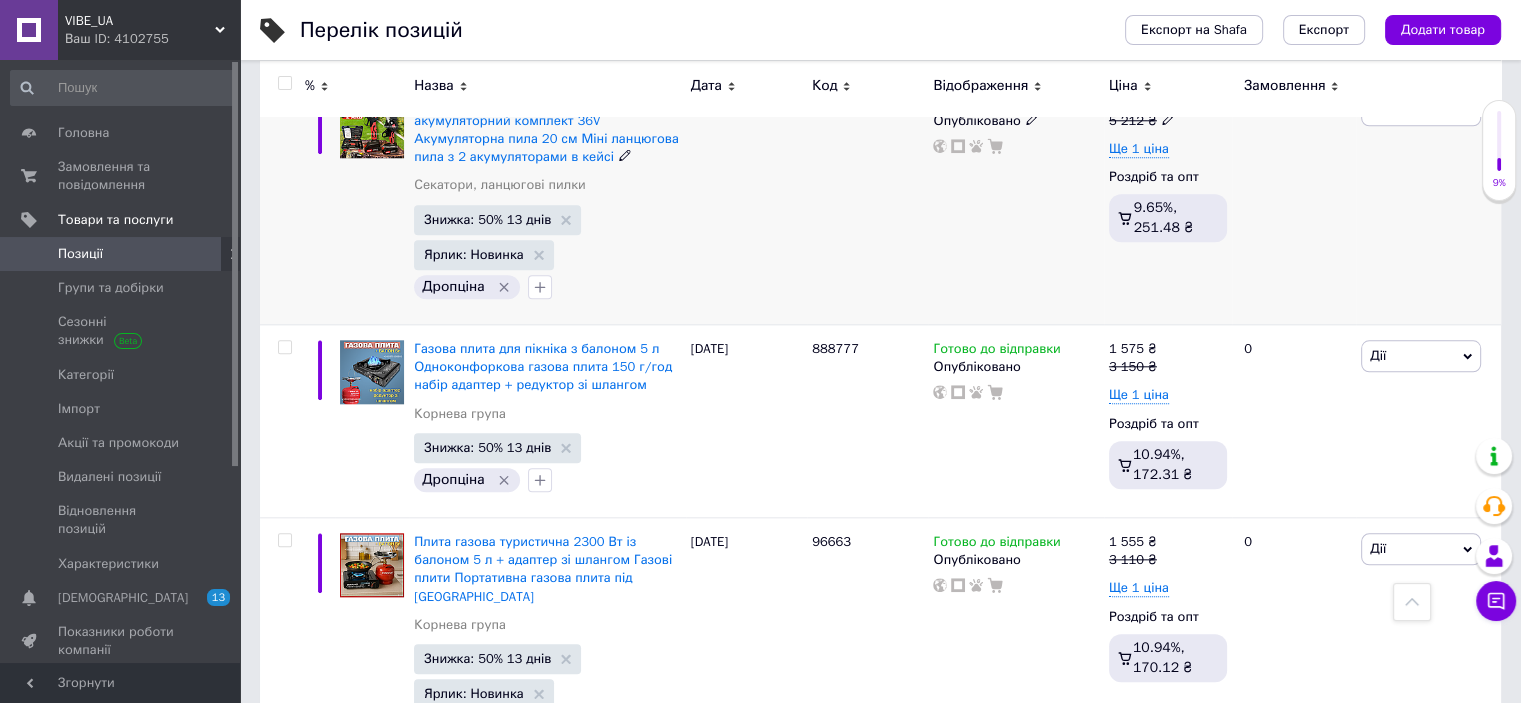 scroll, scrollTop: 2100, scrollLeft: 0, axis: vertical 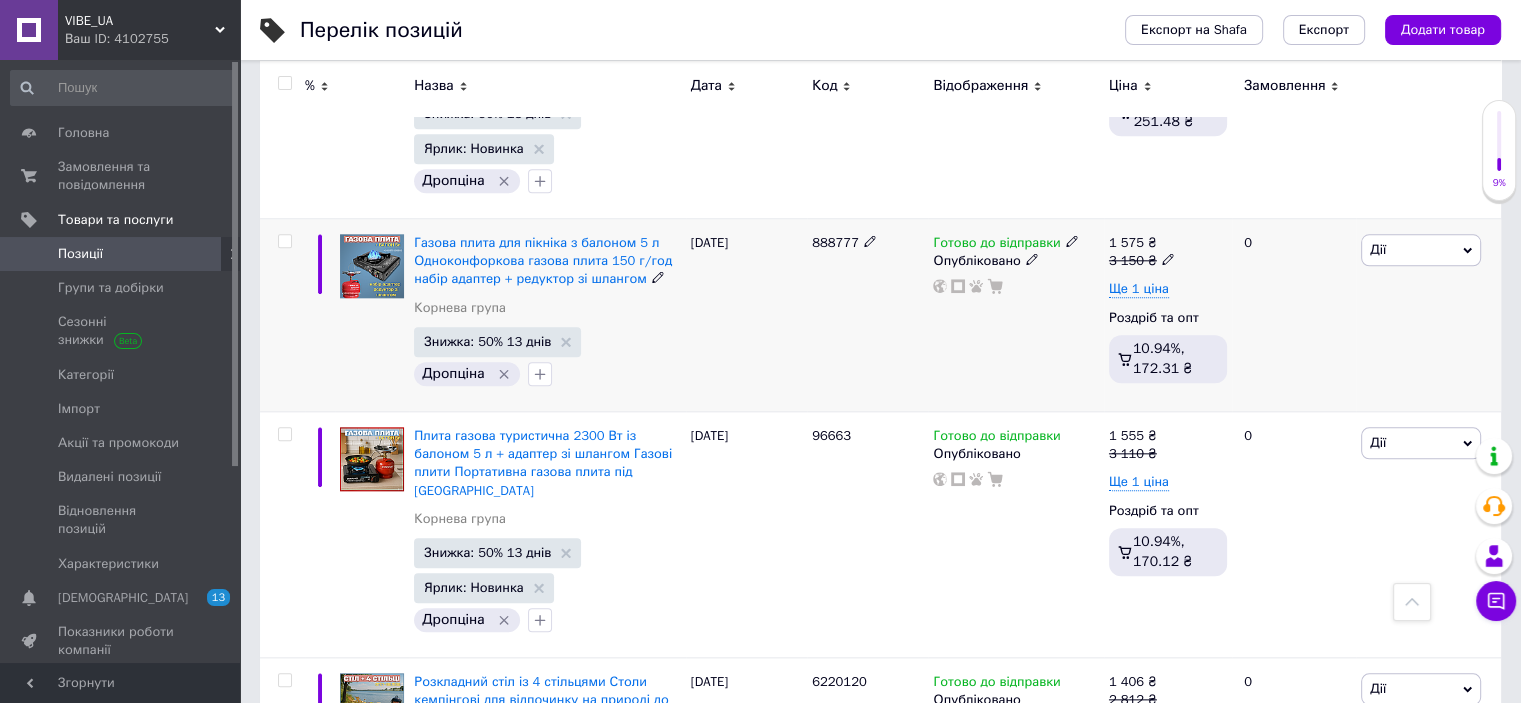 click at bounding box center [284, 241] 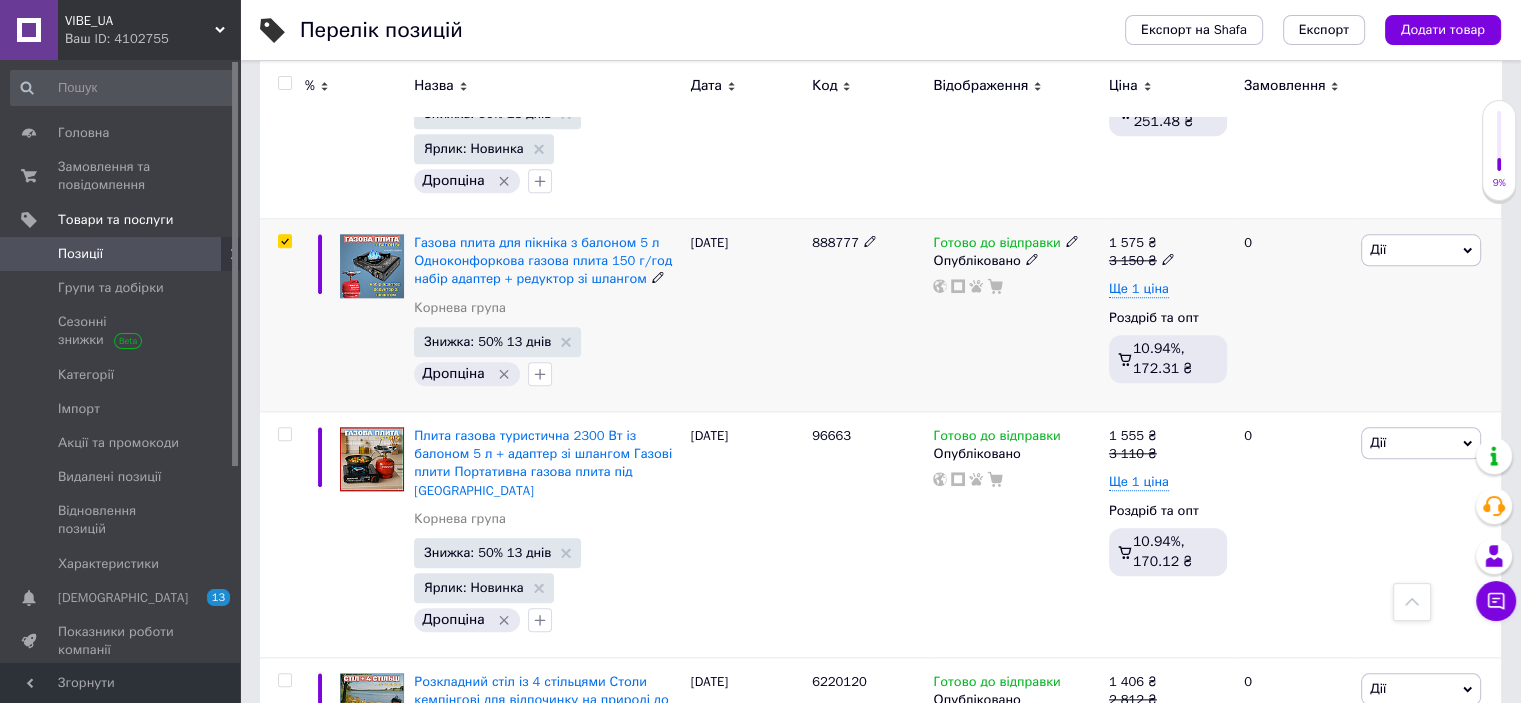 checkbox on "true" 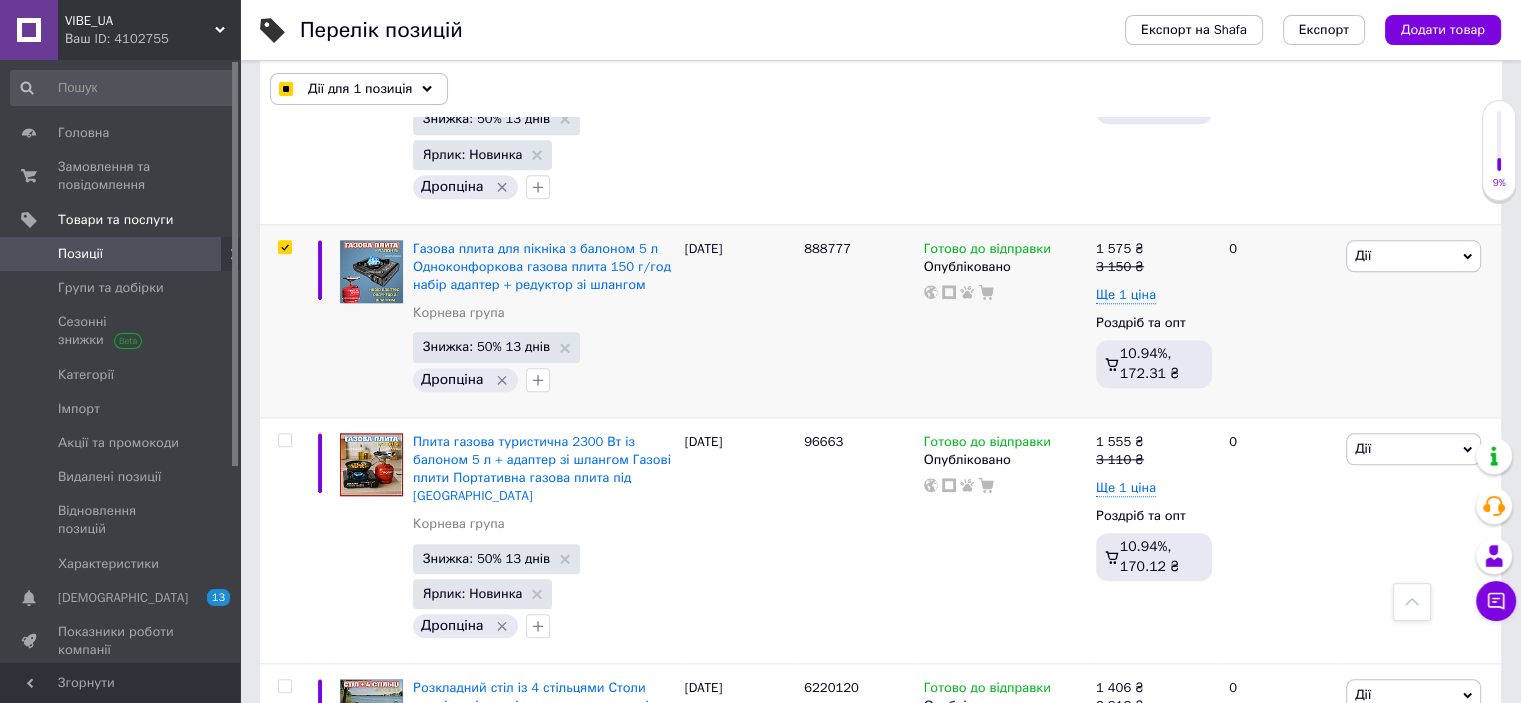 scroll, scrollTop: 2118, scrollLeft: 0, axis: vertical 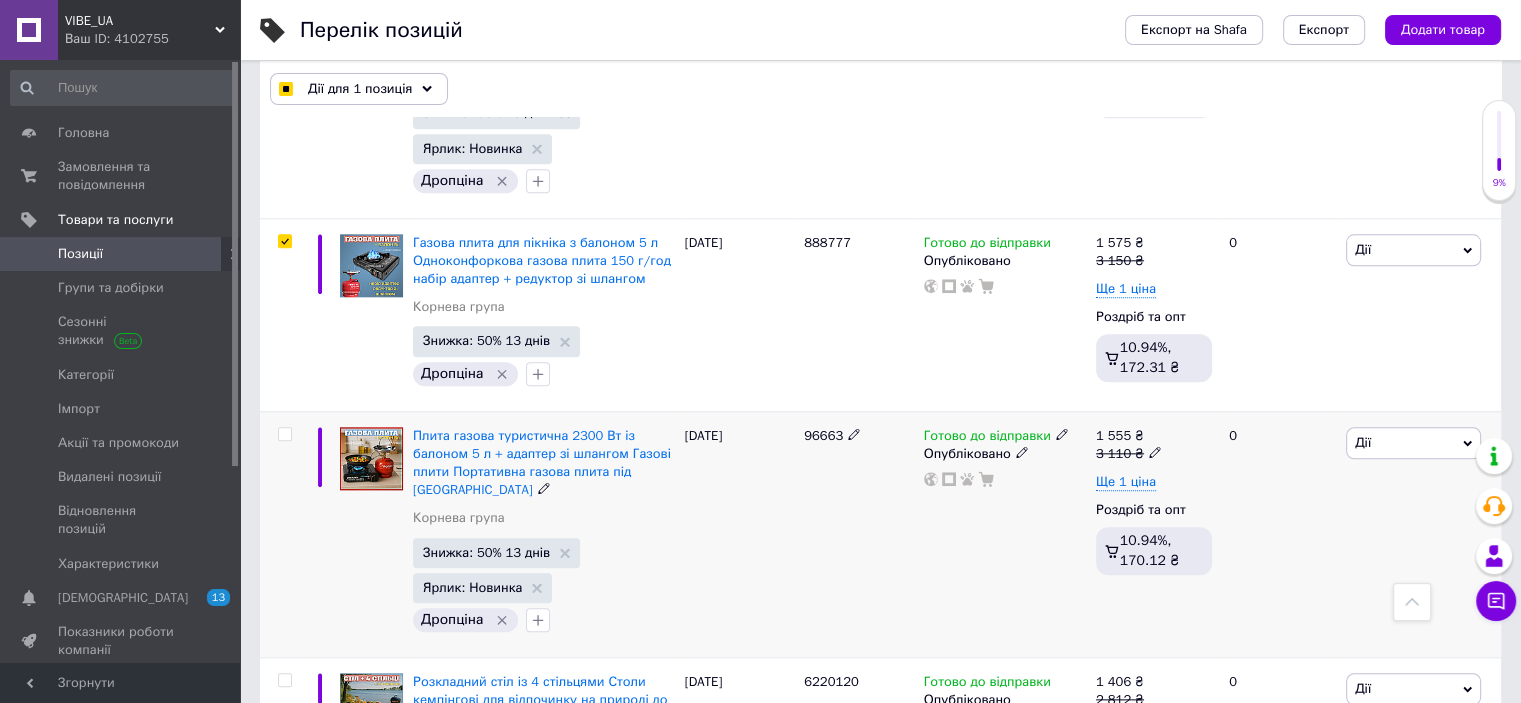 click at bounding box center [284, 434] 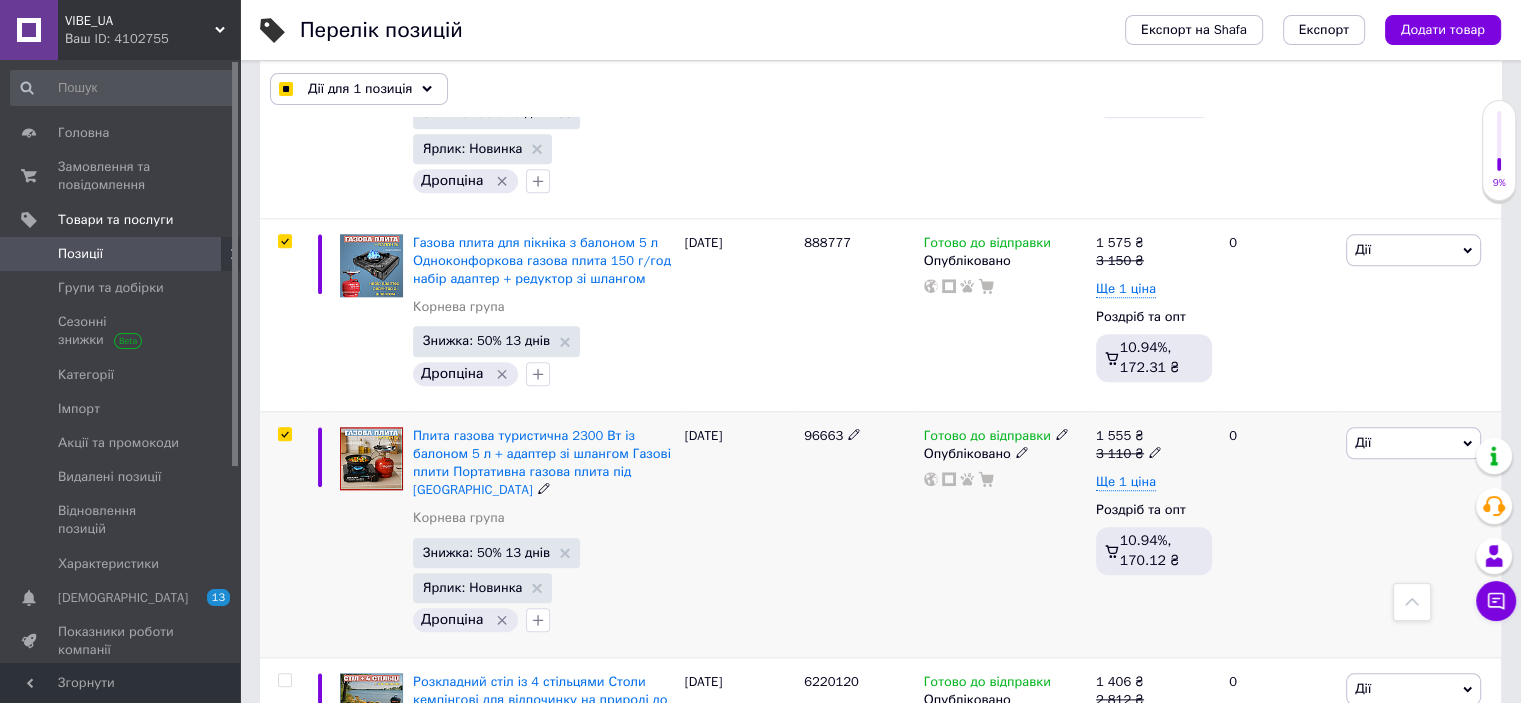 checkbox on "true" 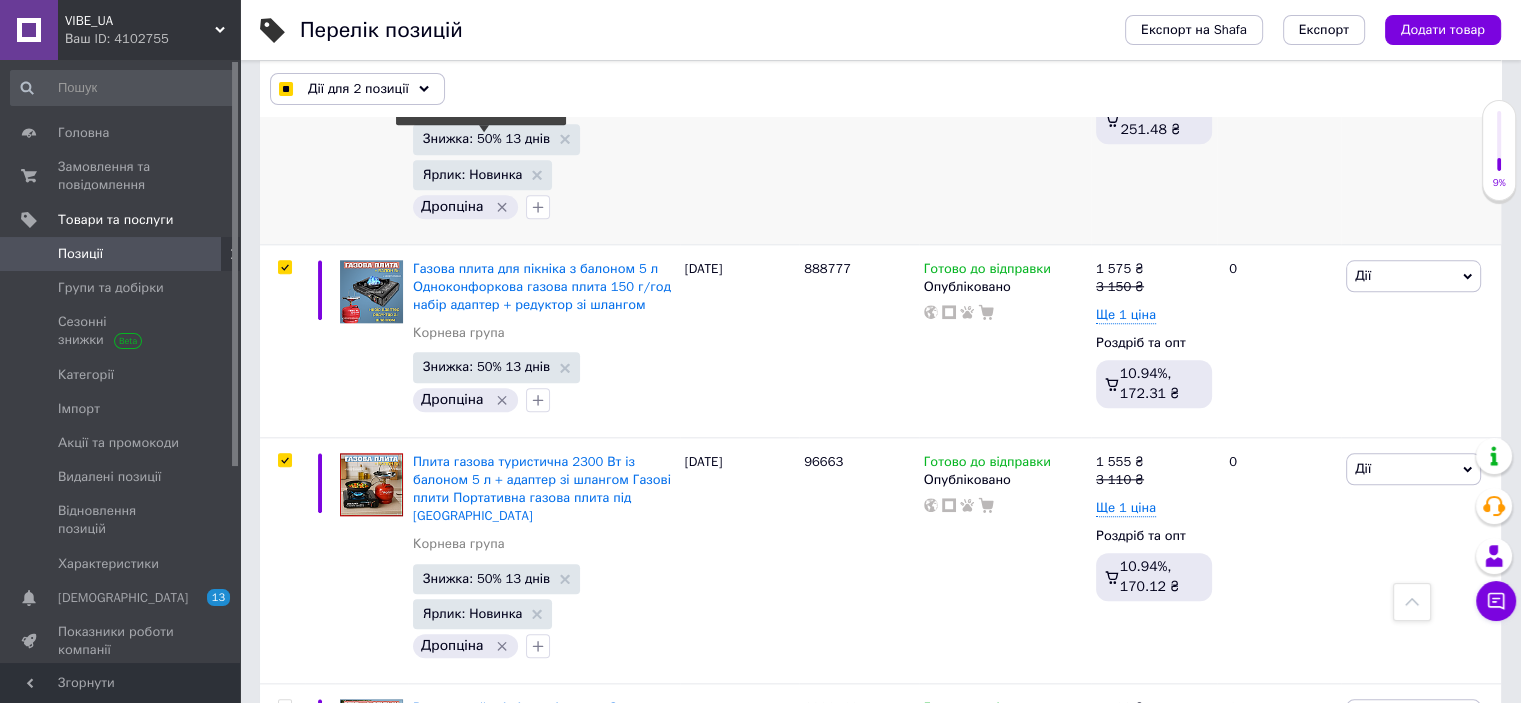 scroll, scrollTop: 2218, scrollLeft: 0, axis: vertical 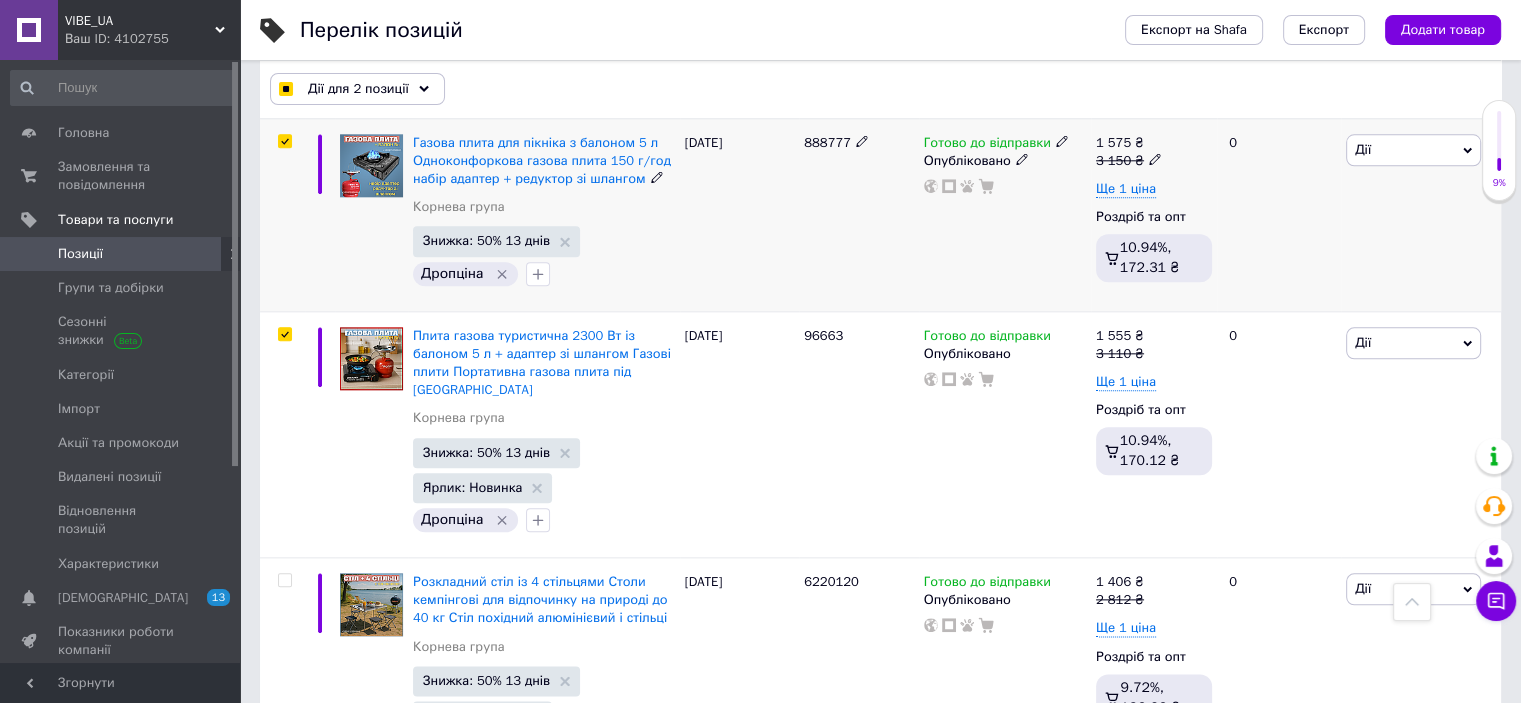 click at bounding box center [284, 141] 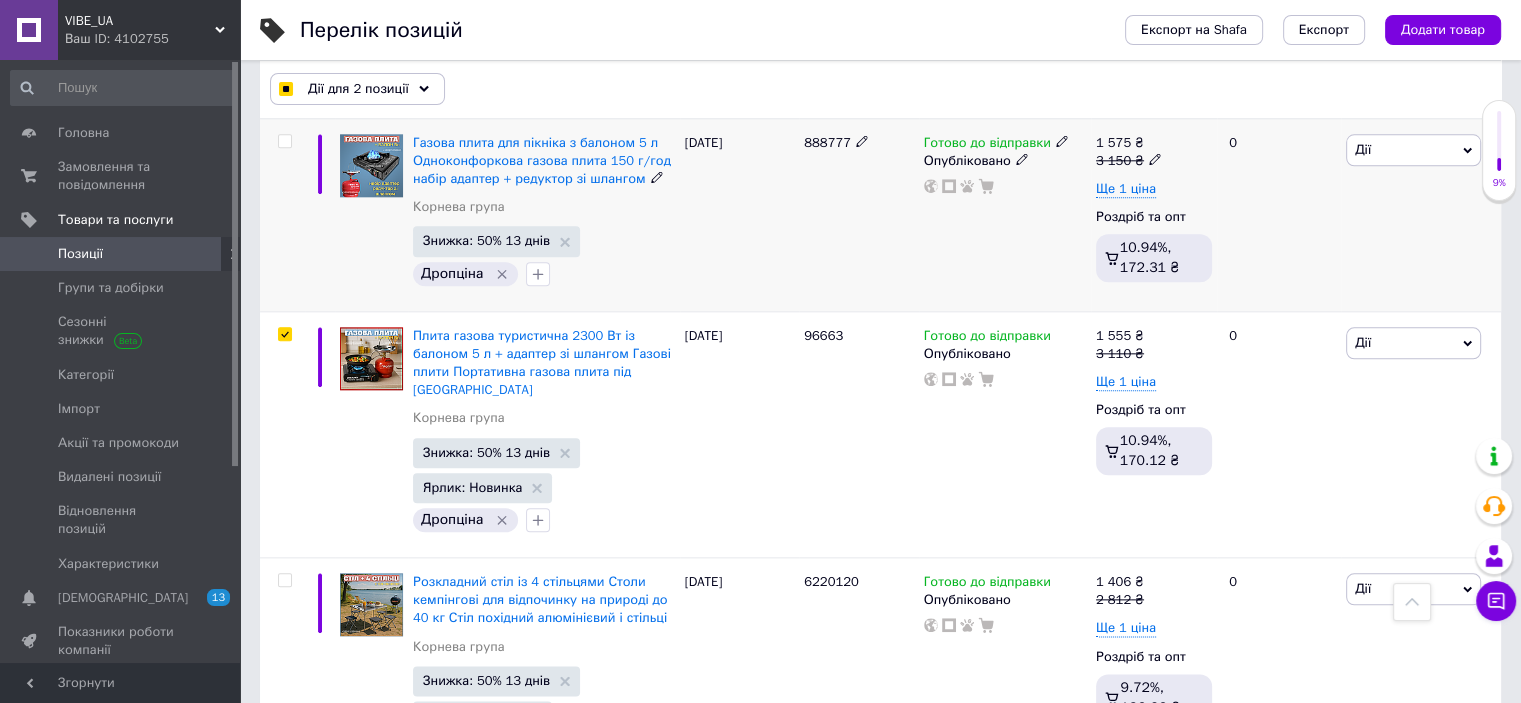 checkbox on "false" 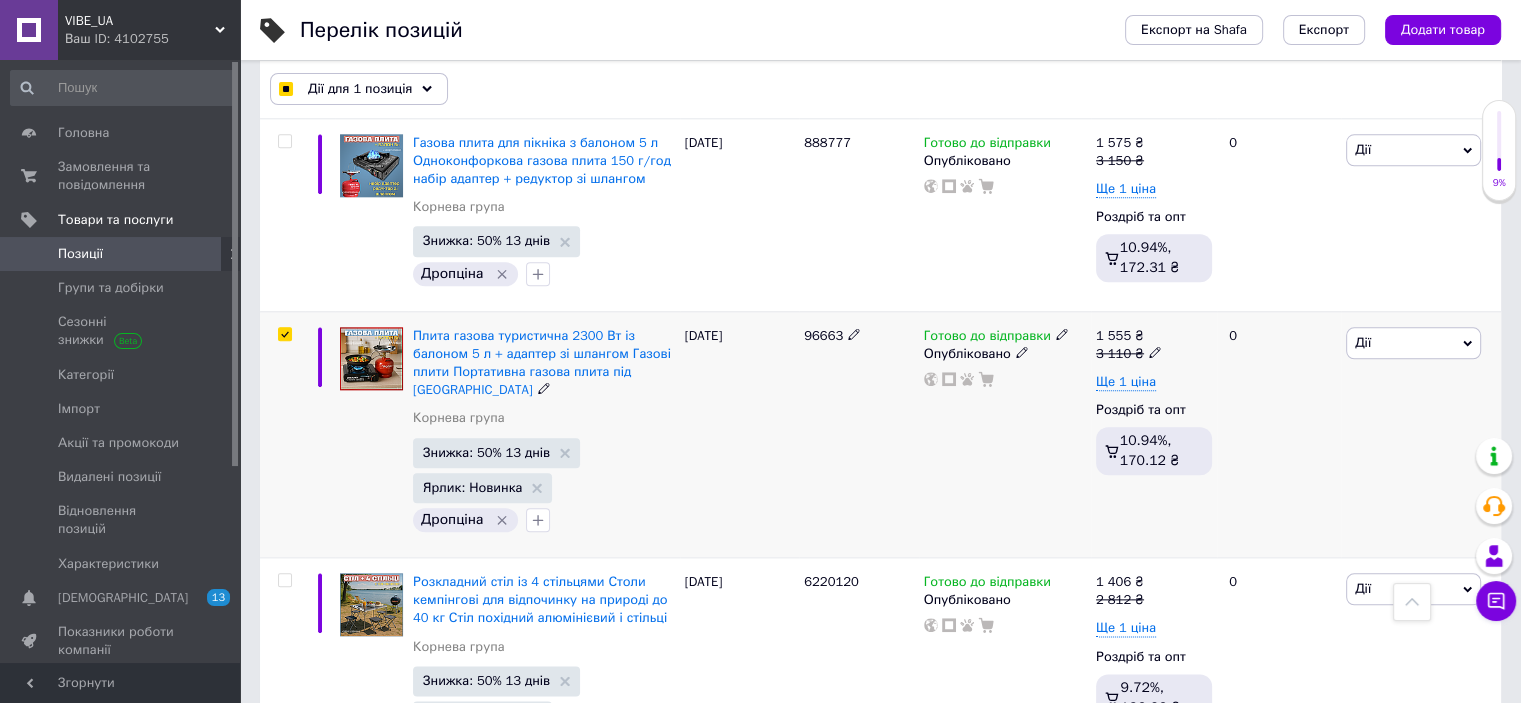 click at bounding box center (284, 334) 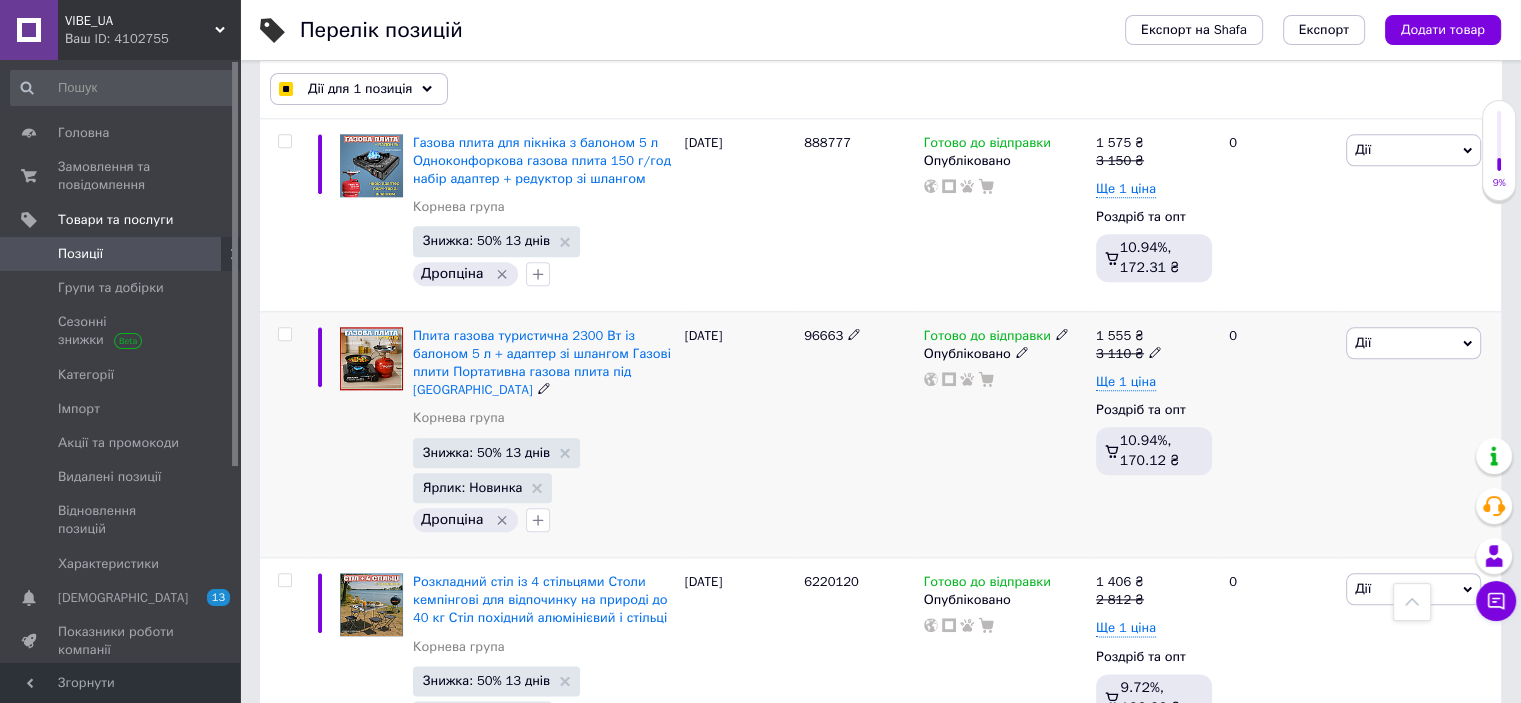 checkbox on "false" 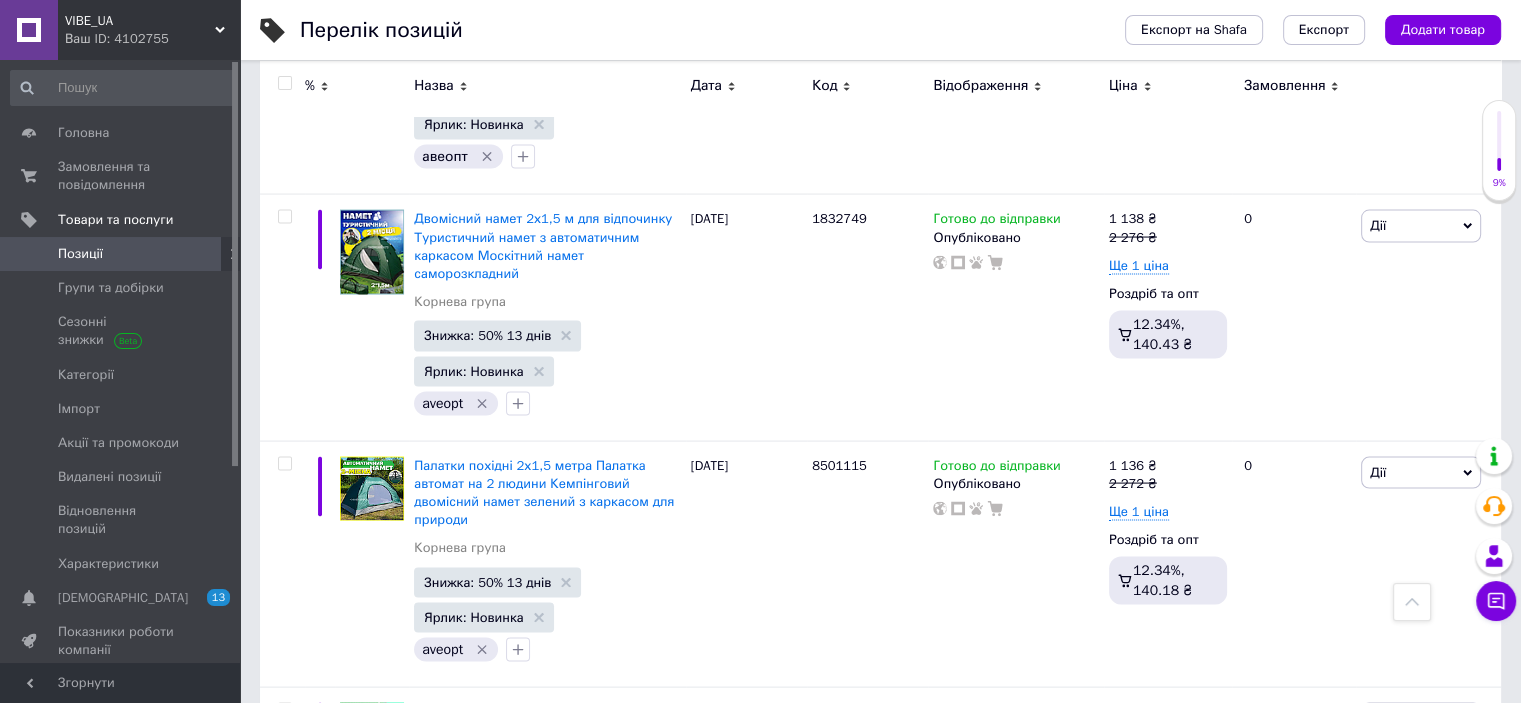 scroll, scrollTop: 4300, scrollLeft: 0, axis: vertical 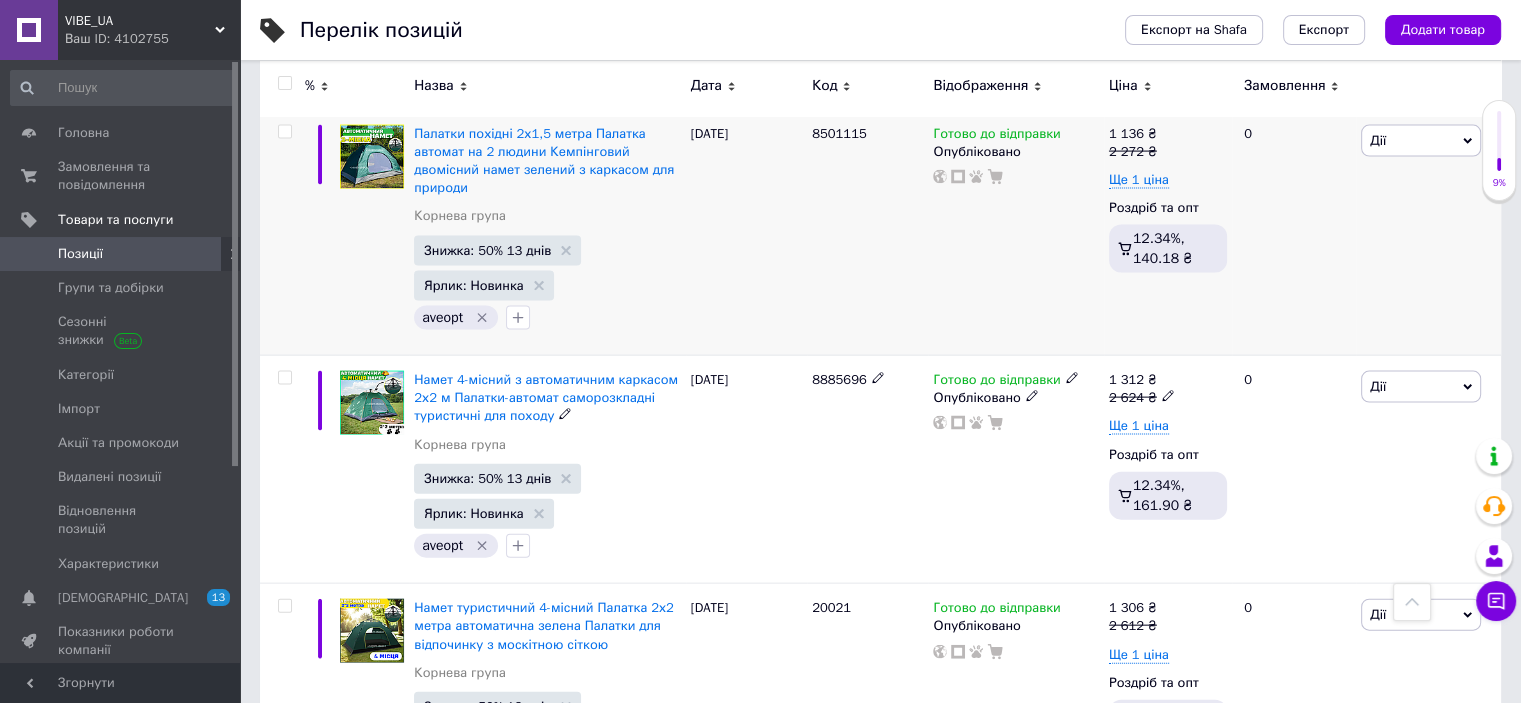 click at bounding box center [284, 378] 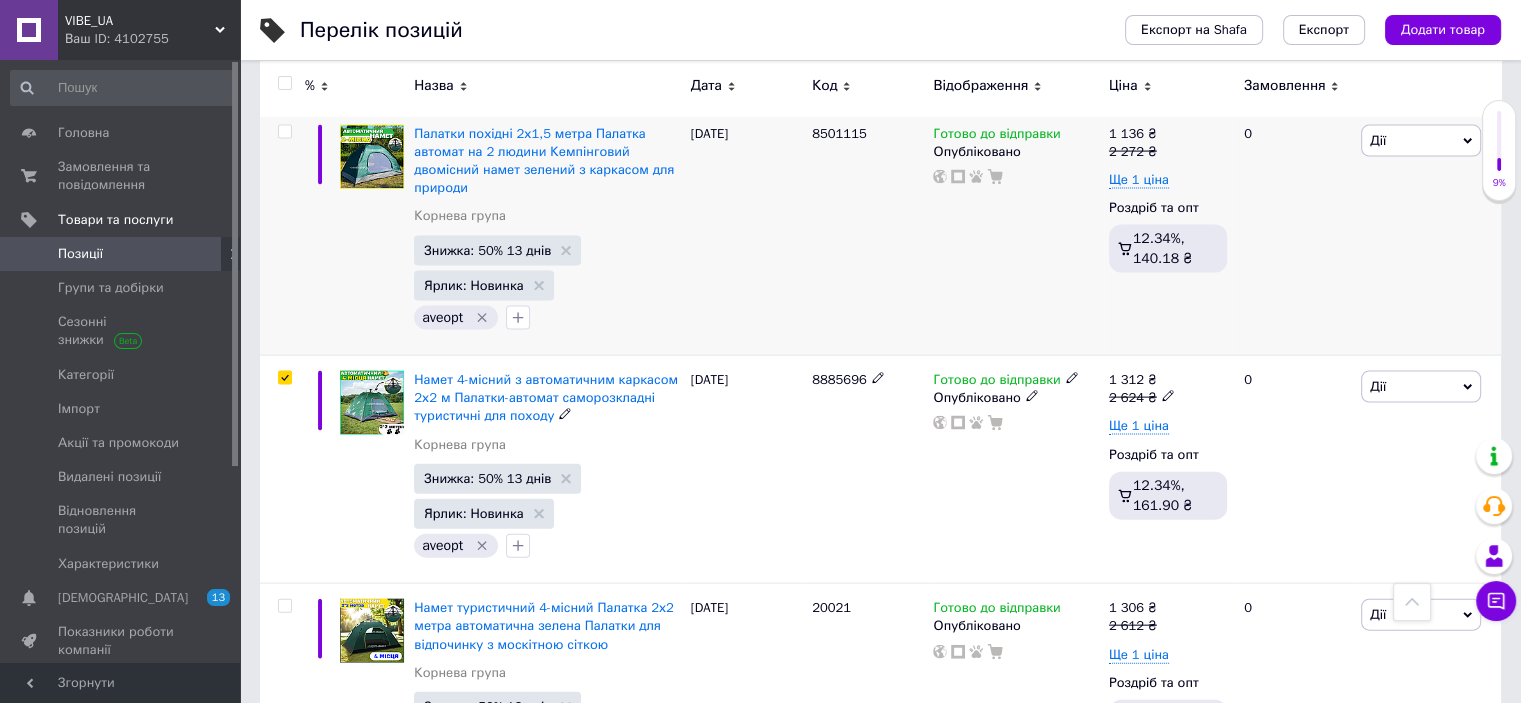 checkbox on "true" 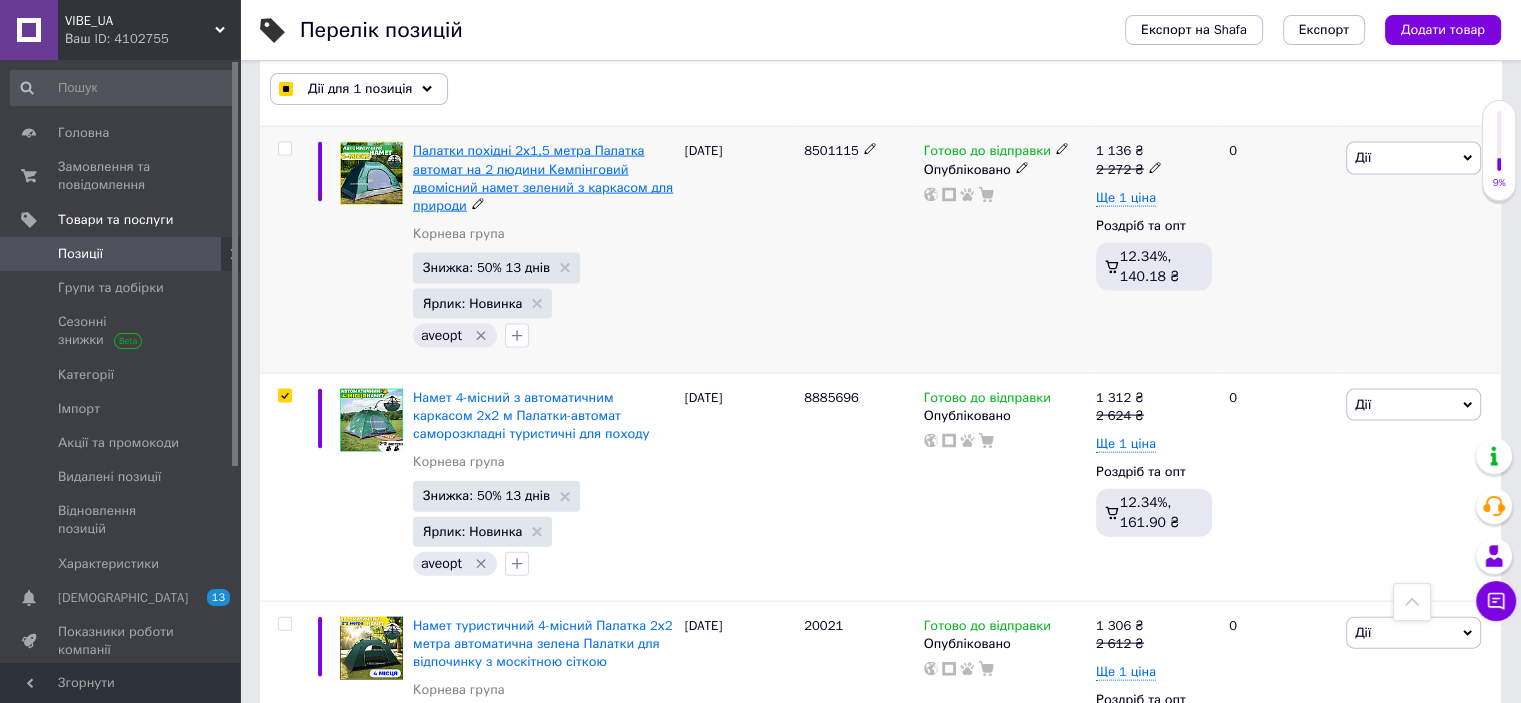 scroll, scrollTop: 4317, scrollLeft: 0, axis: vertical 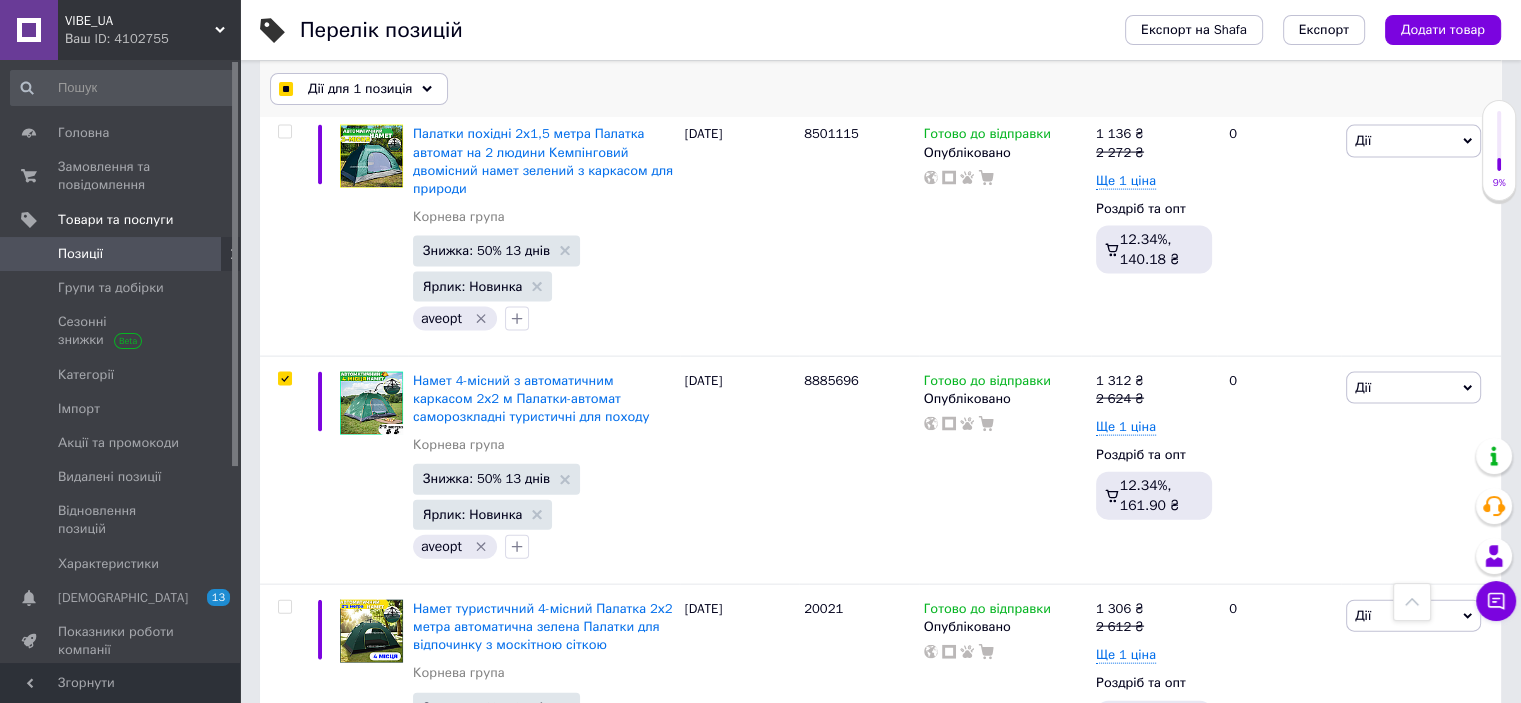 click on "Дії для 1 позиція" at bounding box center (359, 89) 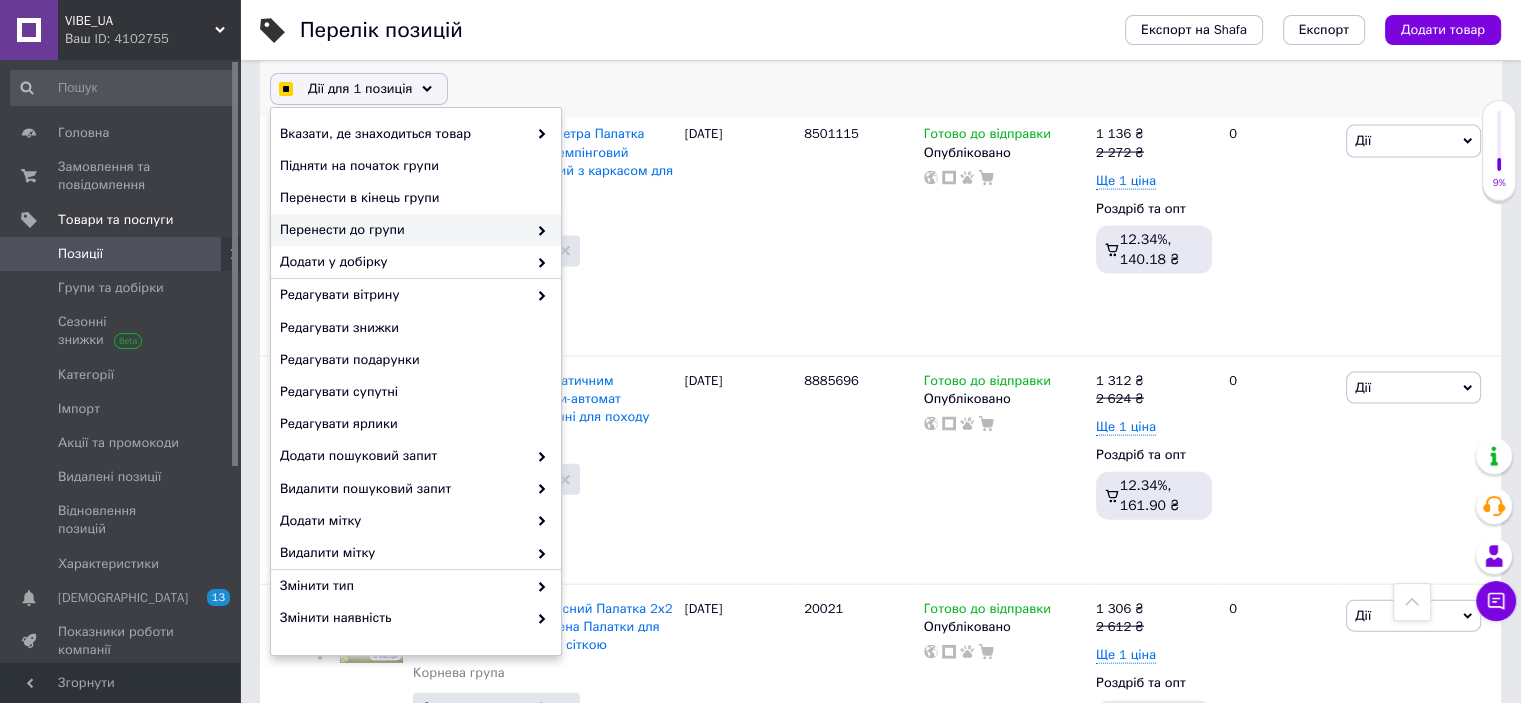 checkbox on "true" 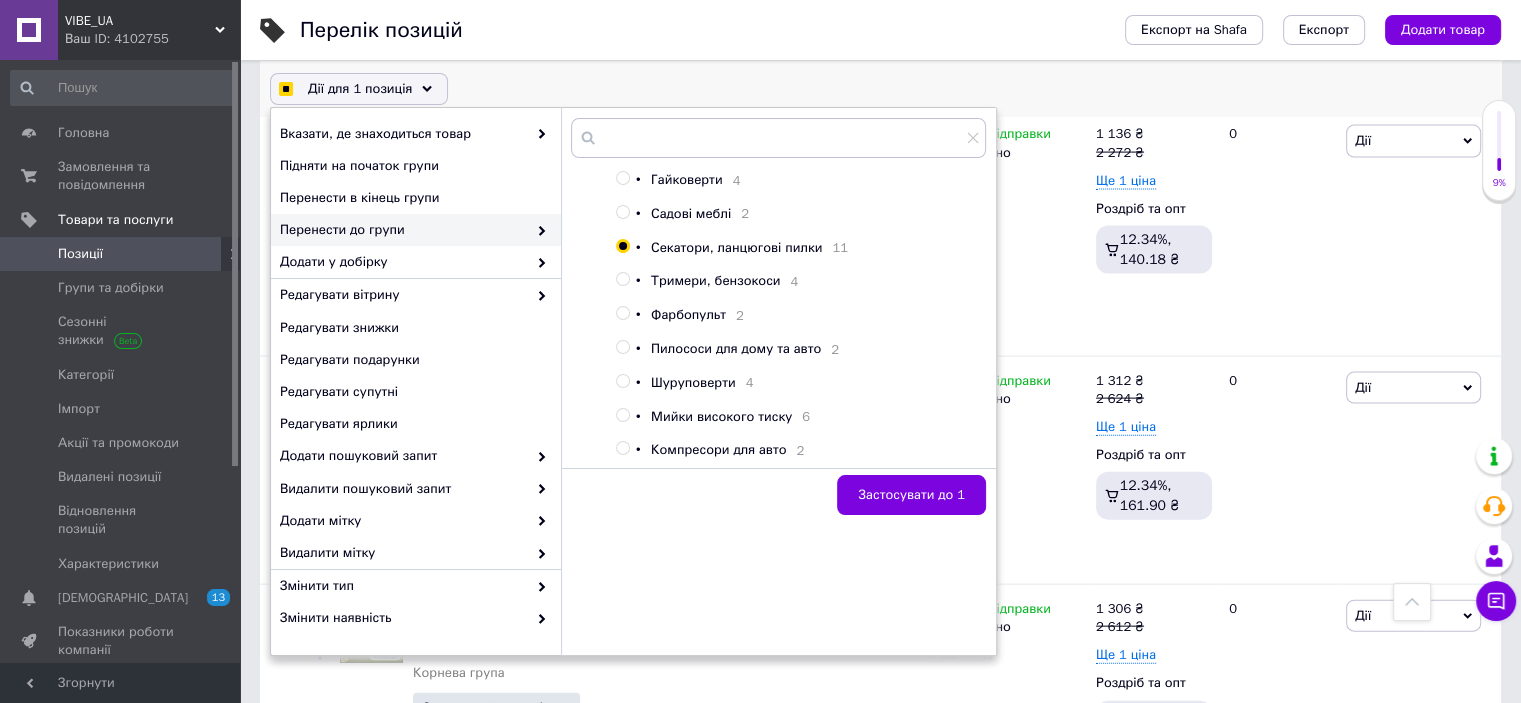 scroll, scrollTop: 14, scrollLeft: 0, axis: vertical 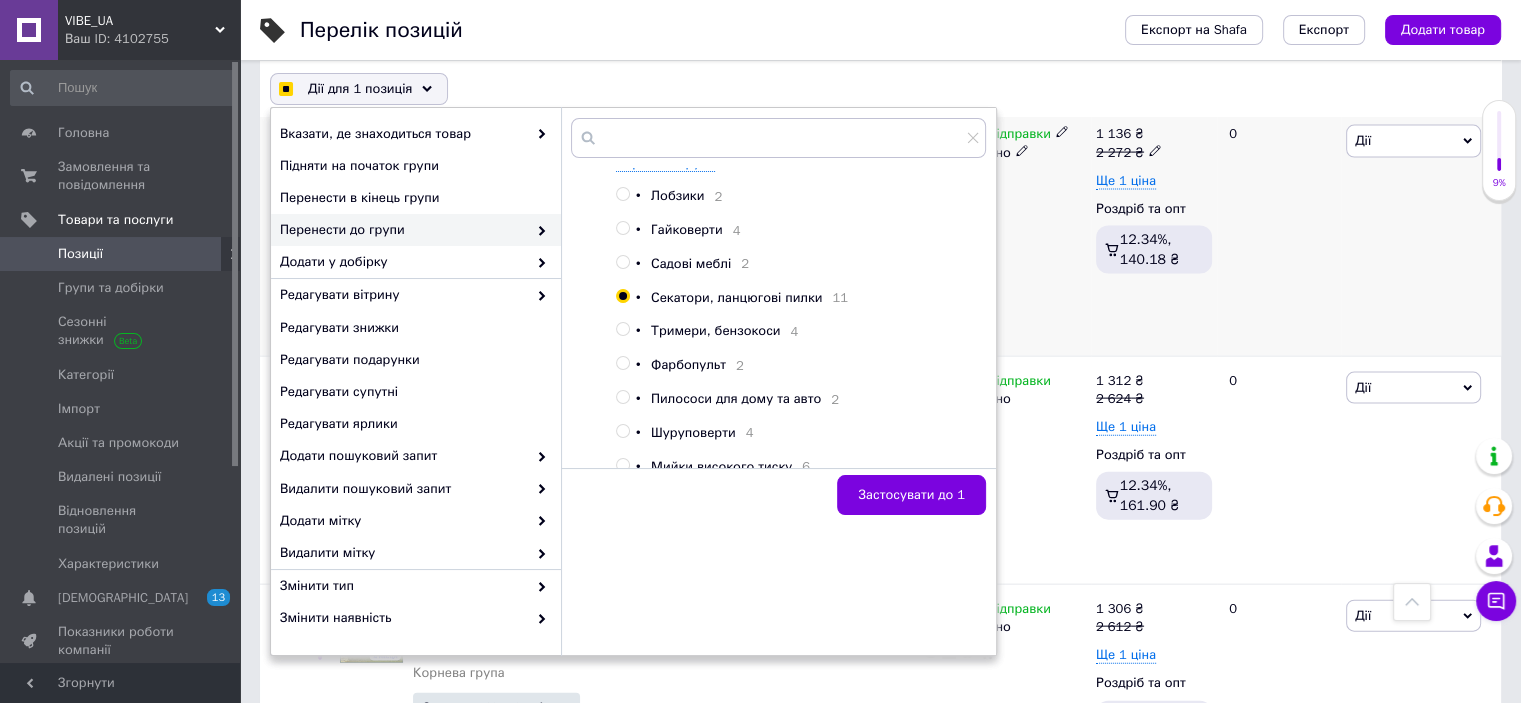 checkbox on "true" 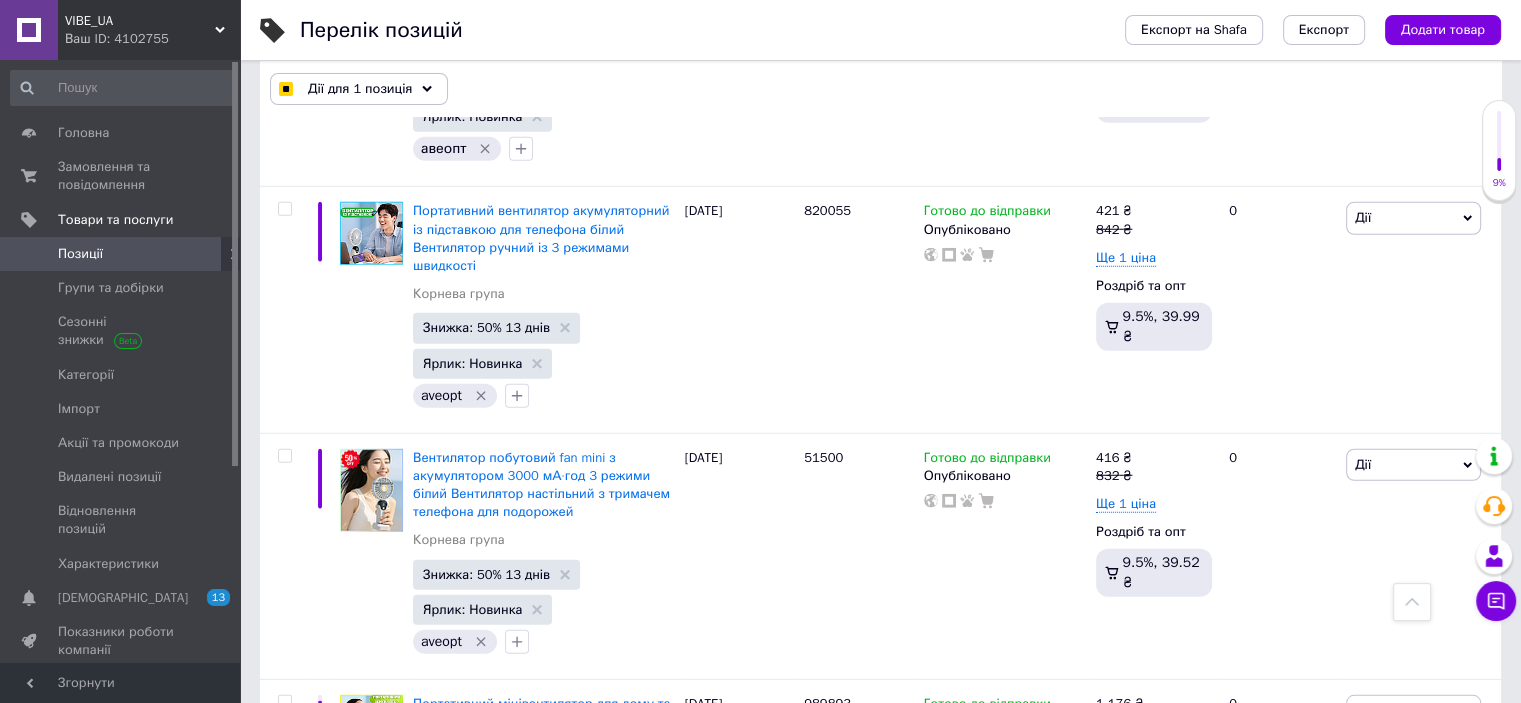 scroll, scrollTop: 5817, scrollLeft: 0, axis: vertical 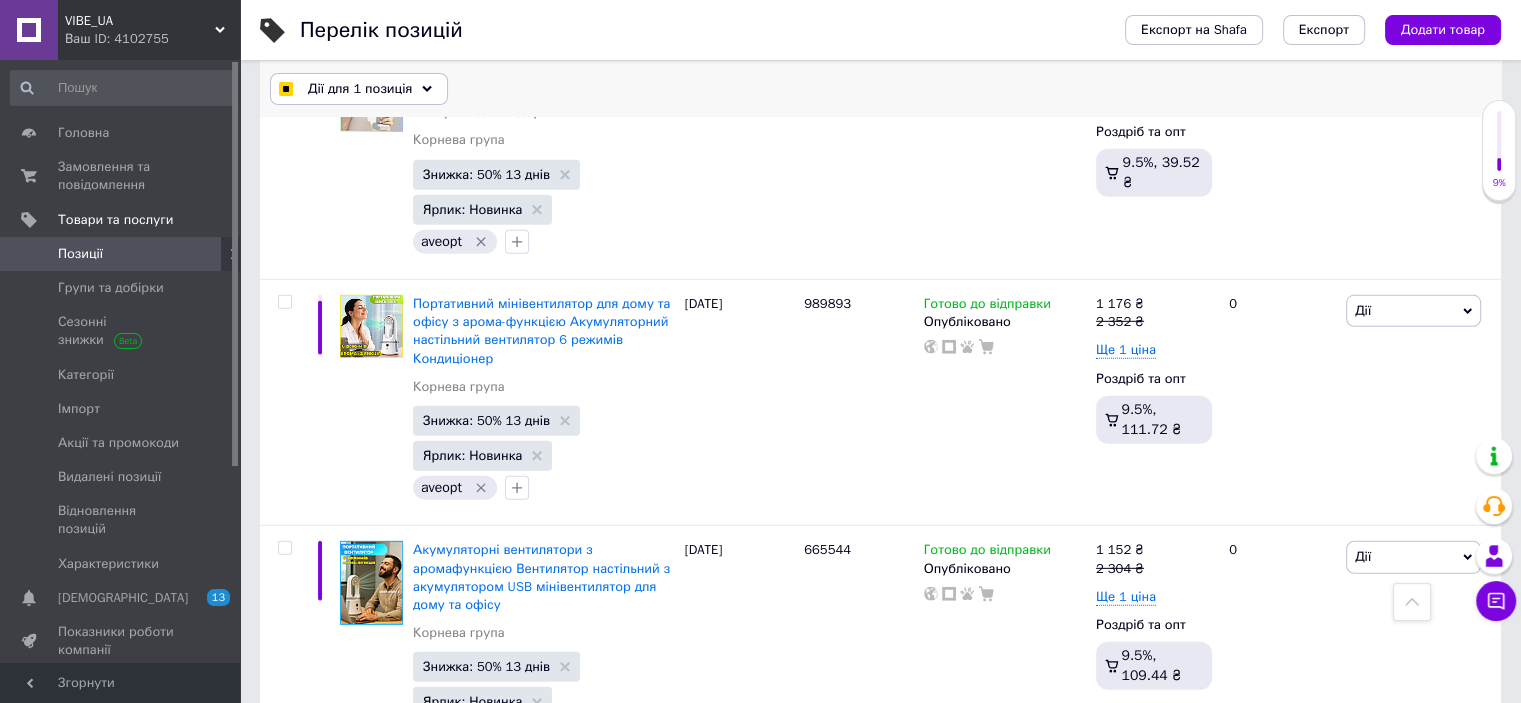 click at bounding box center (285, 89) 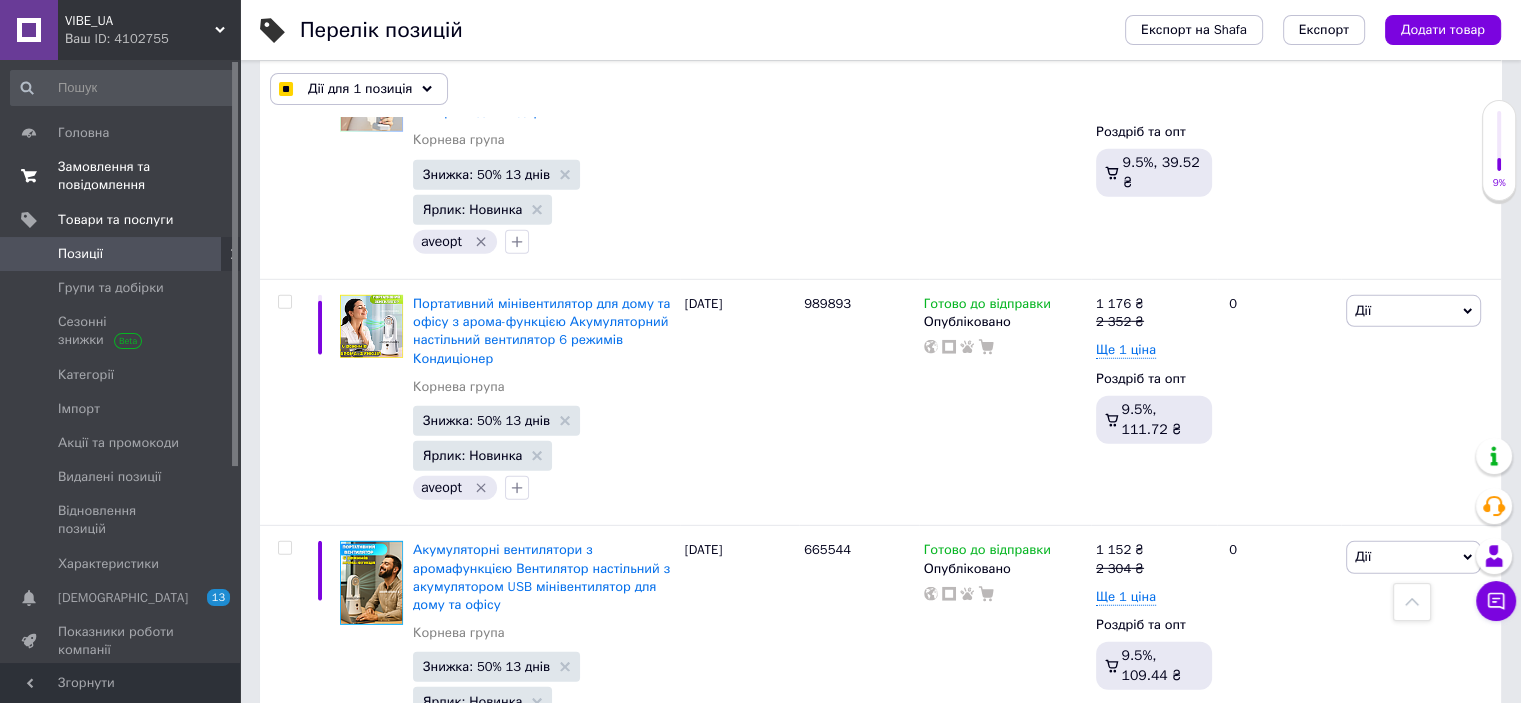 checkbox on "false" 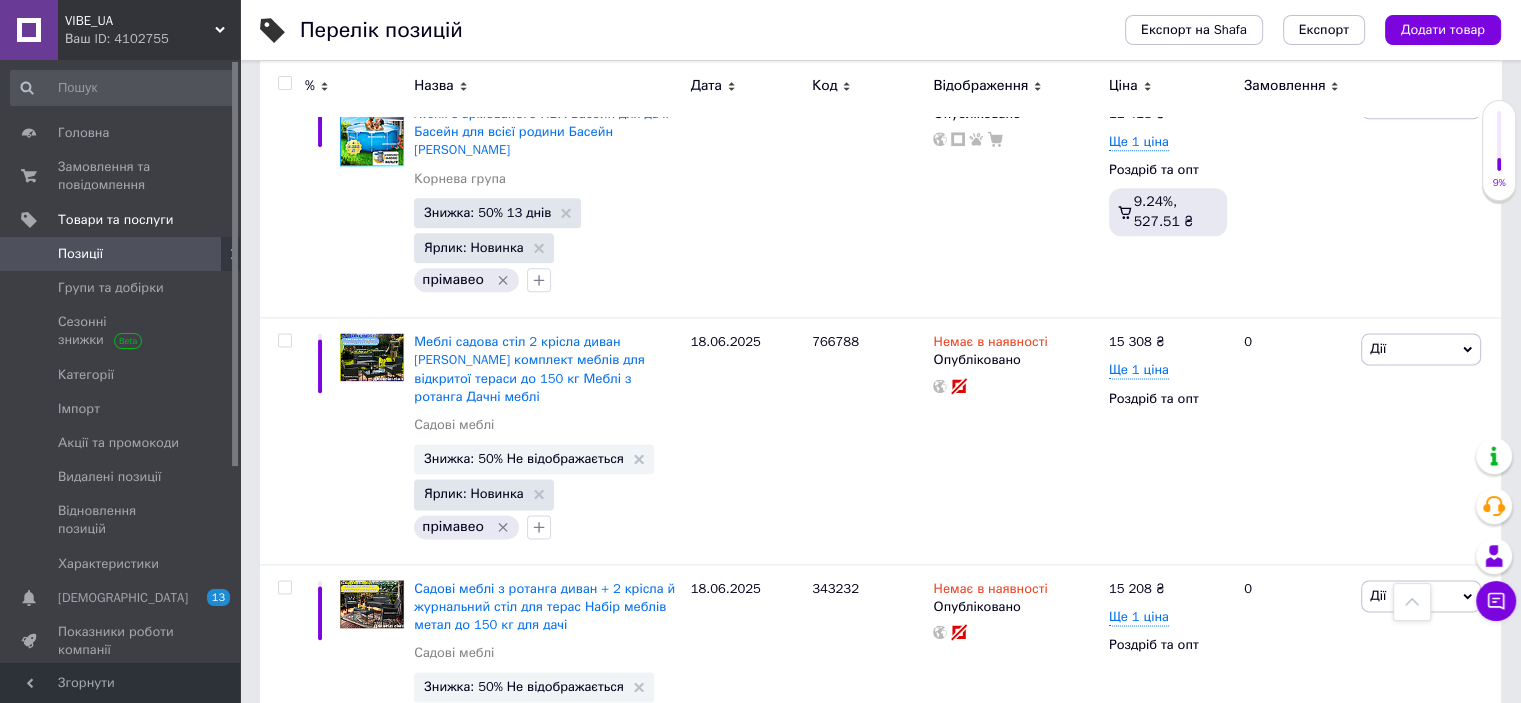 scroll, scrollTop: 9981, scrollLeft: 0, axis: vertical 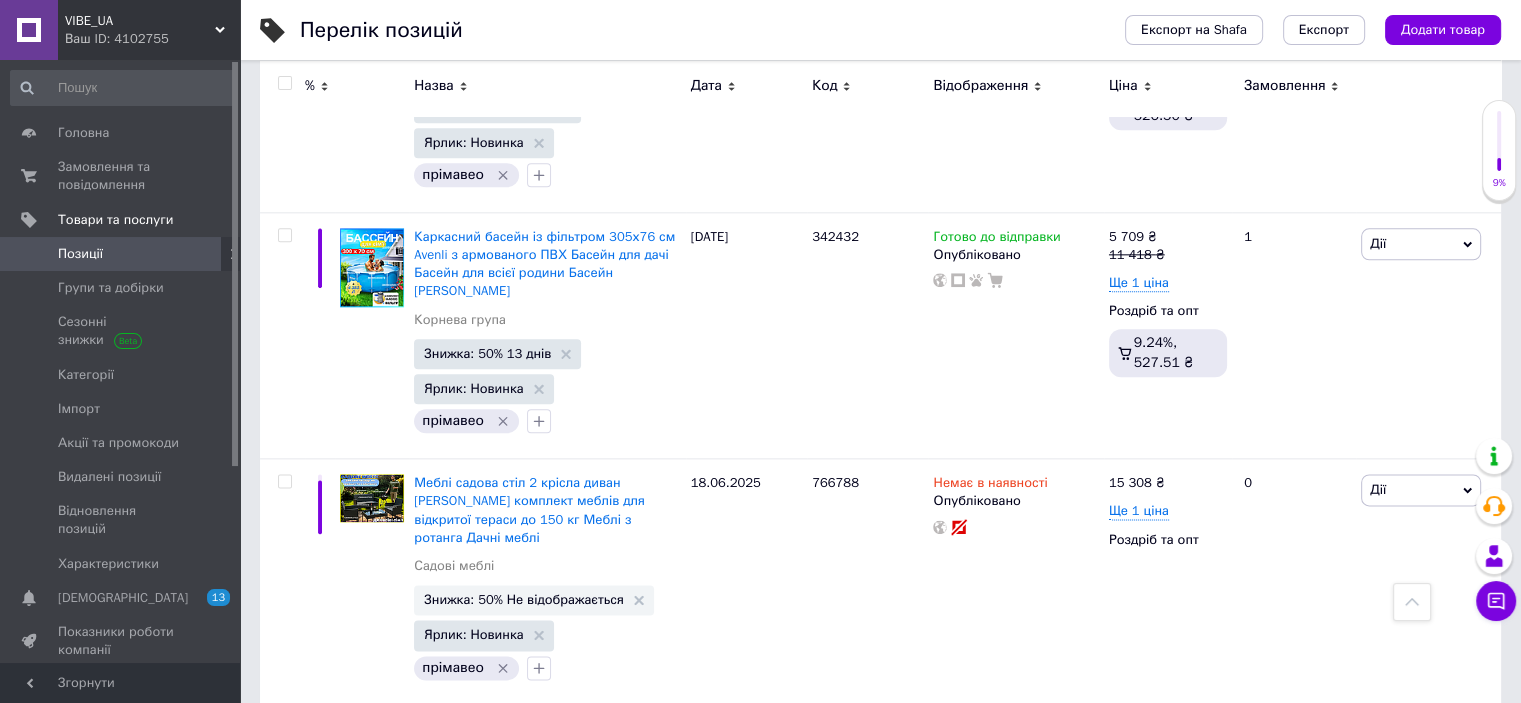 click on "Позиції" at bounding box center [121, 254] 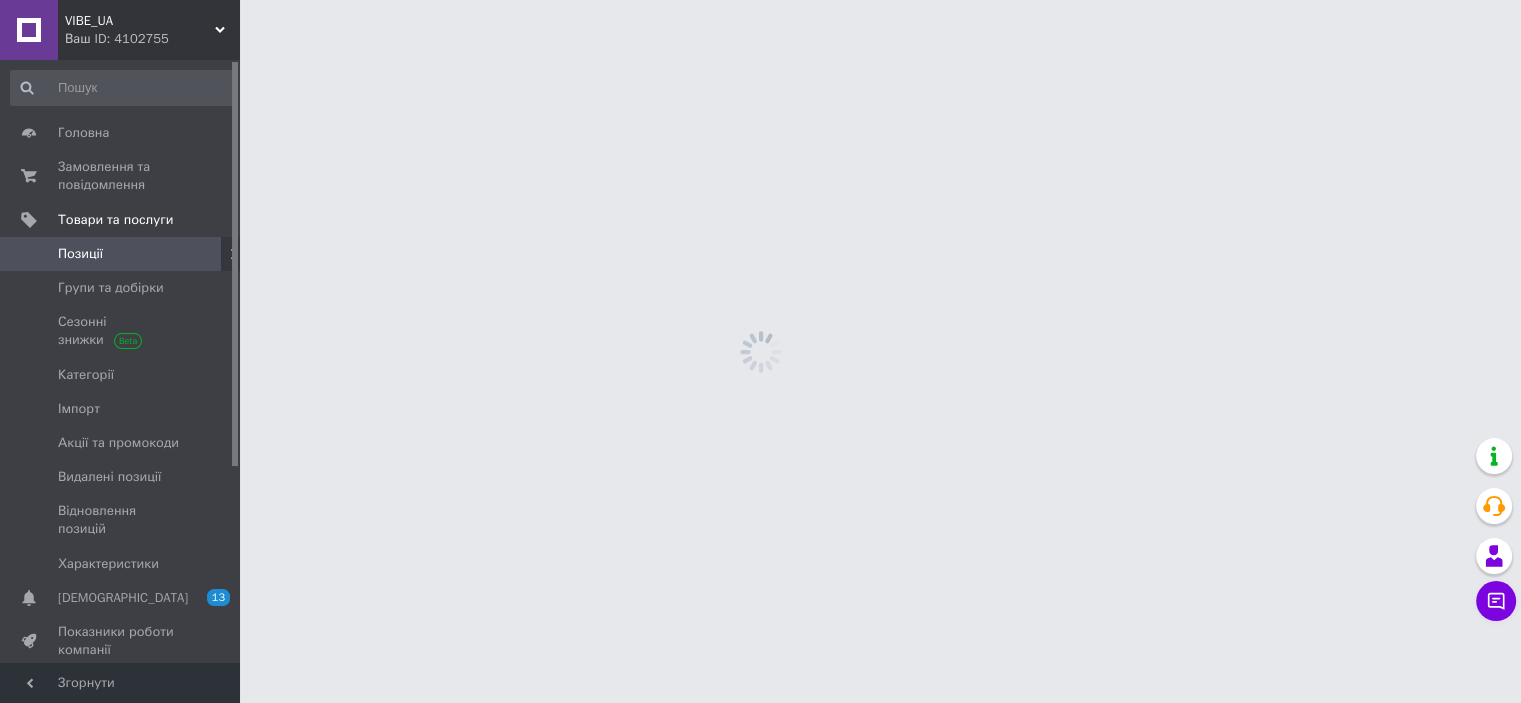 scroll, scrollTop: 0, scrollLeft: 0, axis: both 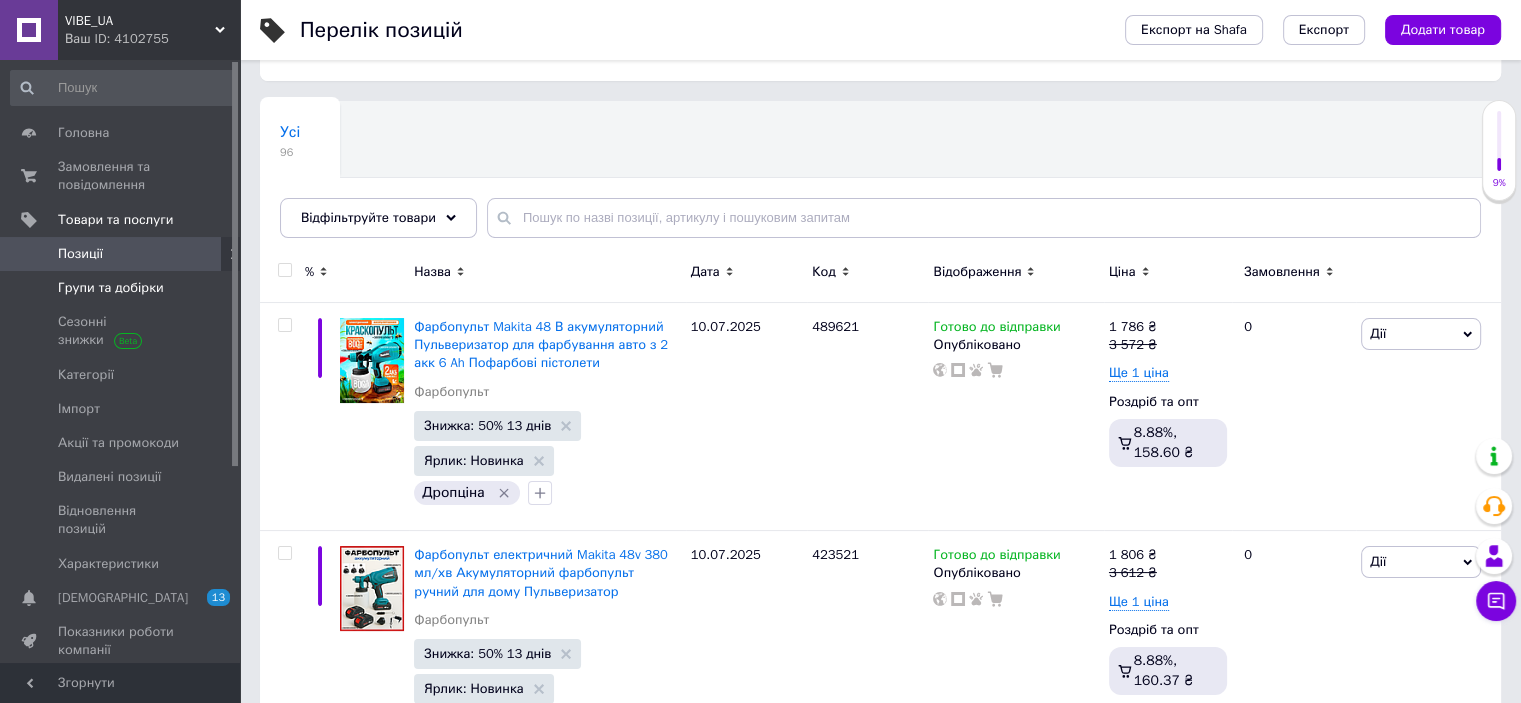 click on "Групи та добірки" at bounding box center (111, 288) 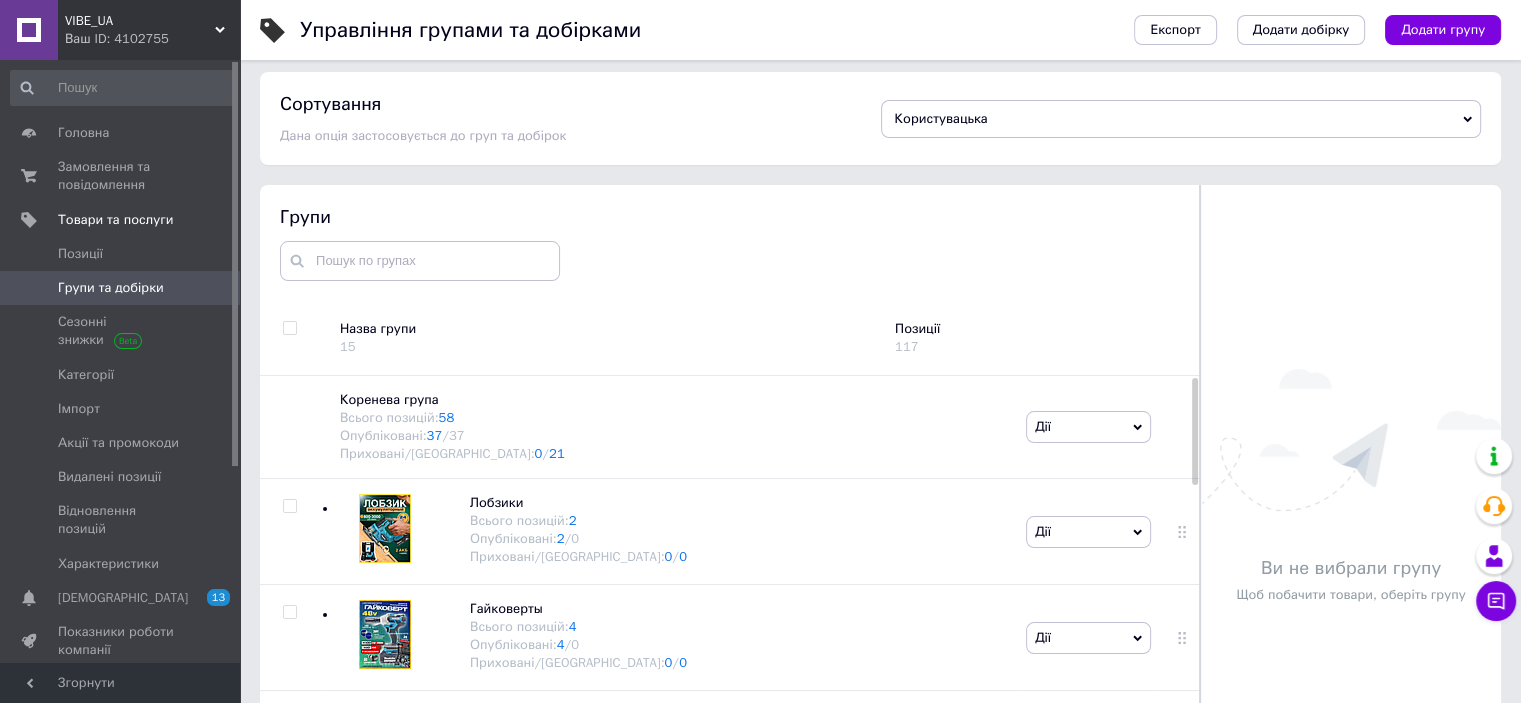 scroll, scrollTop: 0, scrollLeft: 0, axis: both 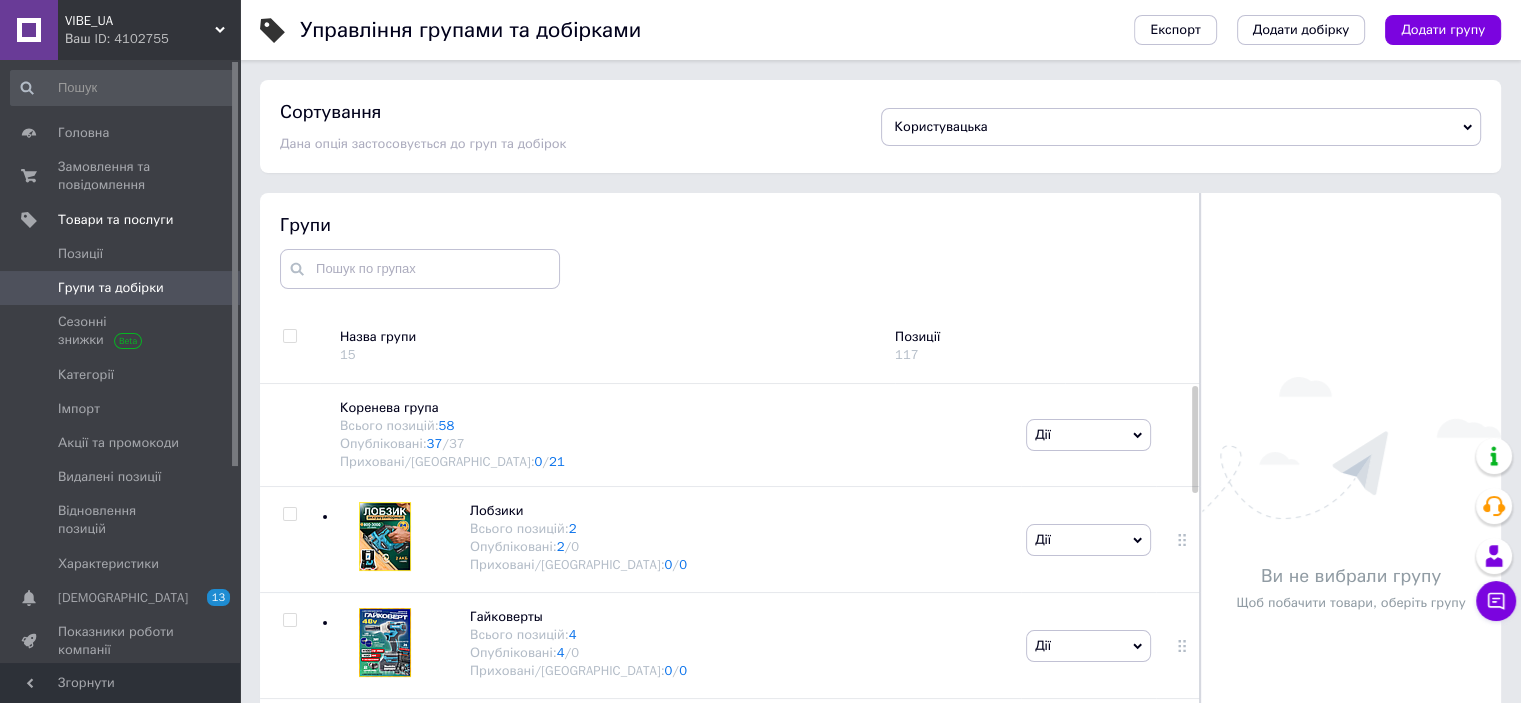 click on "Додати групу" at bounding box center [1443, 30] 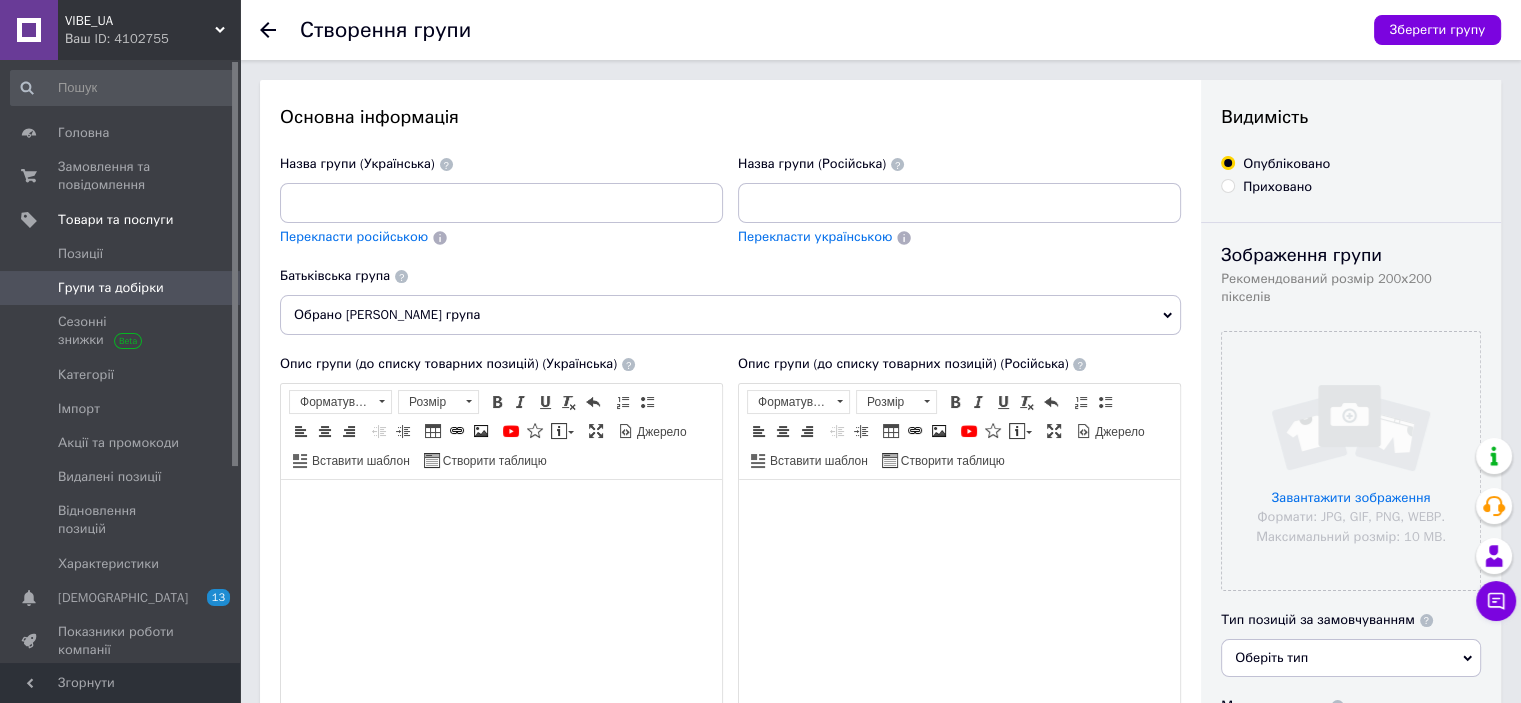 scroll, scrollTop: 0, scrollLeft: 0, axis: both 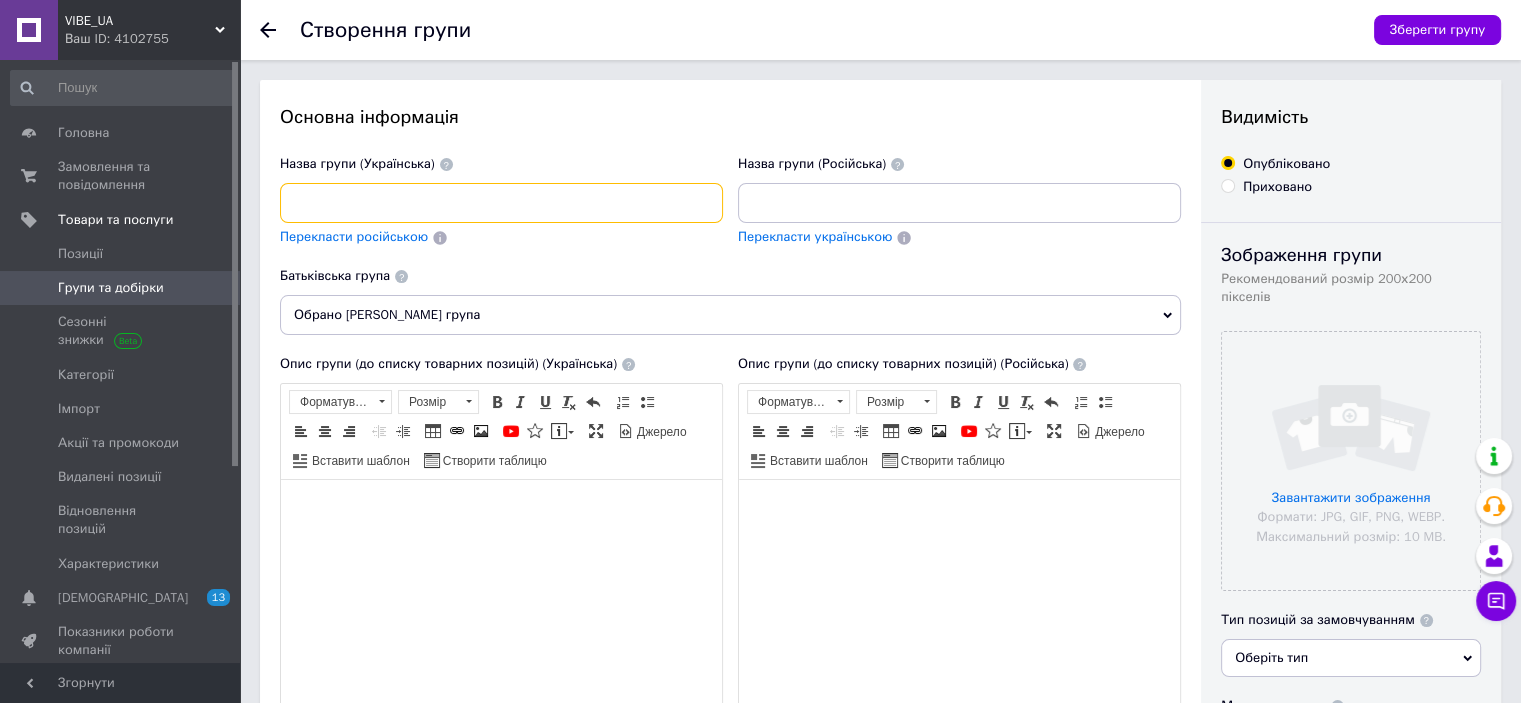 click at bounding box center [501, 203] 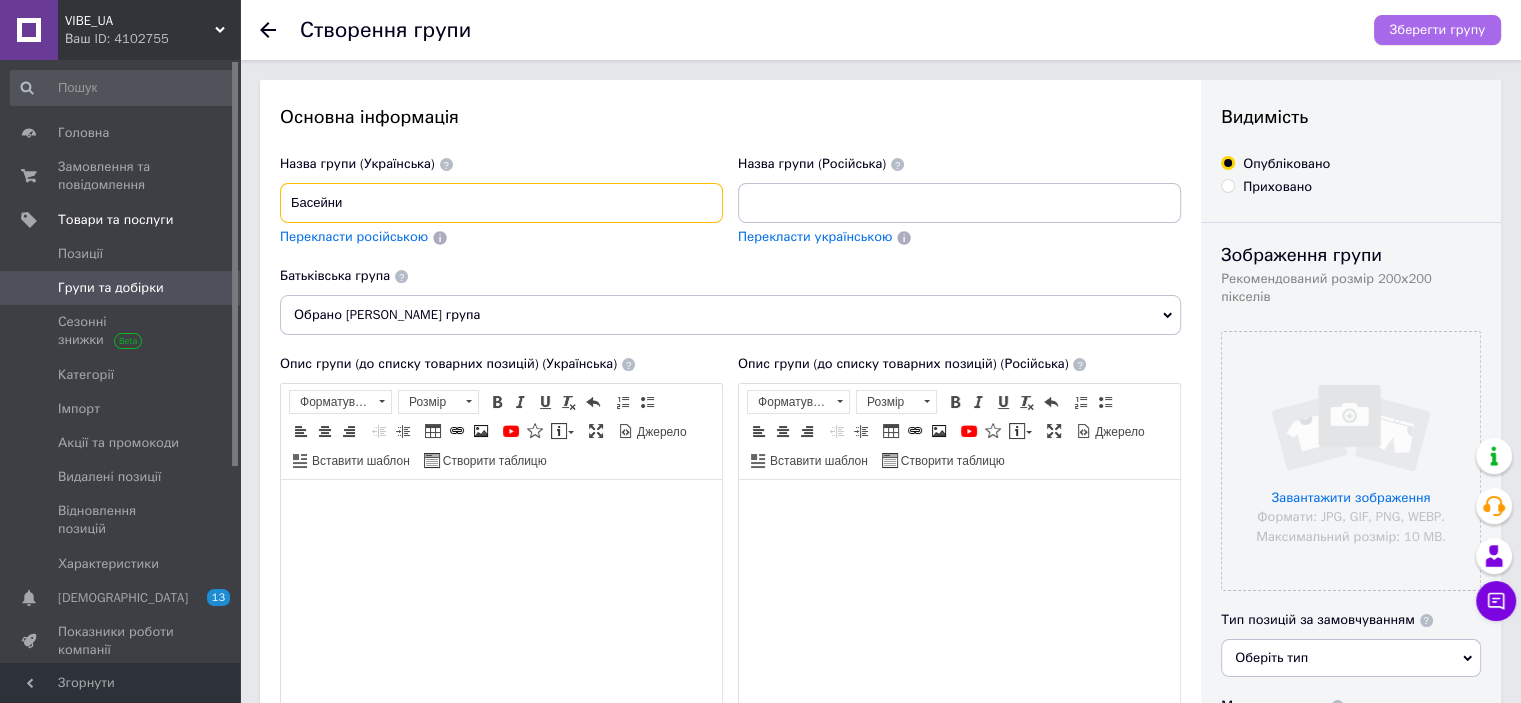 type on "Басейни" 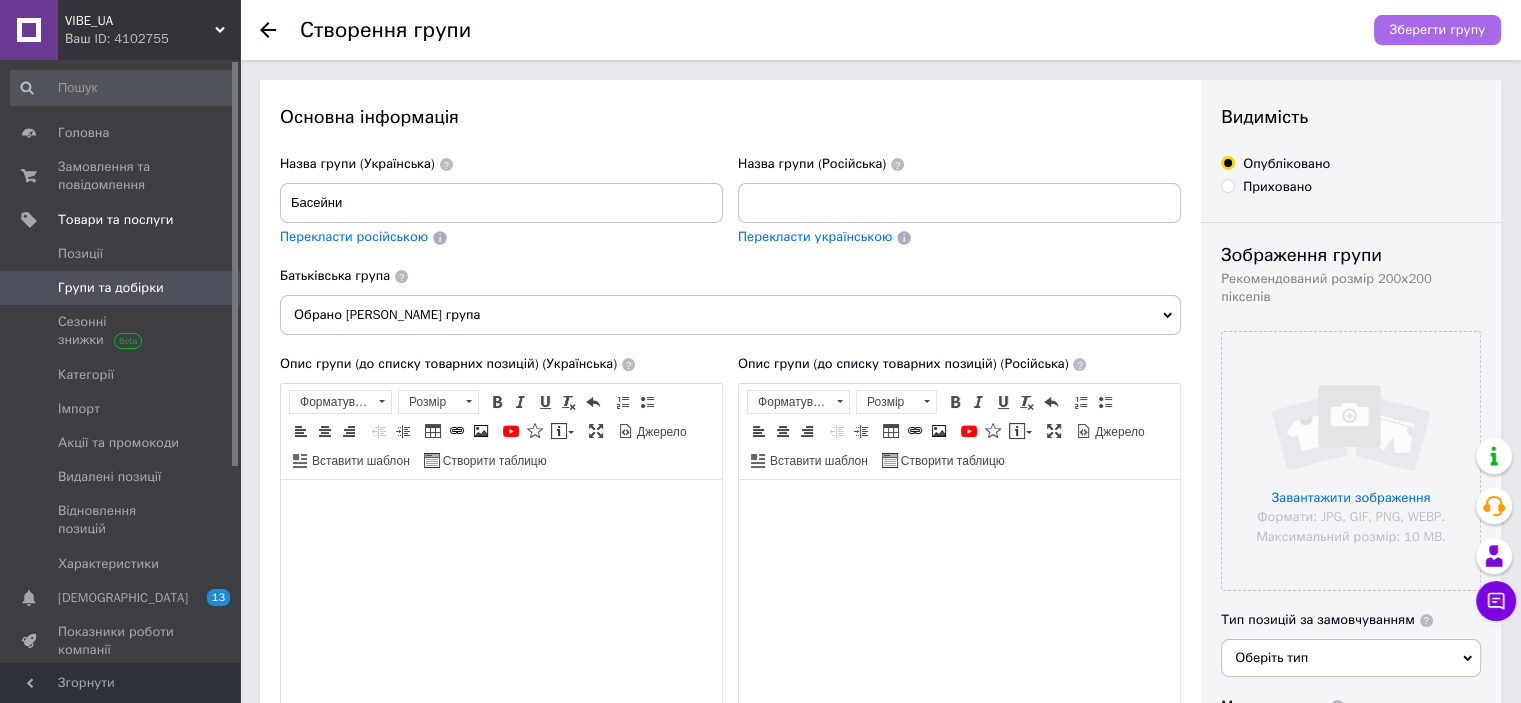 click on "Зберегти групу" at bounding box center (1437, 30) 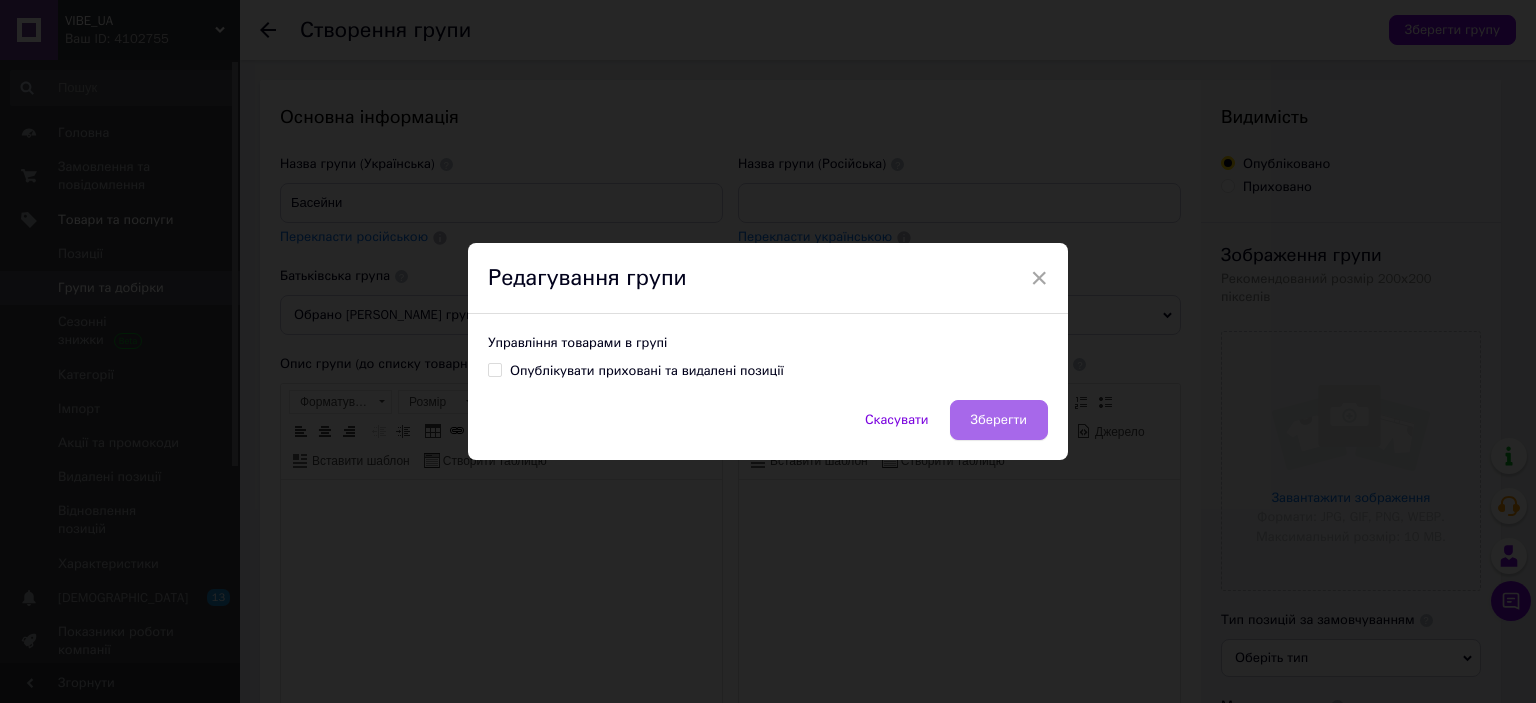 click on "Зберегти" at bounding box center [999, 420] 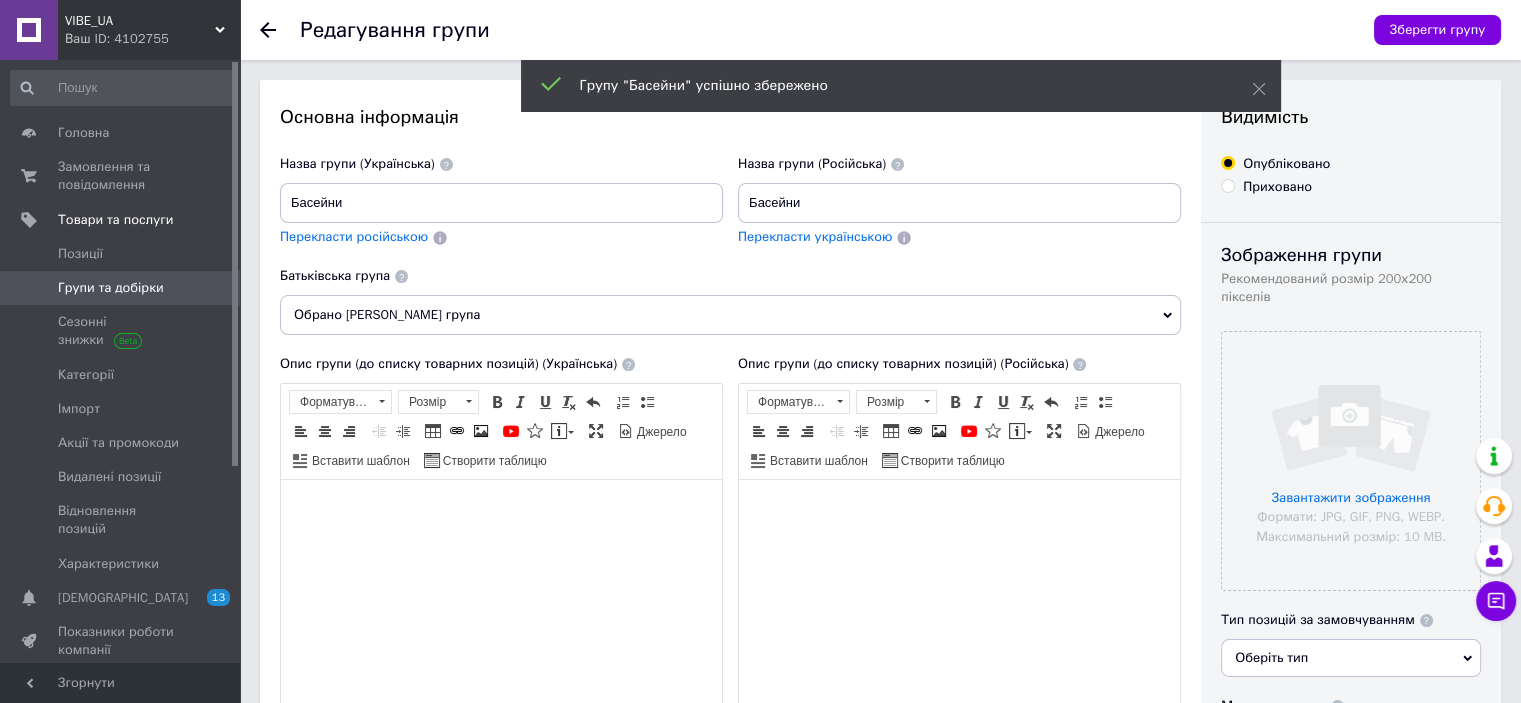 scroll, scrollTop: 0, scrollLeft: 0, axis: both 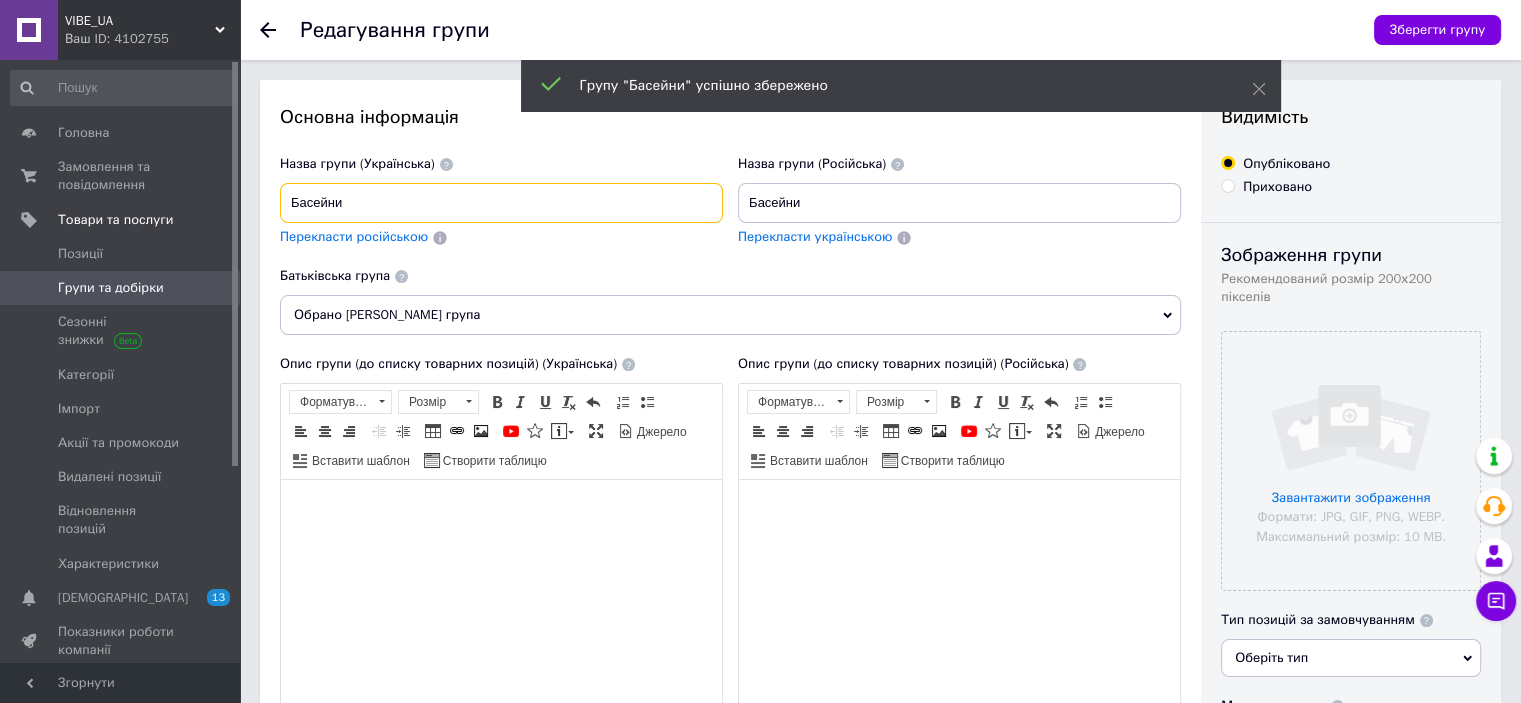 click on "Басейни" at bounding box center (501, 203) 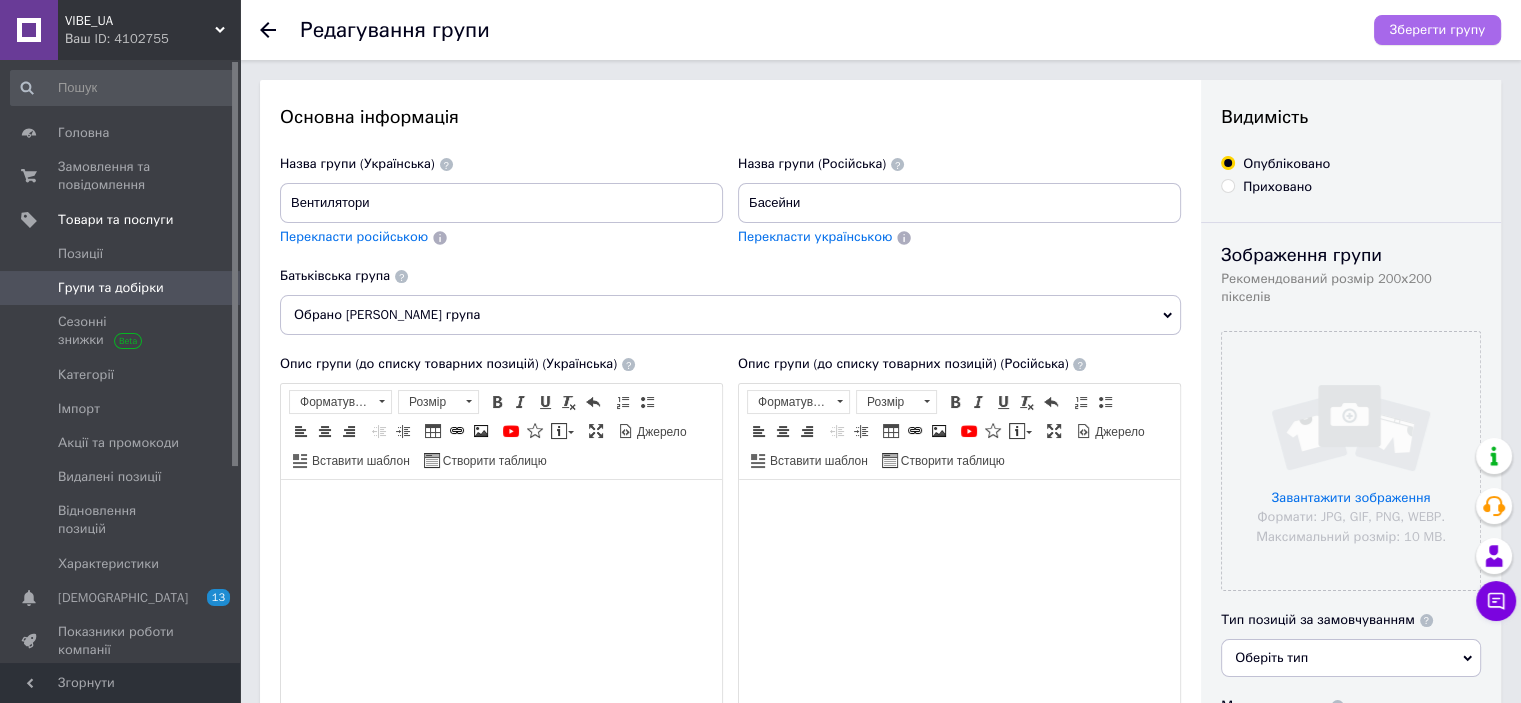click on "Зберегти групу" at bounding box center [1437, 30] 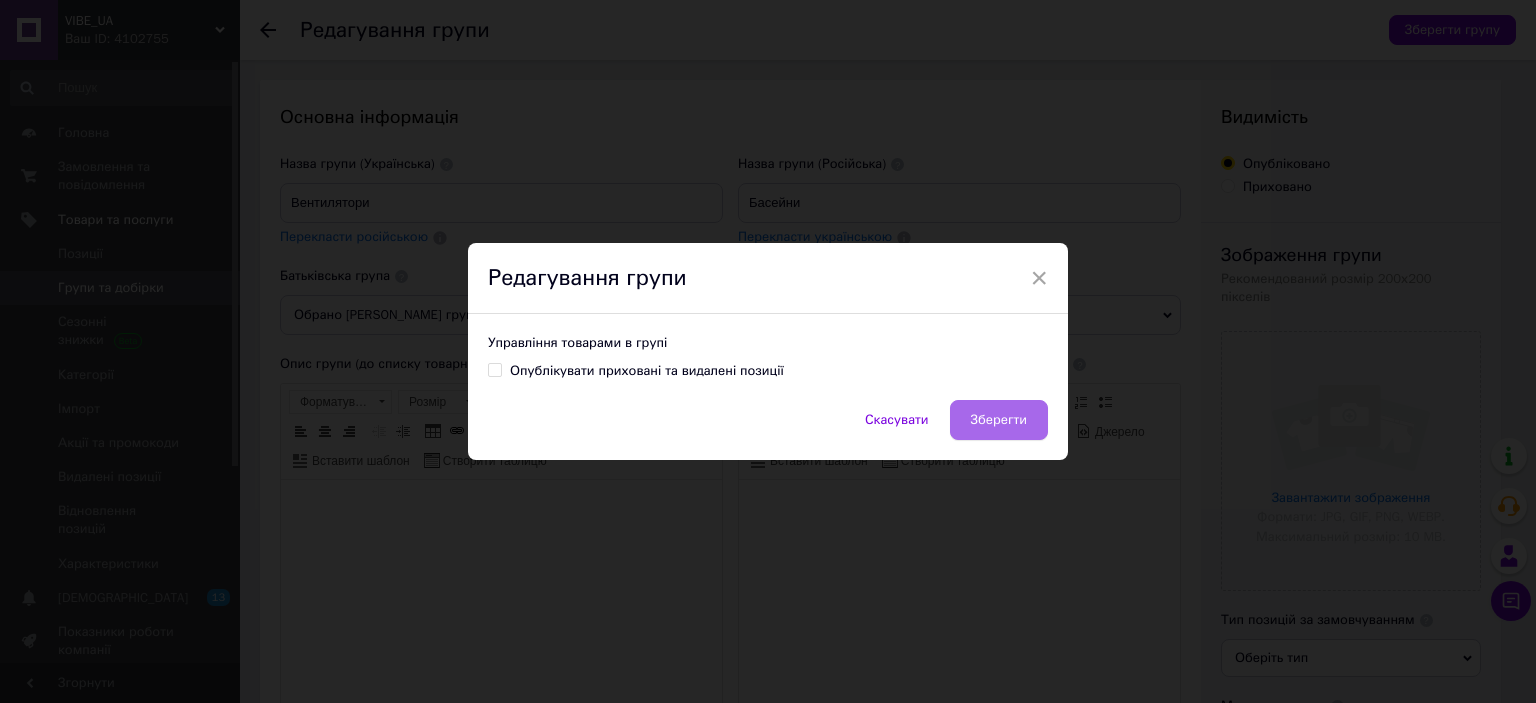 click on "Зберегти" at bounding box center [999, 420] 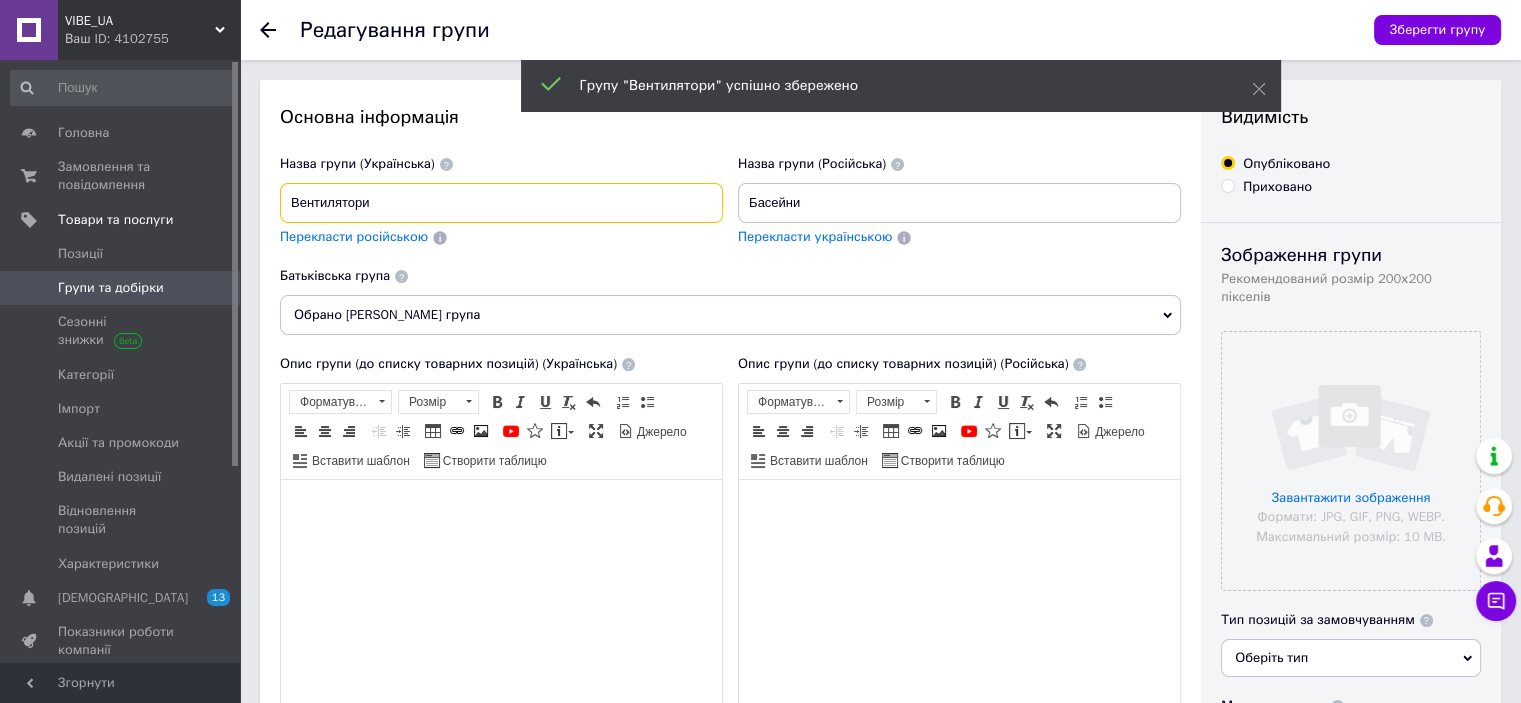 click on "Вентилятори" at bounding box center [501, 203] 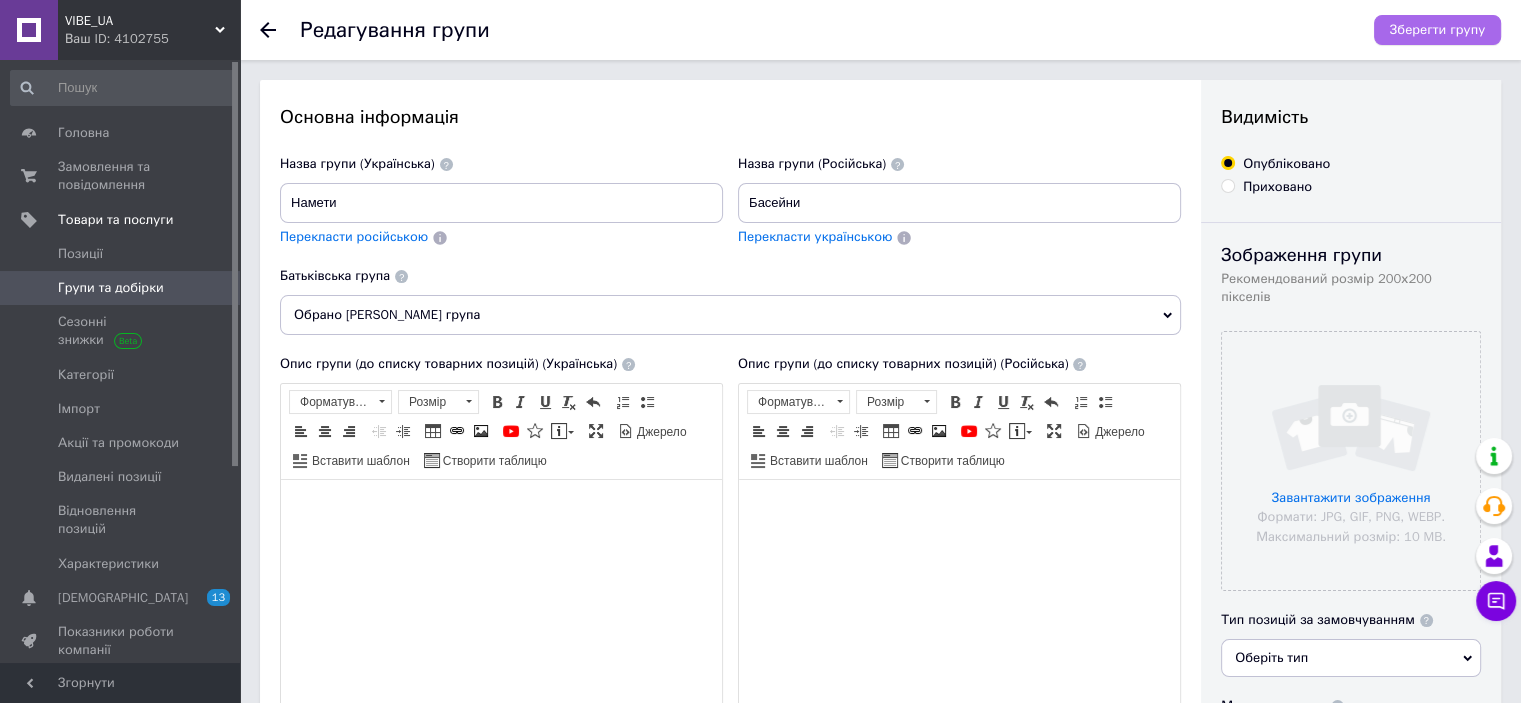 click on "Зберегти групу" at bounding box center (1437, 30) 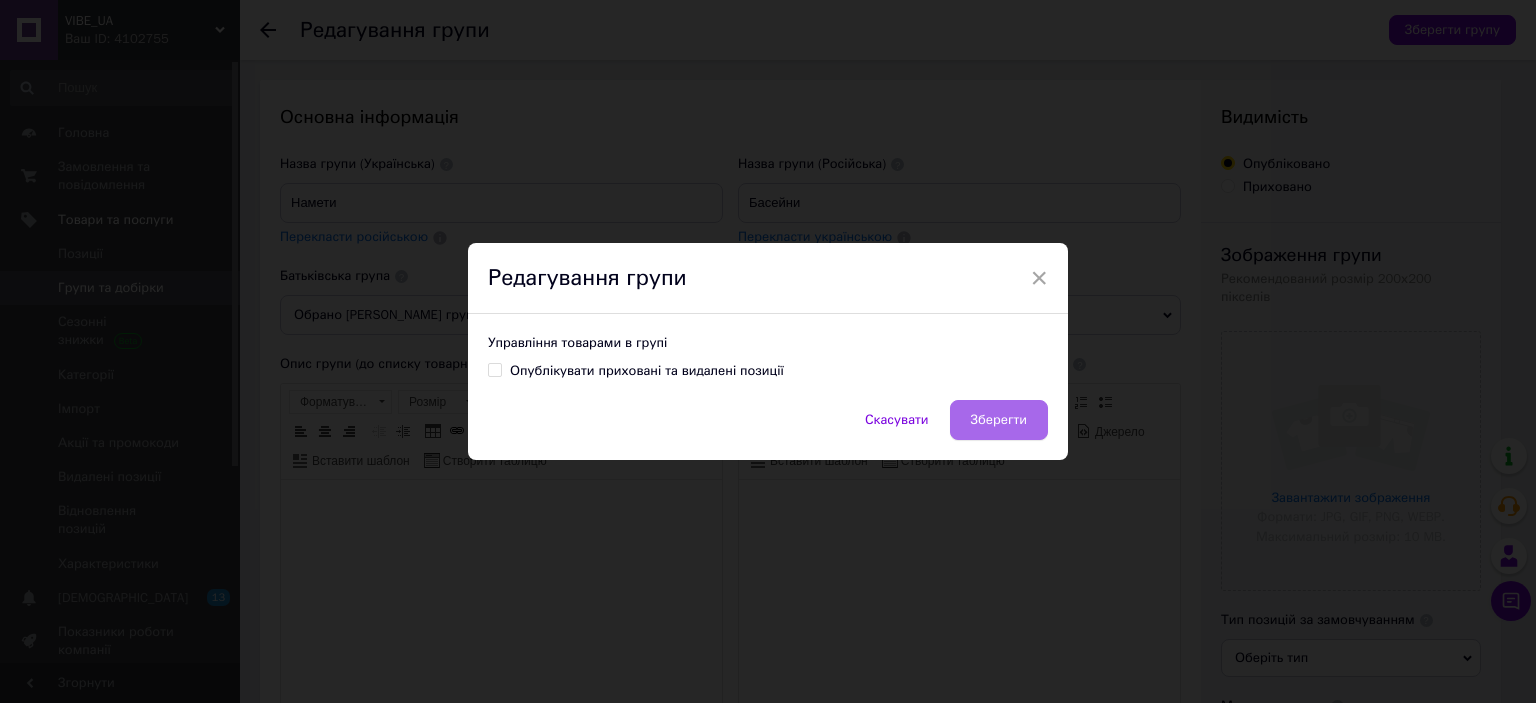 click on "Зберегти" at bounding box center (999, 420) 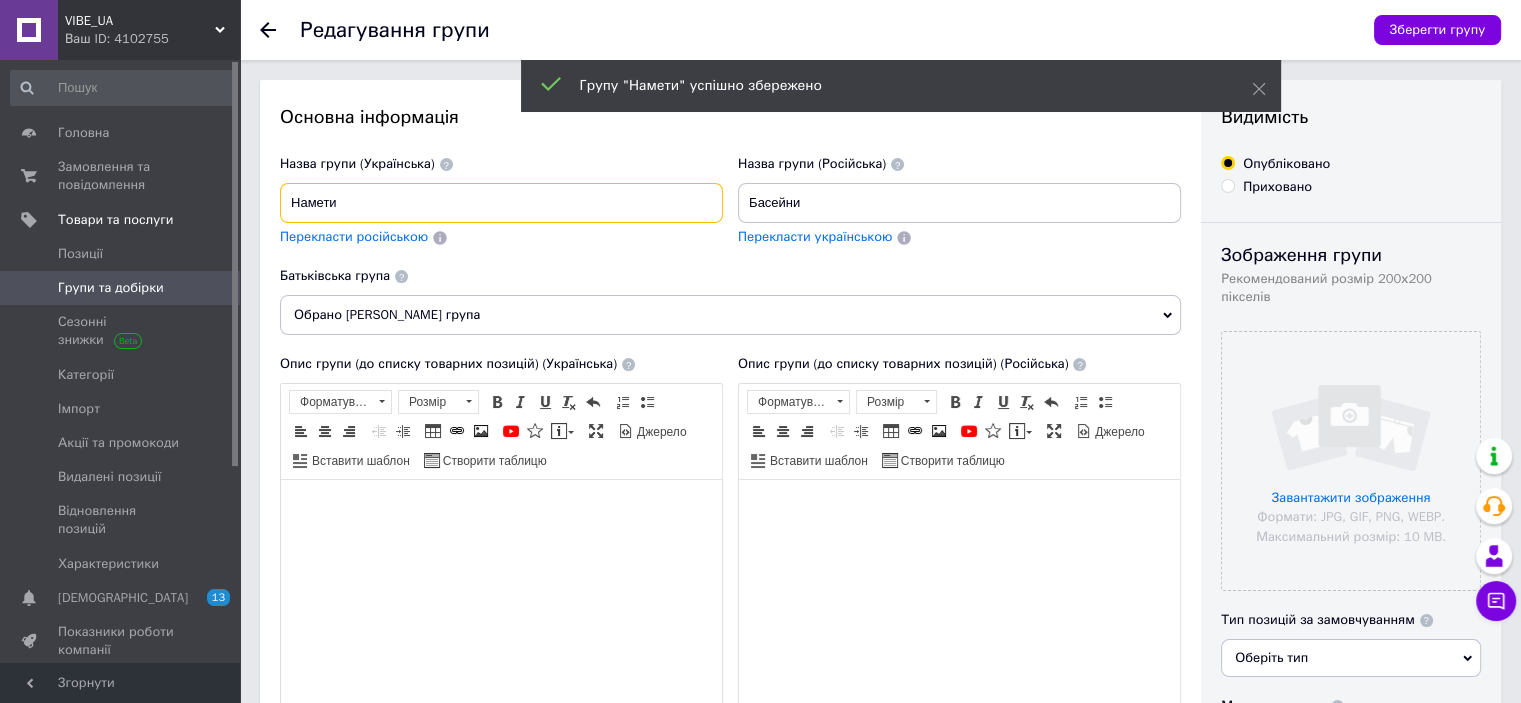 click on "Намети" at bounding box center (501, 203) 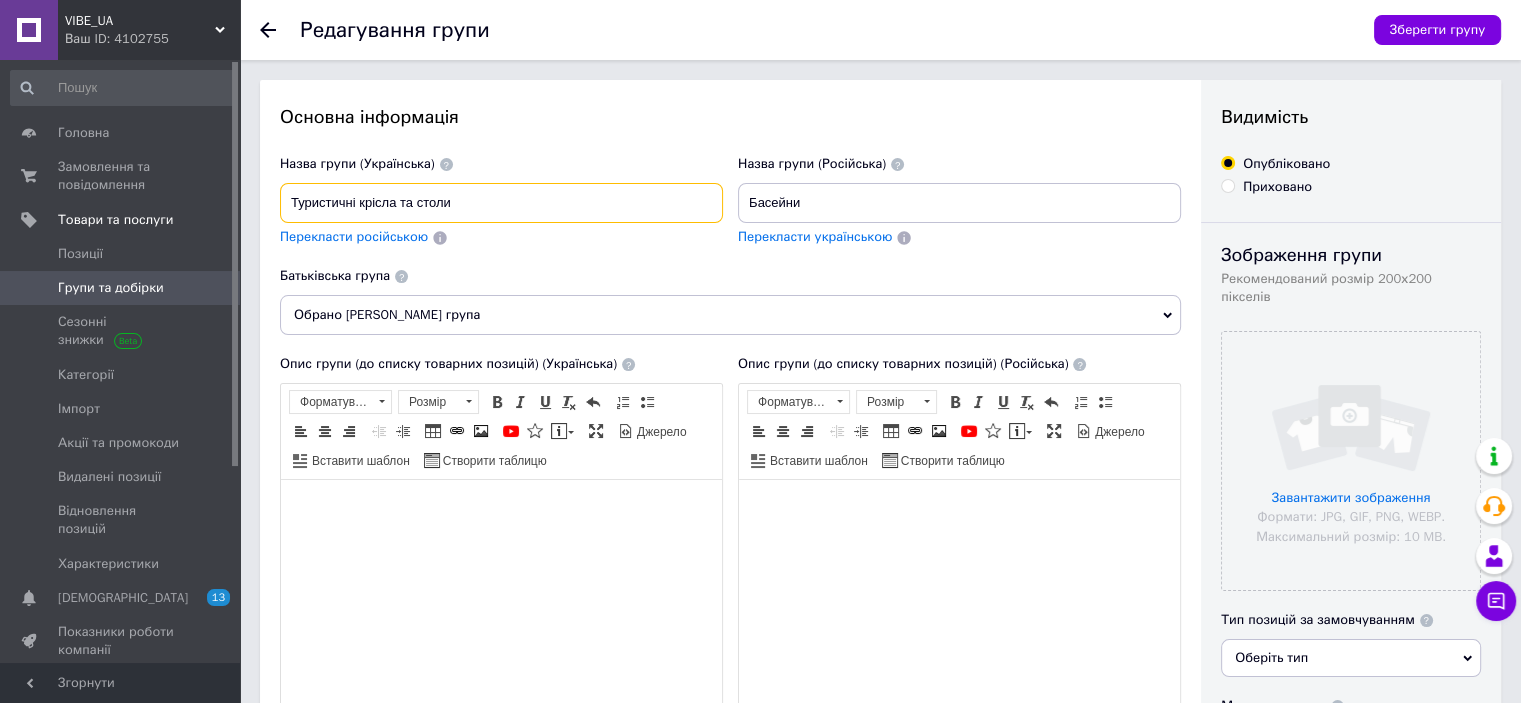 type on "Туристичні крісла та столи" 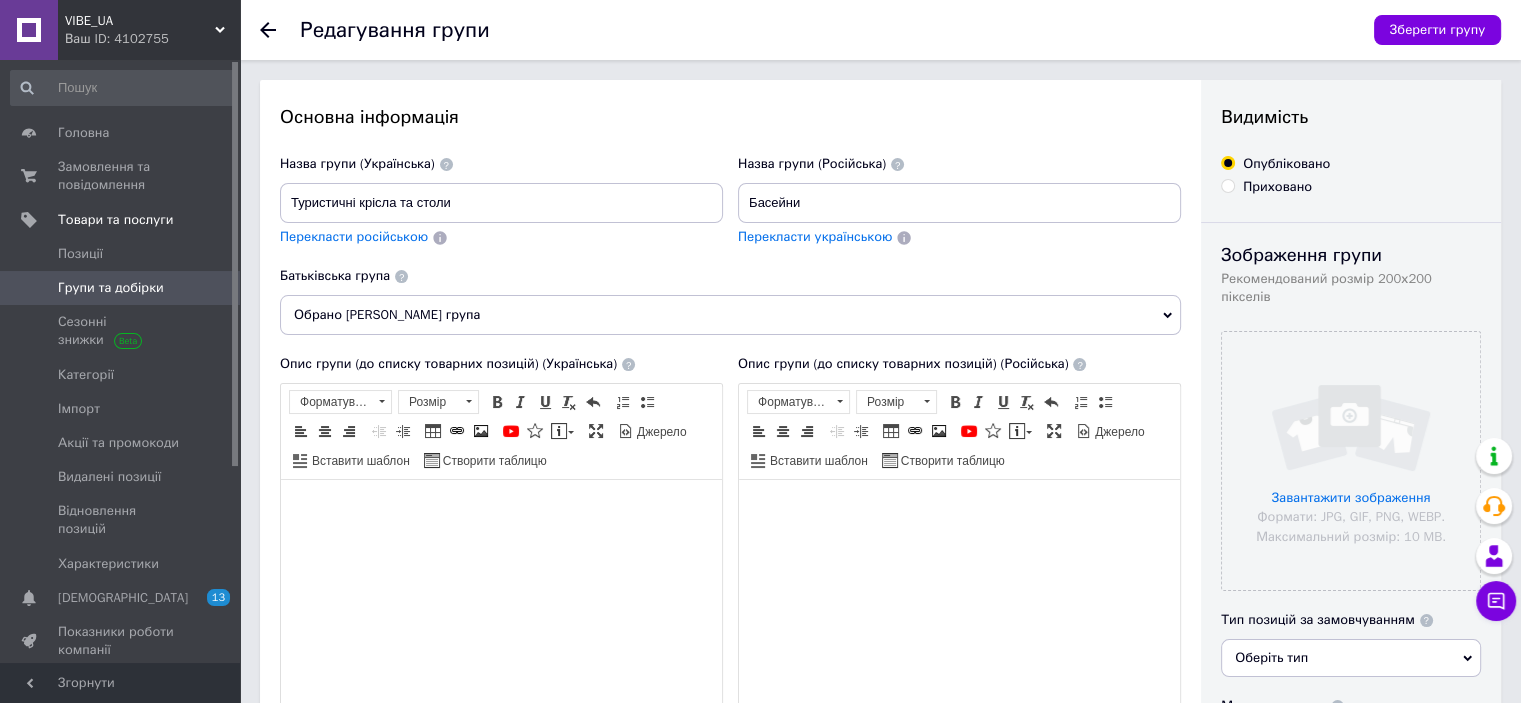 click on "Групи та добірки" at bounding box center (111, 288) 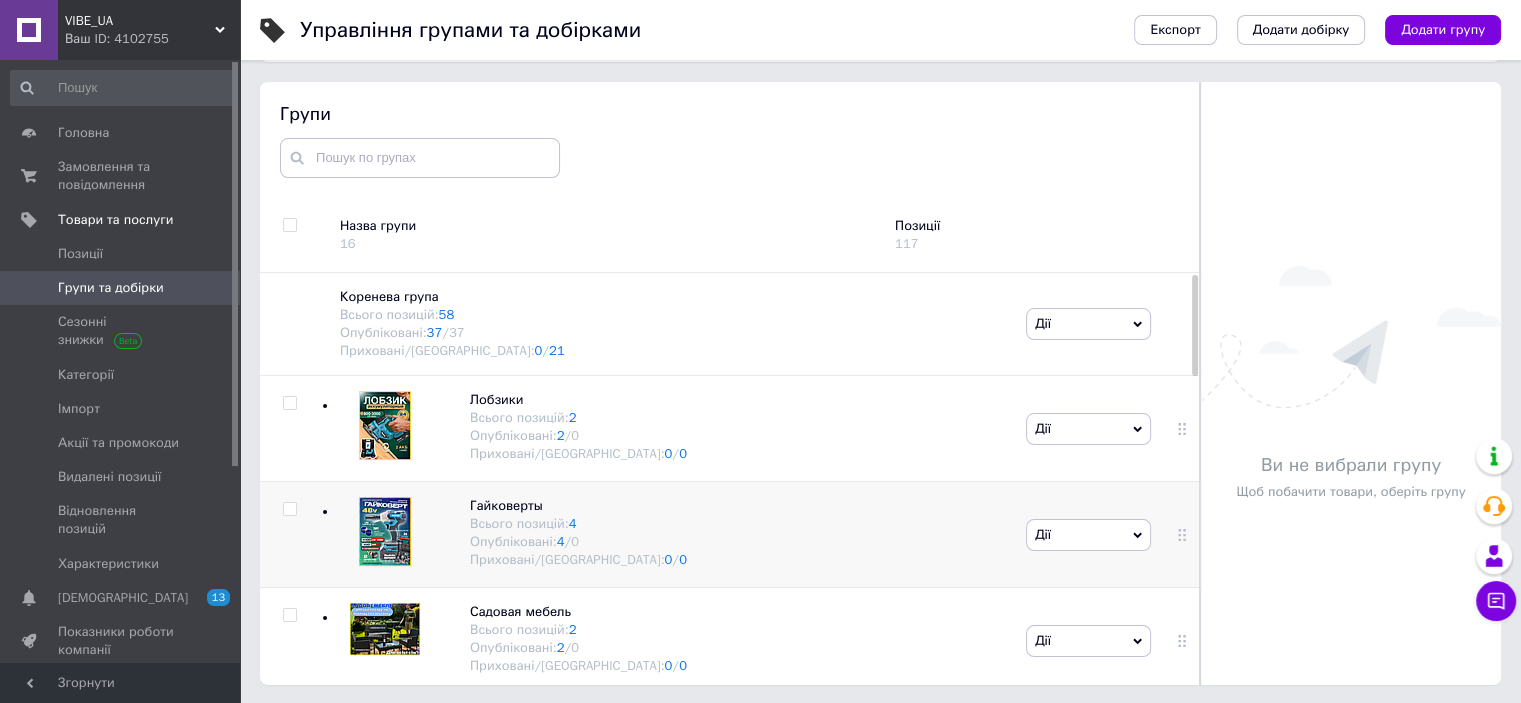 scroll, scrollTop: 113, scrollLeft: 0, axis: vertical 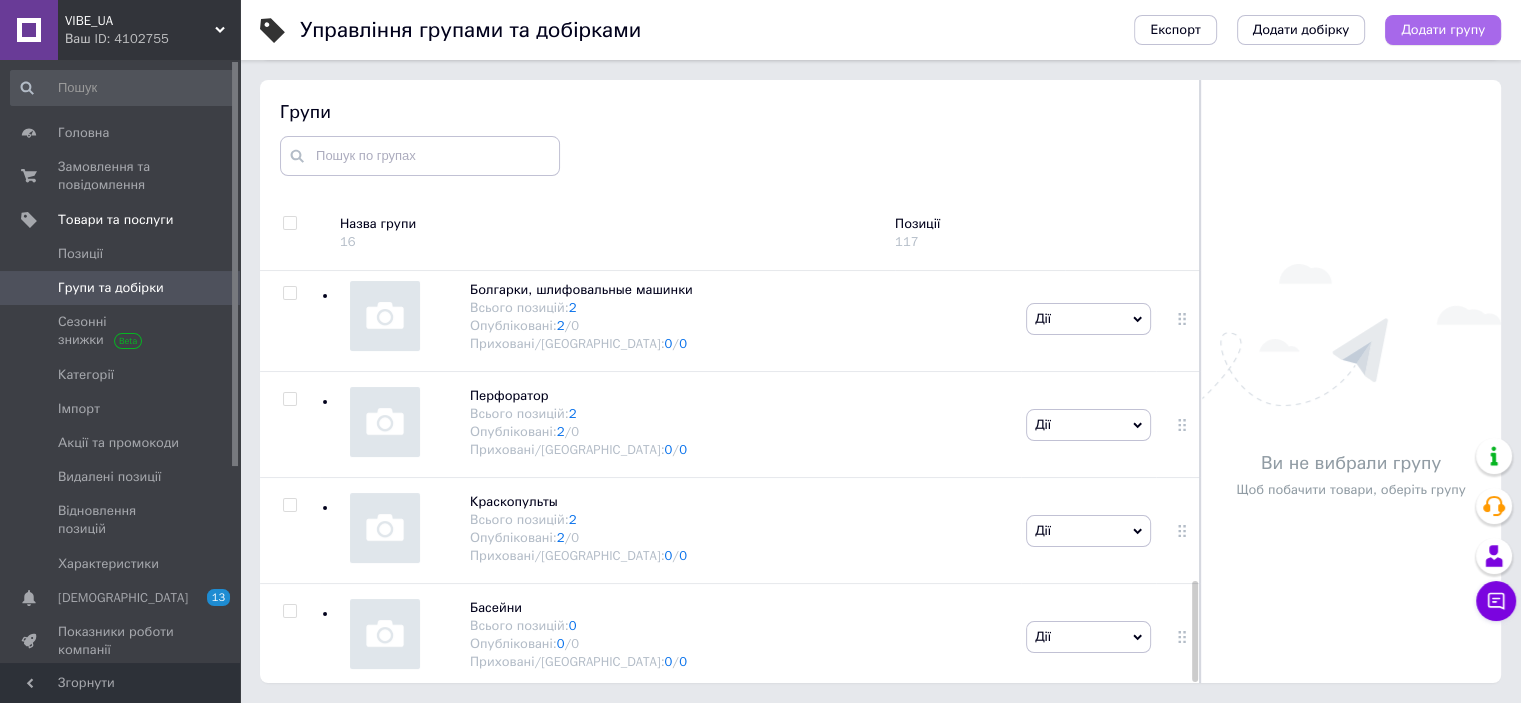 click on "Додати групу" at bounding box center [1443, 30] 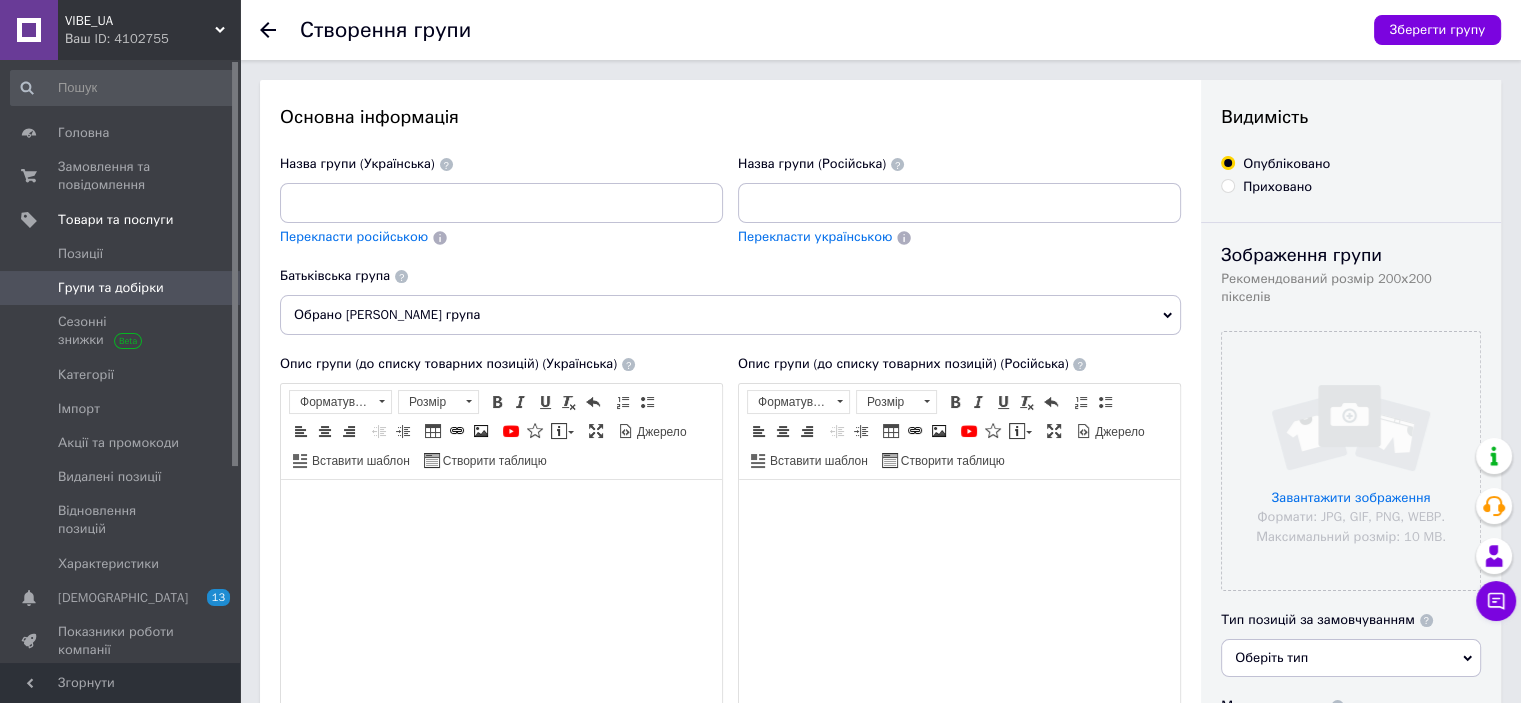 scroll, scrollTop: 0, scrollLeft: 0, axis: both 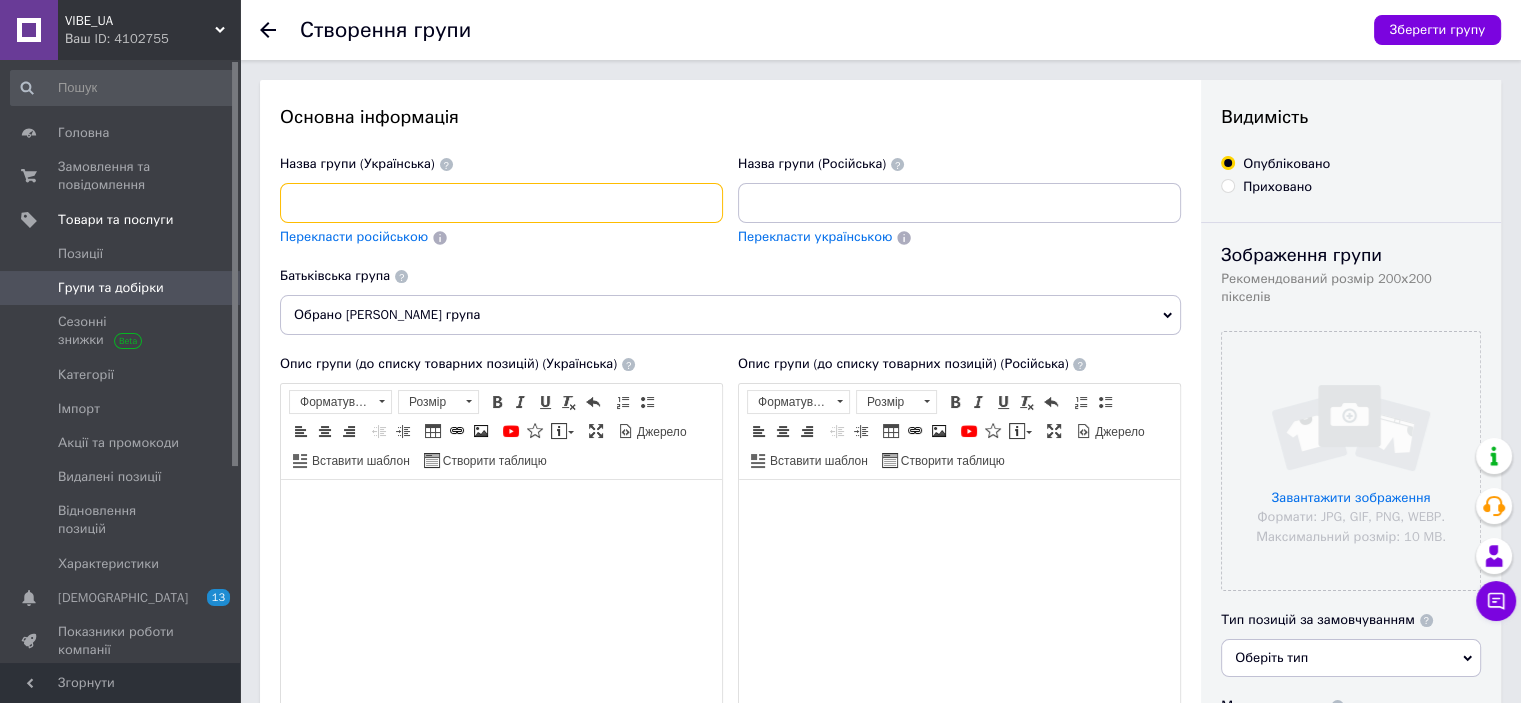 click at bounding box center (501, 203) 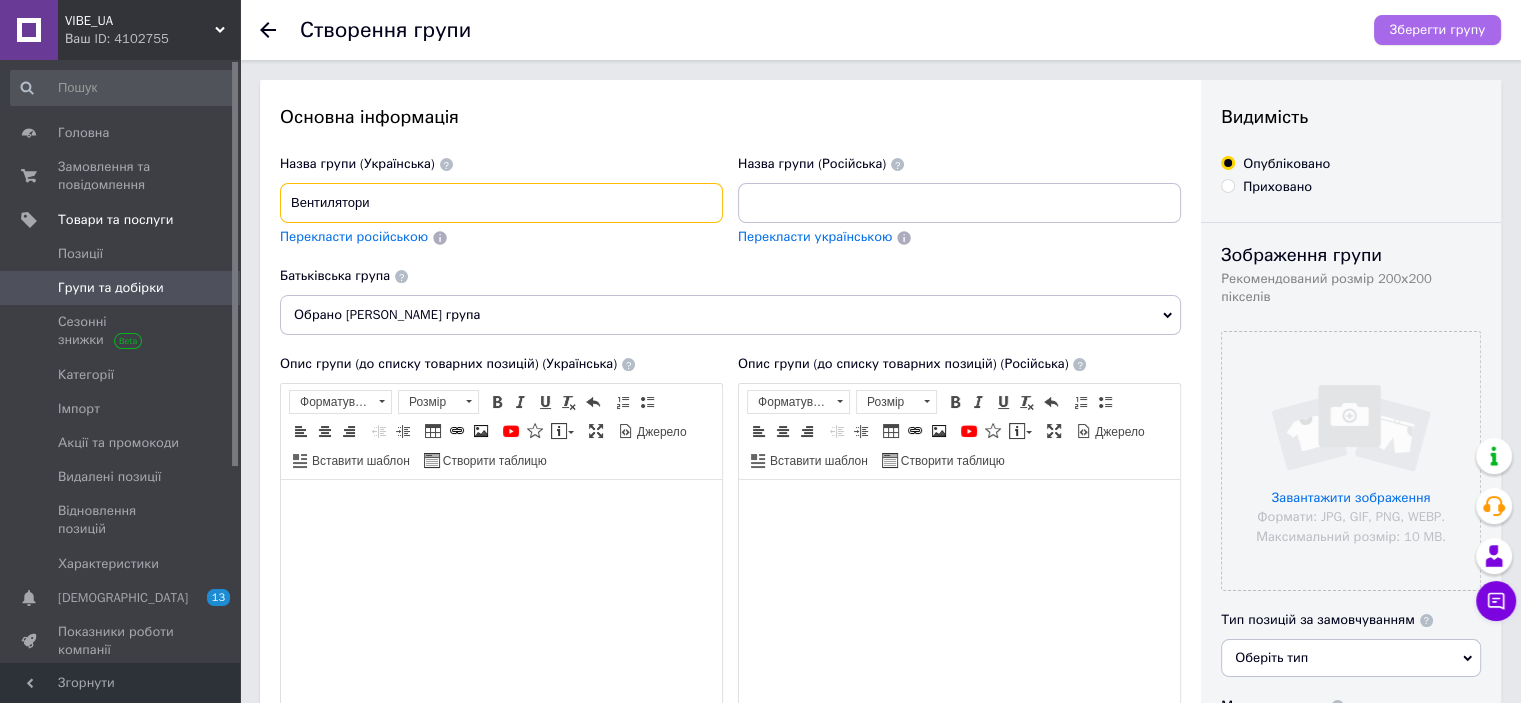 type on "Вентилятори" 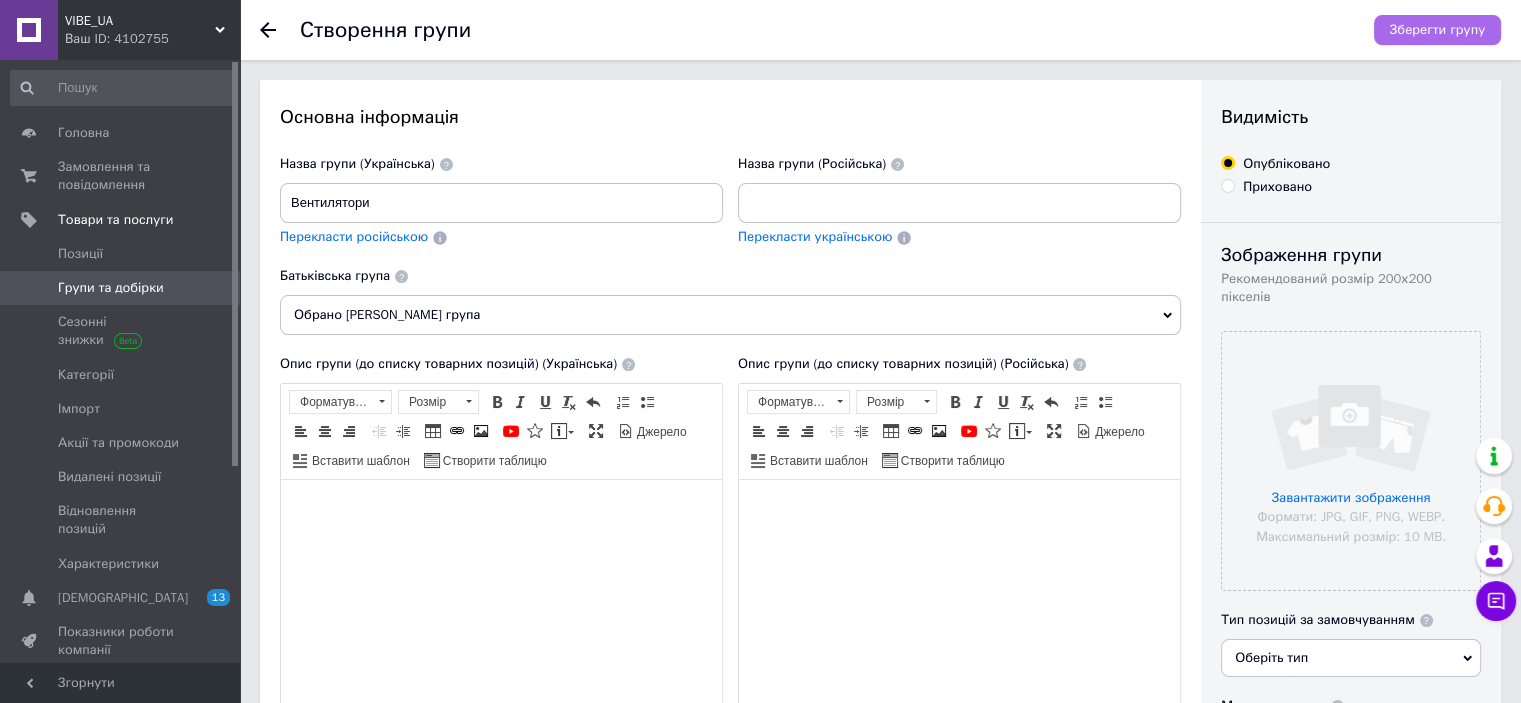 click on "Зберегти групу" at bounding box center (1437, 30) 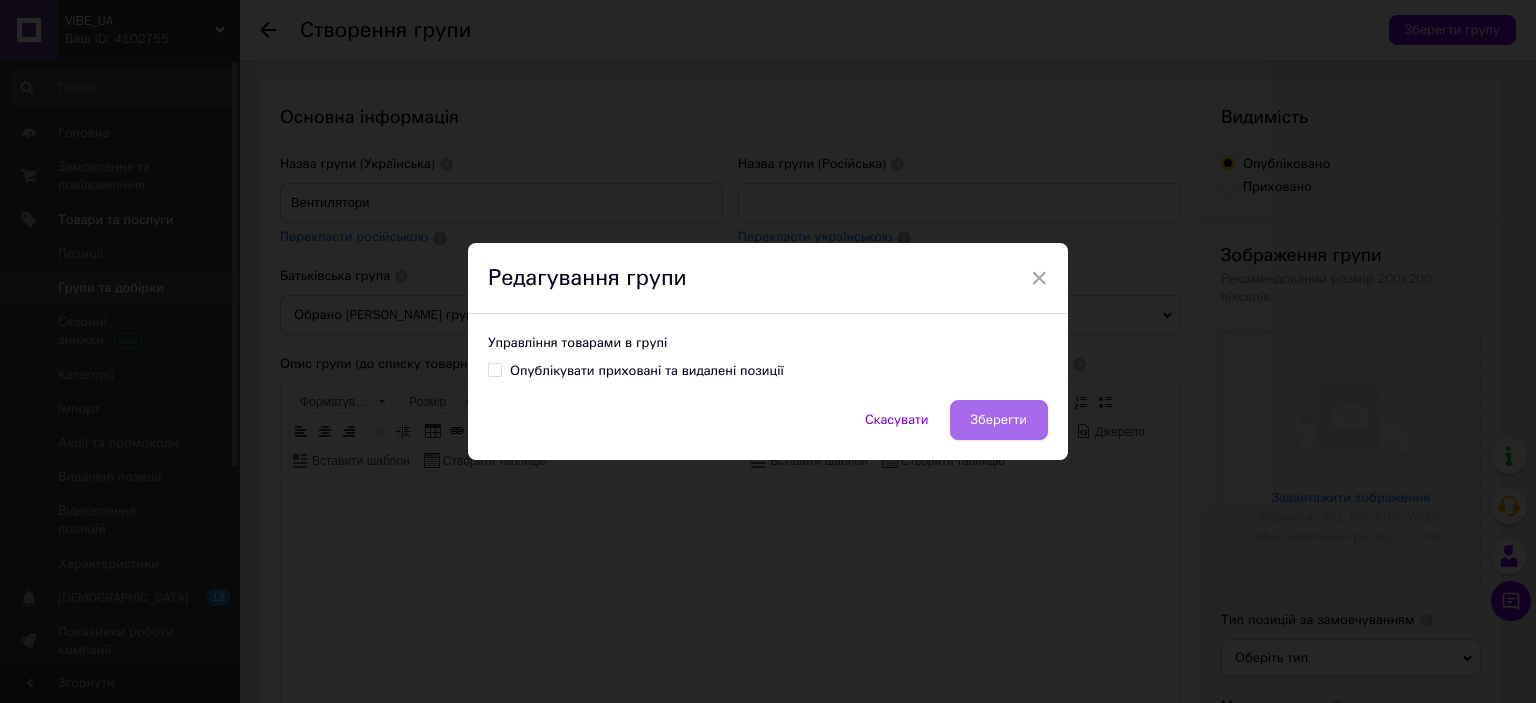 click on "Зберегти" at bounding box center [999, 420] 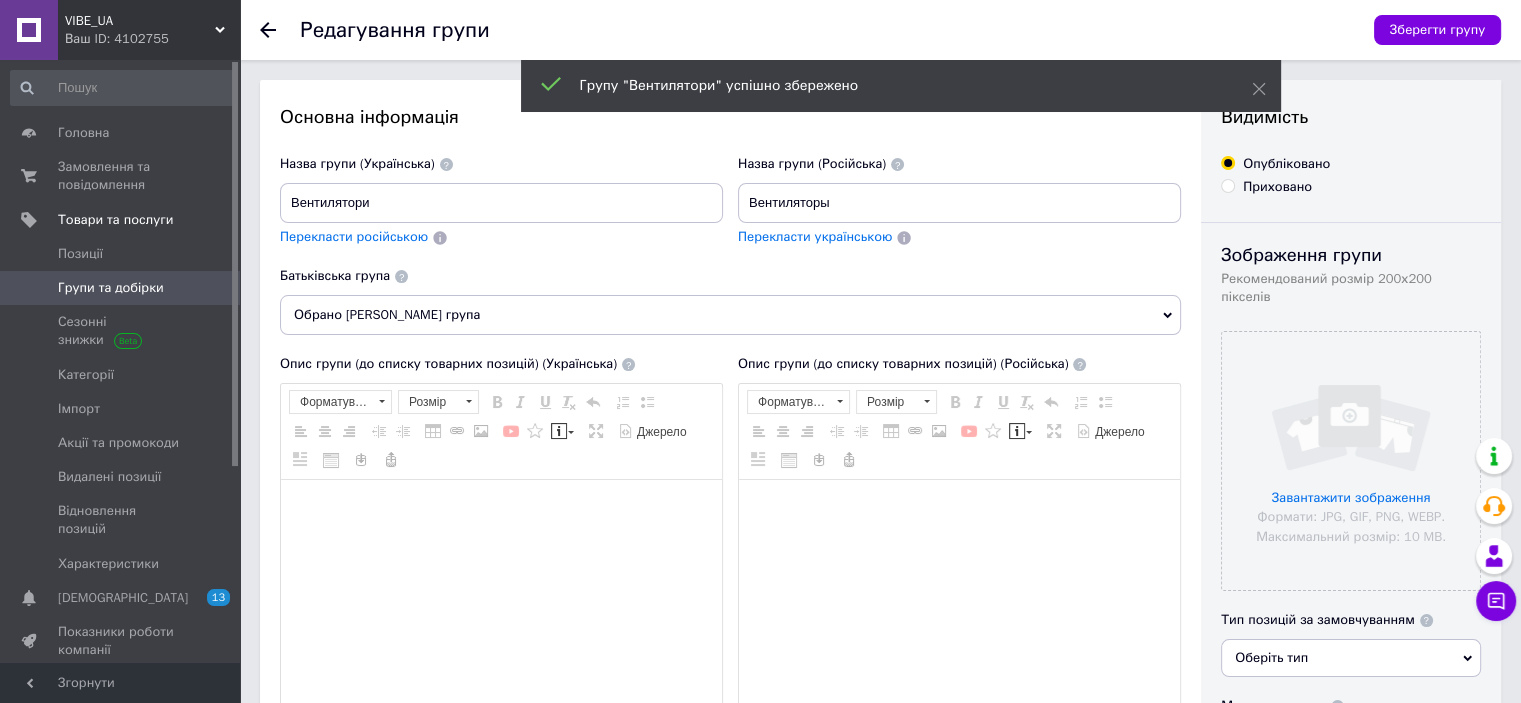 scroll, scrollTop: 0, scrollLeft: 0, axis: both 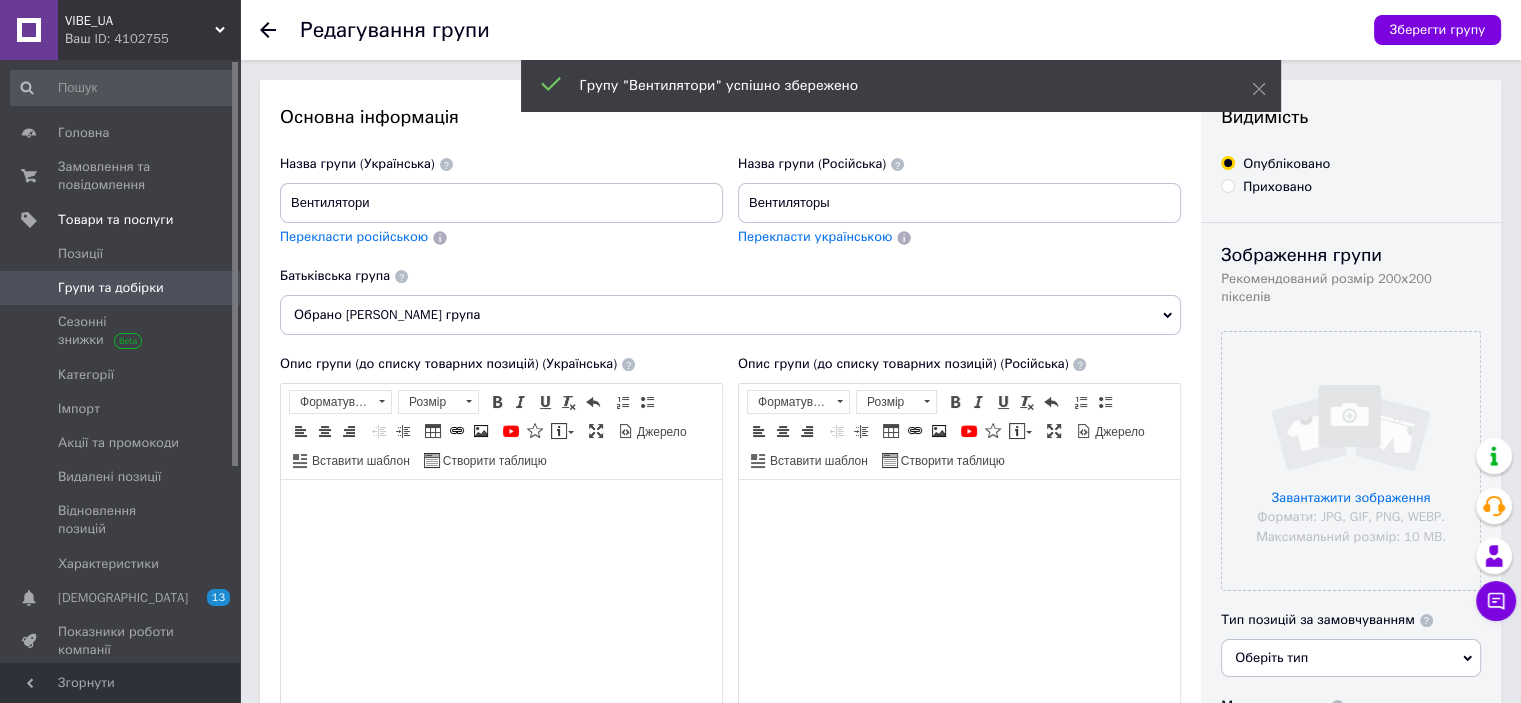 click on "Групи та добірки" at bounding box center [111, 288] 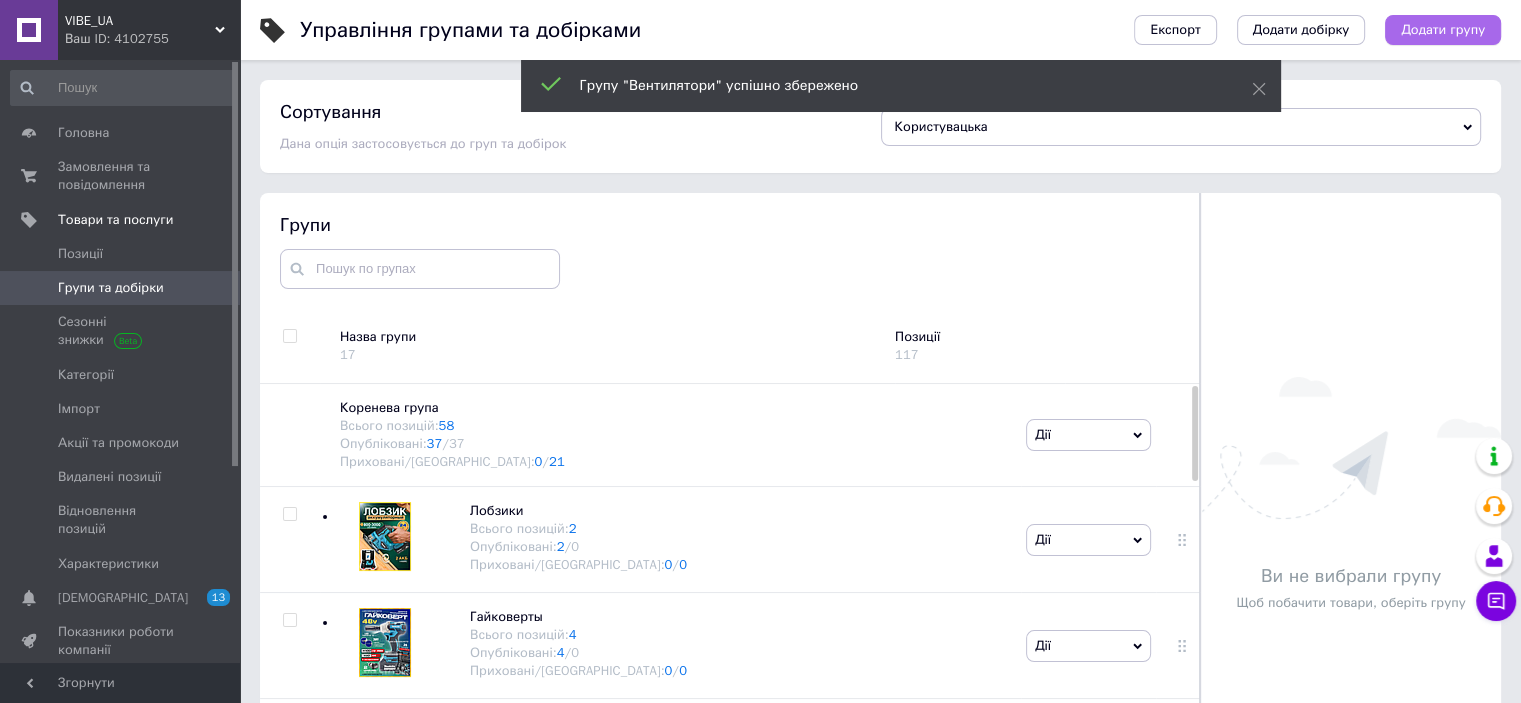 click on "Додати групу" at bounding box center (1443, 30) 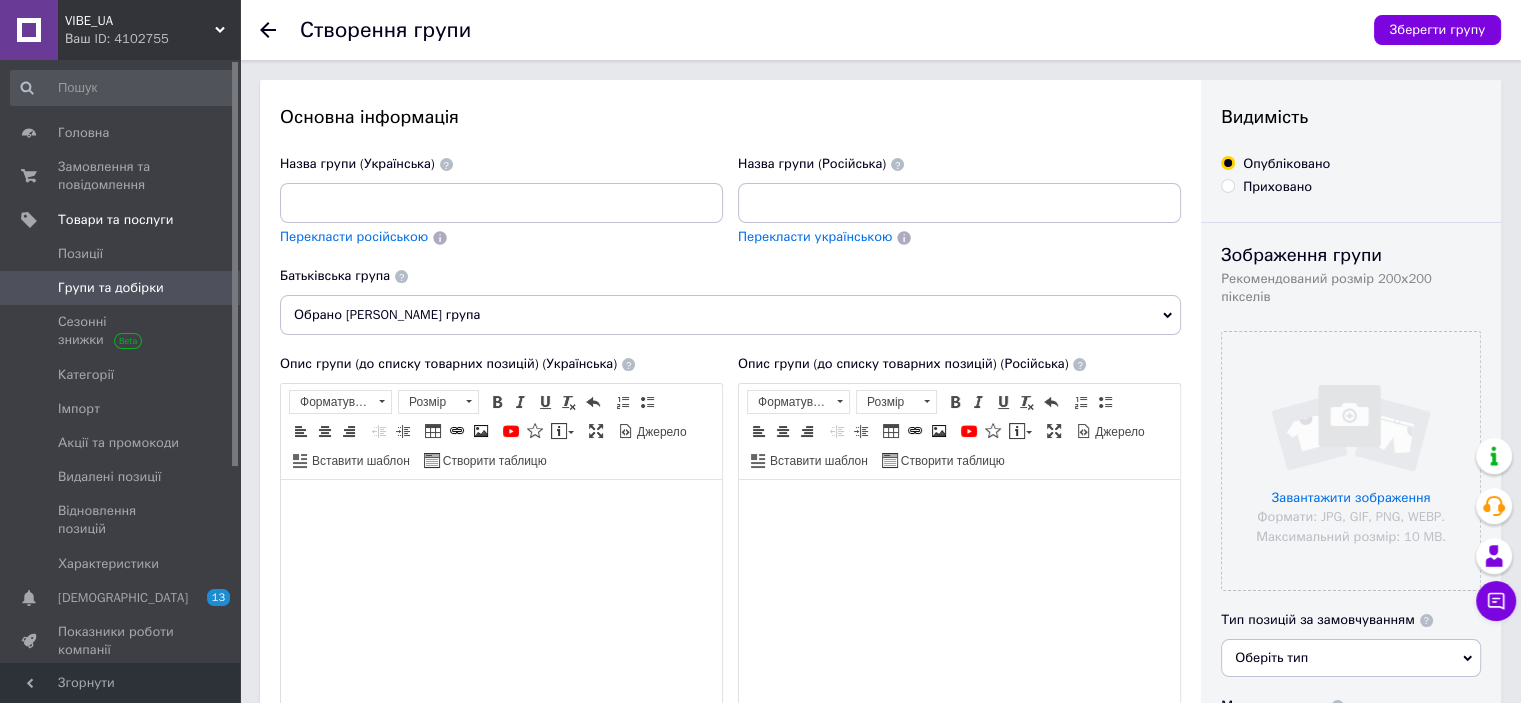 scroll, scrollTop: 0, scrollLeft: 0, axis: both 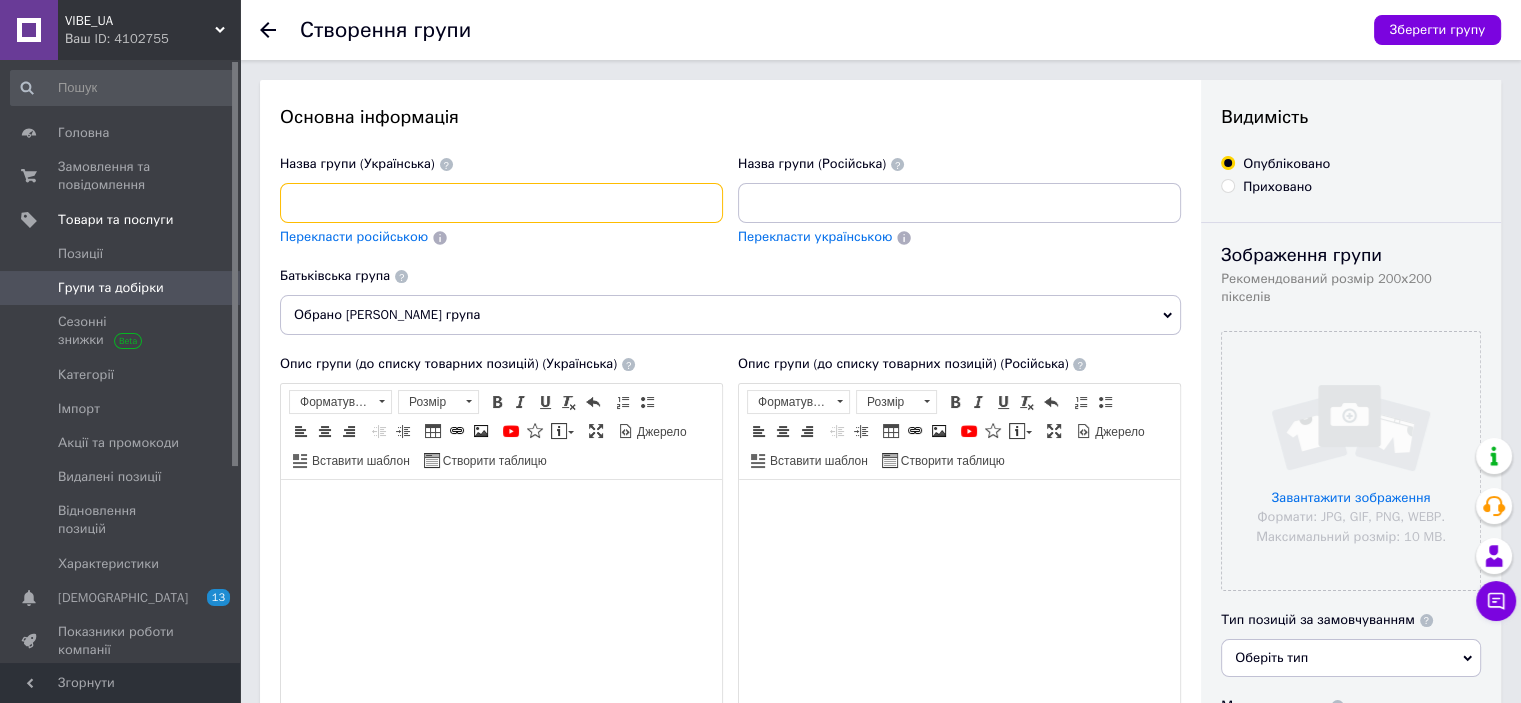 click at bounding box center [501, 203] 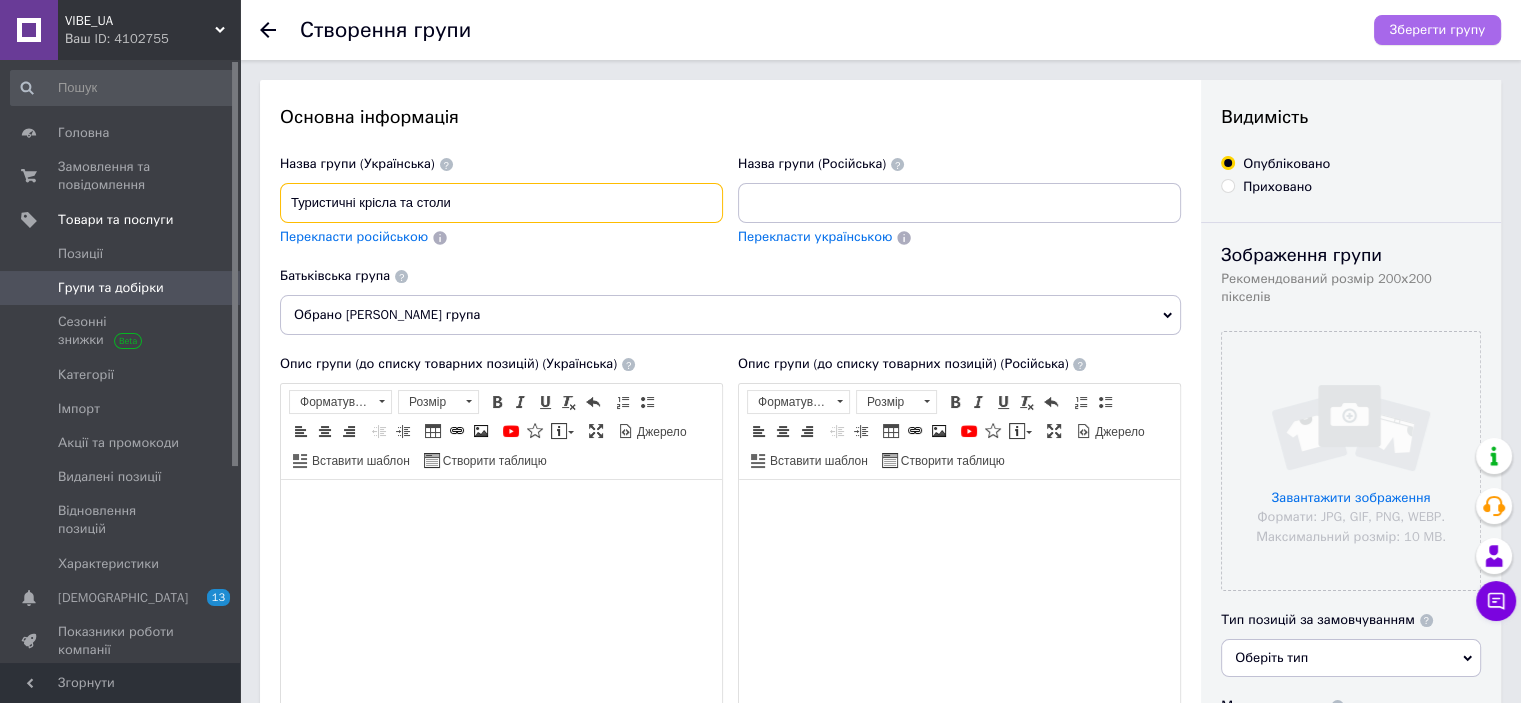 type on "Туристичні крісла та столи" 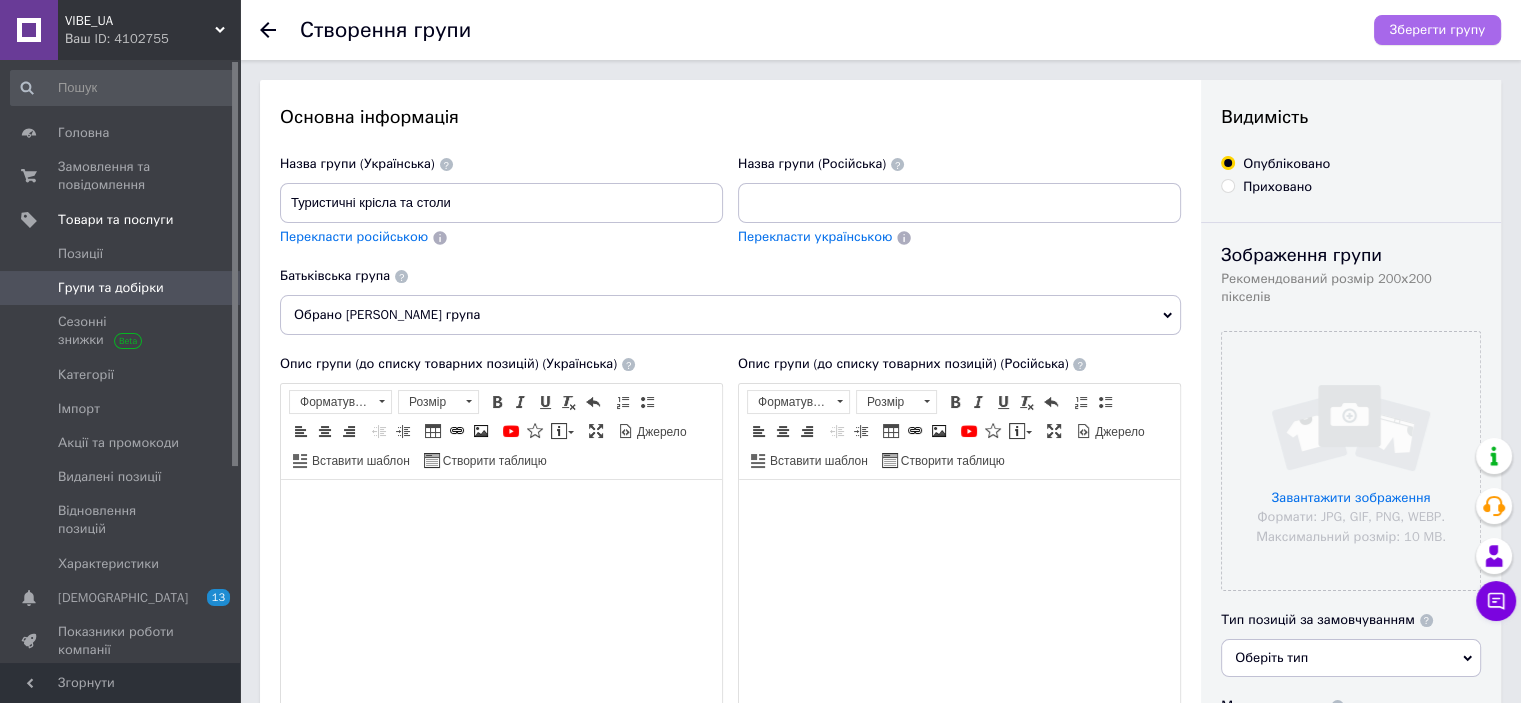click on "Зберегти групу" at bounding box center [1437, 30] 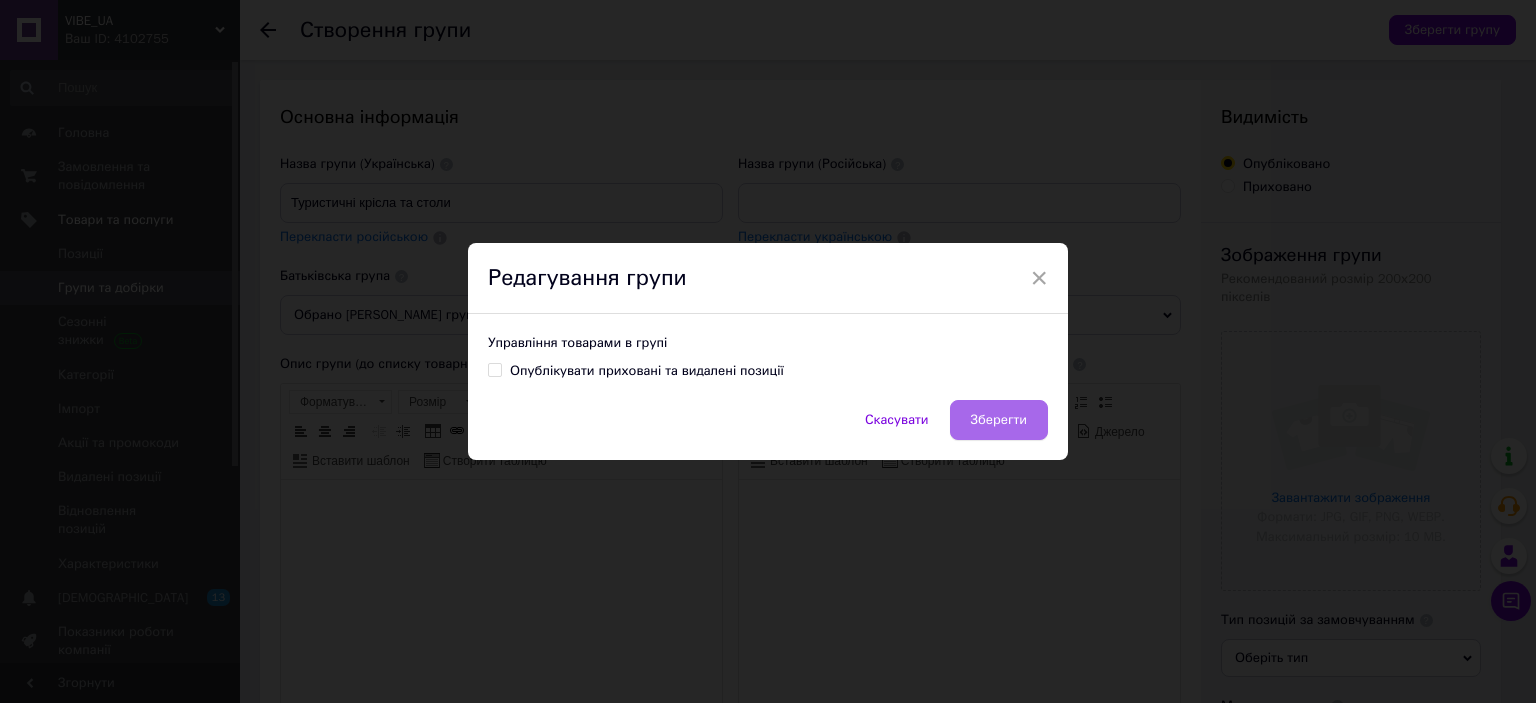 click on "Зберегти" at bounding box center [999, 420] 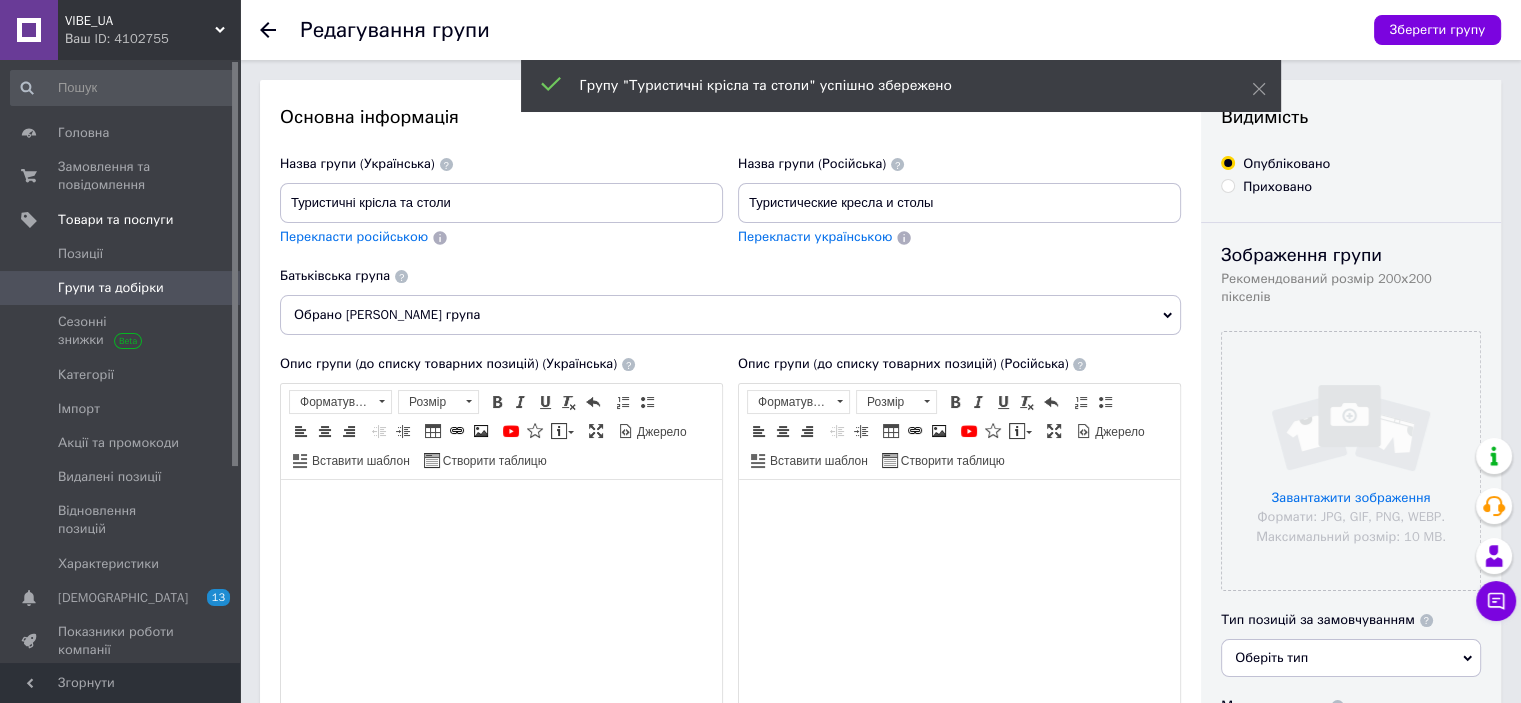 scroll, scrollTop: 0, scrollLeft: 0, axis: both 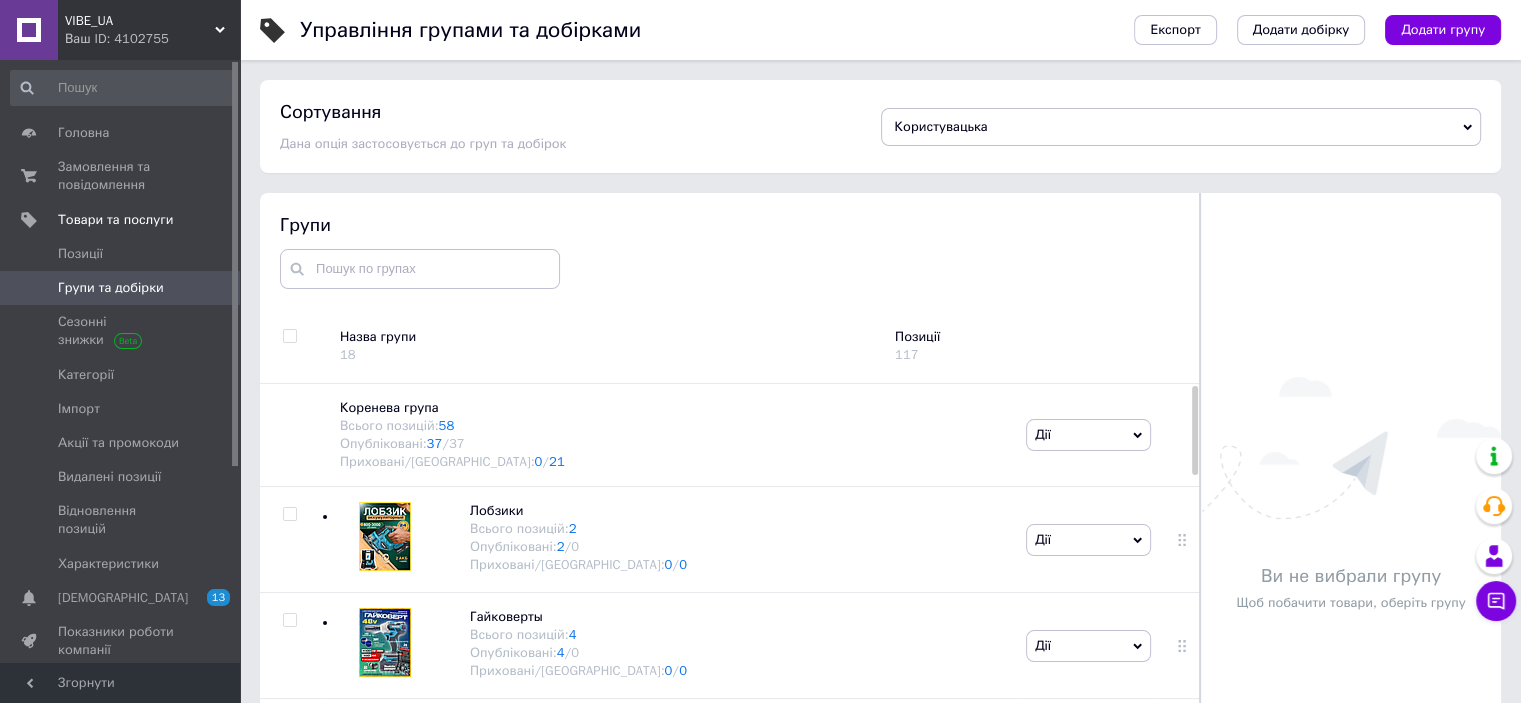 click on "Додати групу" at bounding box center [1443, 30] 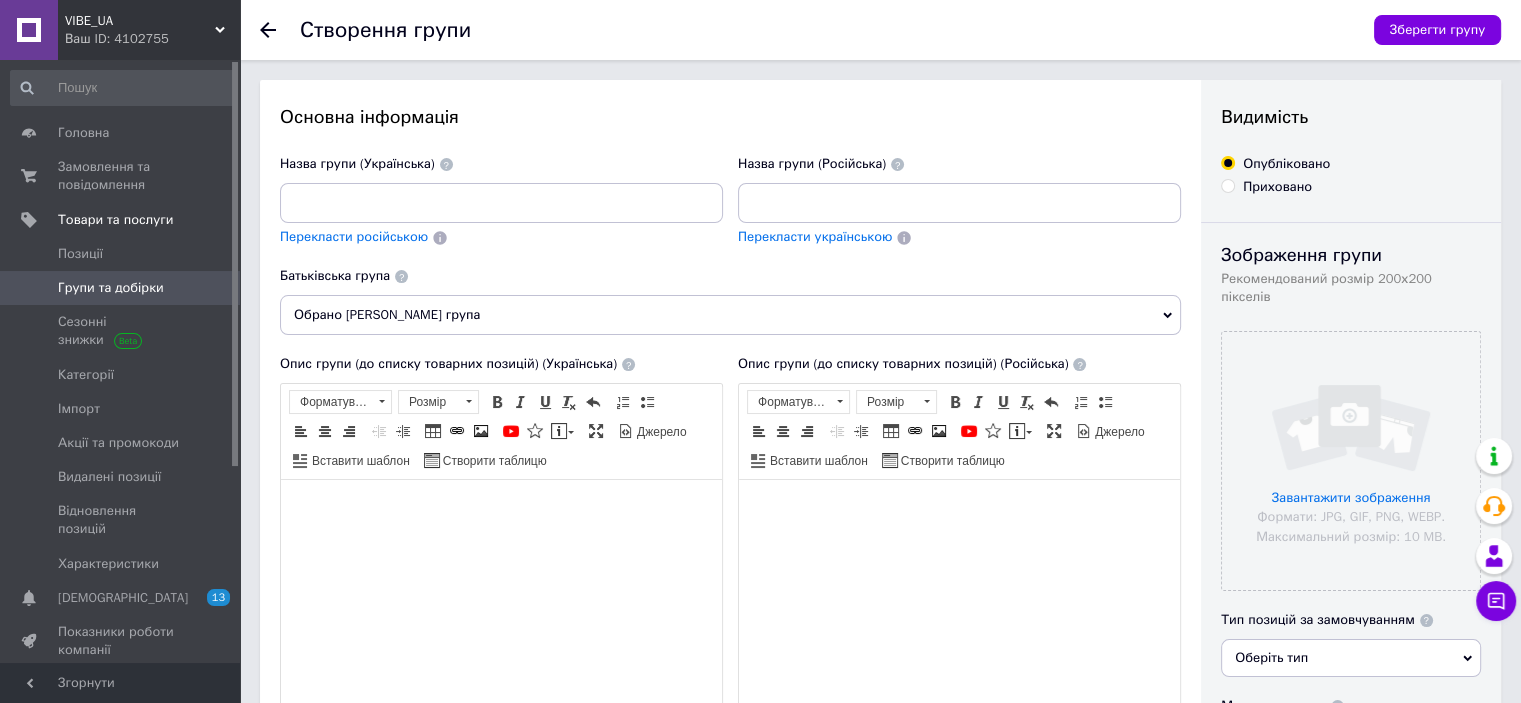 scroll, scrollTop: 0, scrollLeft: 0, axis: both 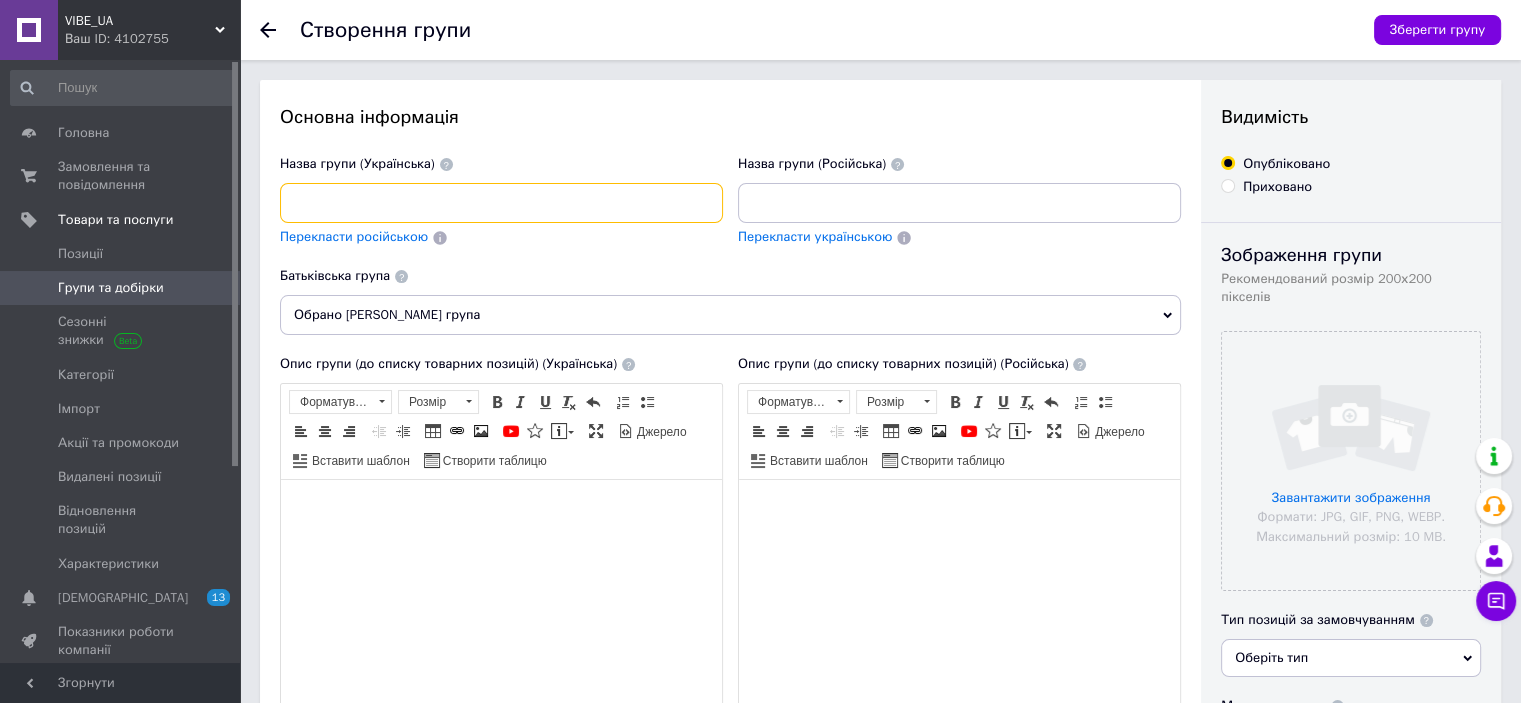 click at bounding box center (501, 203) 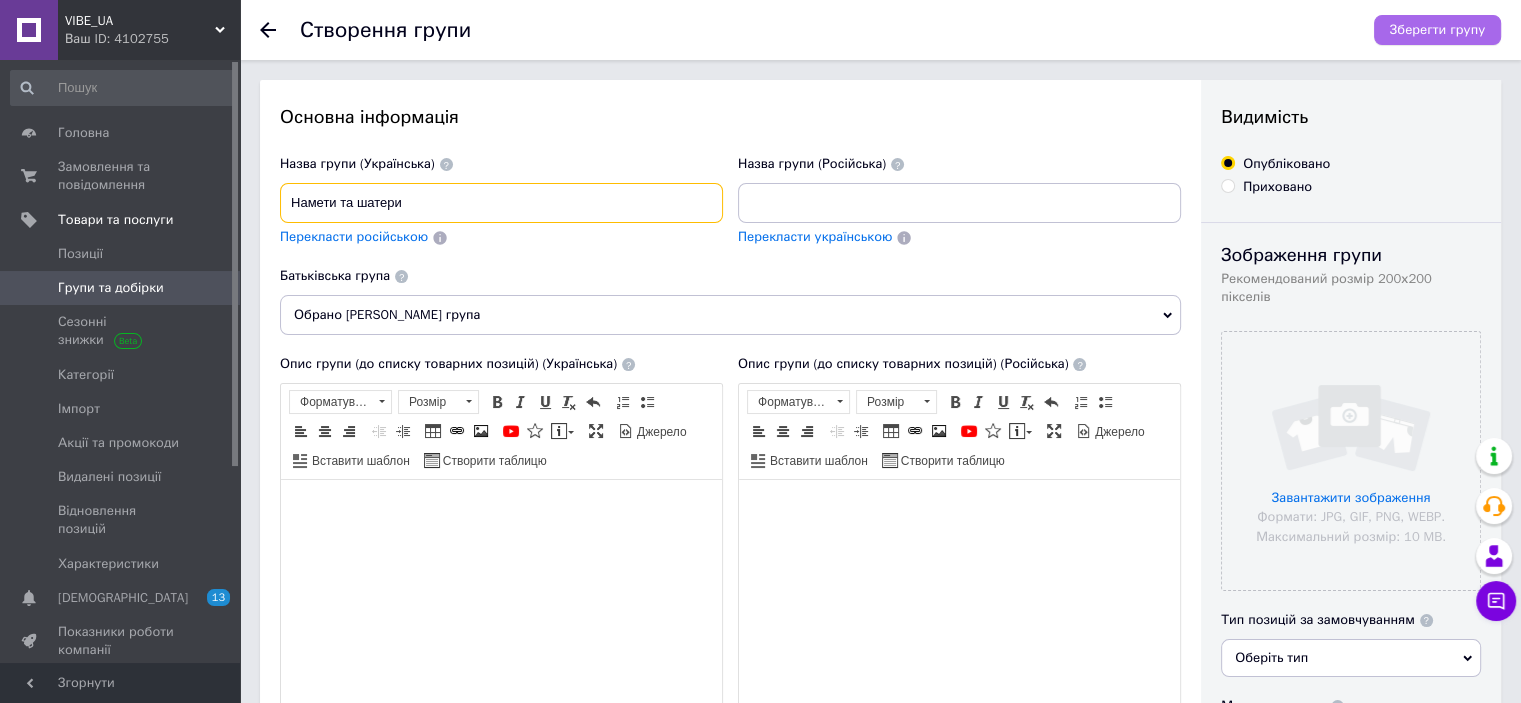 type on "Намети та шатери" 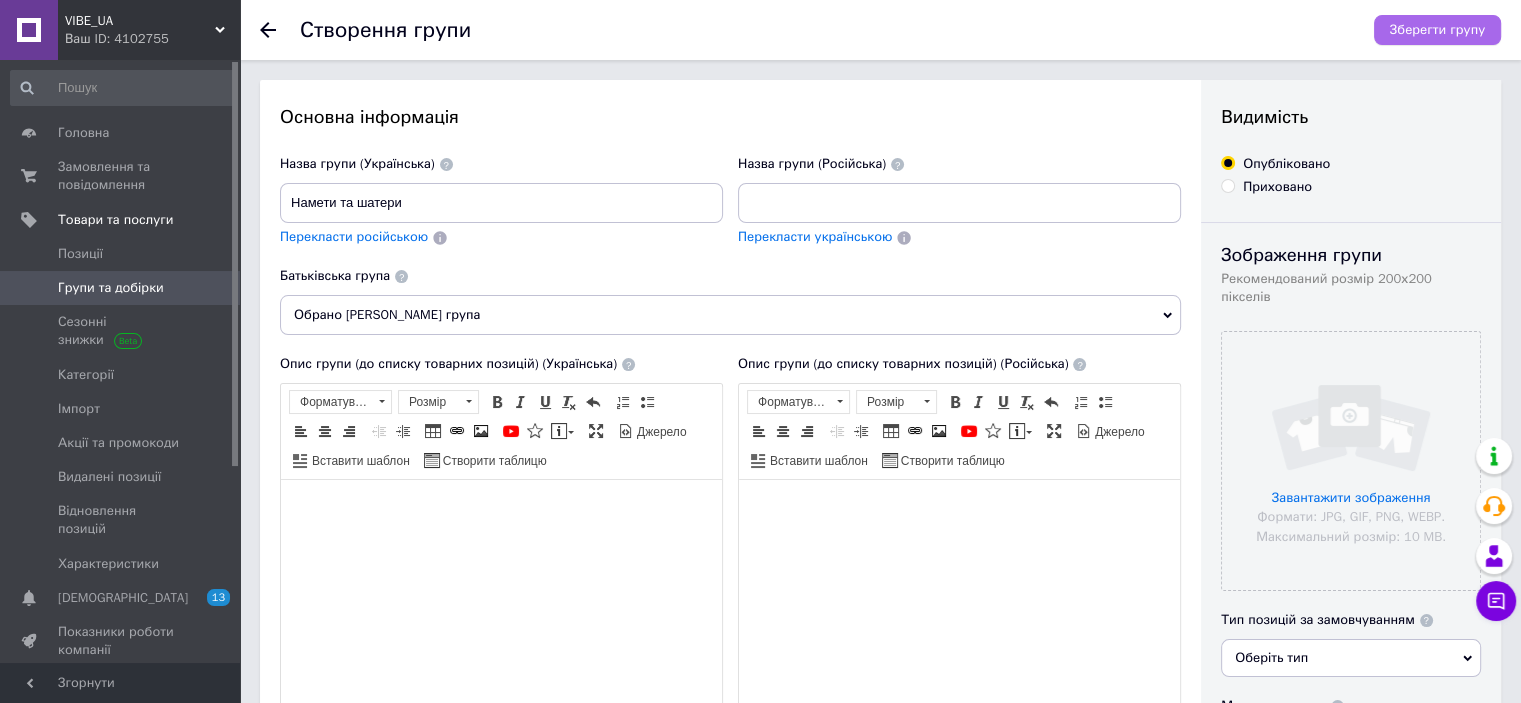 click on "Зберегти групу" at bounding box center [1437, 30] 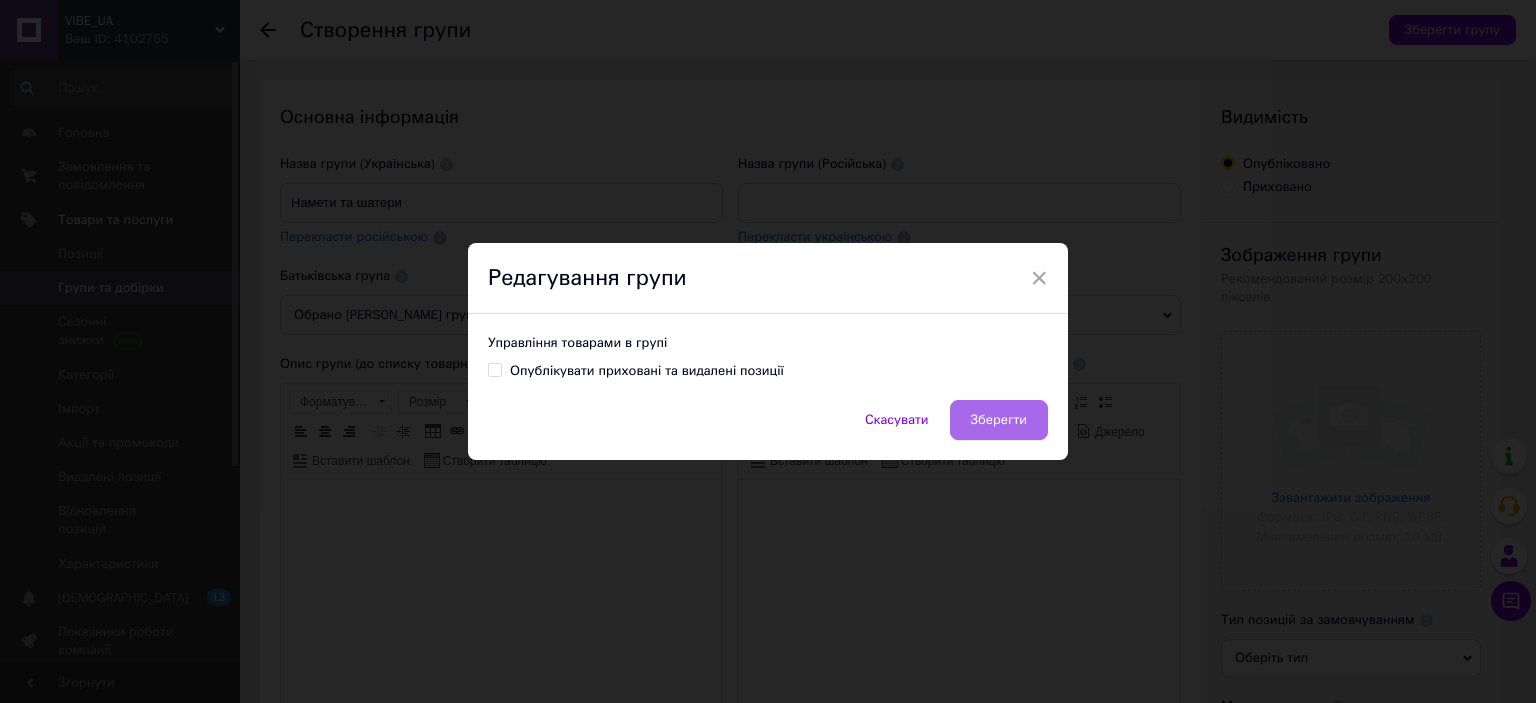 click on "Зберегти" at bounding box center (999, 420) 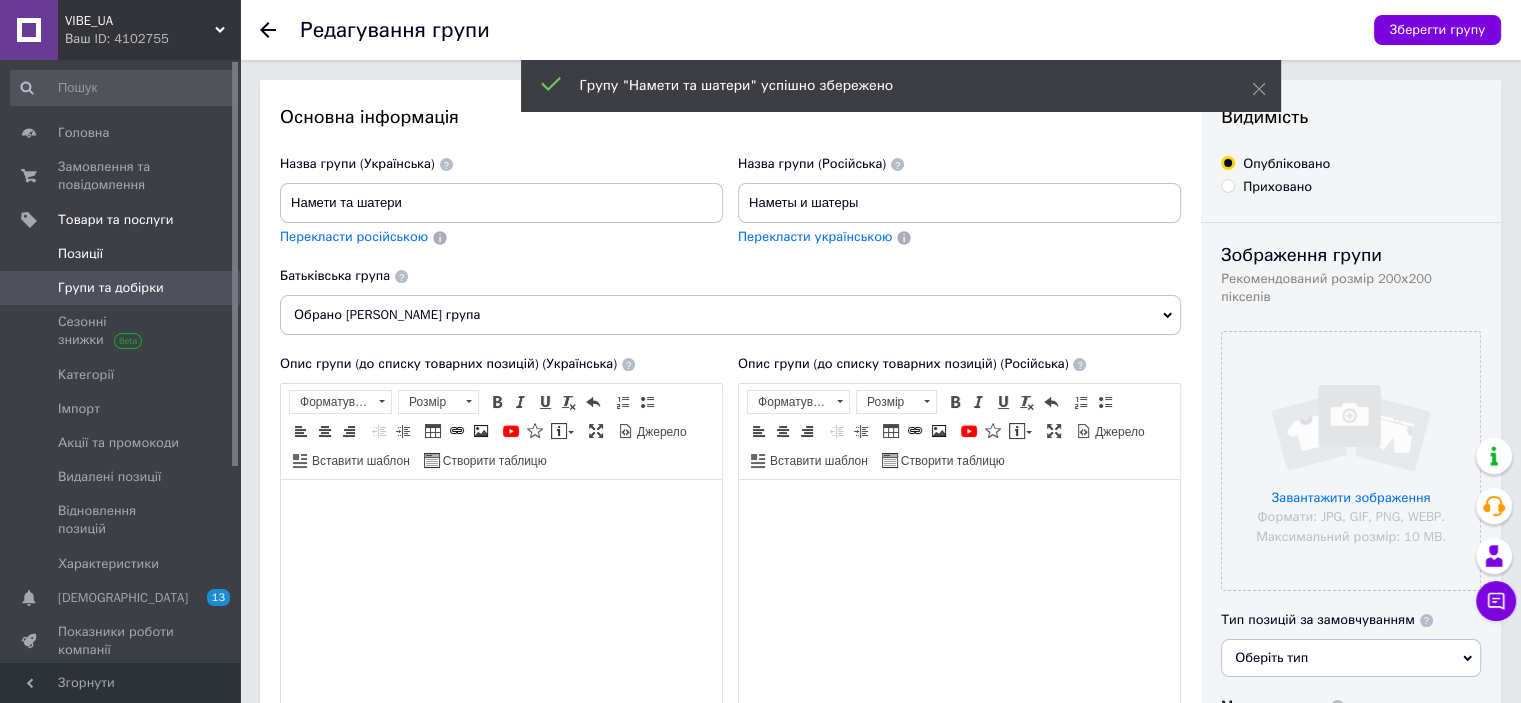 scroll, scrollTop: 0, scrollLeft: 0, axis: both 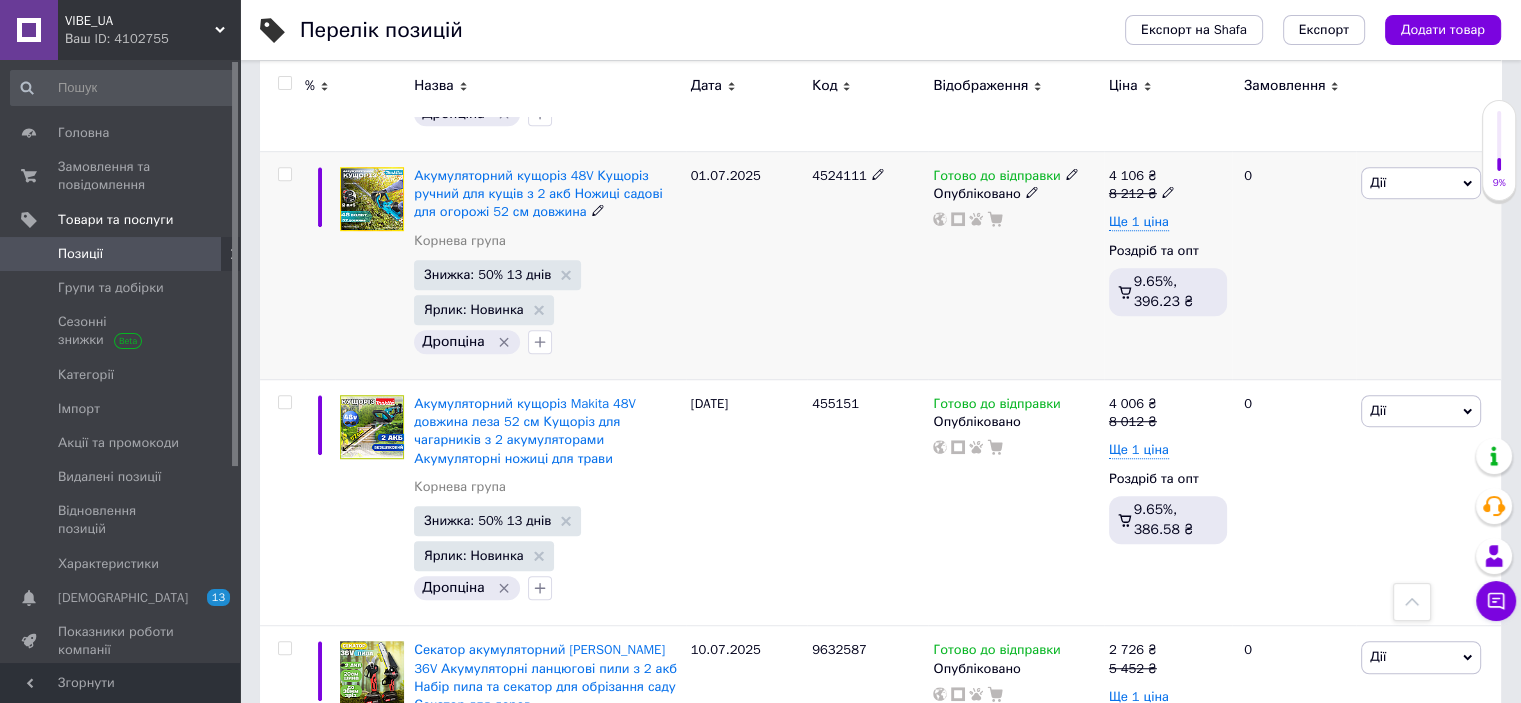 click at bounding box center [284, 174] 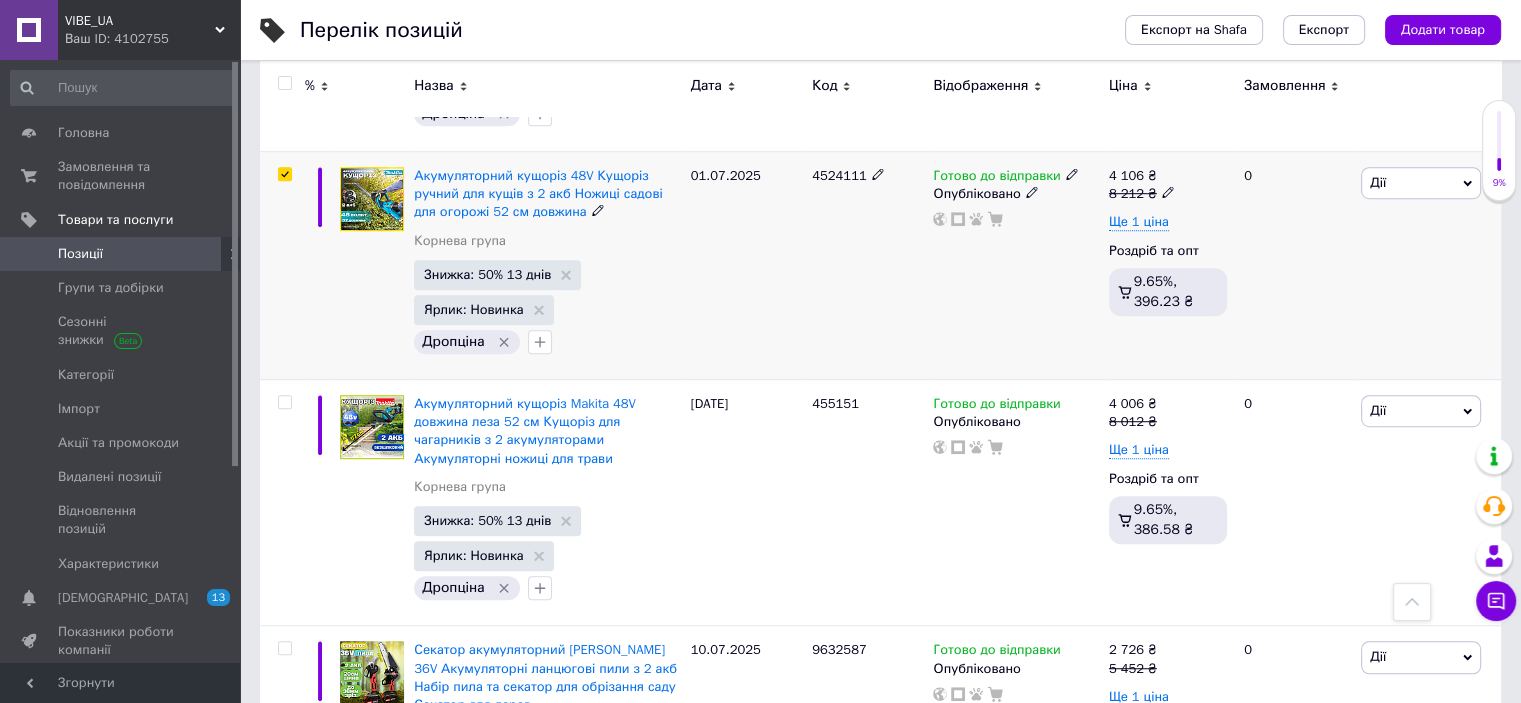 checkbox on "true" 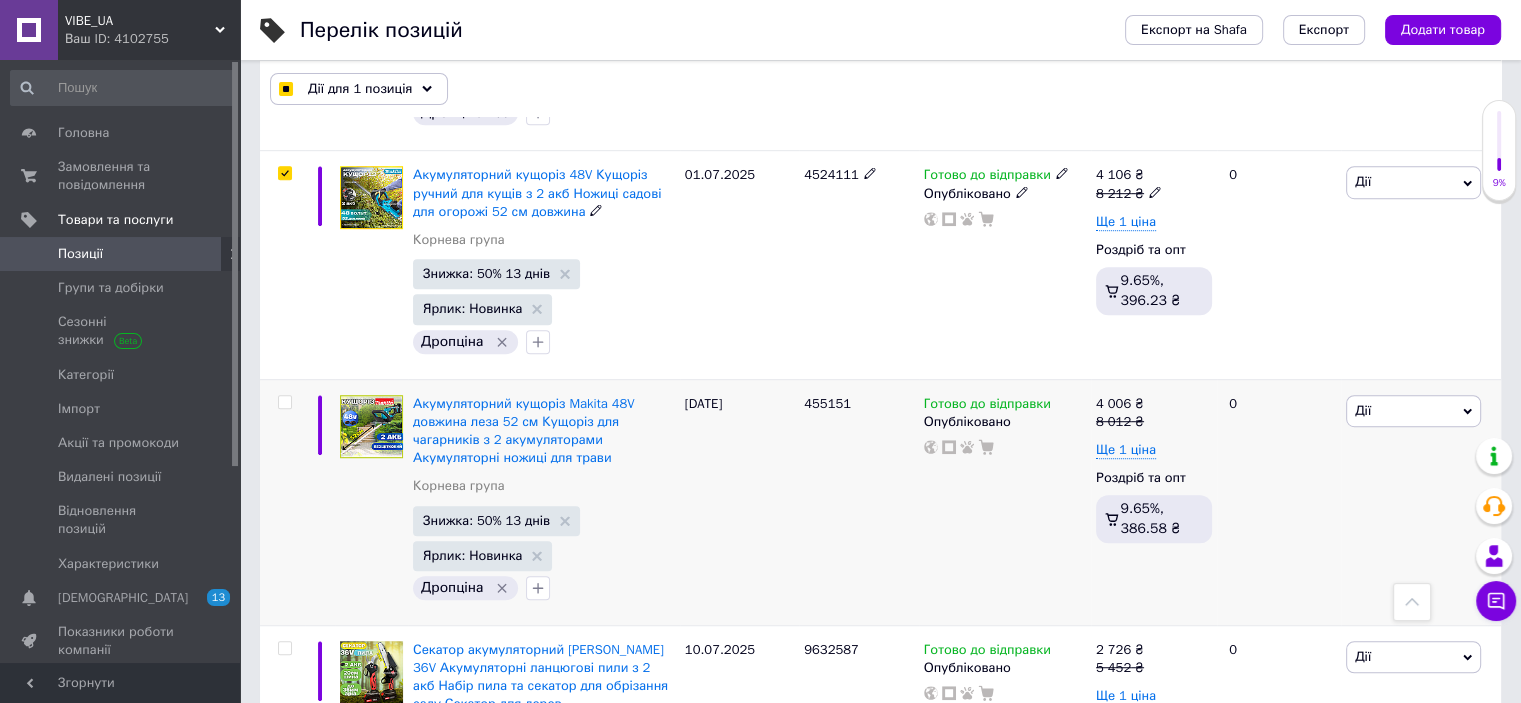 scroll, scrollTop: 1199, scrollLeft: 0, axis: vertical 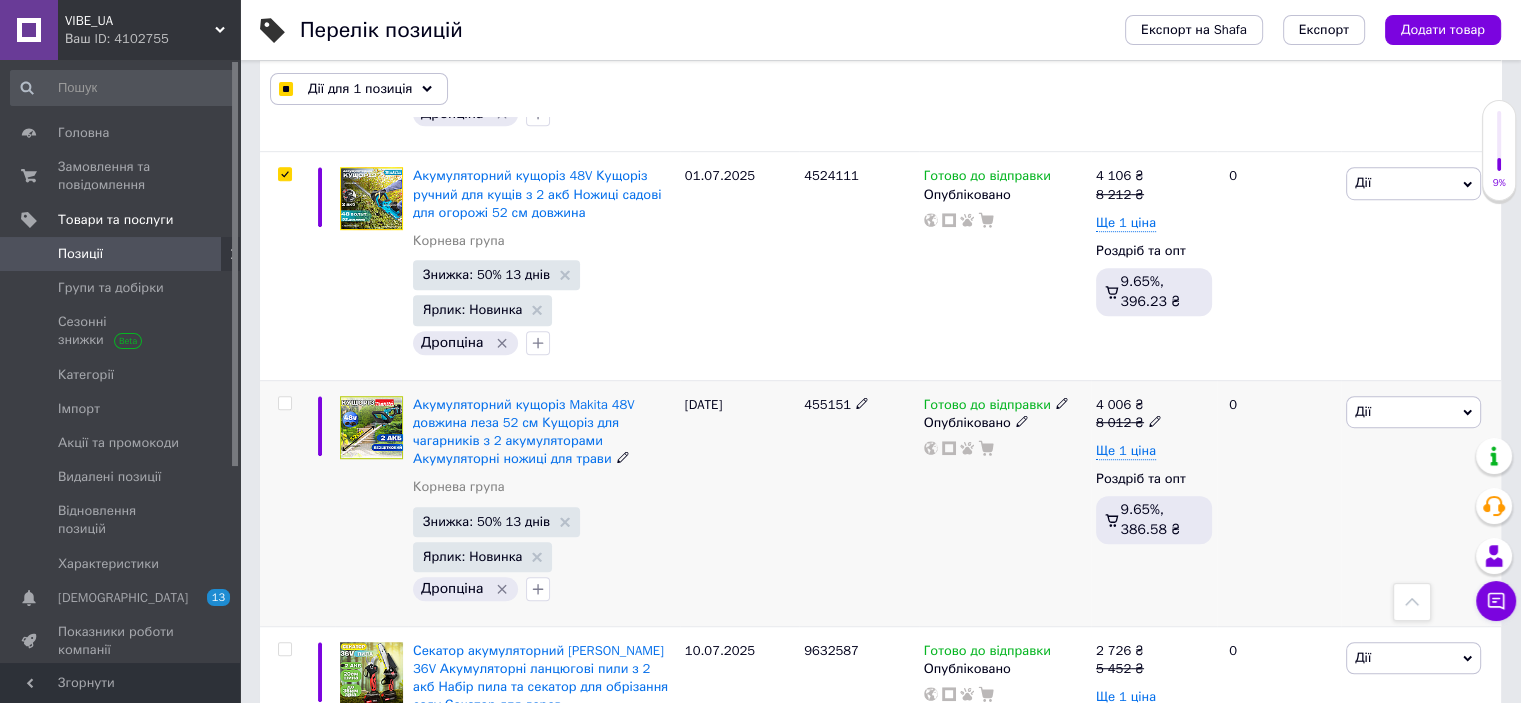 click at bounding box center (284, 403) 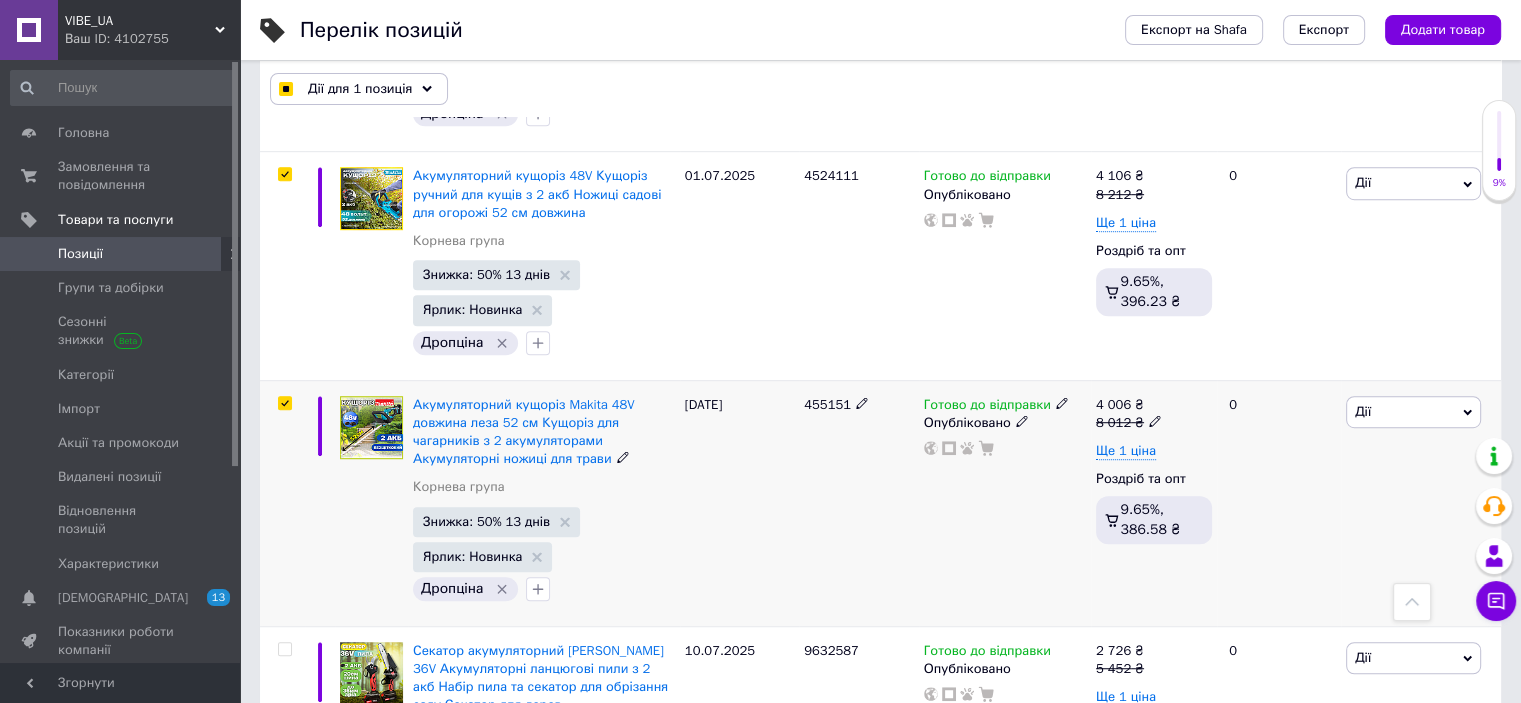 checkbox on "true" 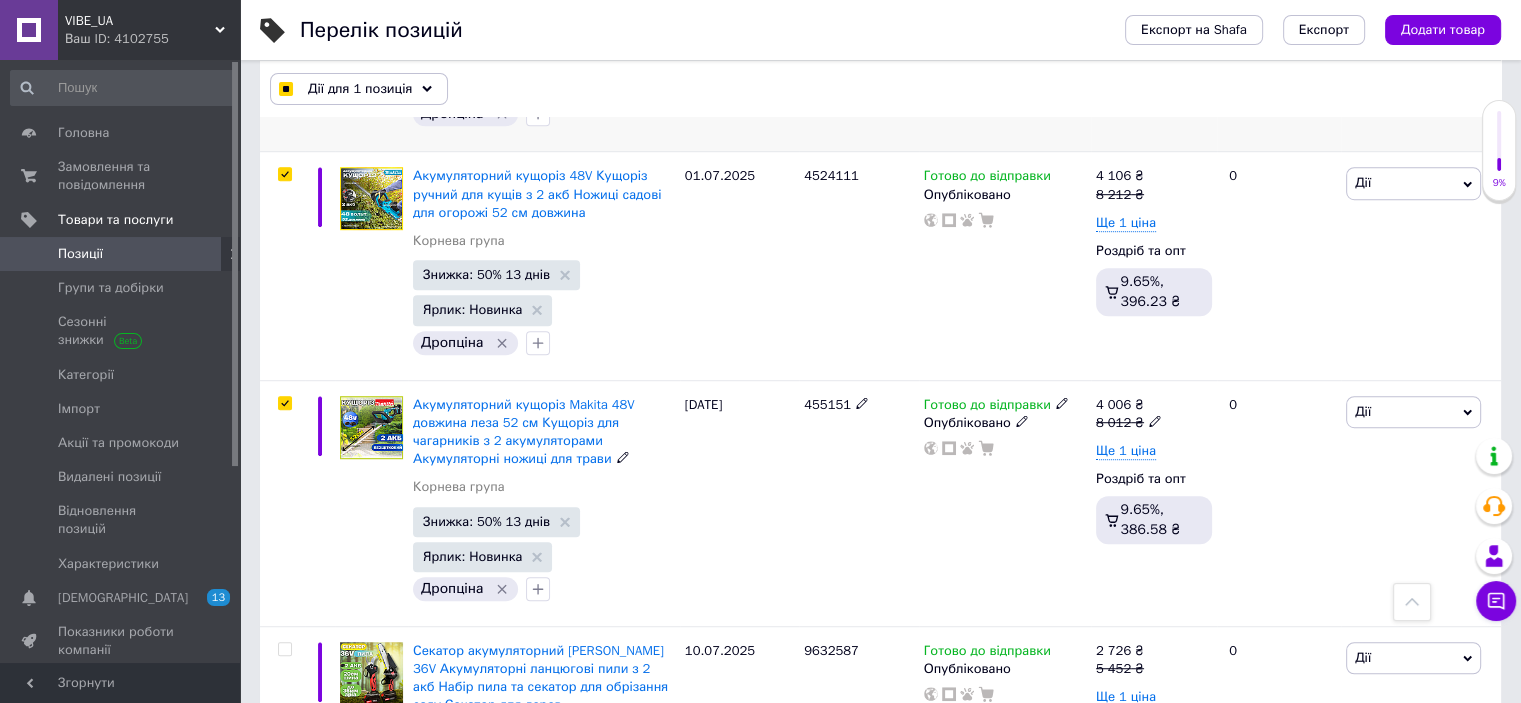 checkbox on "true" 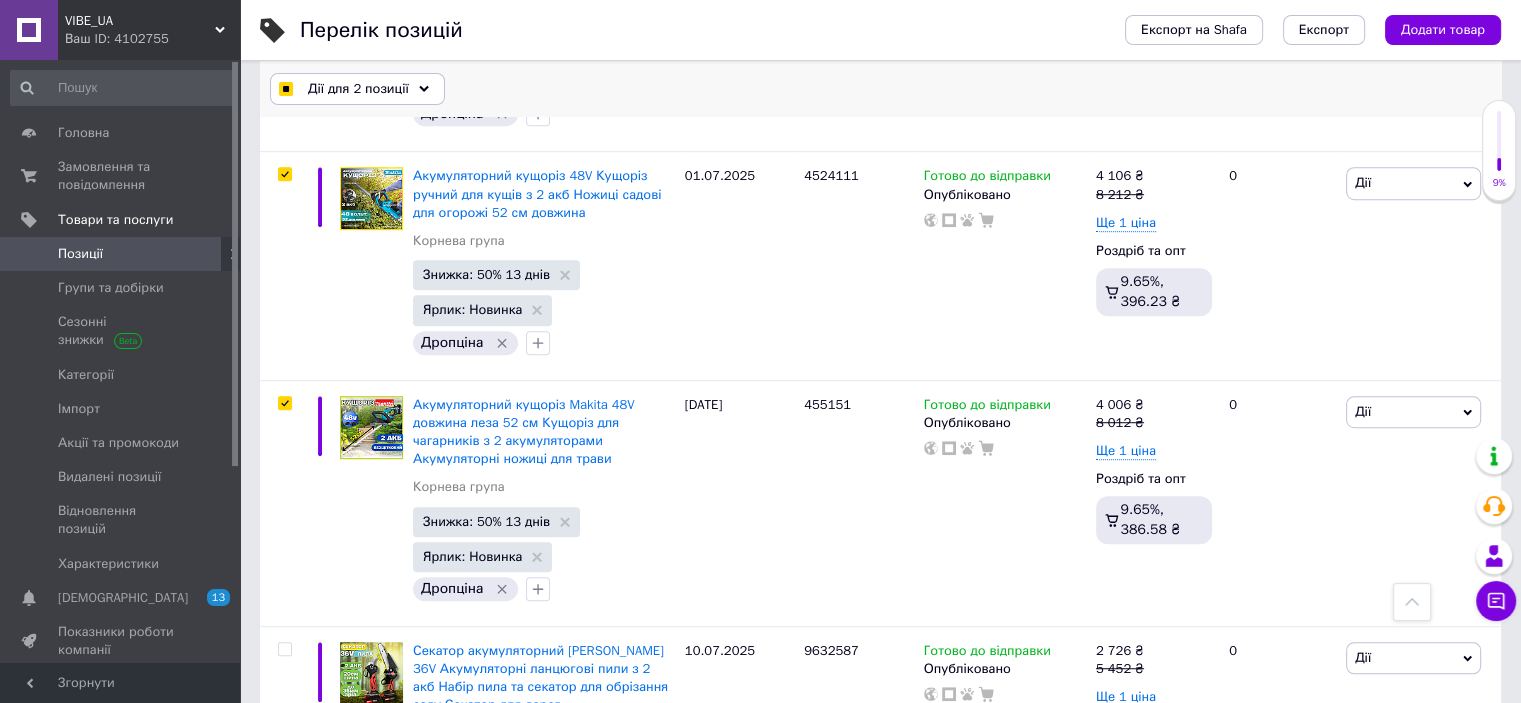 click on "Дії для 2 позиції" at bounding box center (358, 89) 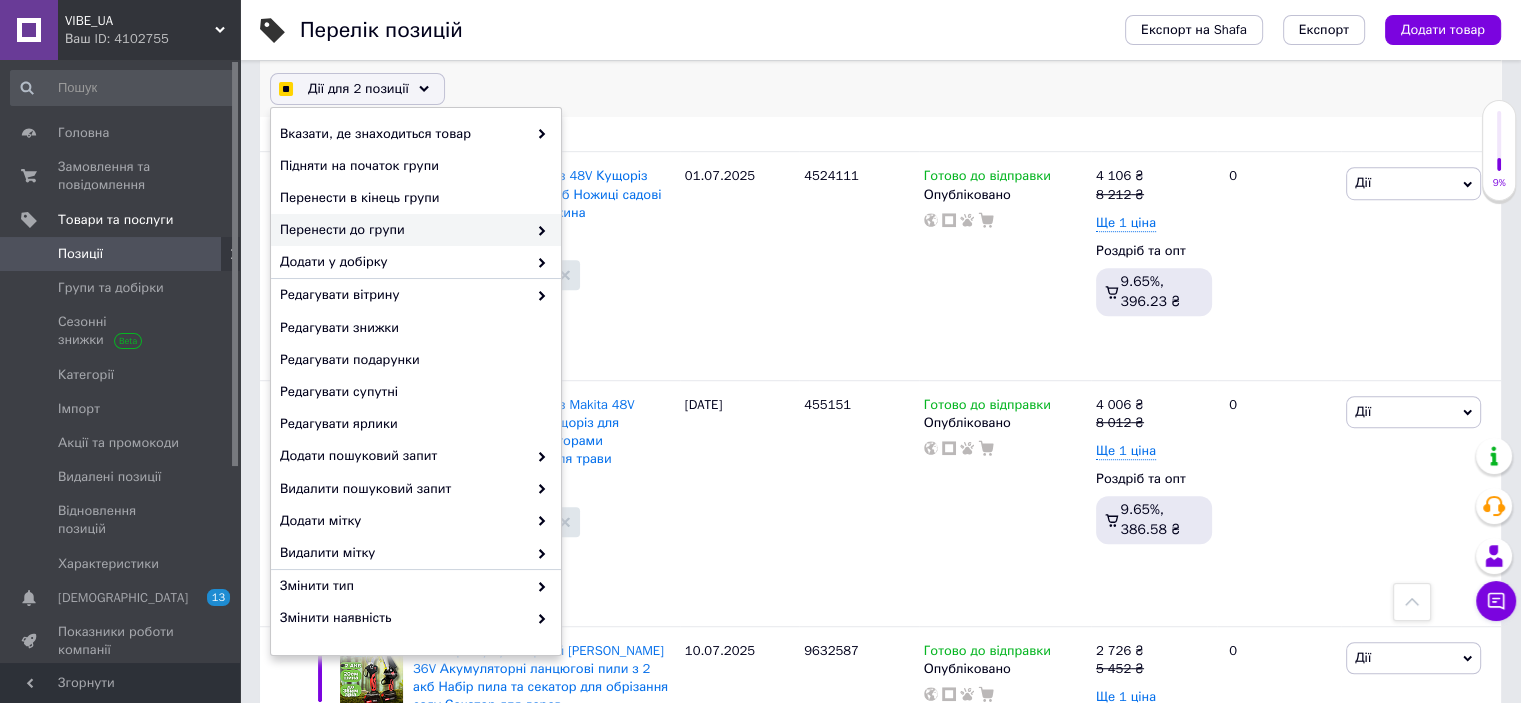 click on "Перенести до групи" at bounding box center [403, 230] 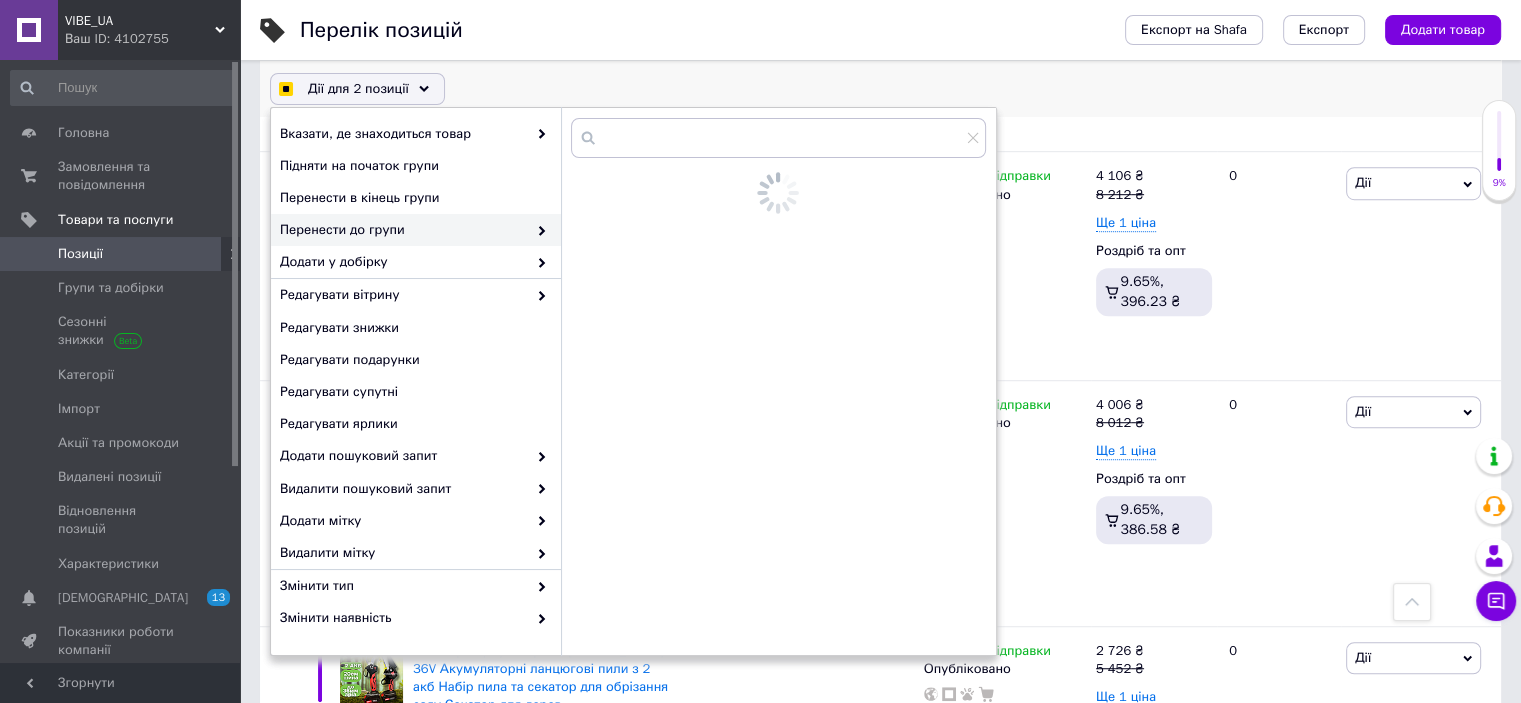 checkbox on "true" 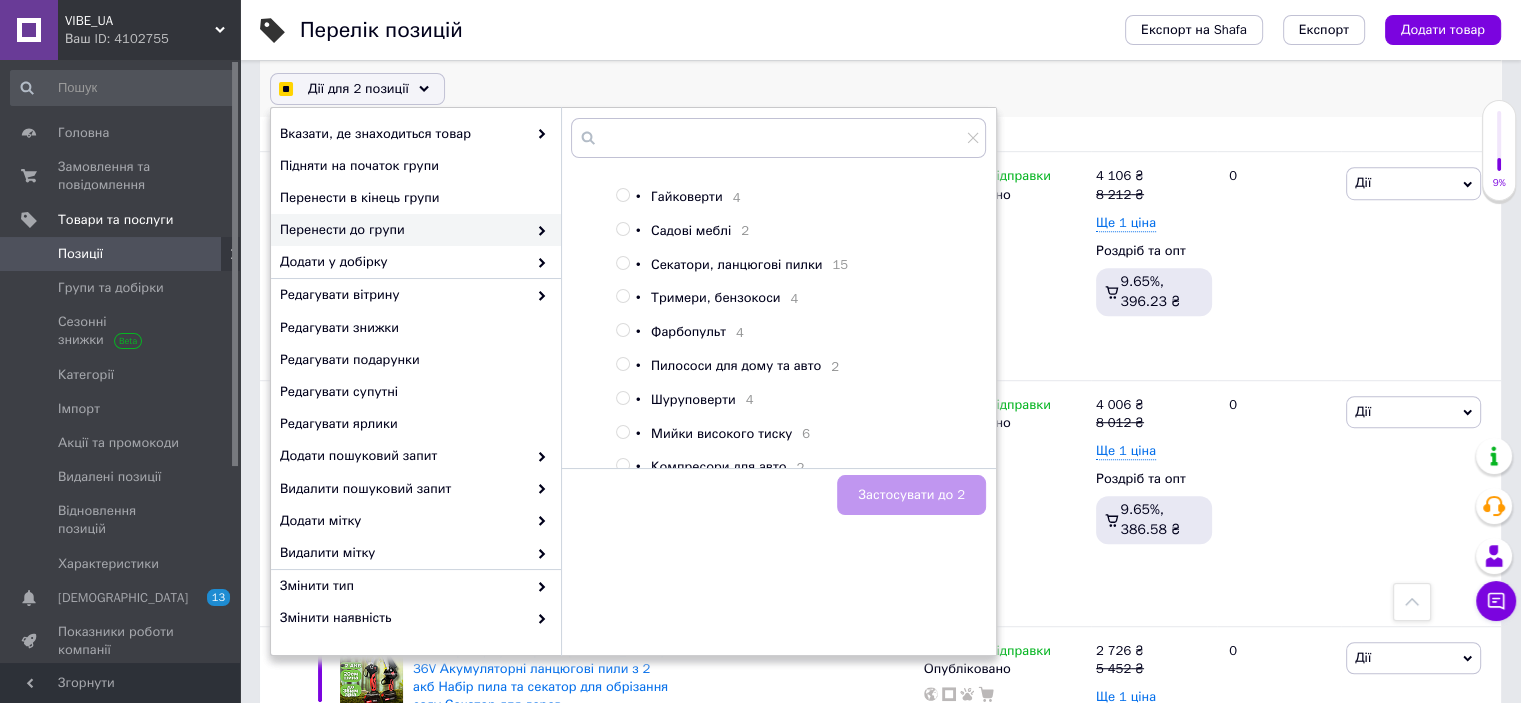 scroll, scrollTop: 0, scrollLeft: 0, axis: both 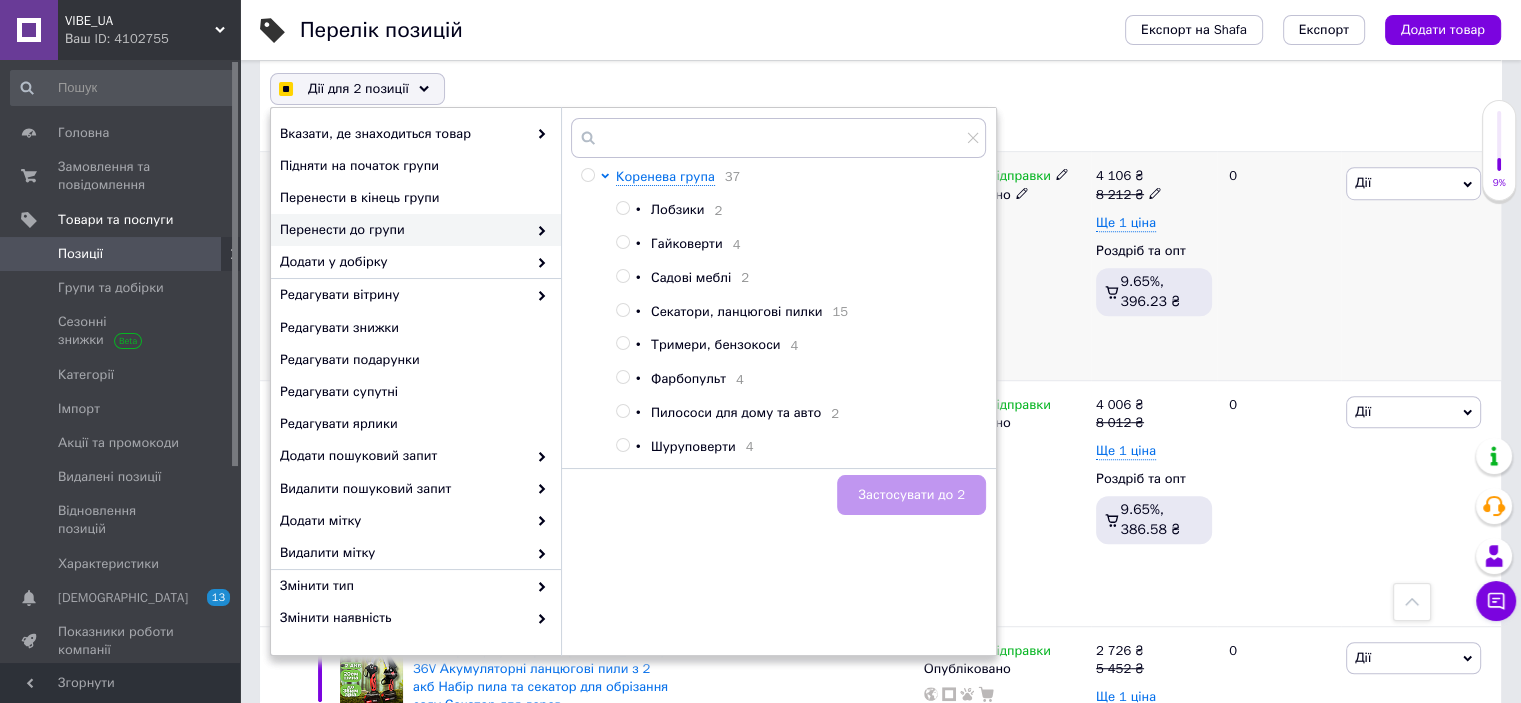 checkbox on "true" 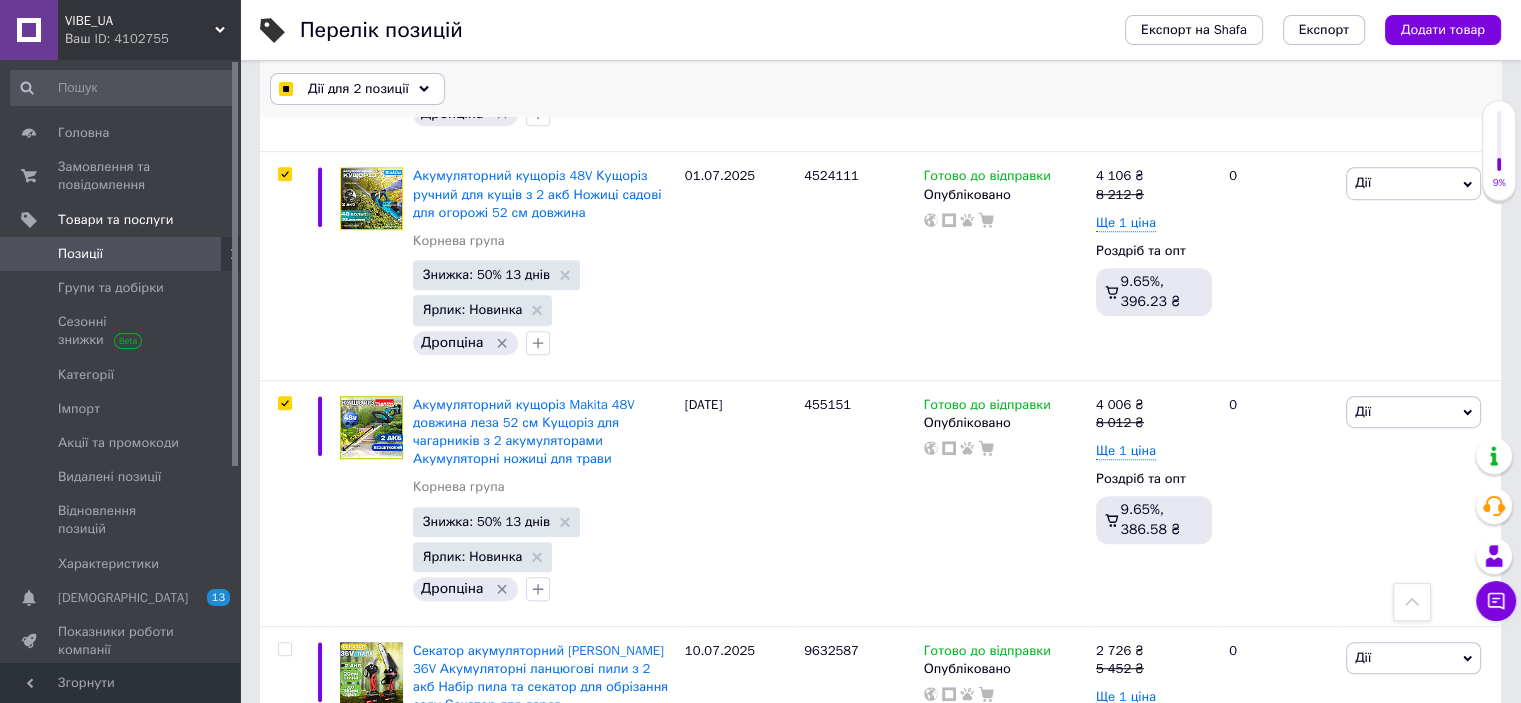 click at bounding box center (285, 89) 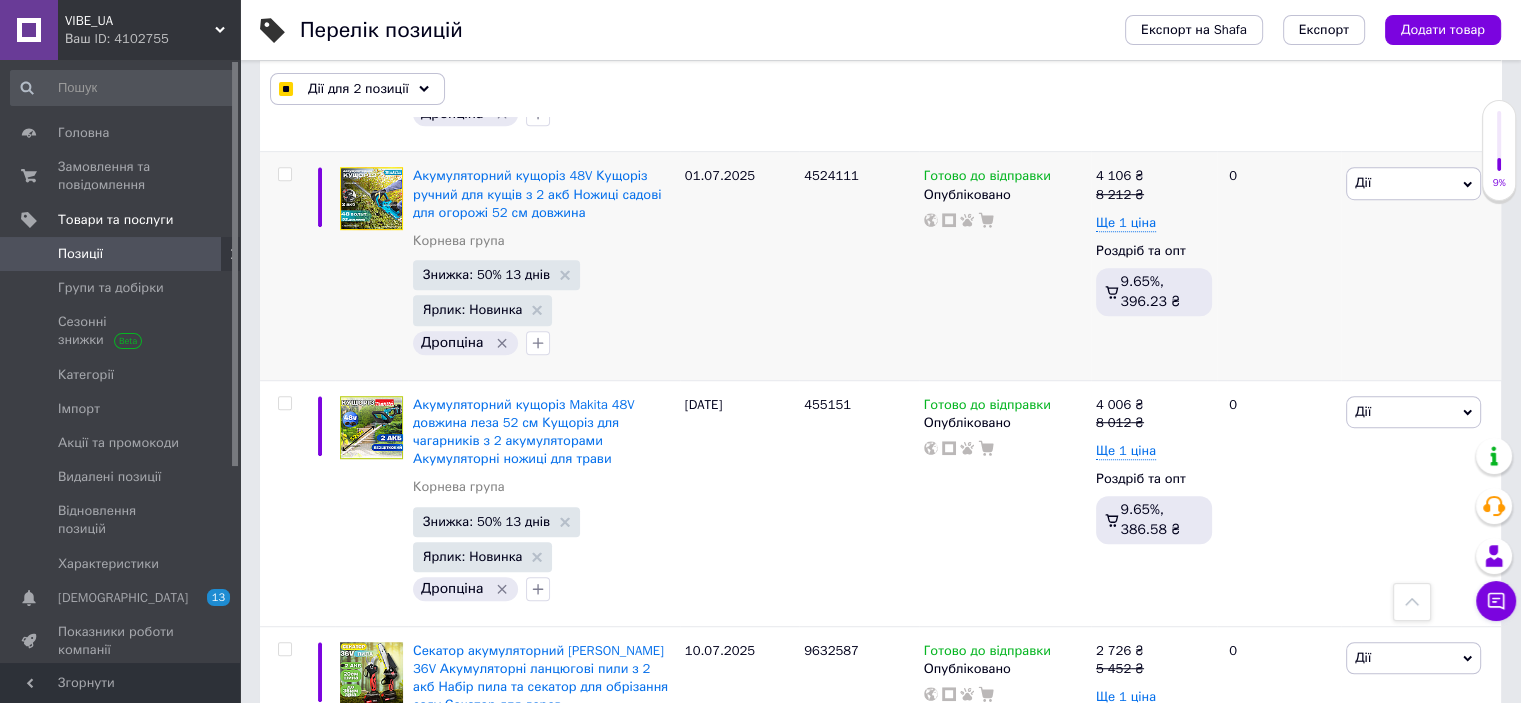 checkbox on "false" 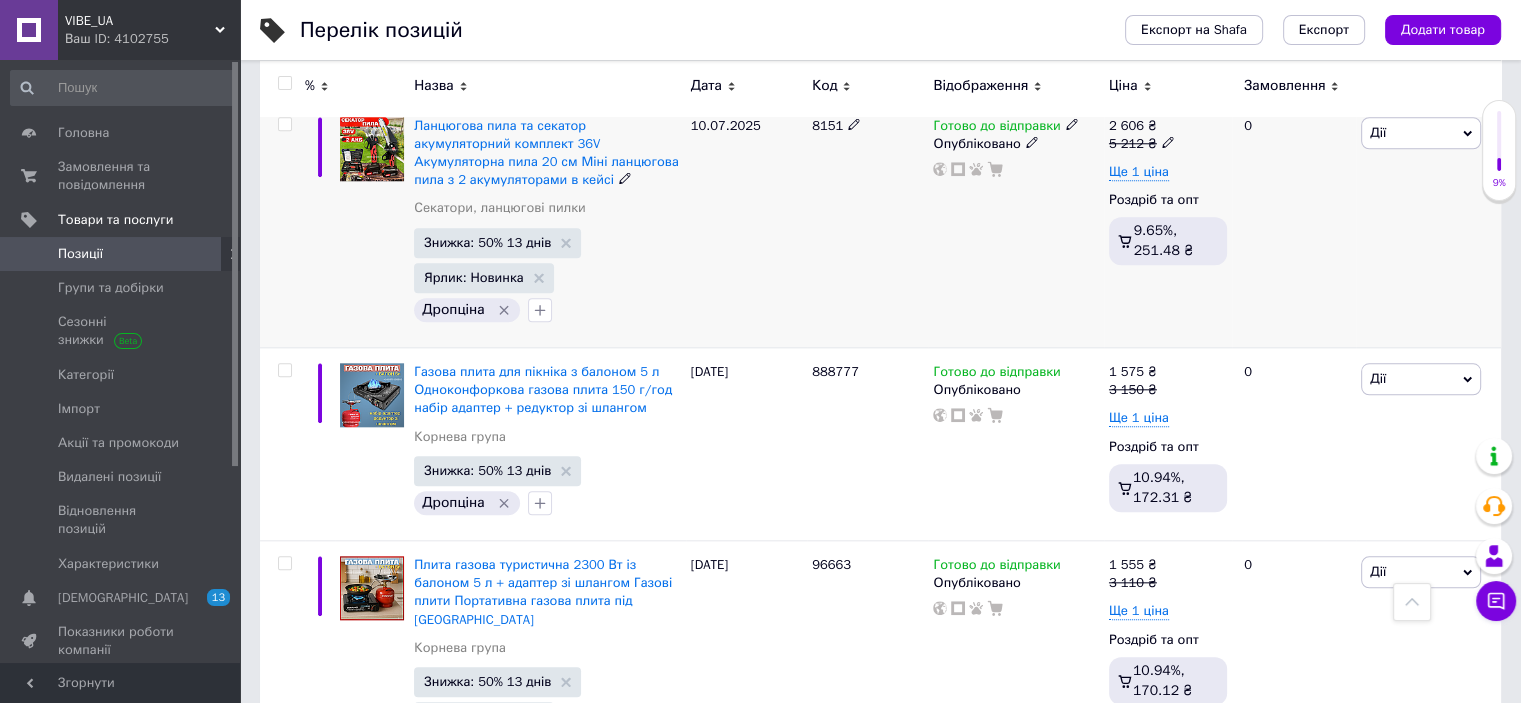 scroll, scrollTop: 2100, scrollLeft: 0, axis: vertical 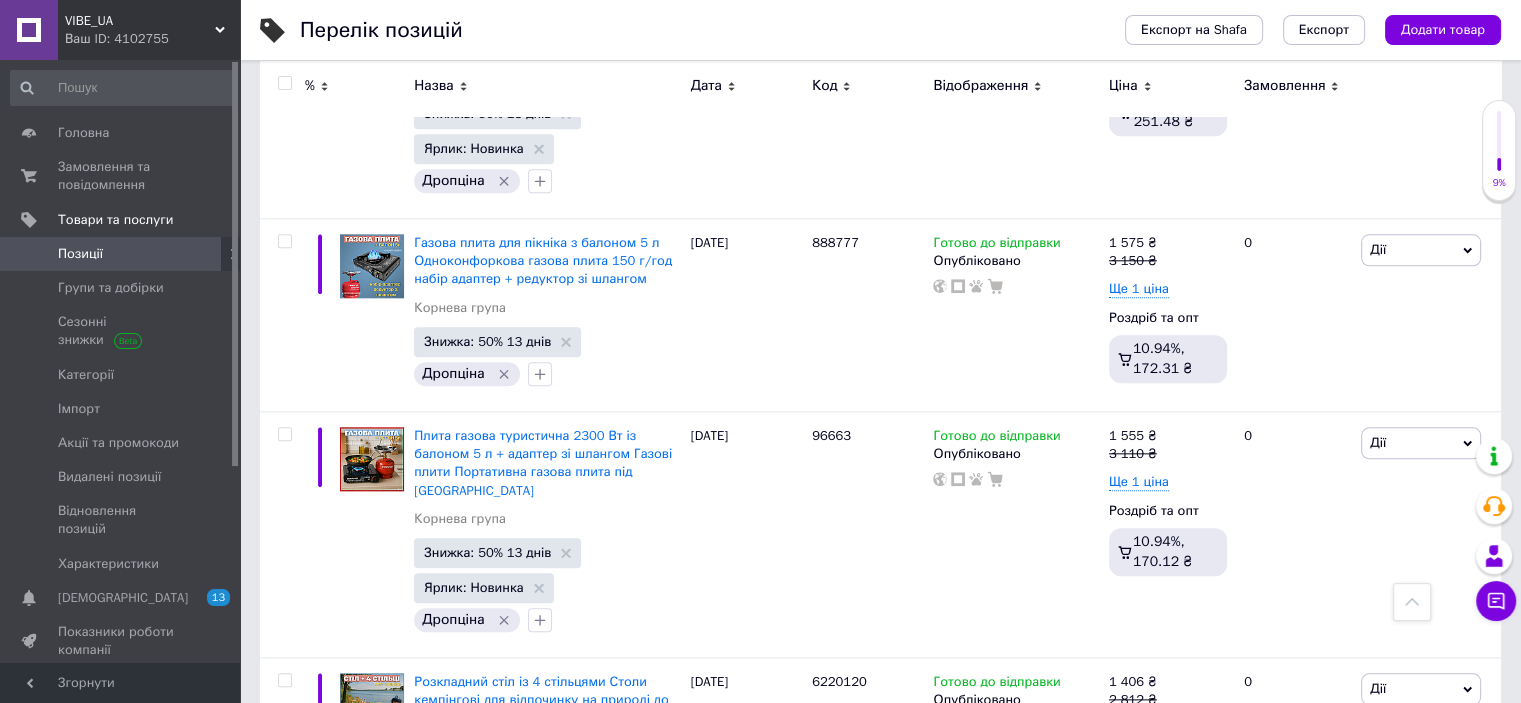 click on "Позиції" at bounding box center [121, 254] 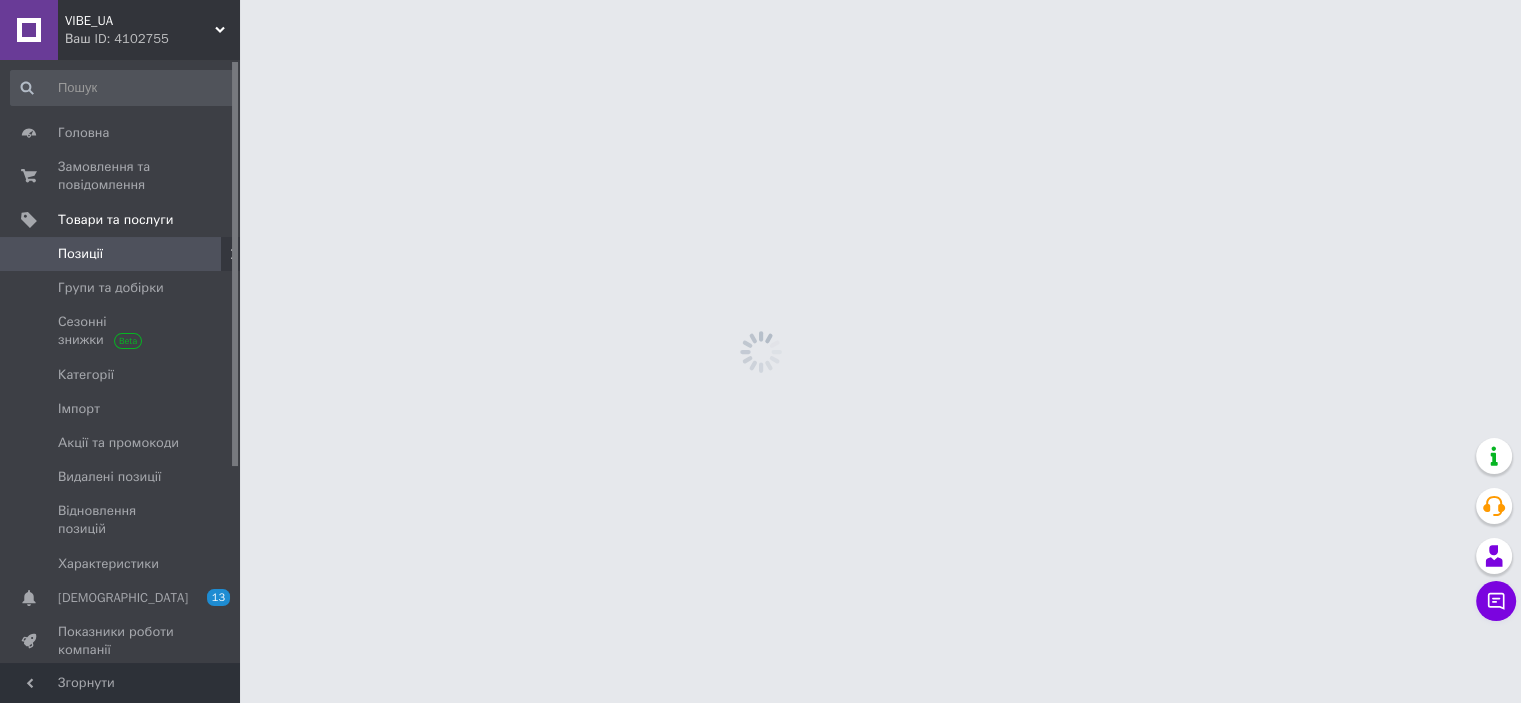 scroll, scrollTop: 0, scrollLeft: 0, axis: both 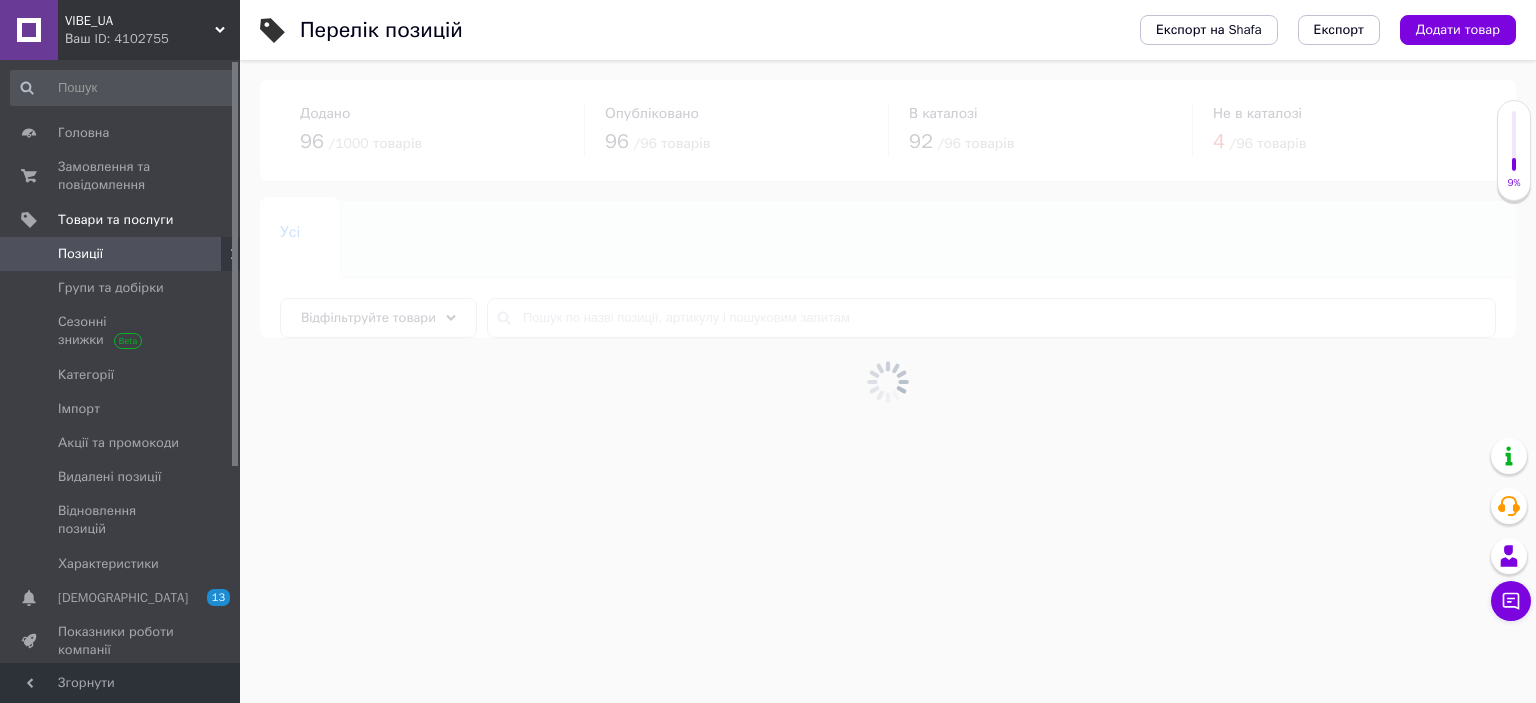 click on "Групи та добірки" at bounding box center (111, 288) 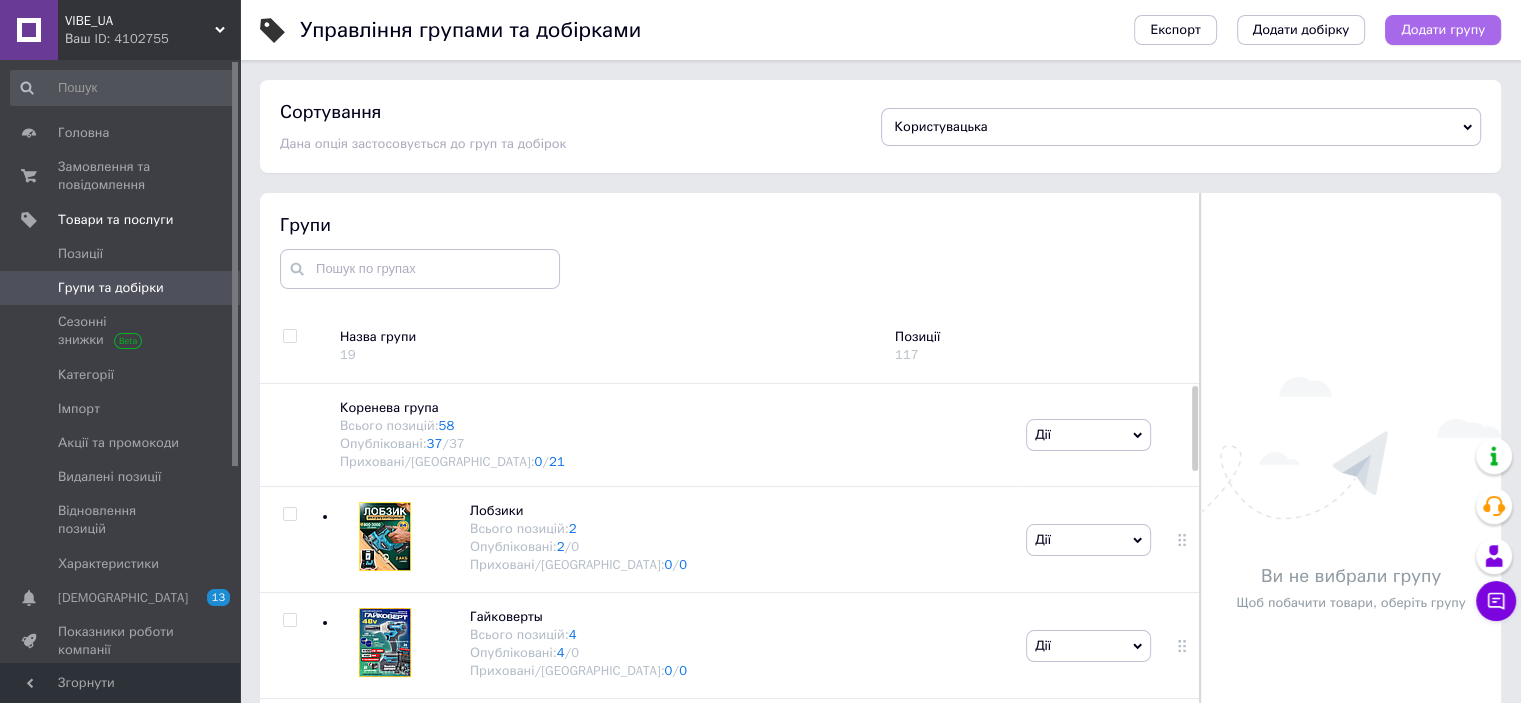 click on "Додати групу" at bounding box center [1443, 30] 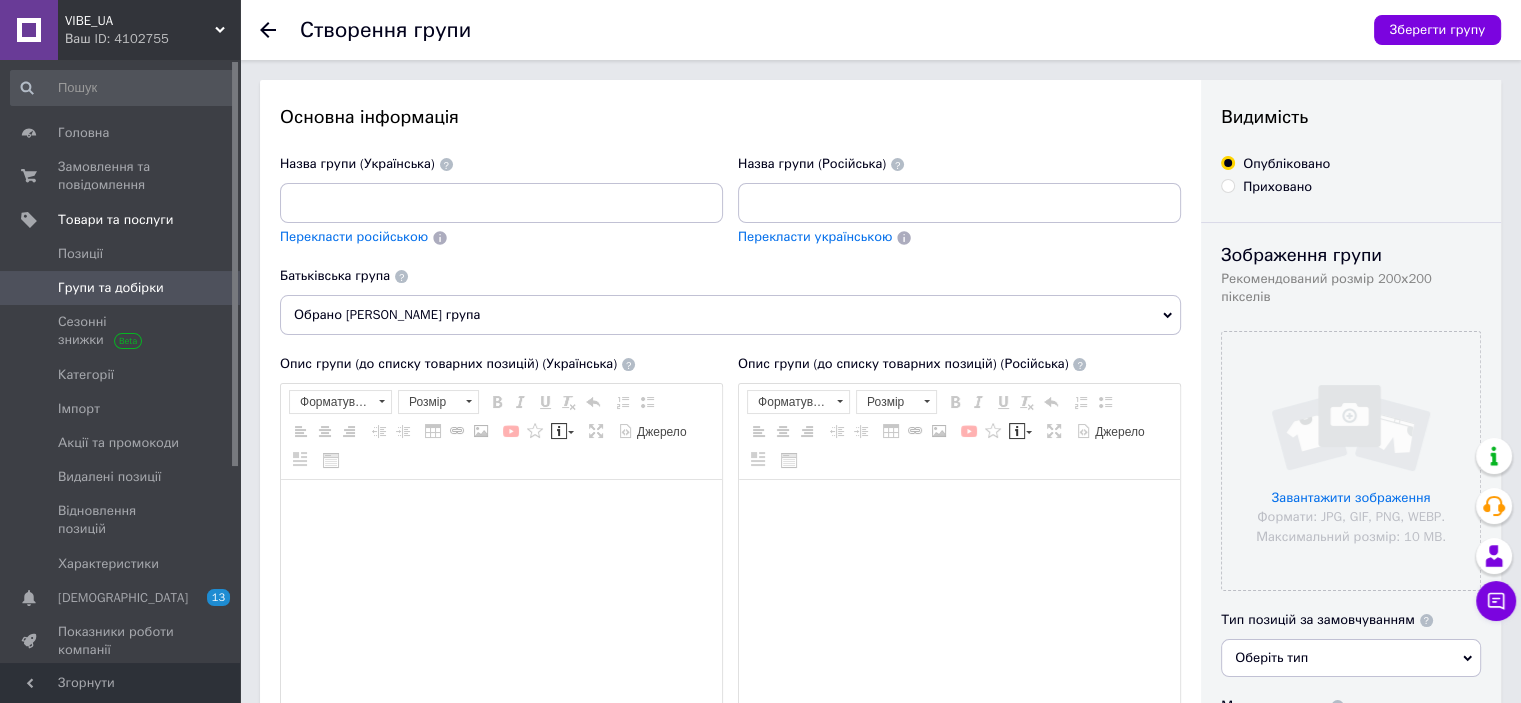 scroll, scrollTop: 0, scrollLeft: 0, axis: both 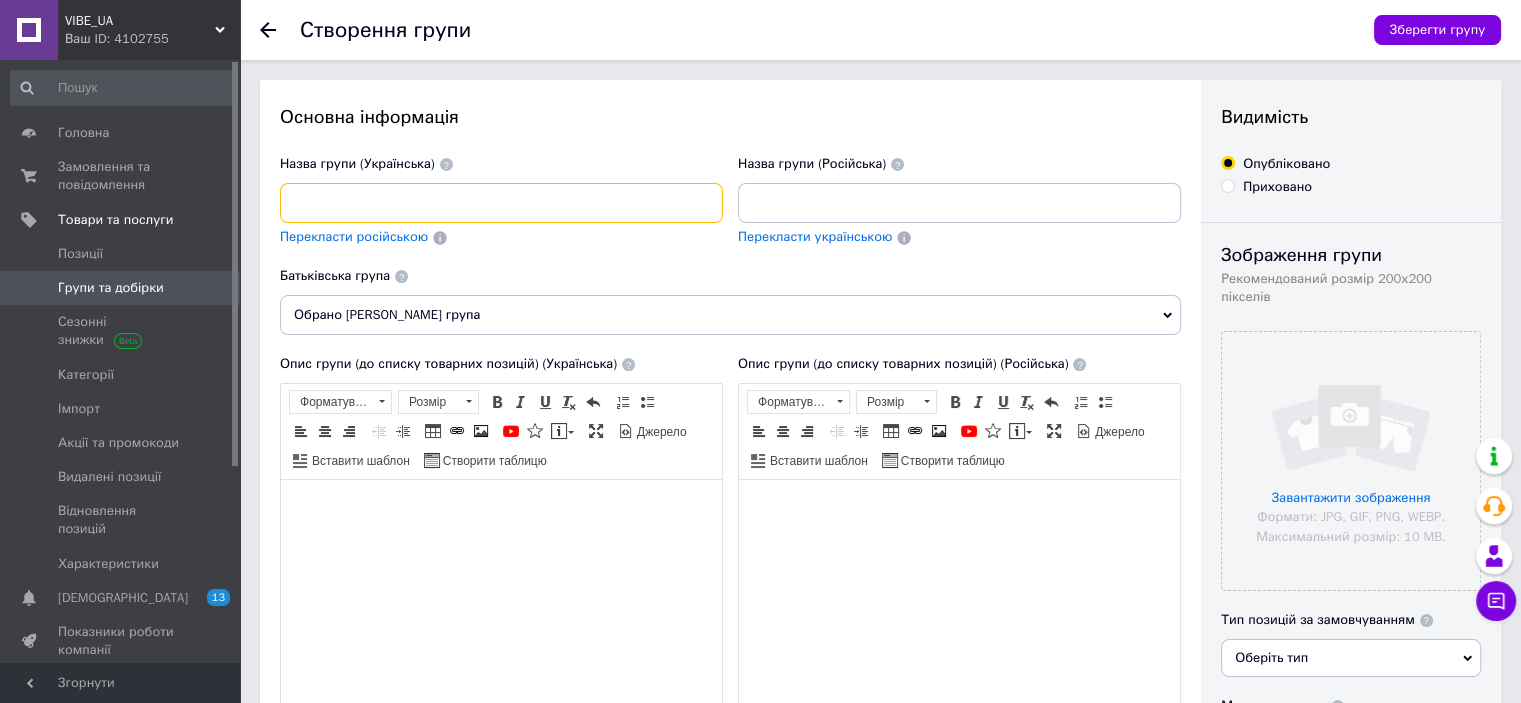 click at bounding box center (501, 203) 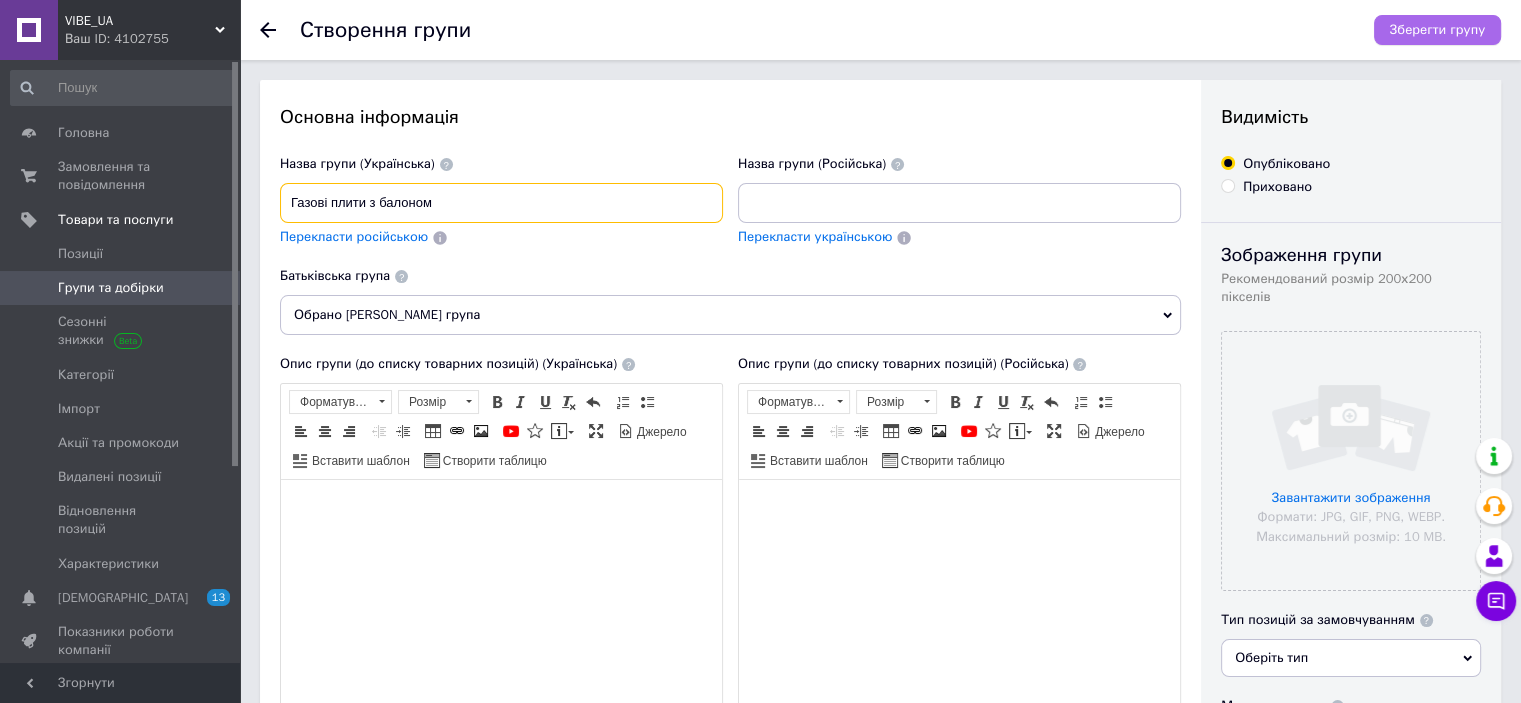 type on "Газові плити з балоном" 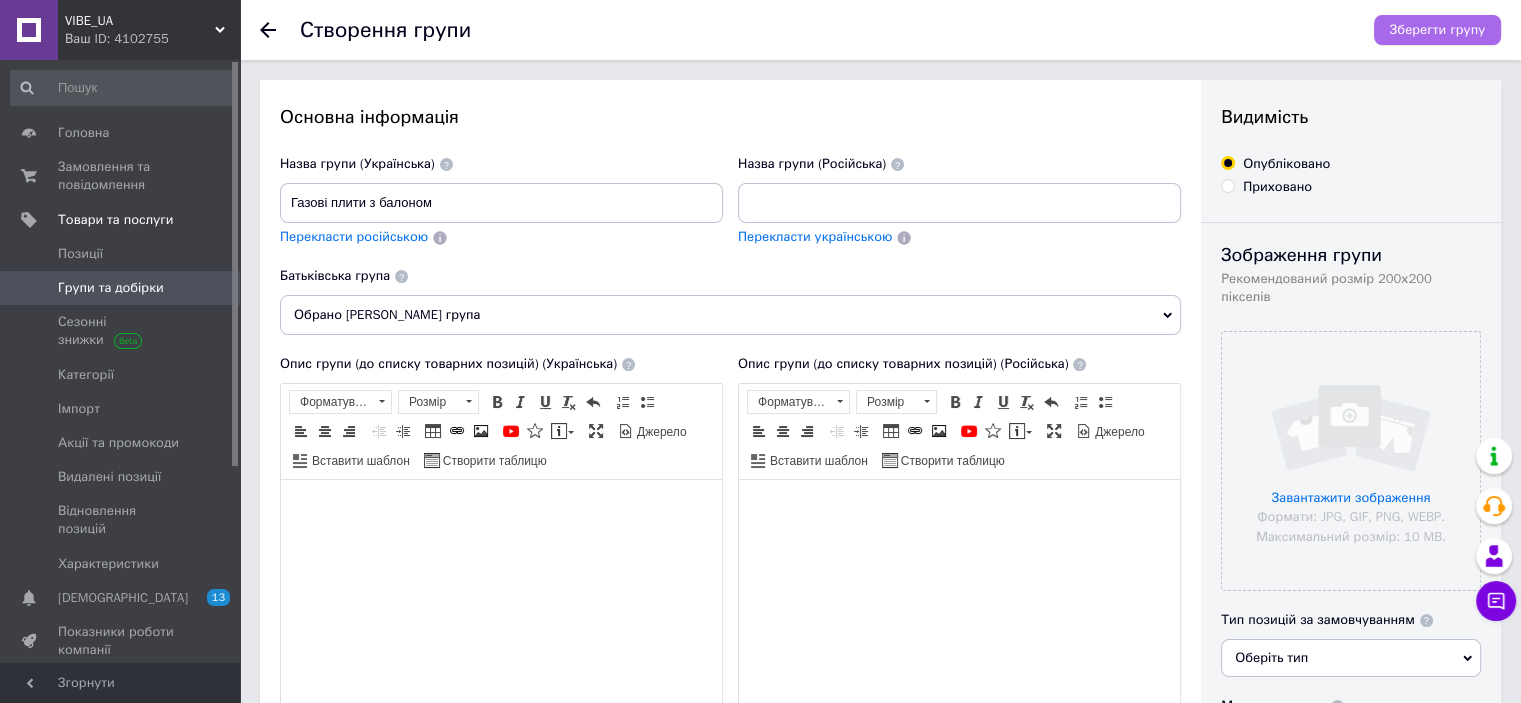 click on "Зберегти групу" at bounding box center [1437, 30] 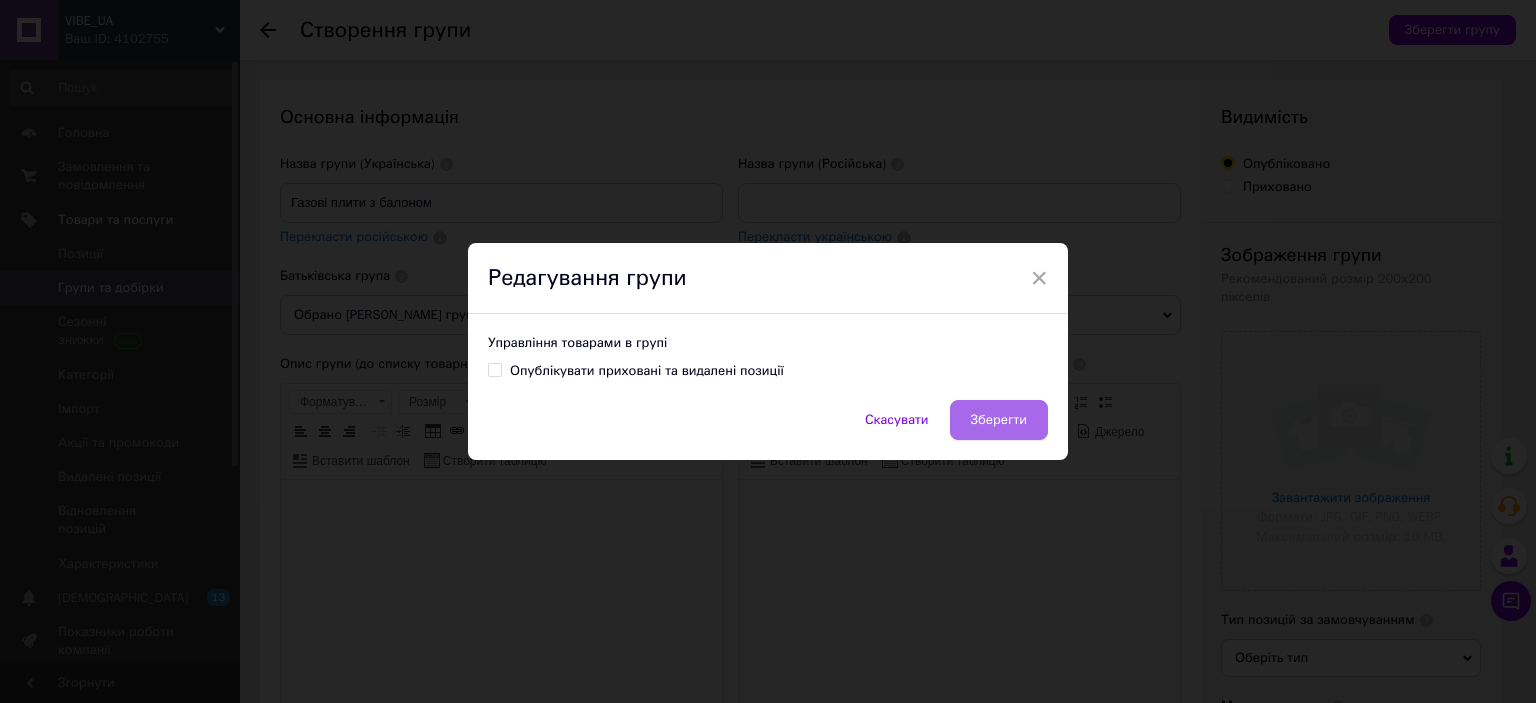 click on "Зберегти" at bounding box center [999, 420] 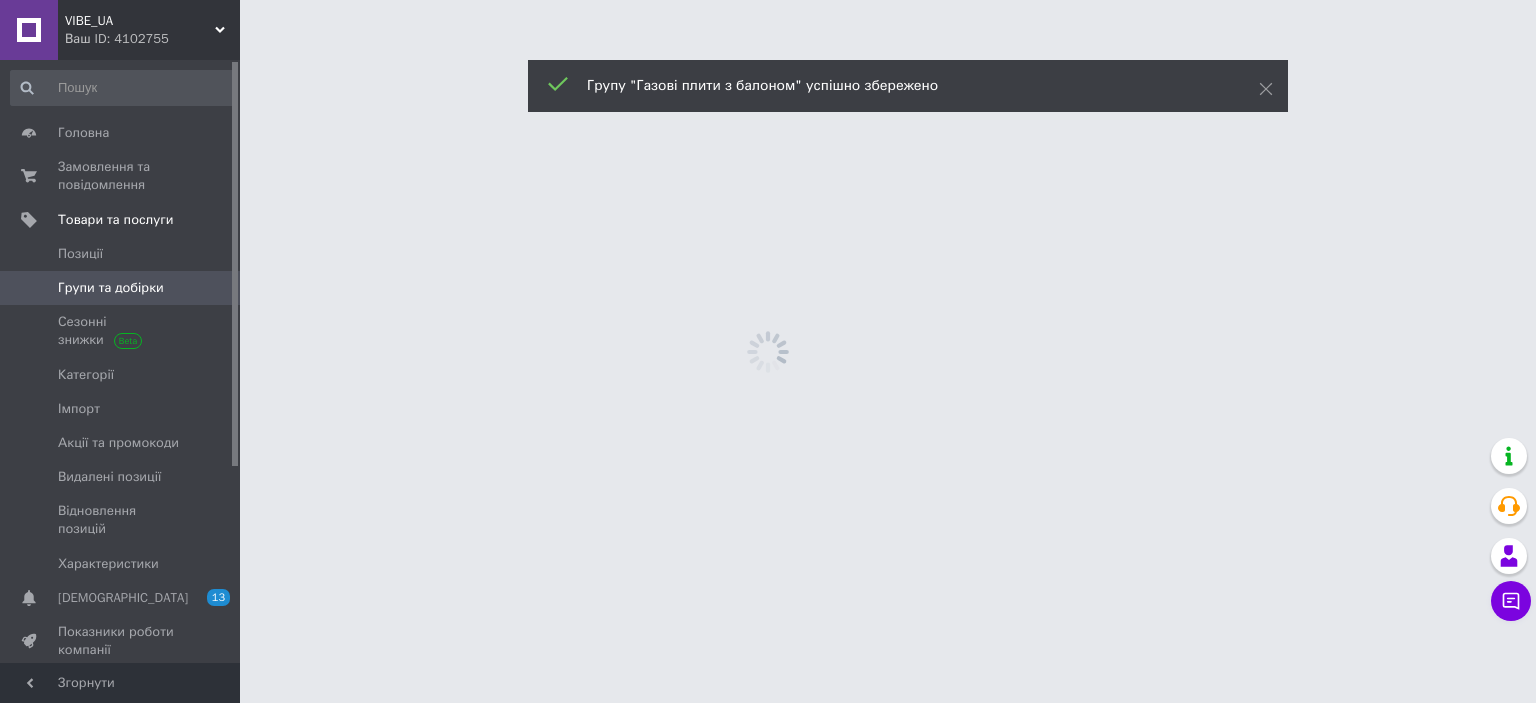 click on "Групи та добірки" at bounding box center (111, 288) 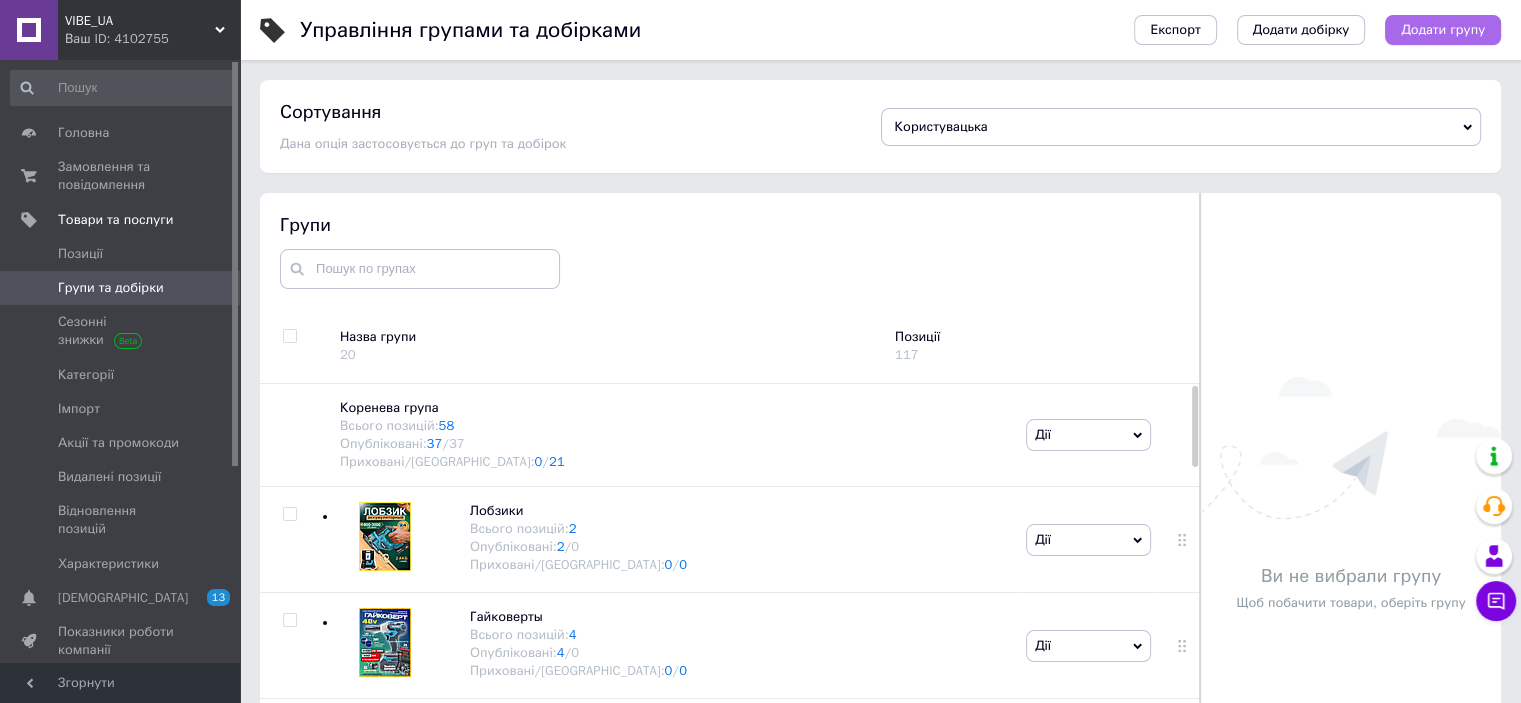 click on "Додати групу" at bounding box center [1443, 30] 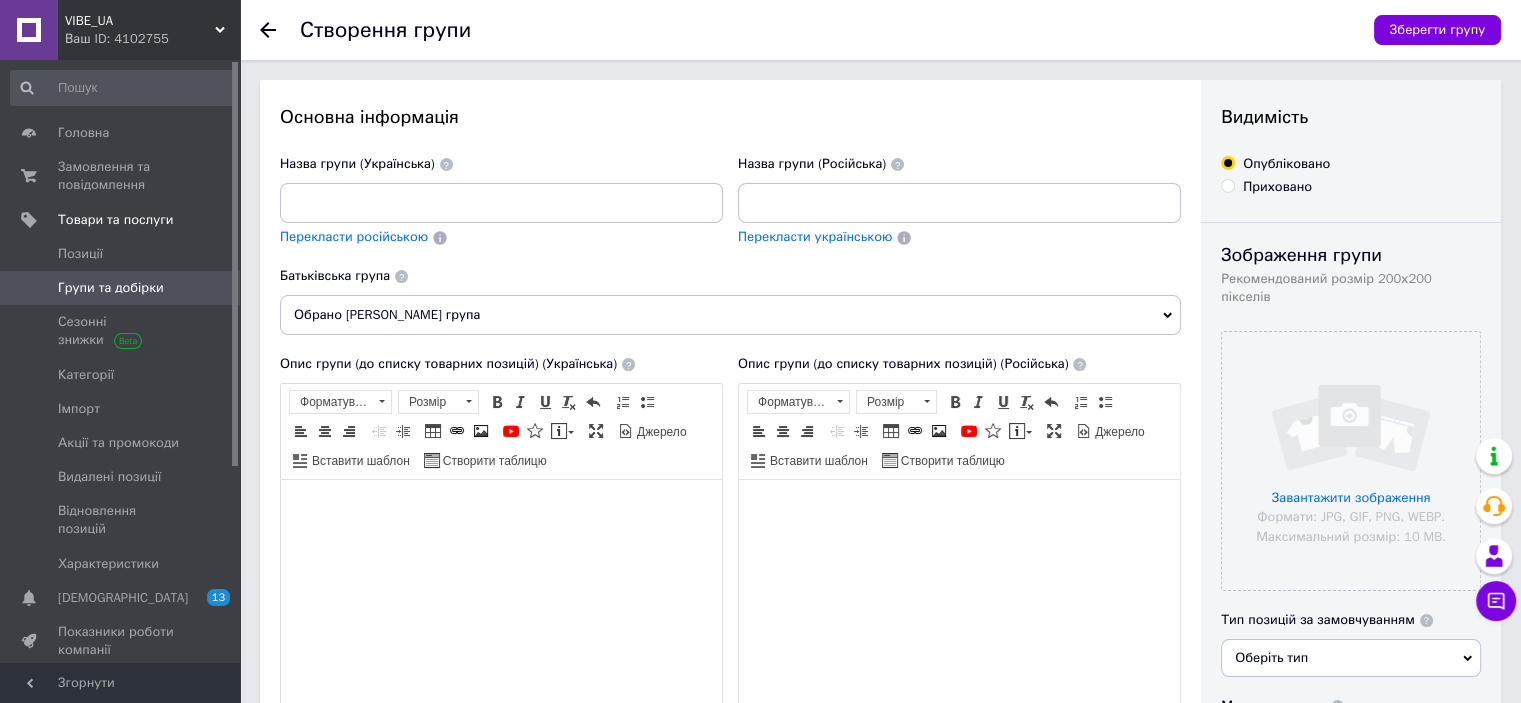 scroll, scrollTop: 0, scrollLeft: 0, axis: both 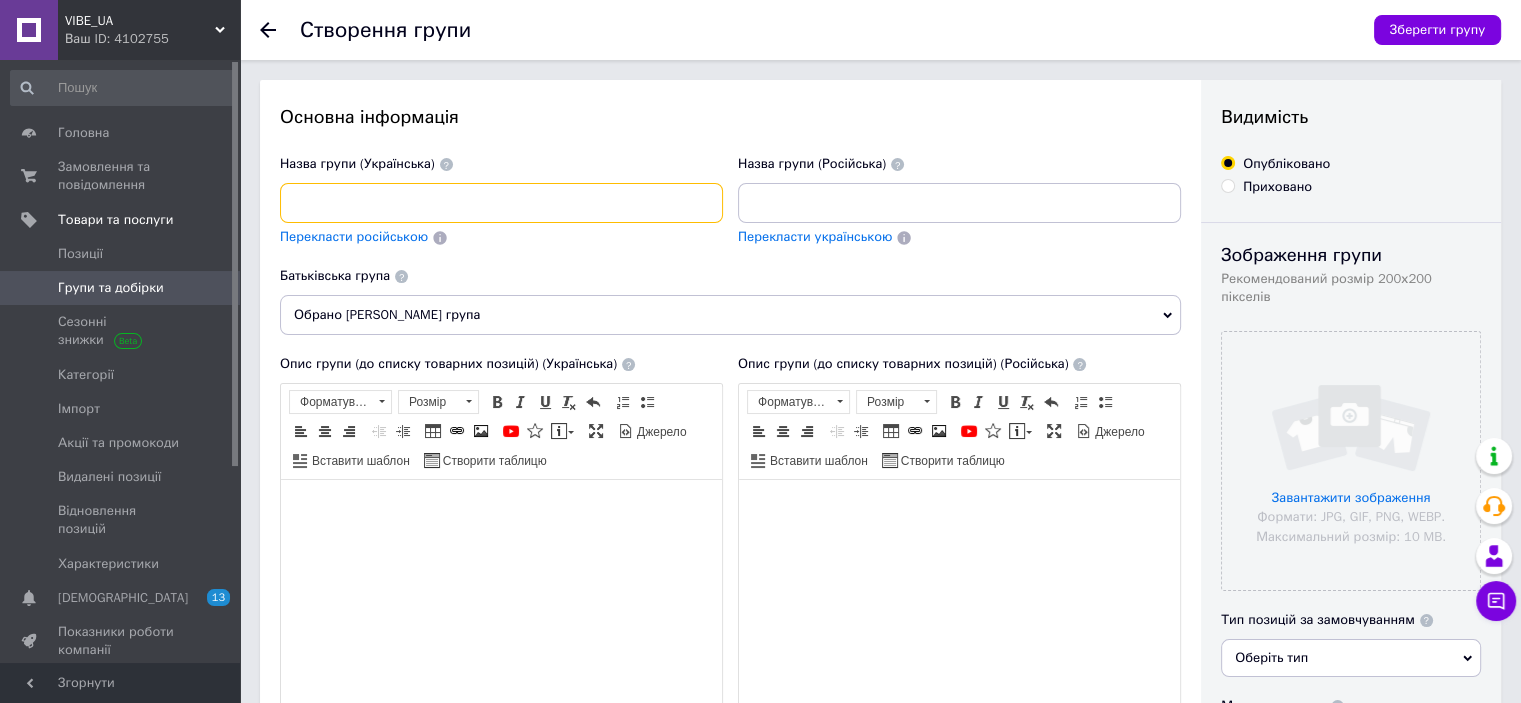 click at bounding box center (501, 203) 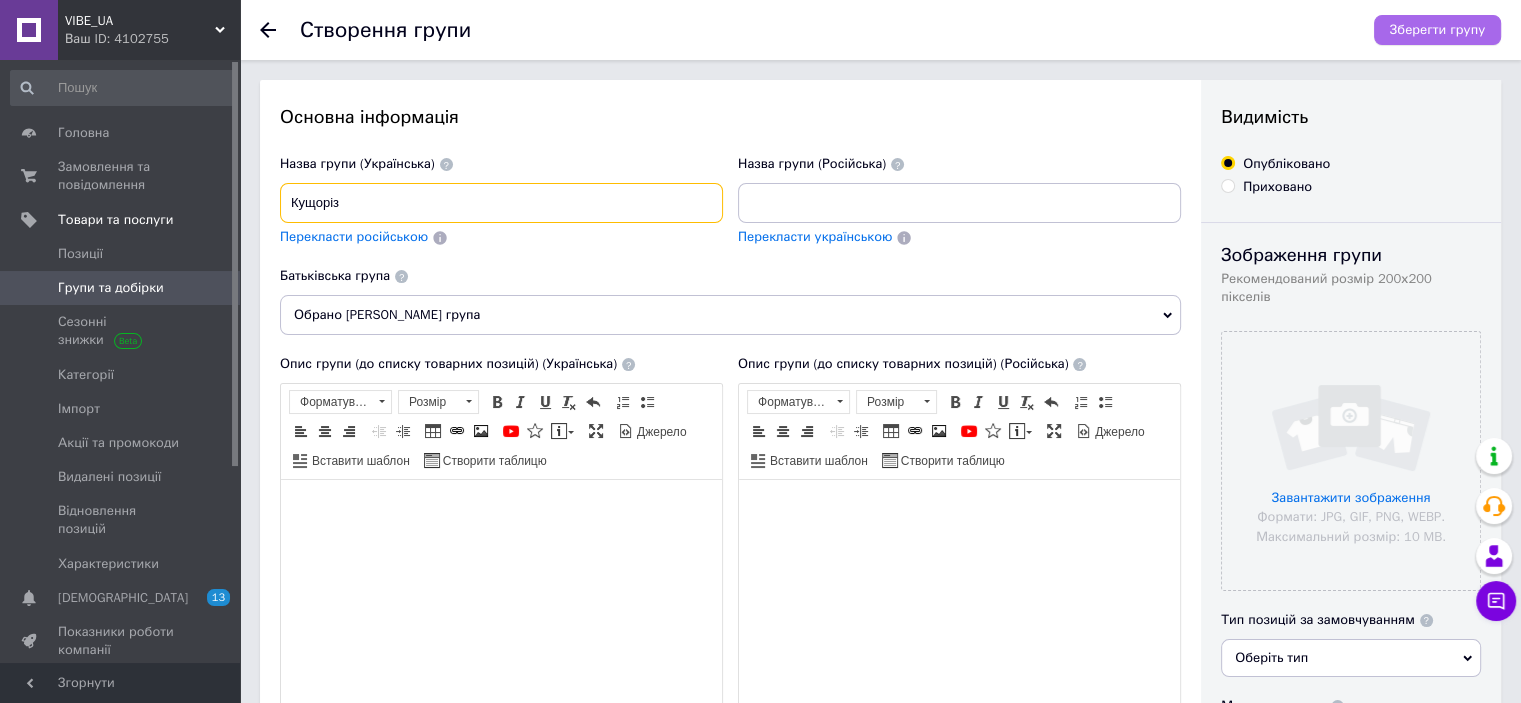 type on "Кущоріз" 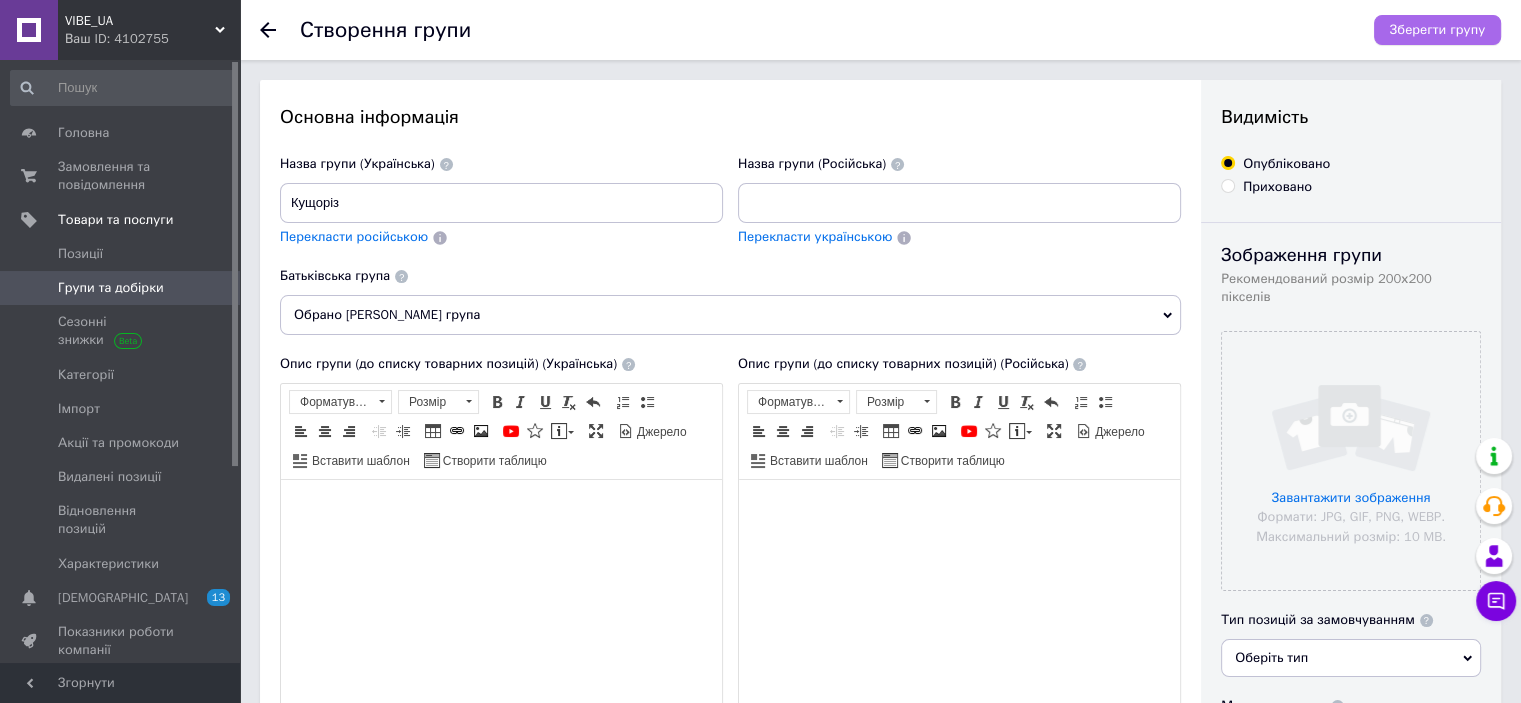 click on "Зберегти групу" at bounding box center [1437, 30] 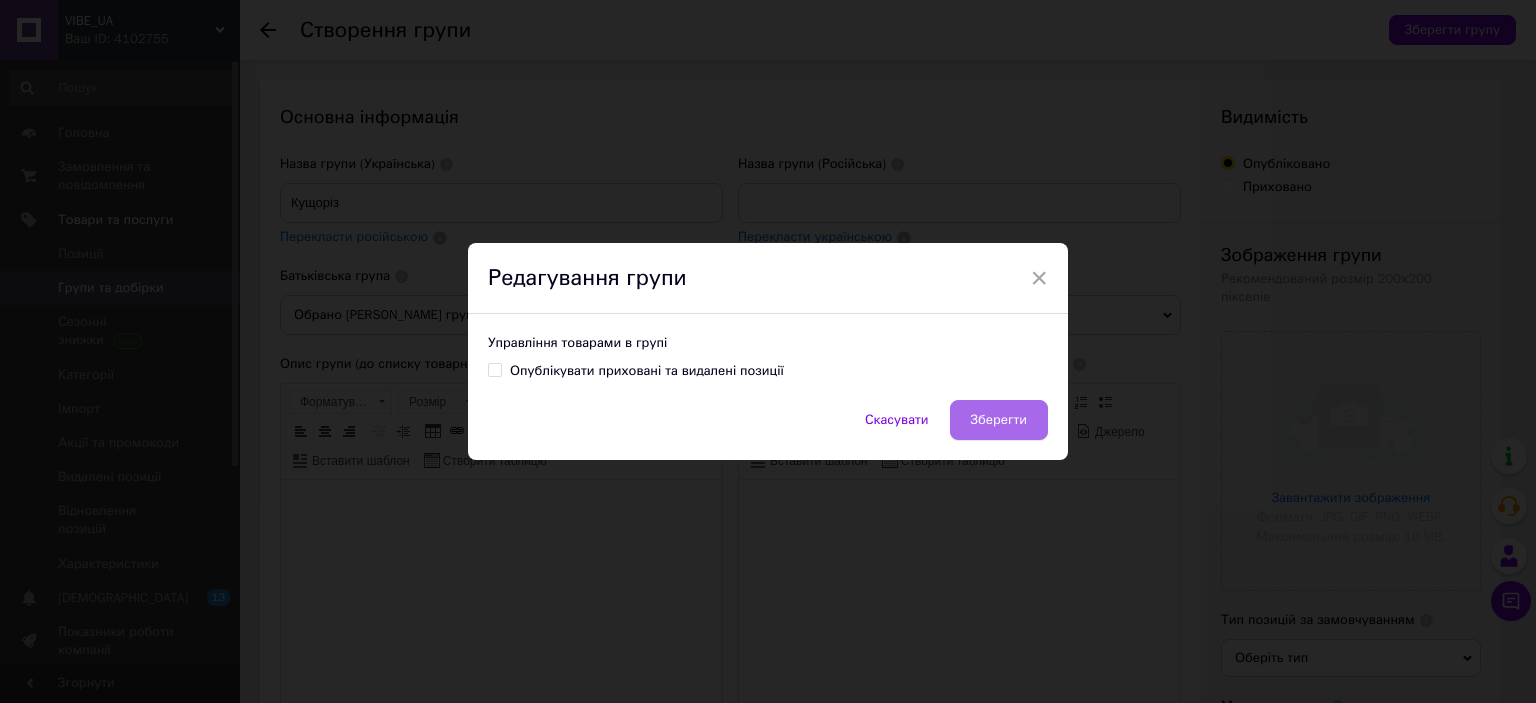 click on "Зберегти" at bounding box center [999, 420] 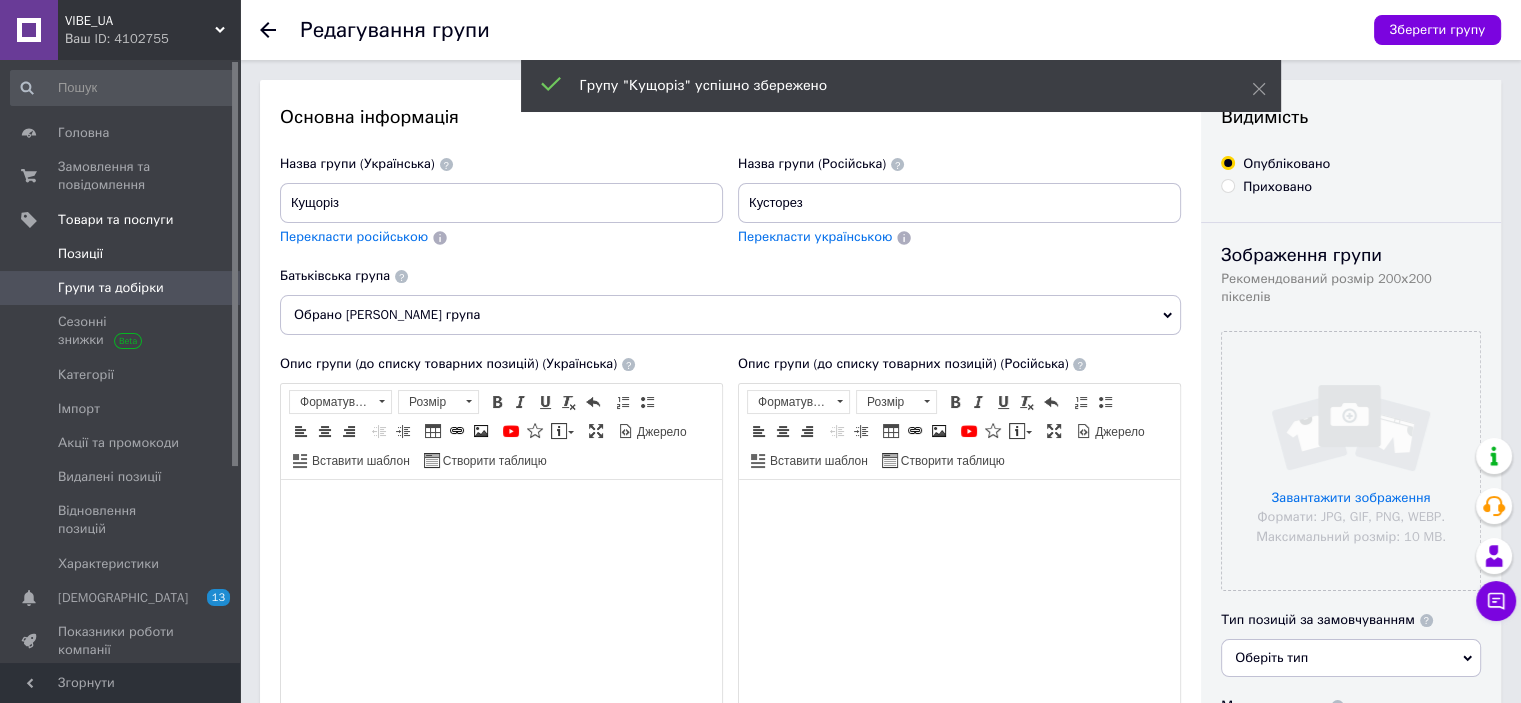 click on "Позиції" at bounding box center (121, 254) 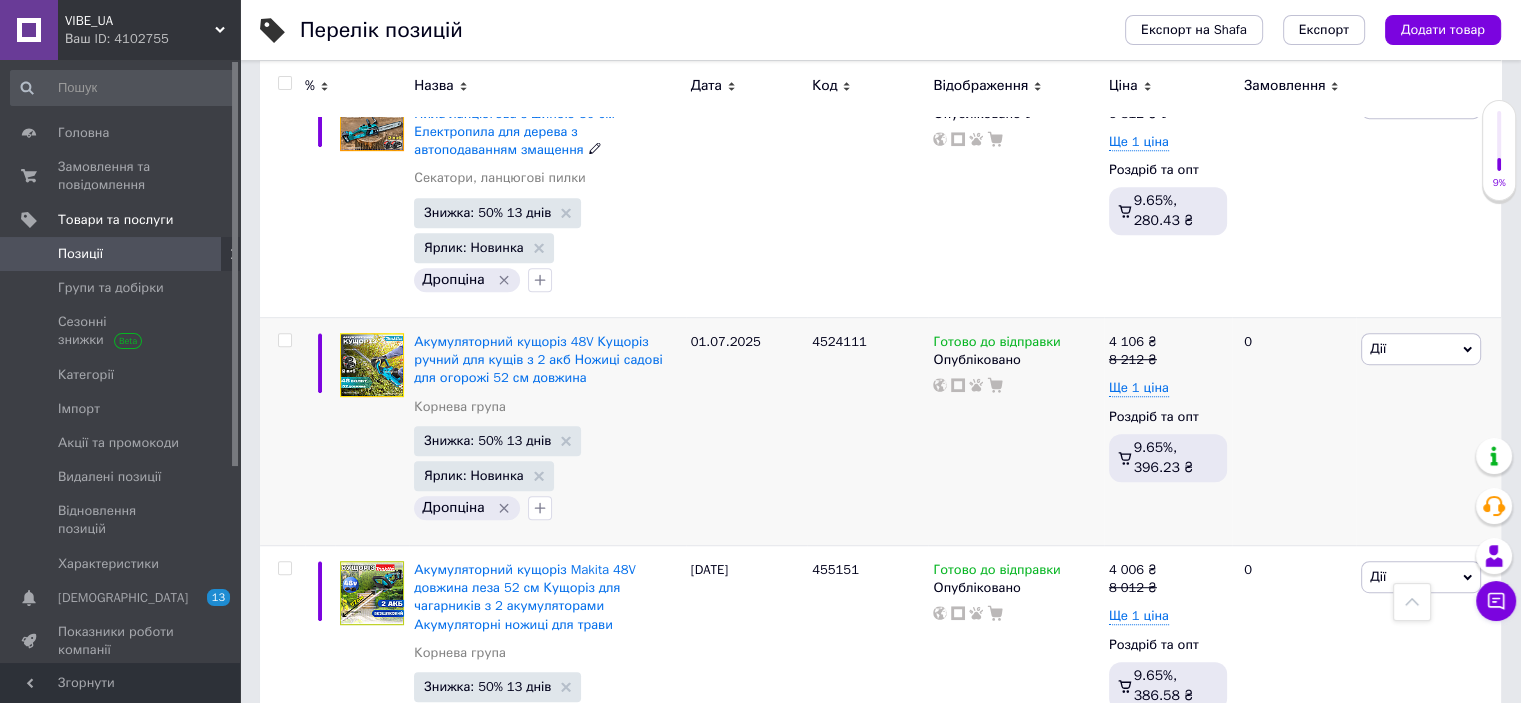 scroll, scrollTop: 1200, scrollLeft: 0, axis: vertical 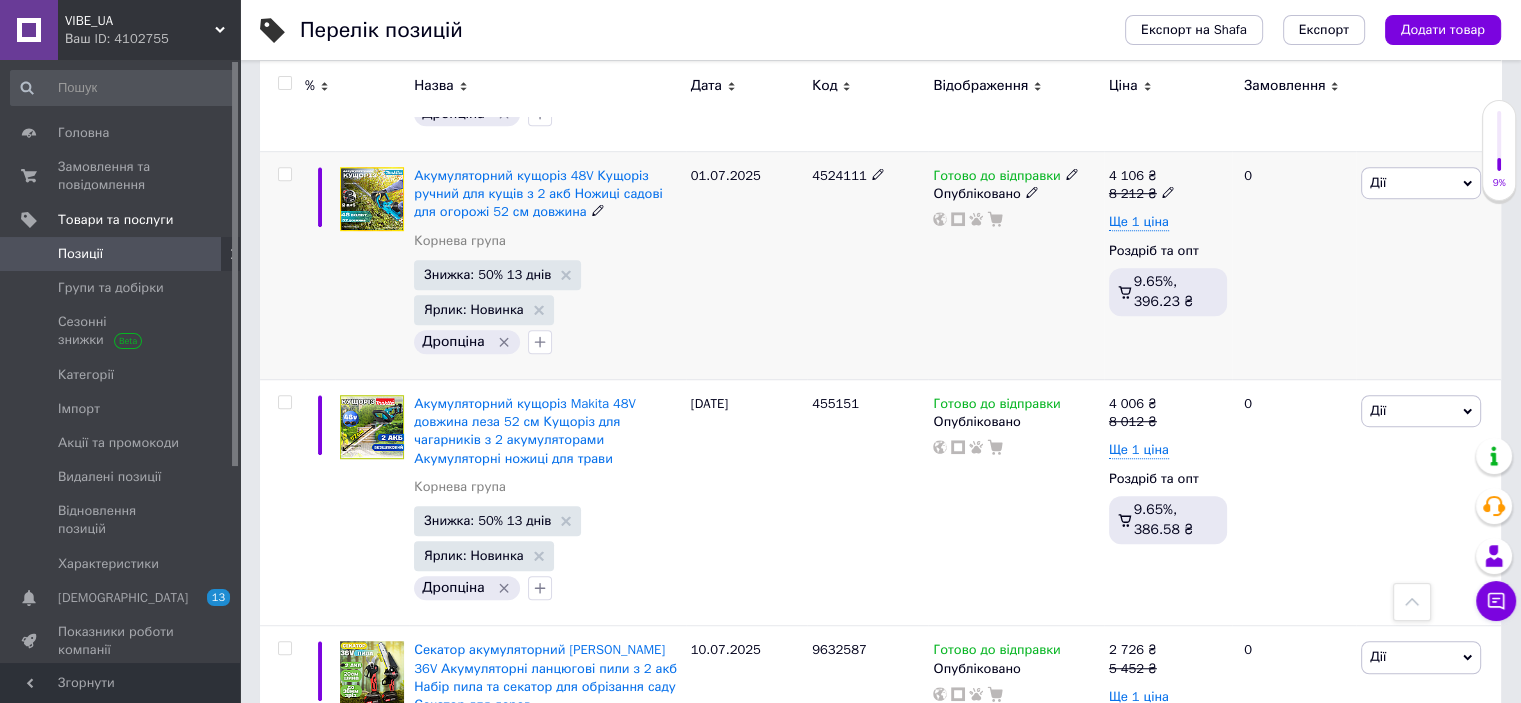 click at bounding box center (284, 174) 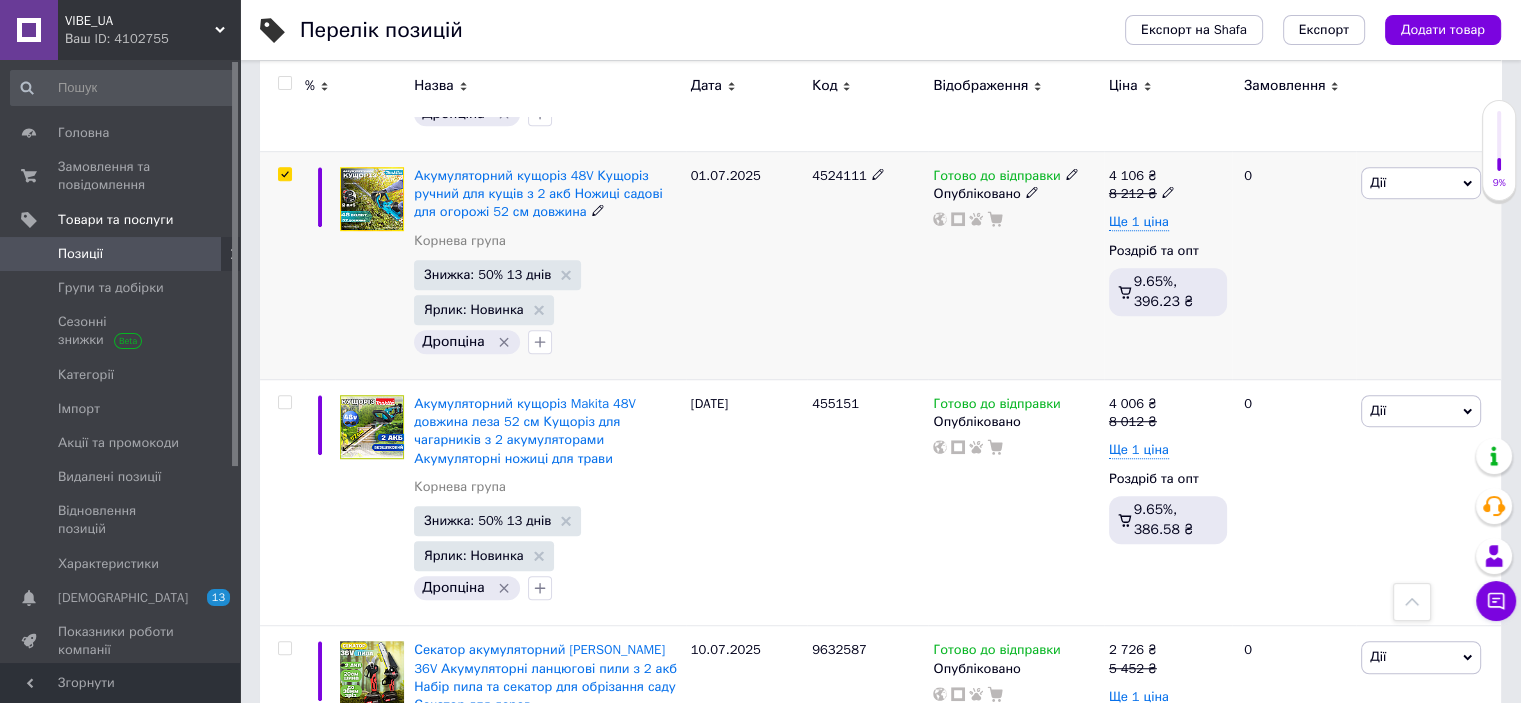 checkbox on "true" 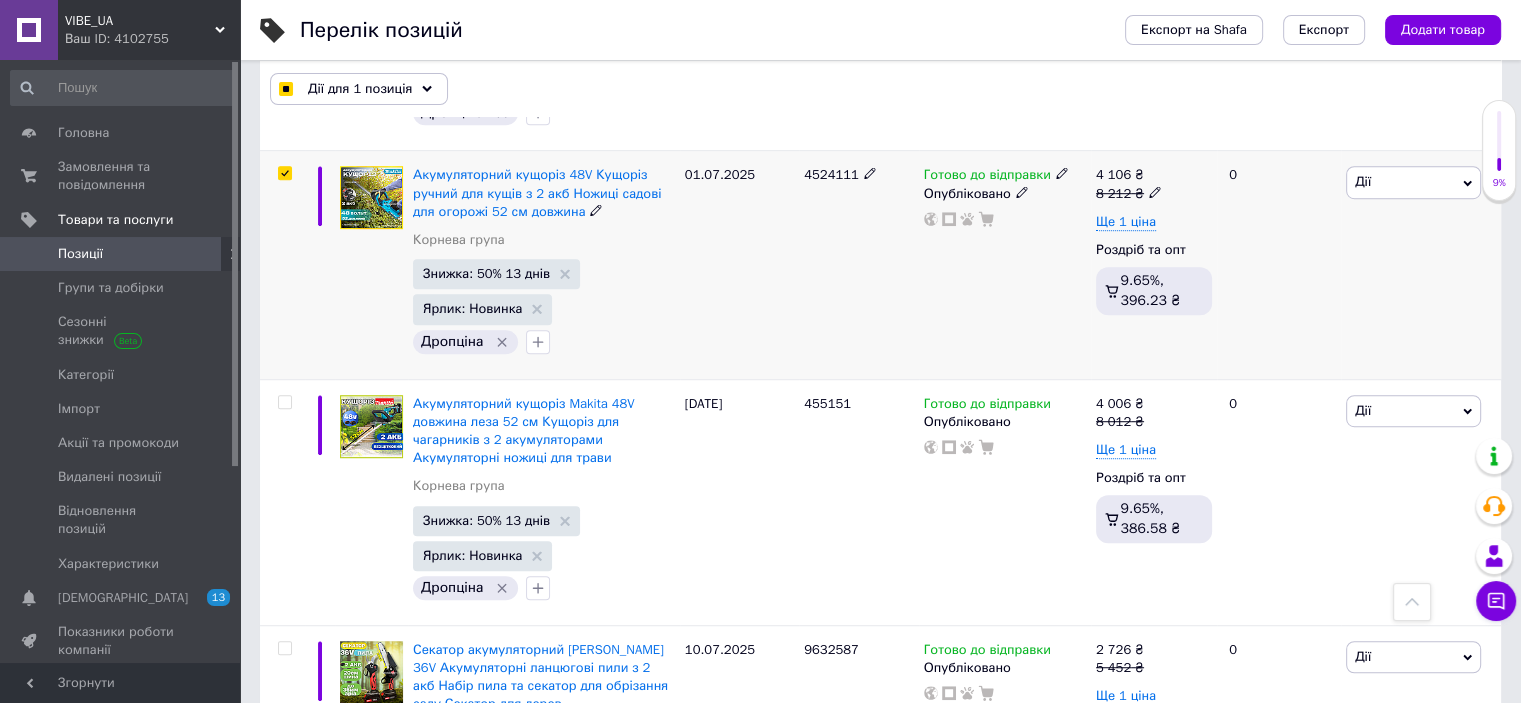 scroll, scrollTop: 1199, scrollLeft: 0, axis: vertical 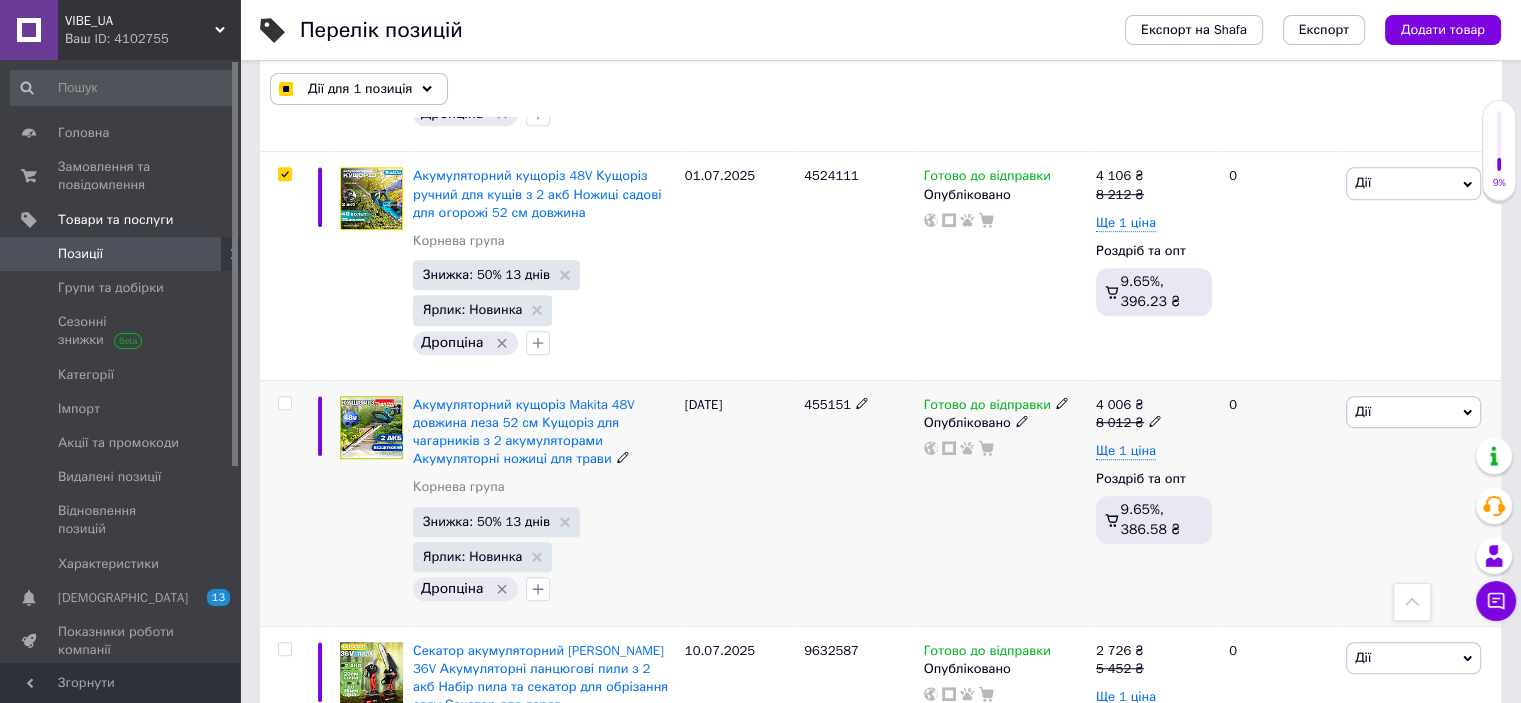 click at bounding box center [284, 403] 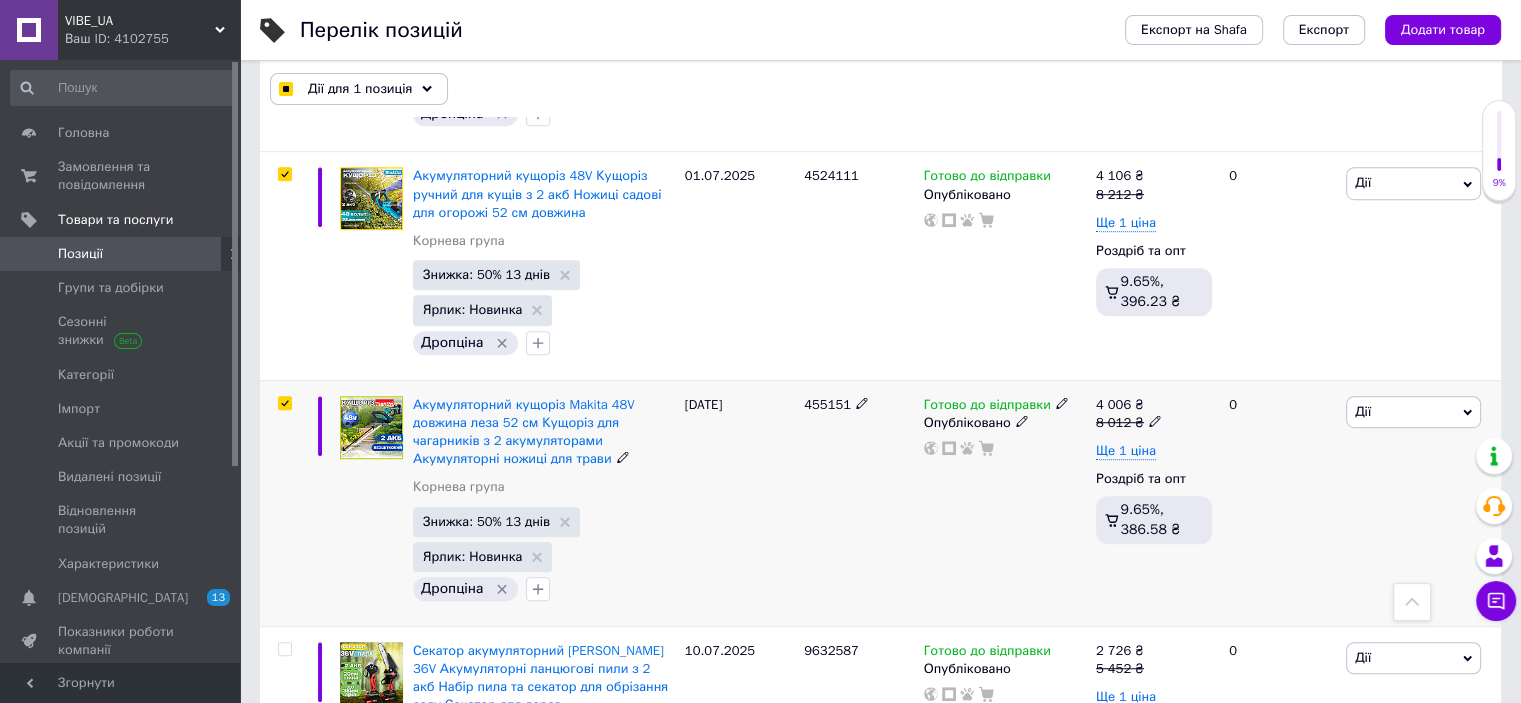 checkbox on "true" 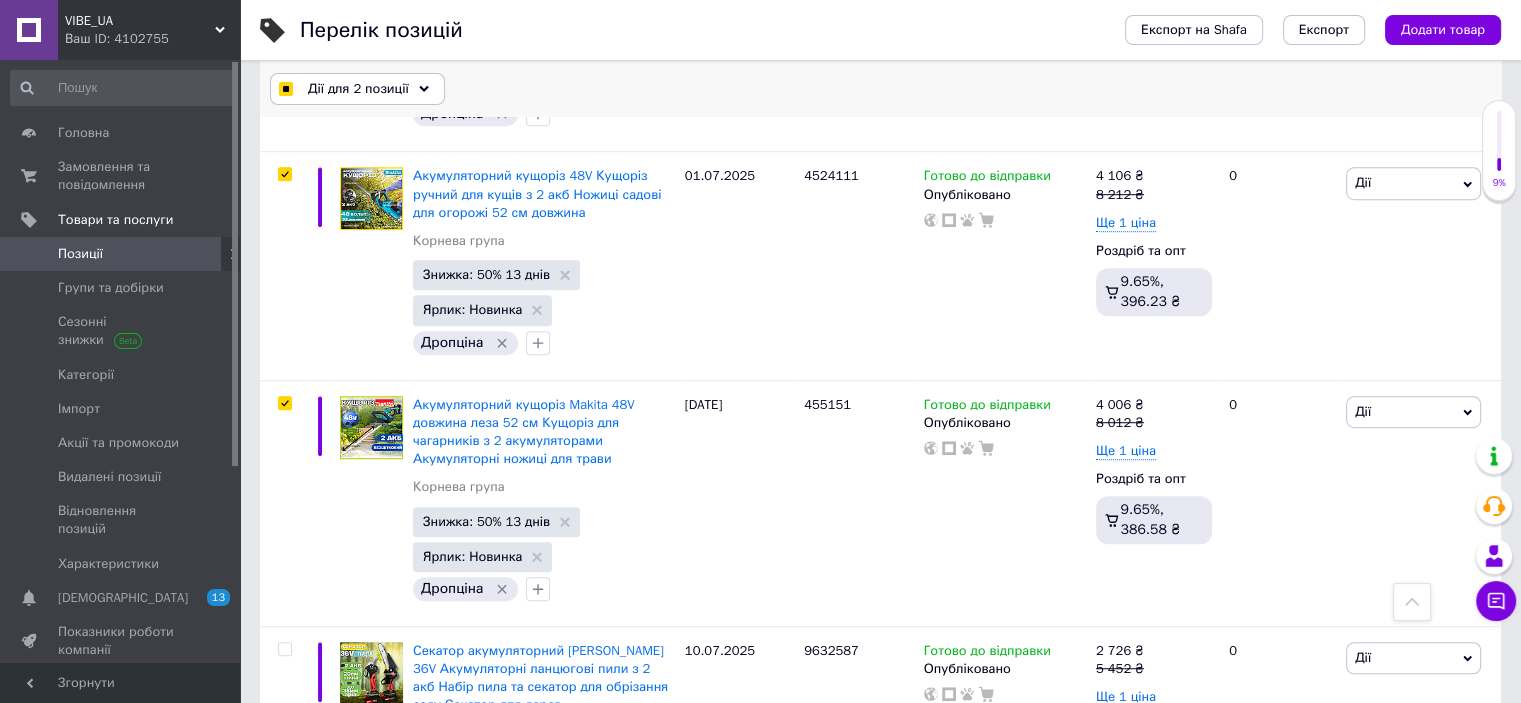 click on "Дії для 2 позиції" at bounding box center (358, 89) 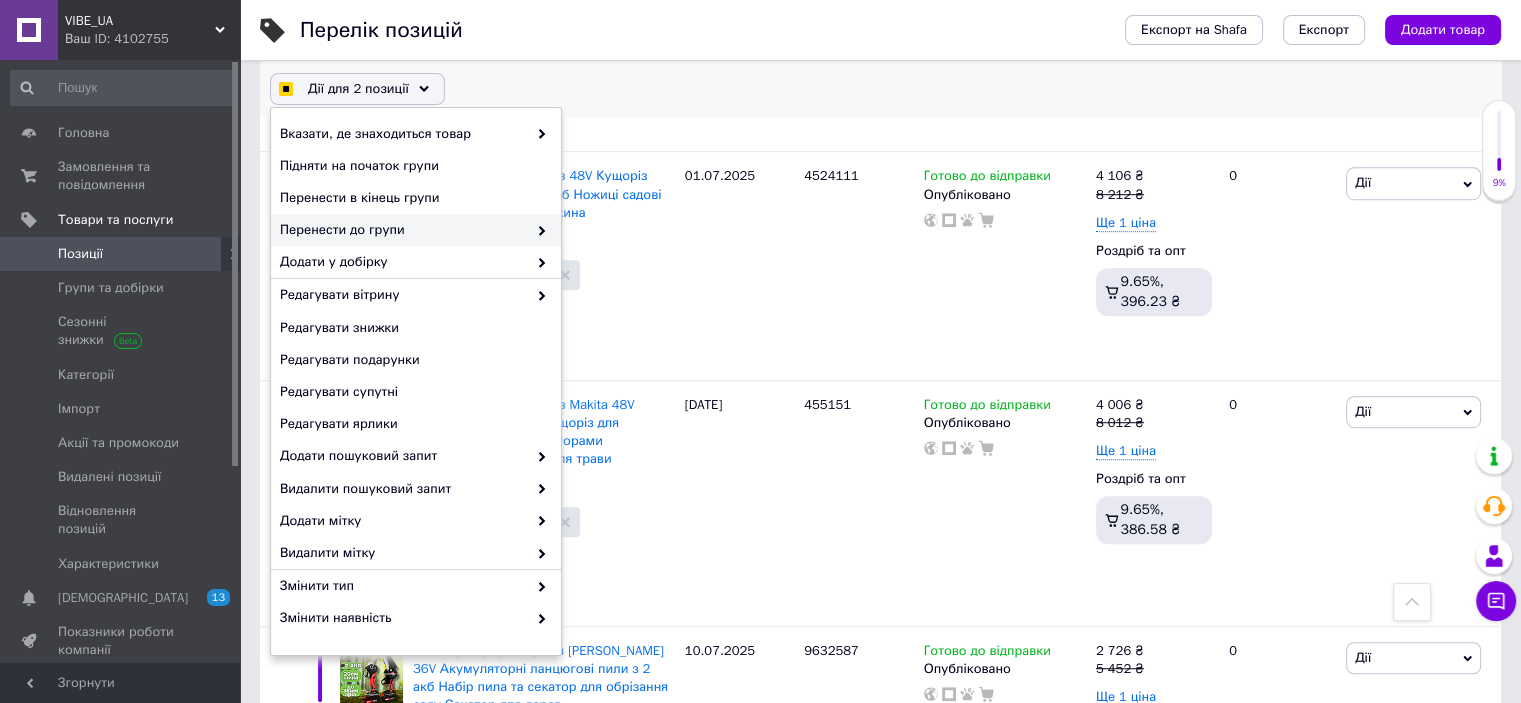 click on "Перенести до групи" at bounding box center [403, 230] 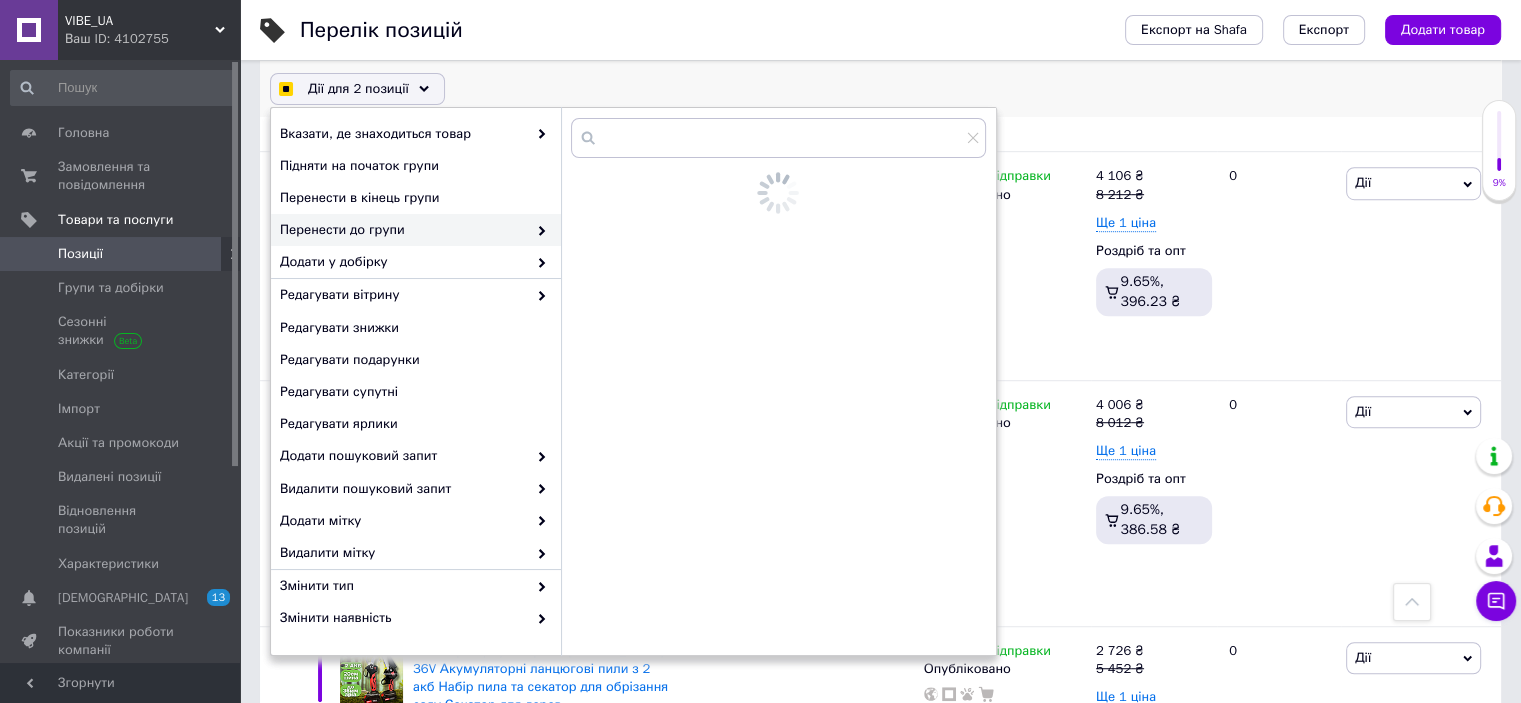 checkbox on "true" 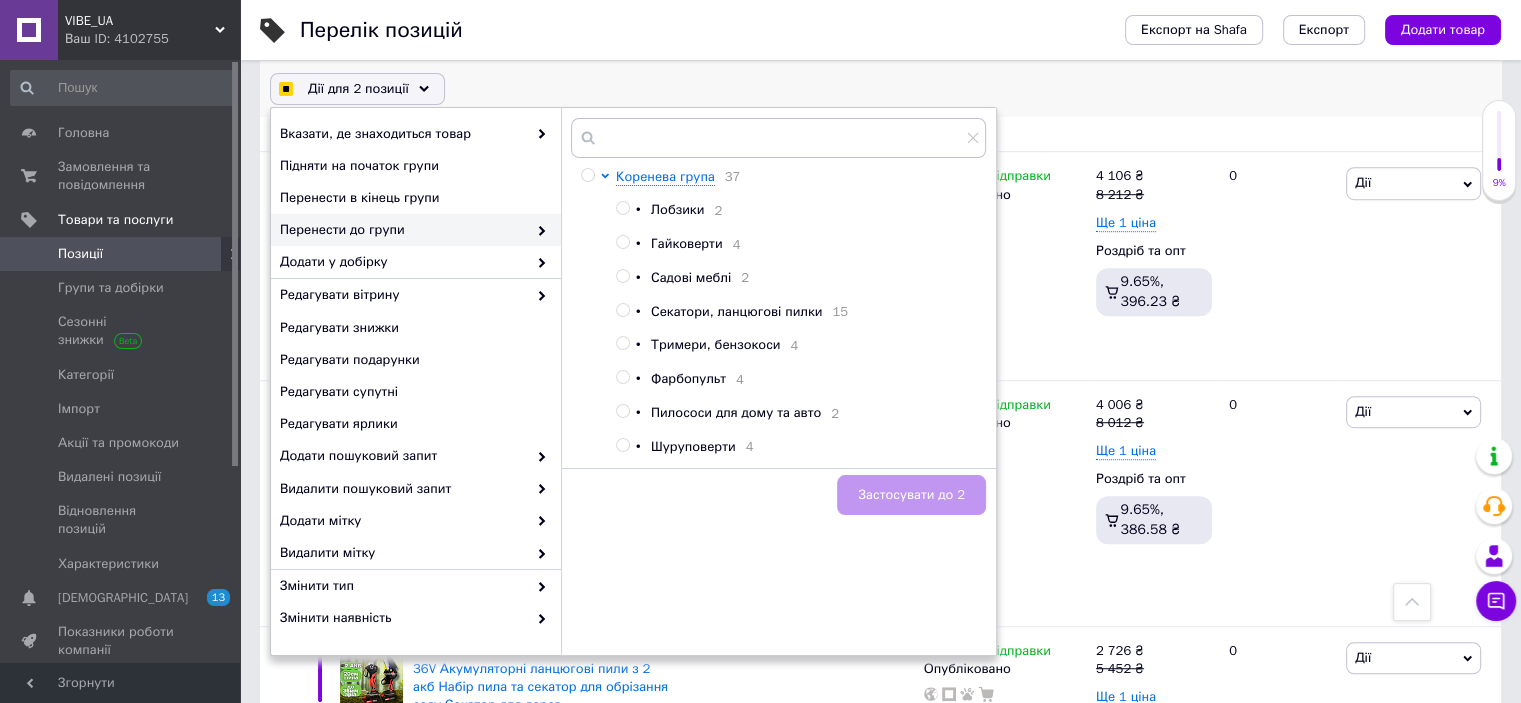 checkbox on "true" 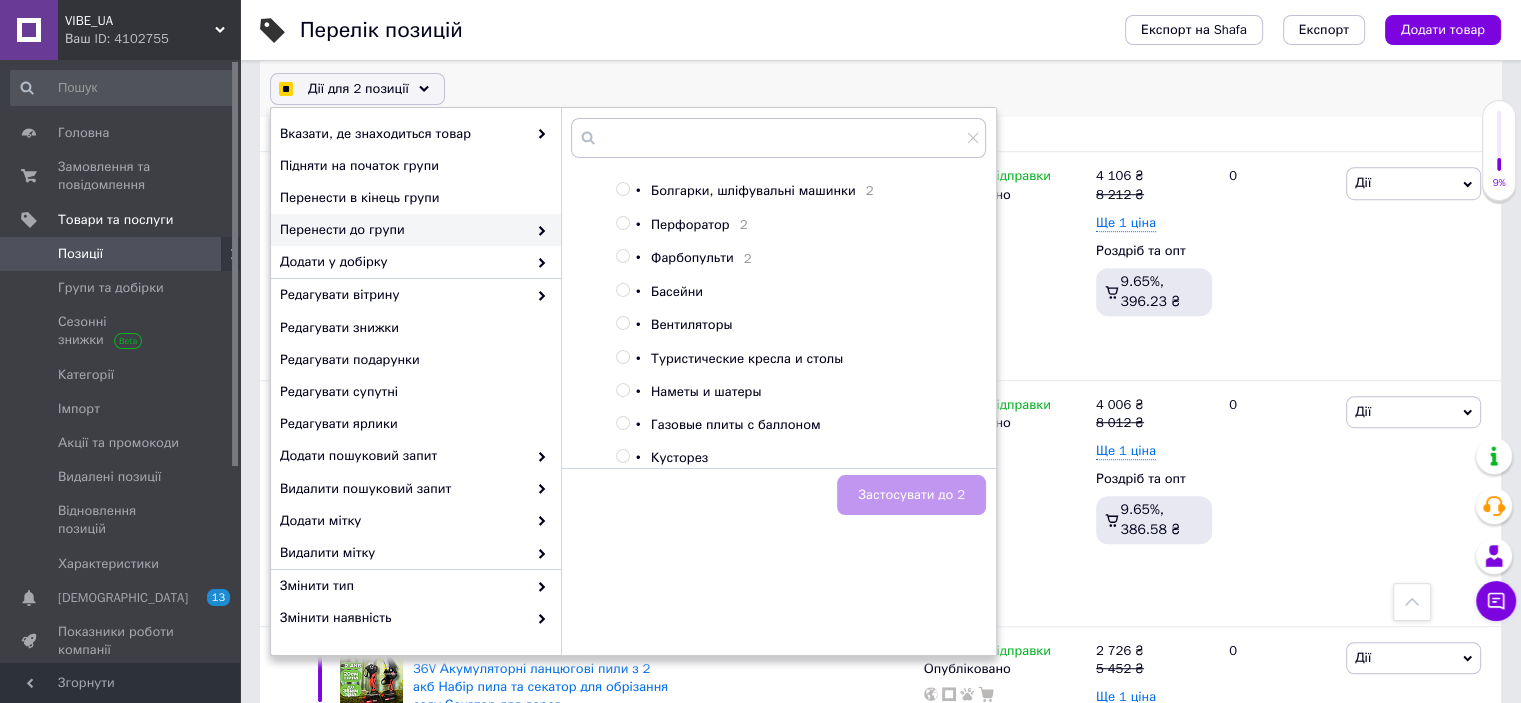click on "Кусторез" at bounding box center [679, 457] 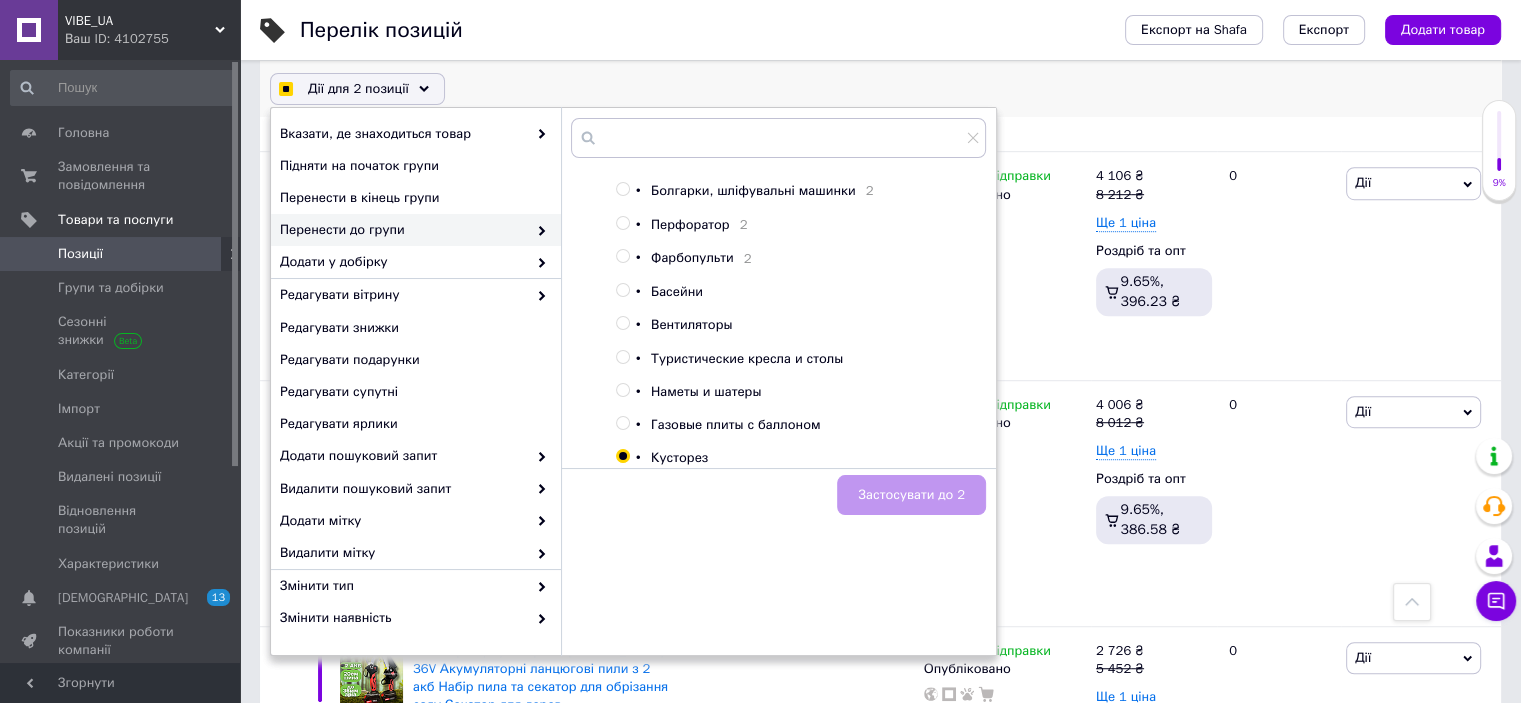 checkbox on "true" 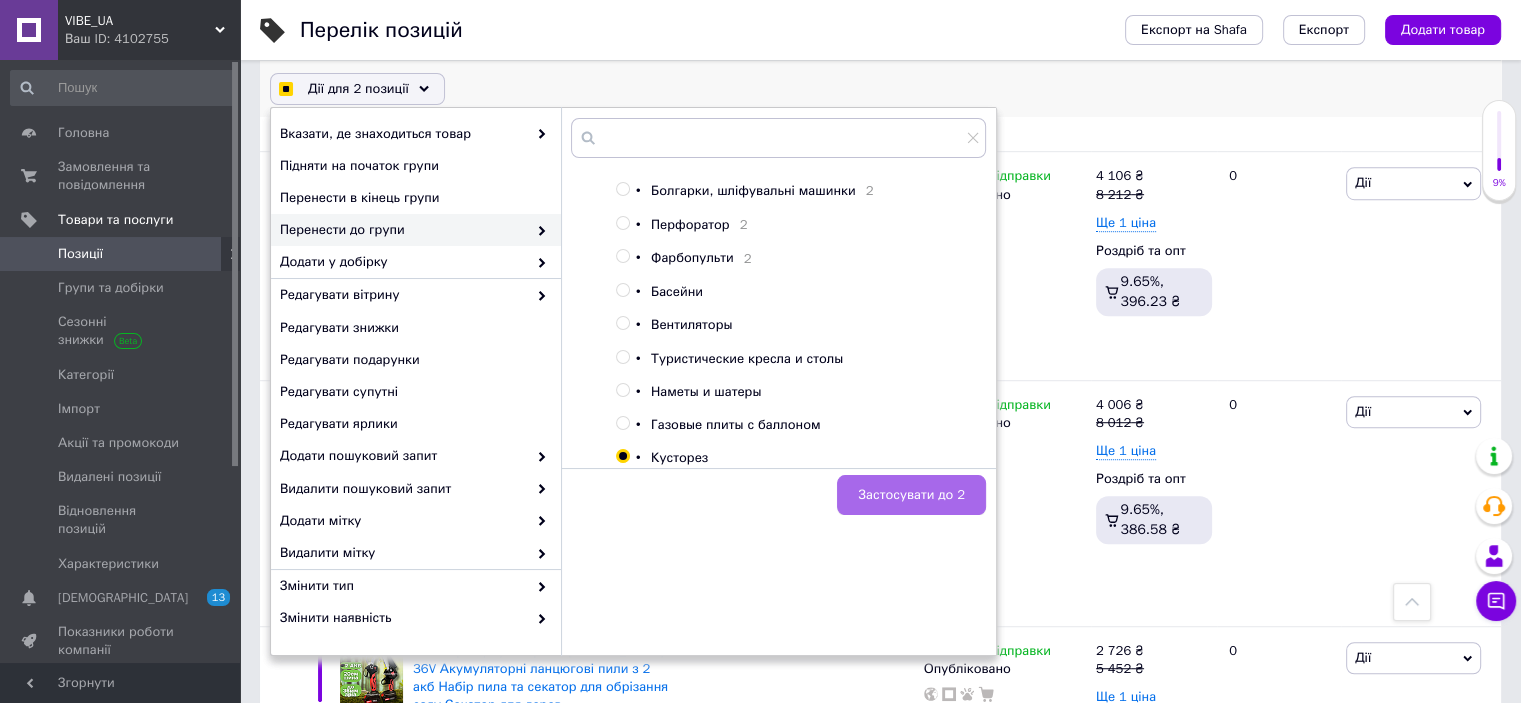 checkbox on "true" 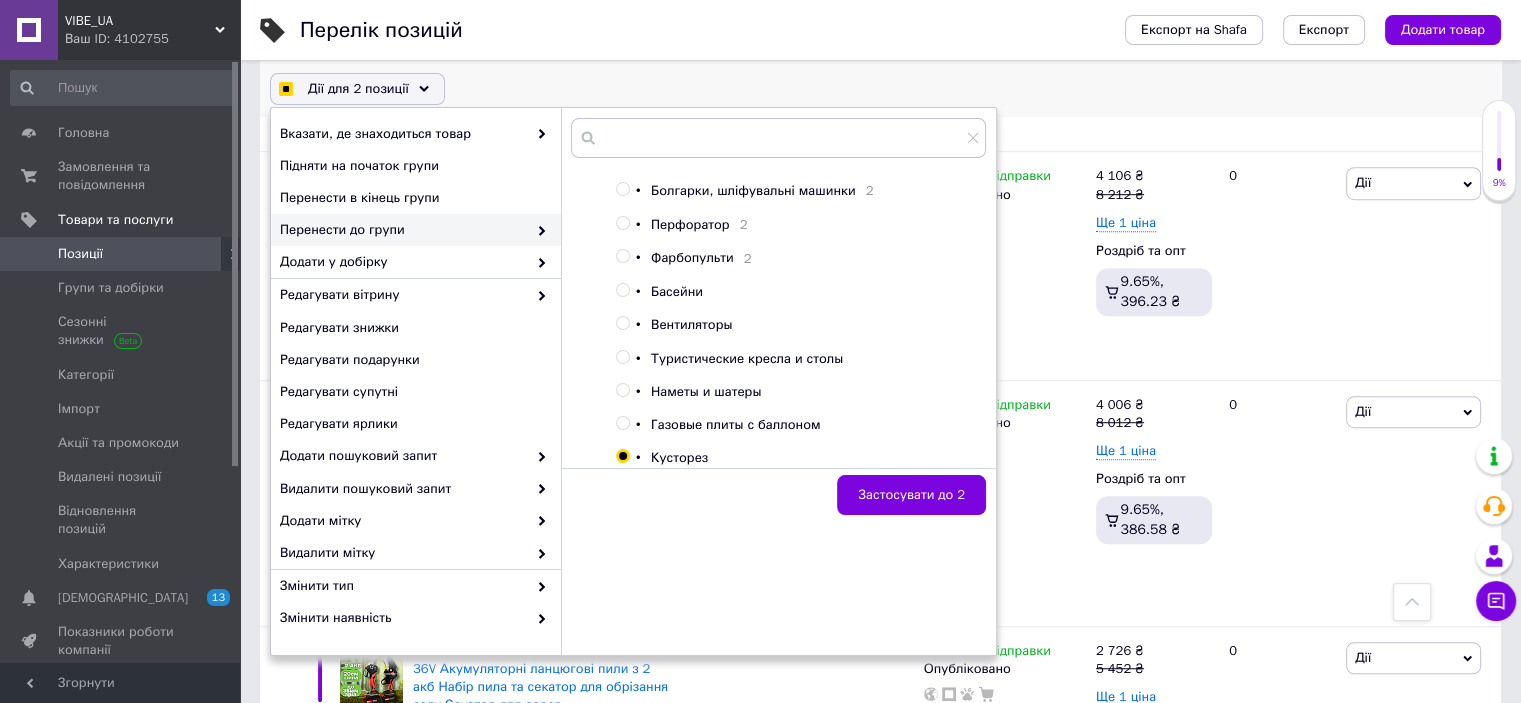 checkbox on "false" 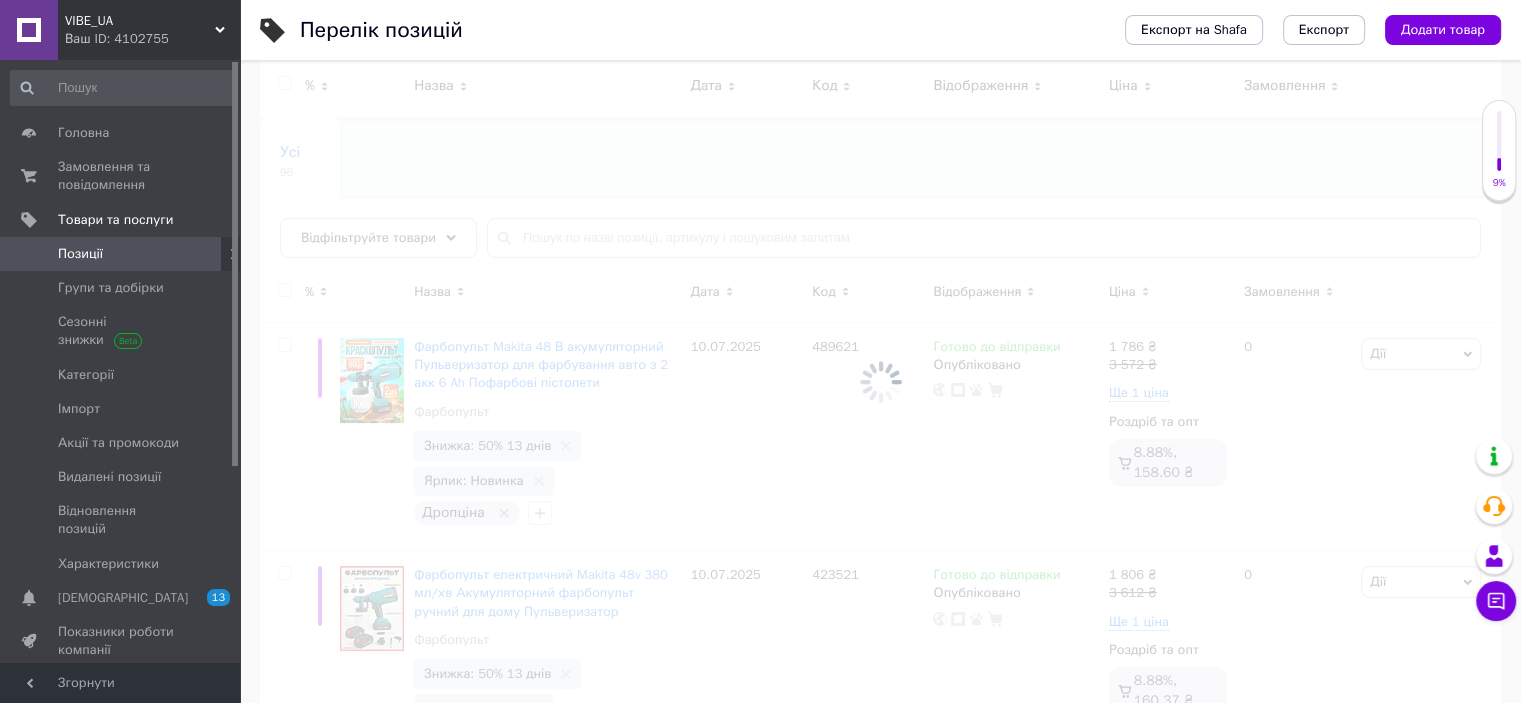scroll, scrollTop: 0, scrollLeft: 0, axis: both 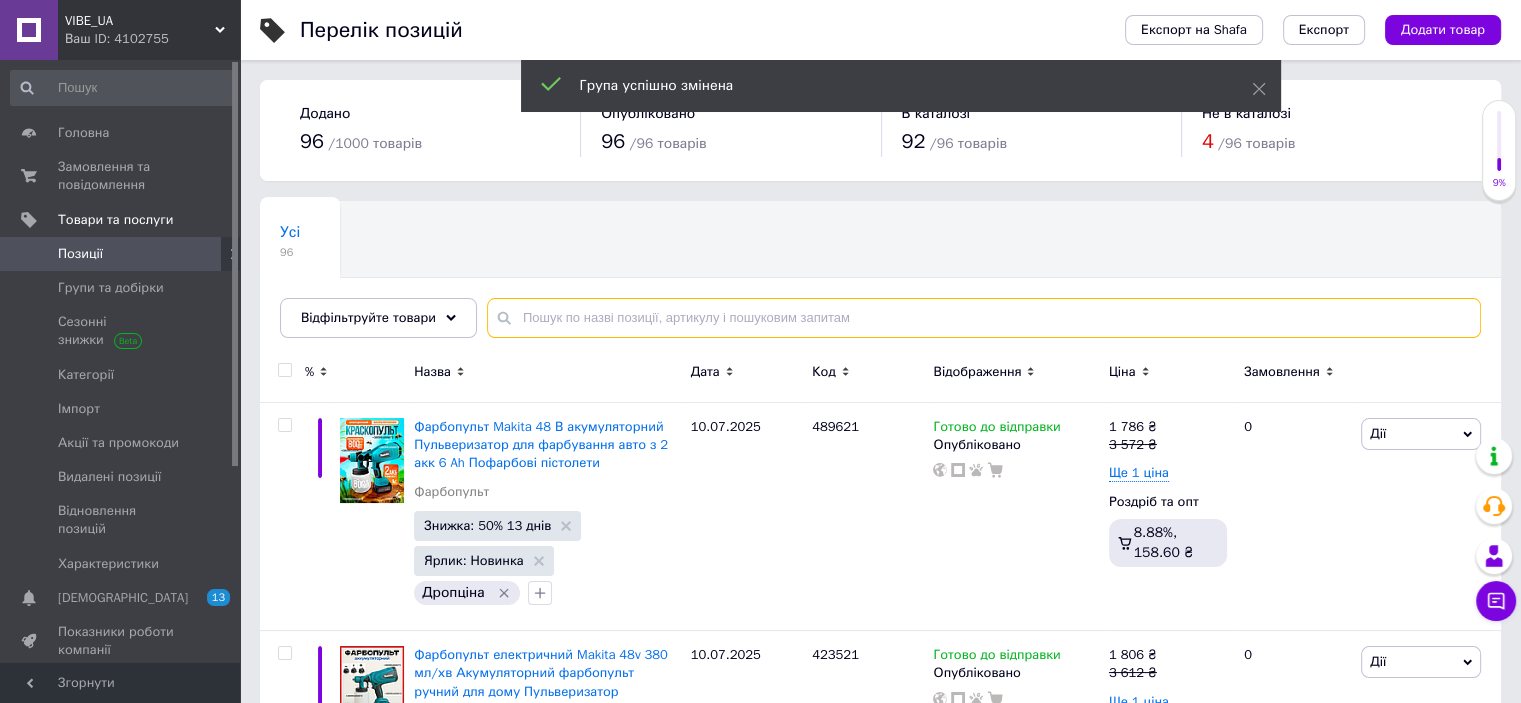 click at bounding box center (984, 318) 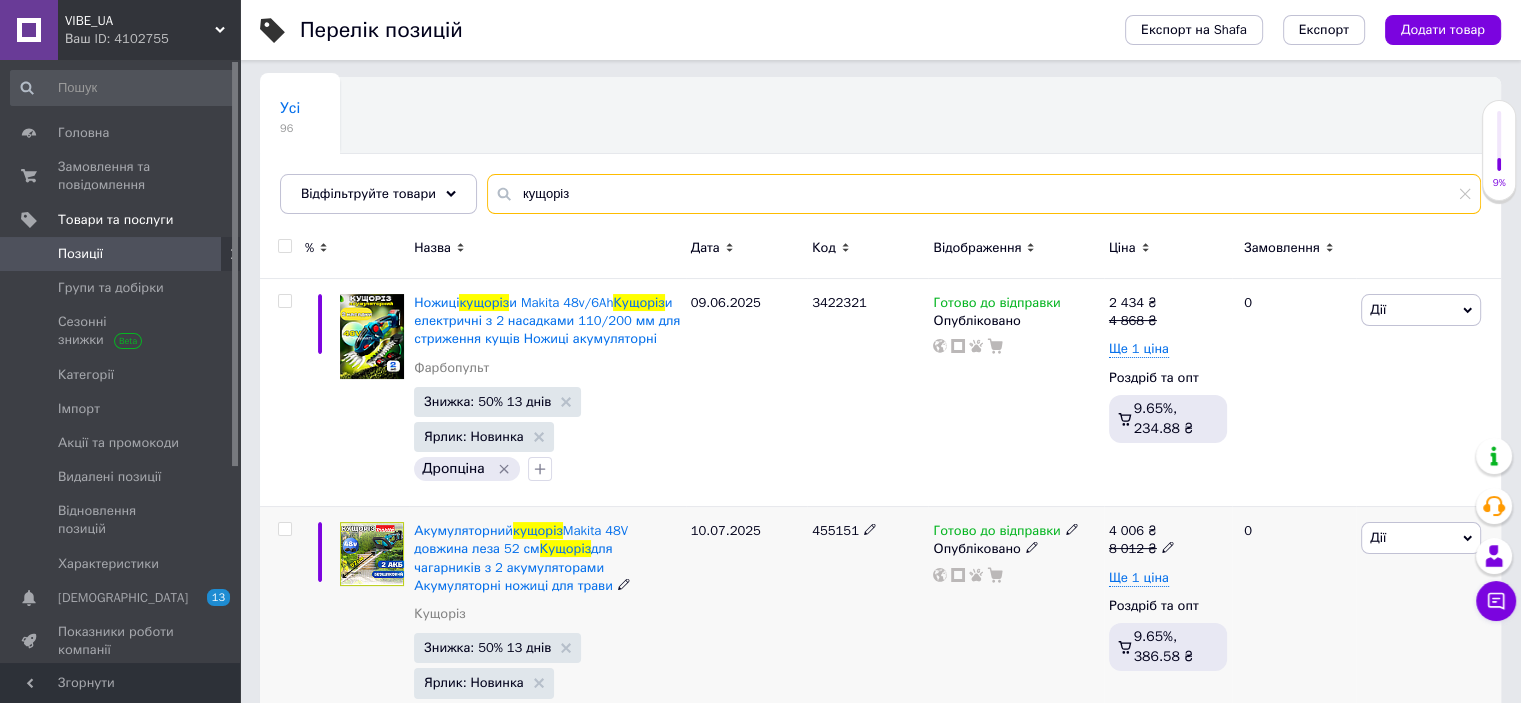 scroll, scrollTop: 300, scrollLeft: 0, axis: vertical 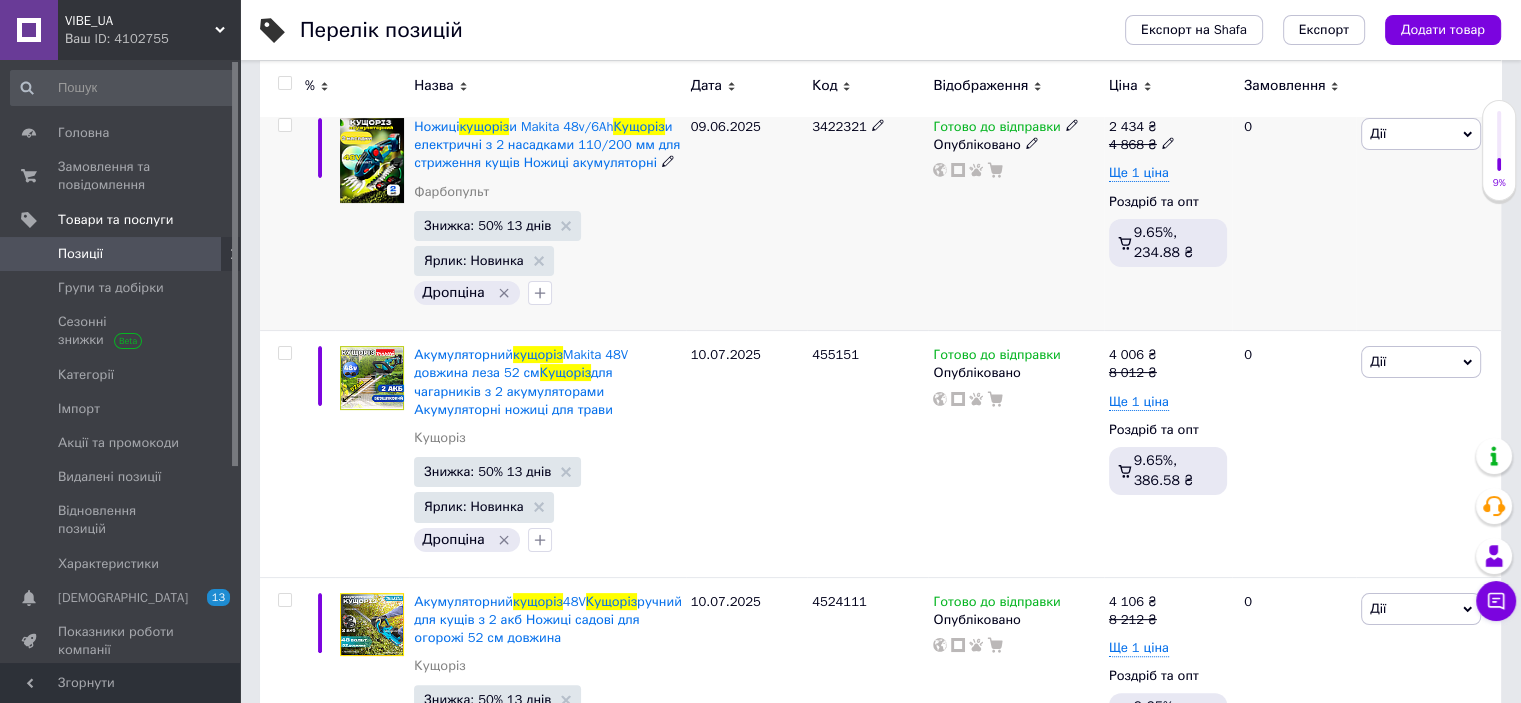 type on "кущоріз" 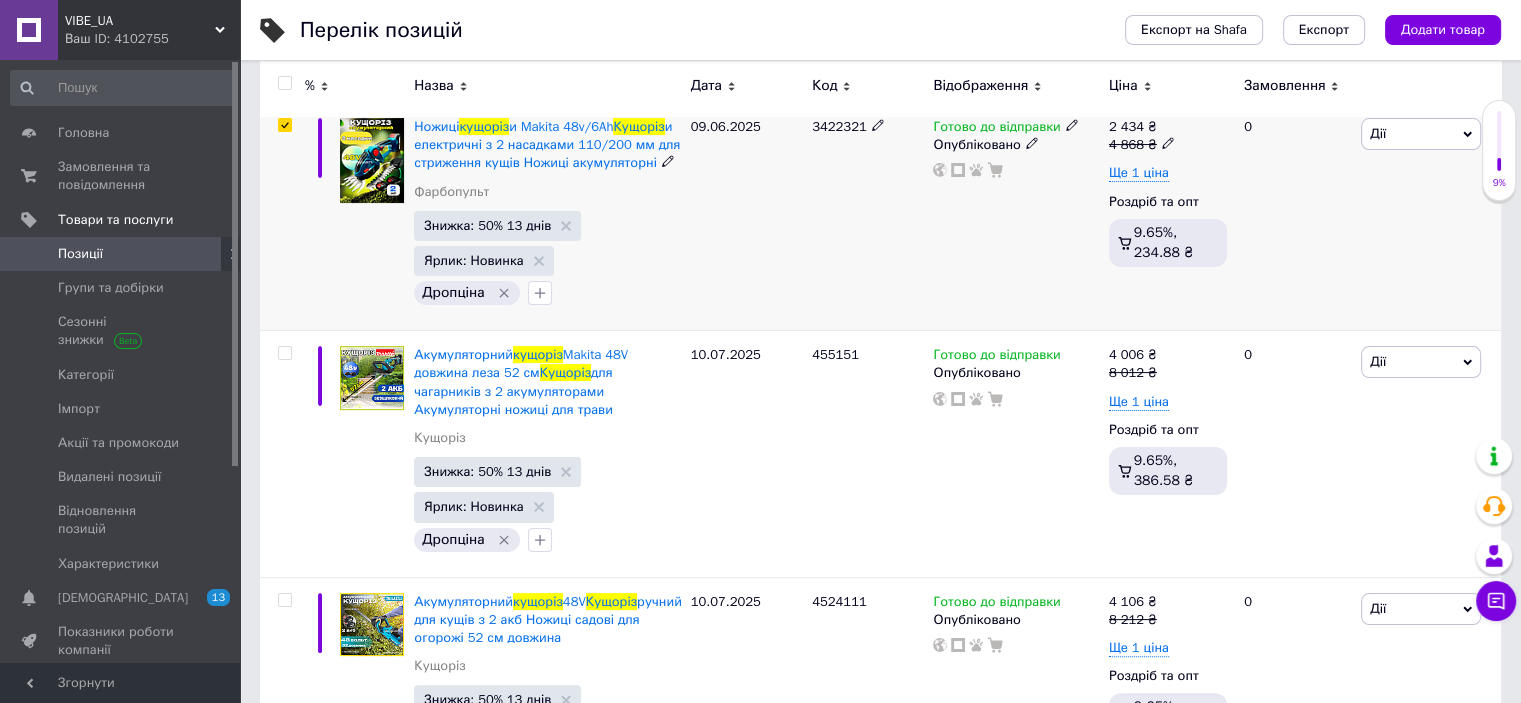 checkbox on "true" 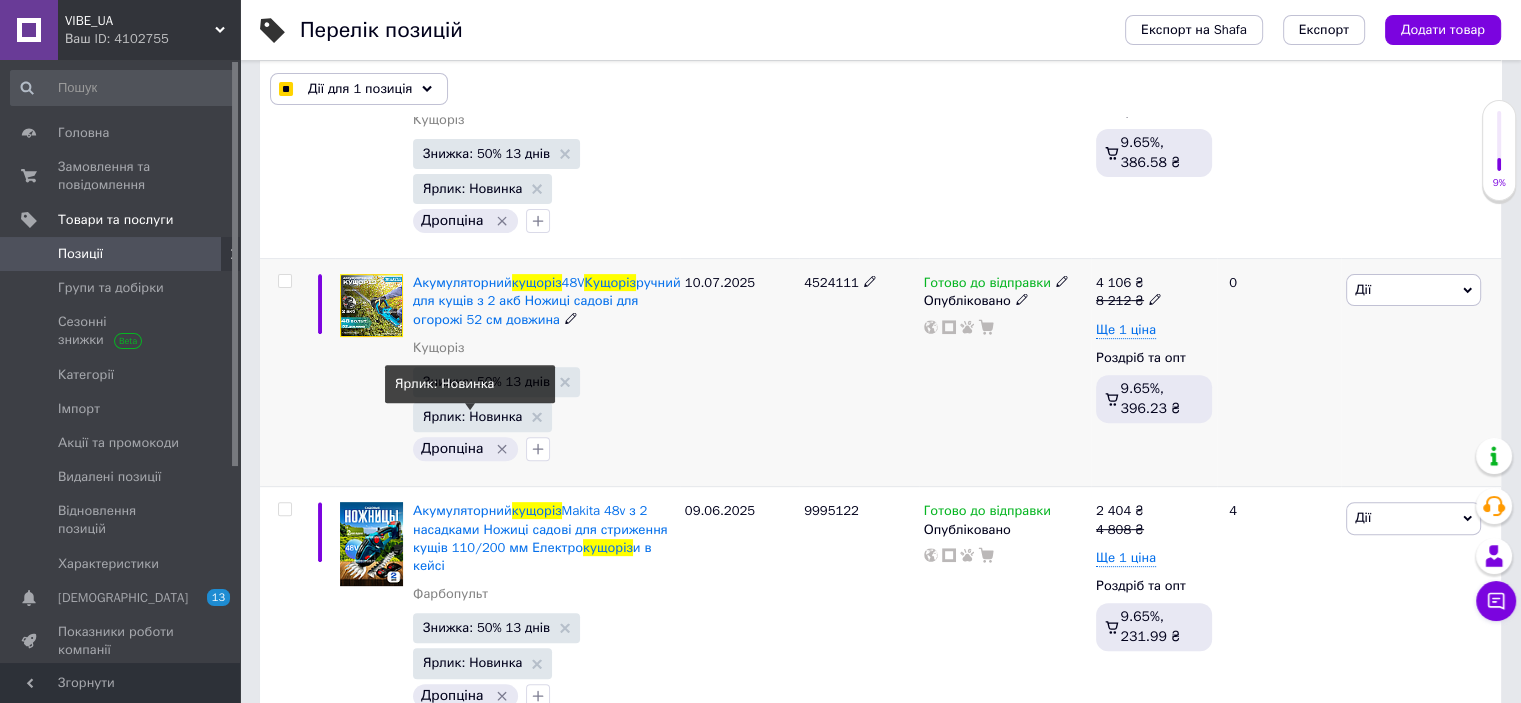 scroll, scrollTop: 648, scrollLeft: 0, axis: vertical 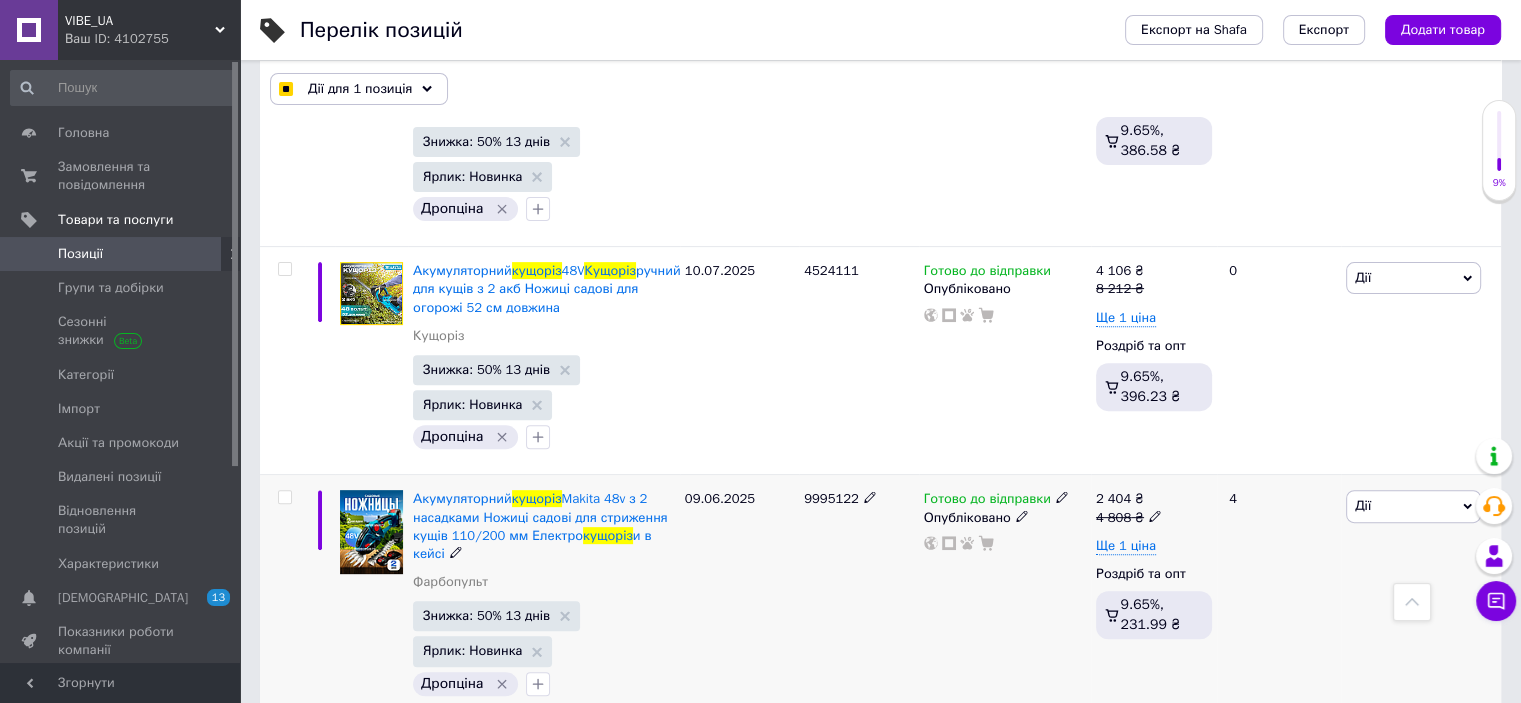 click at bounding box center (284, 497) 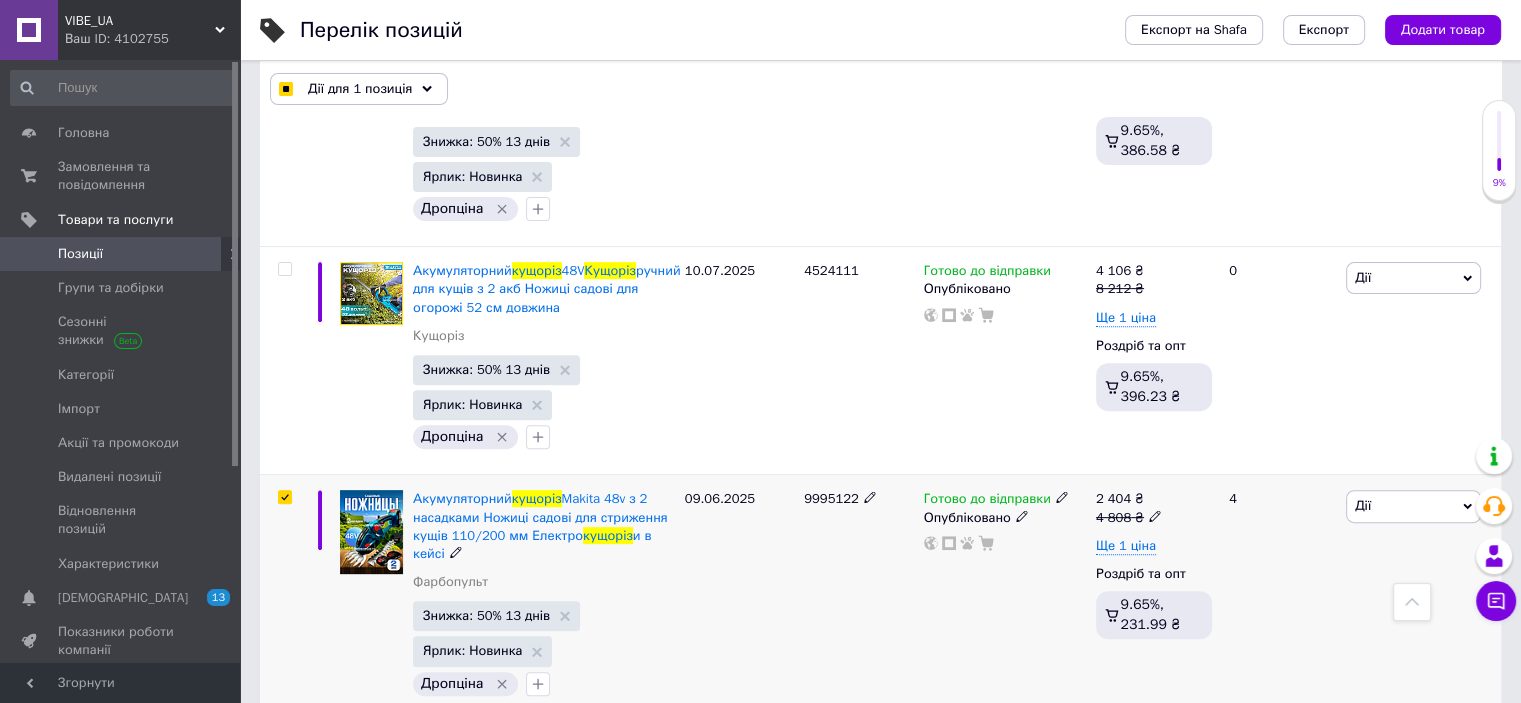 checkbox on "true" 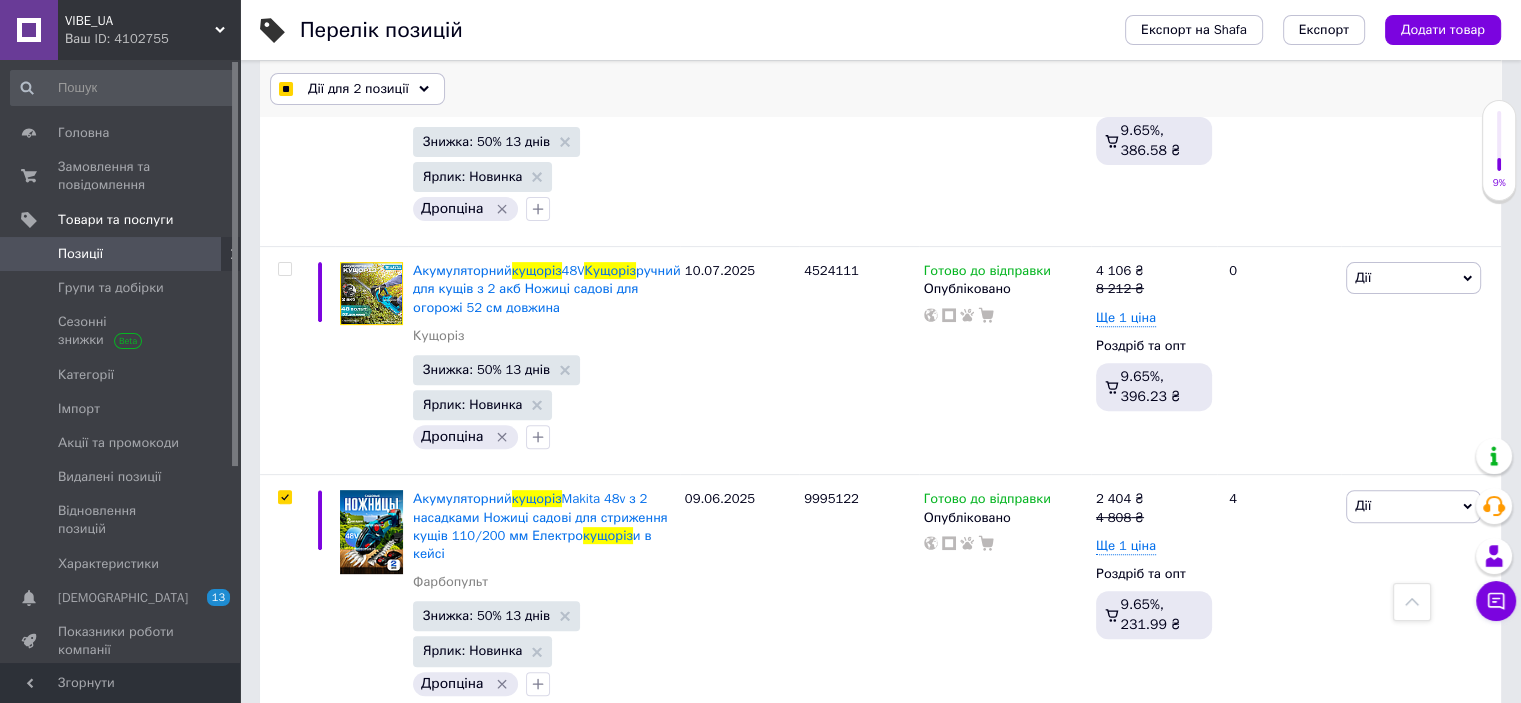 click on "Дії для 2 позиції" at bounding box center (358, 89) 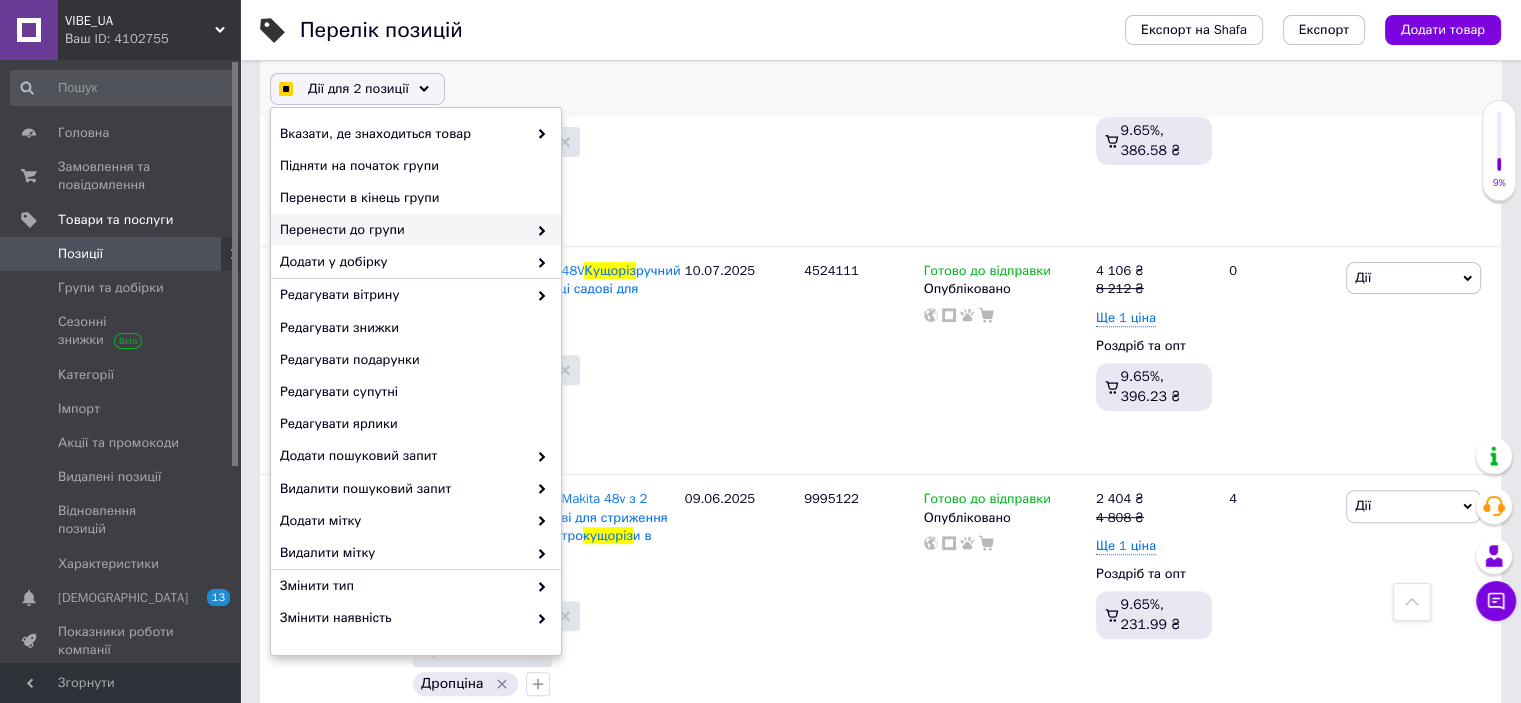click on "Перенести до групи" at bounding box center [403, 230] 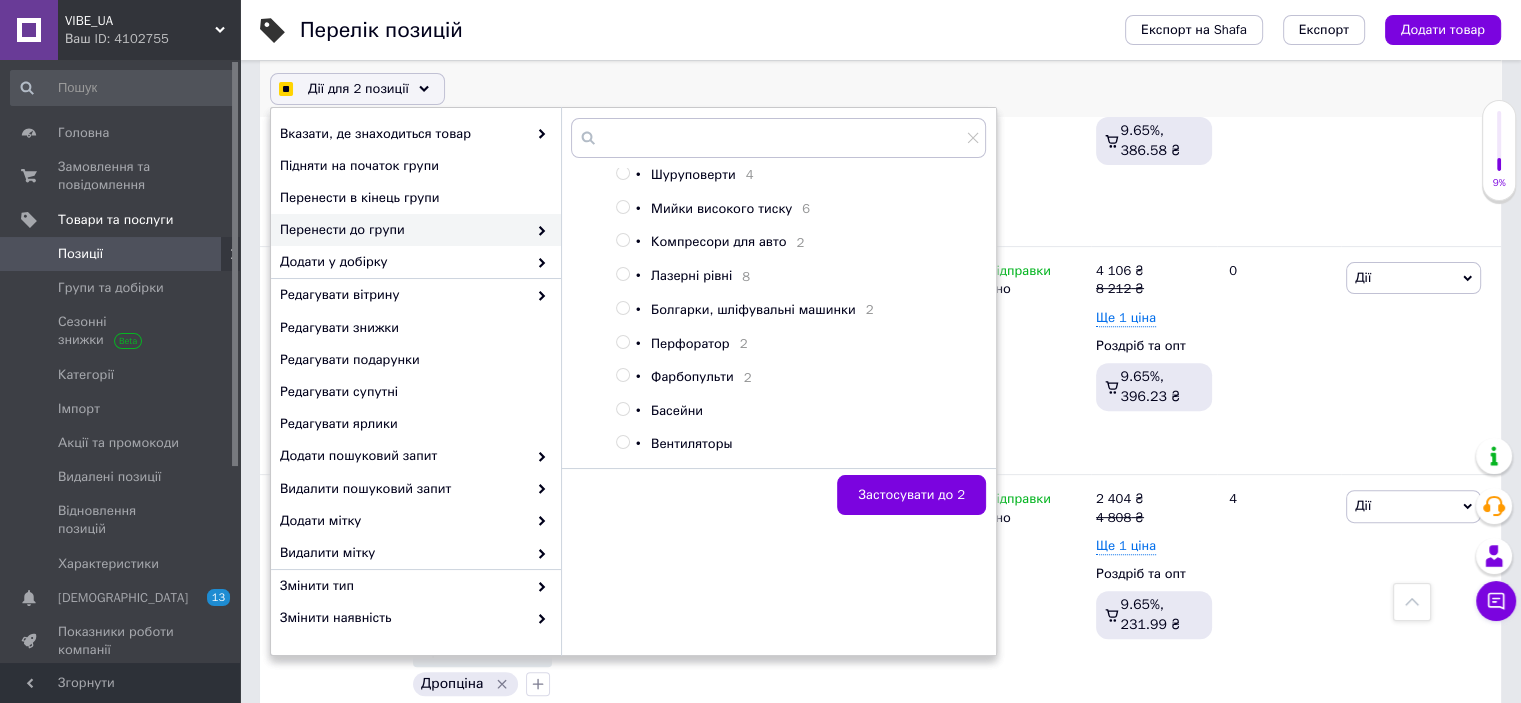 scroll, scrollTop: 412, scrollLeft: 0, axis: vertical 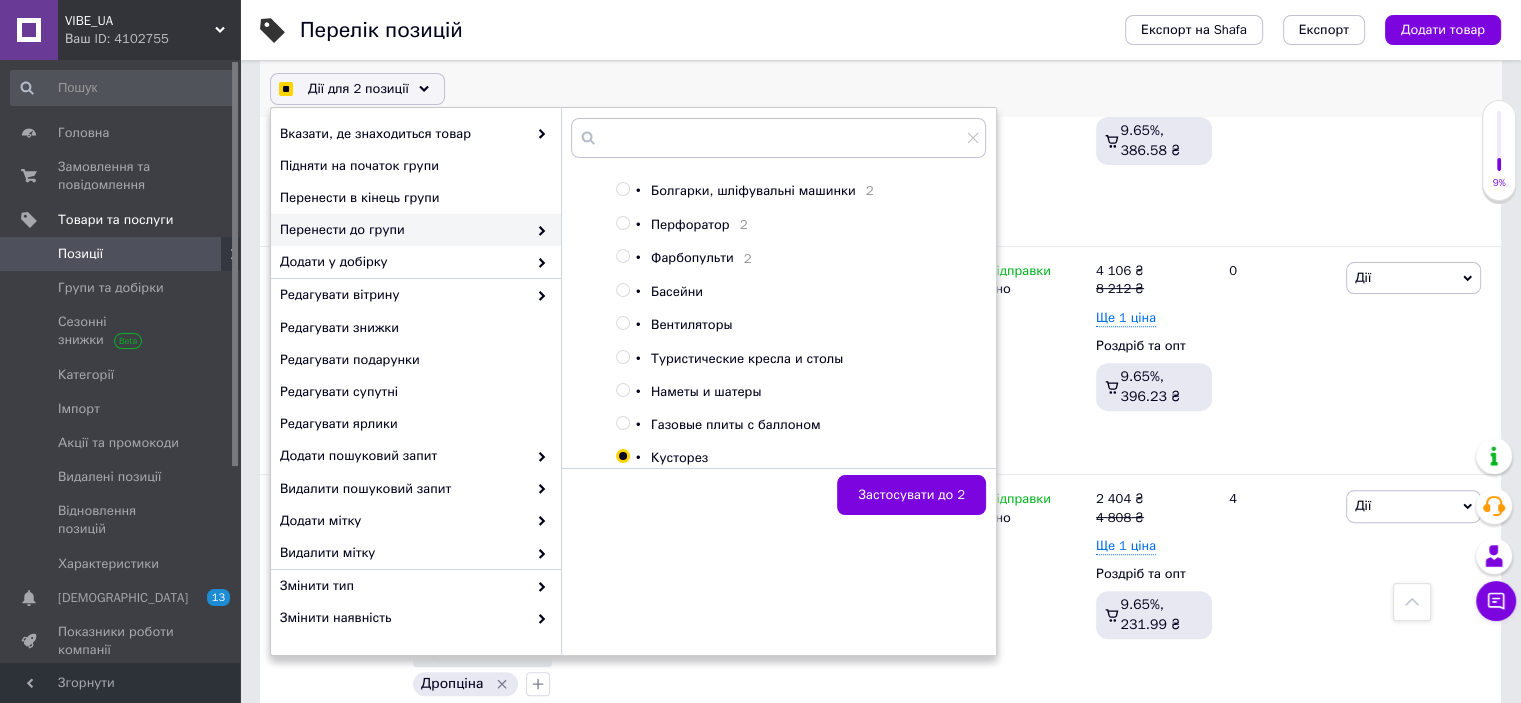 click on "Кусторез" at bounding box center [679, 457] 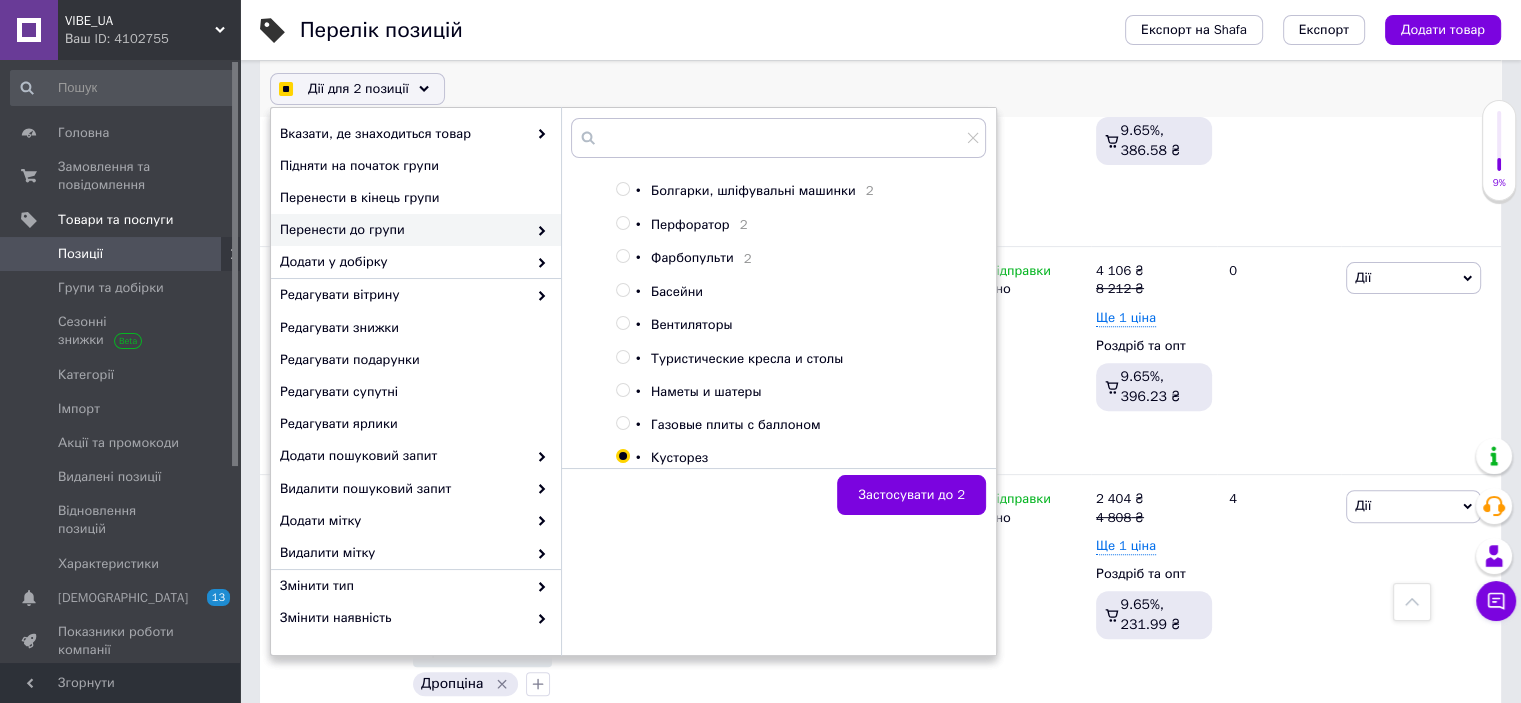 checkbox on "true" 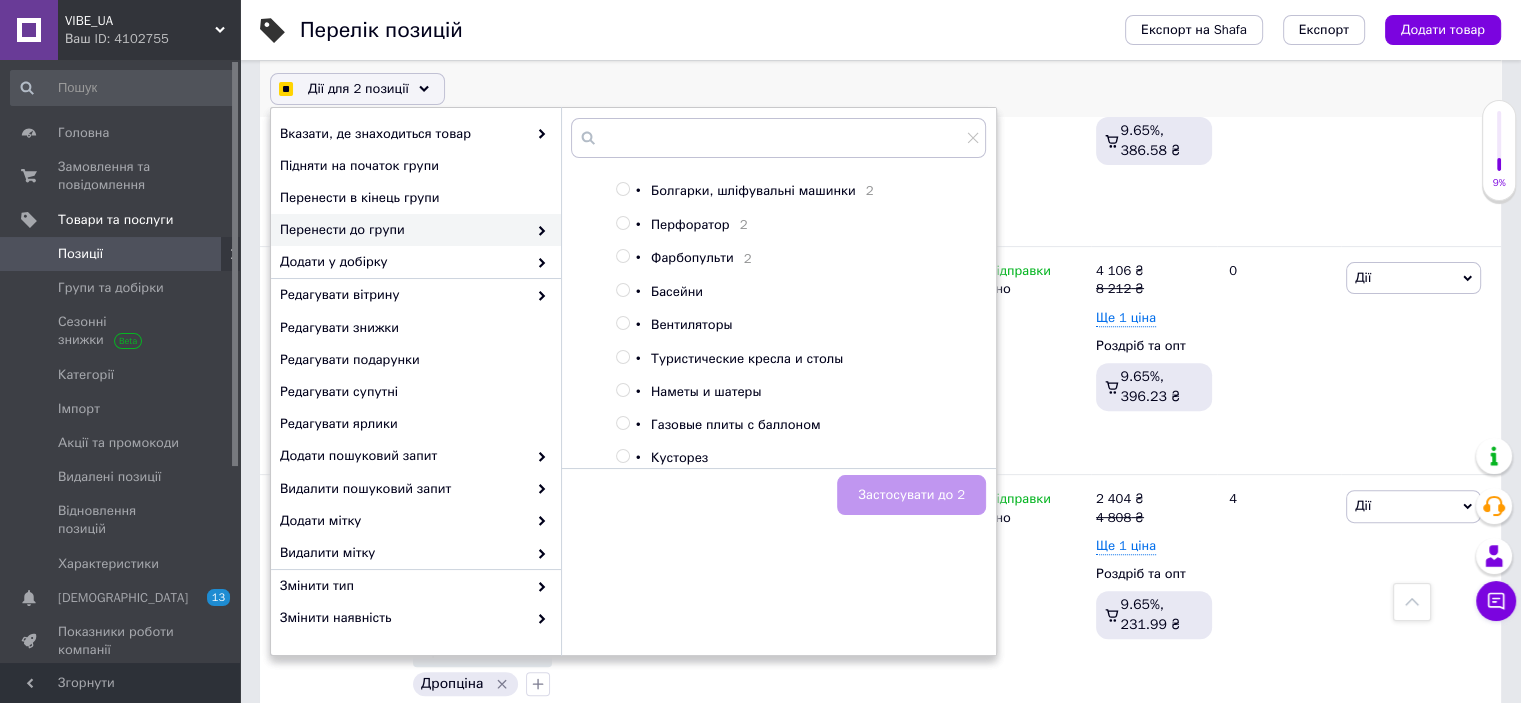 click on "•" at bounding box center (643, 458) 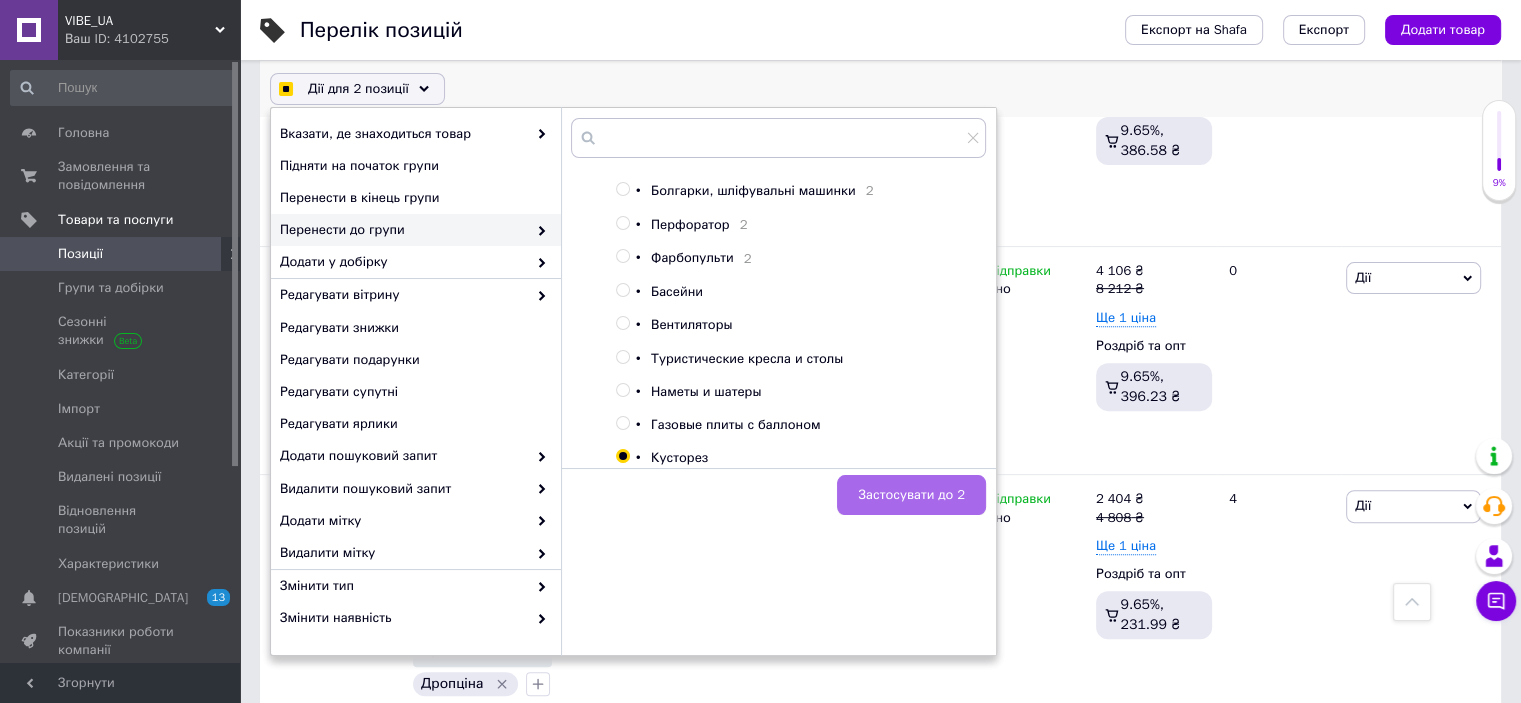 click on "Застосувати до 2" at bounding box center [911, 495] 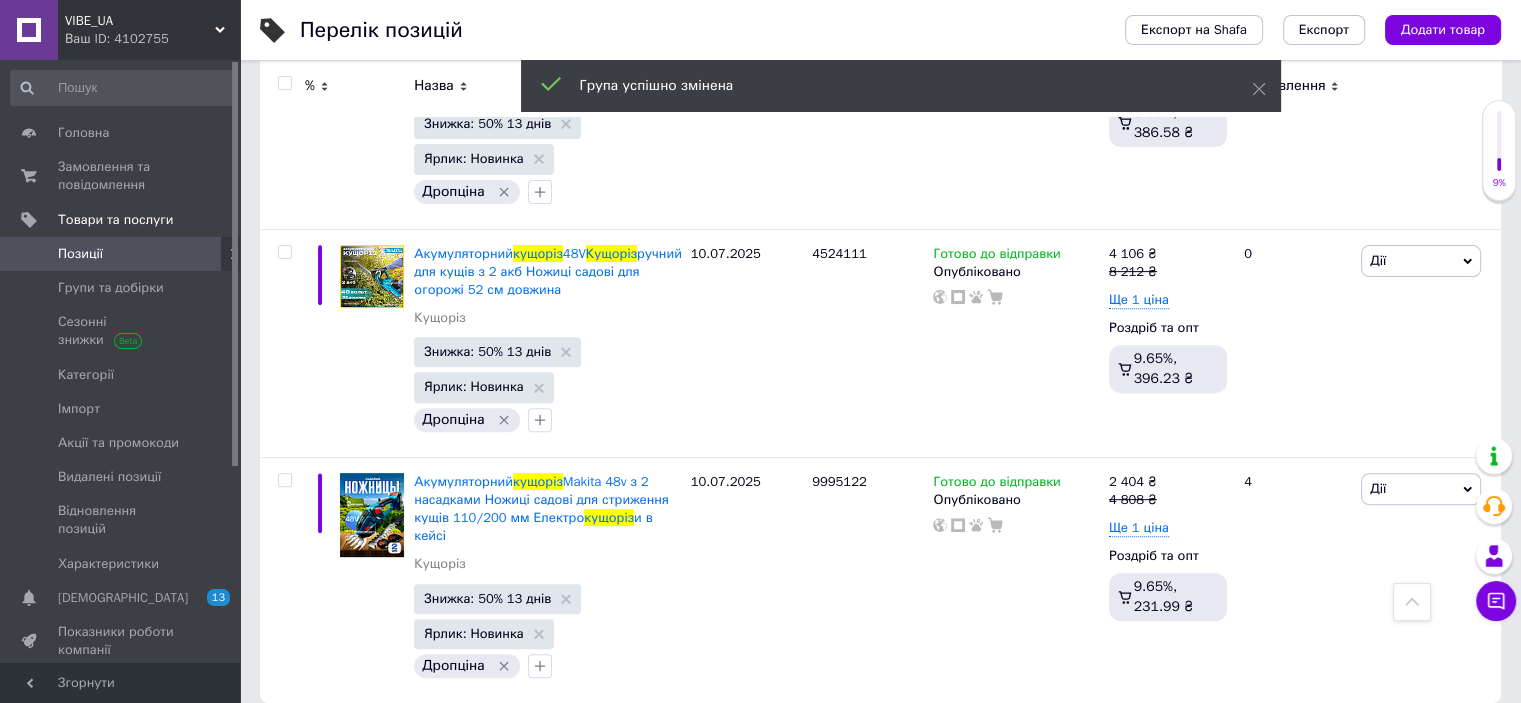 scroll, scrollTop: 648, scrollLeft: 0, axis: vertical 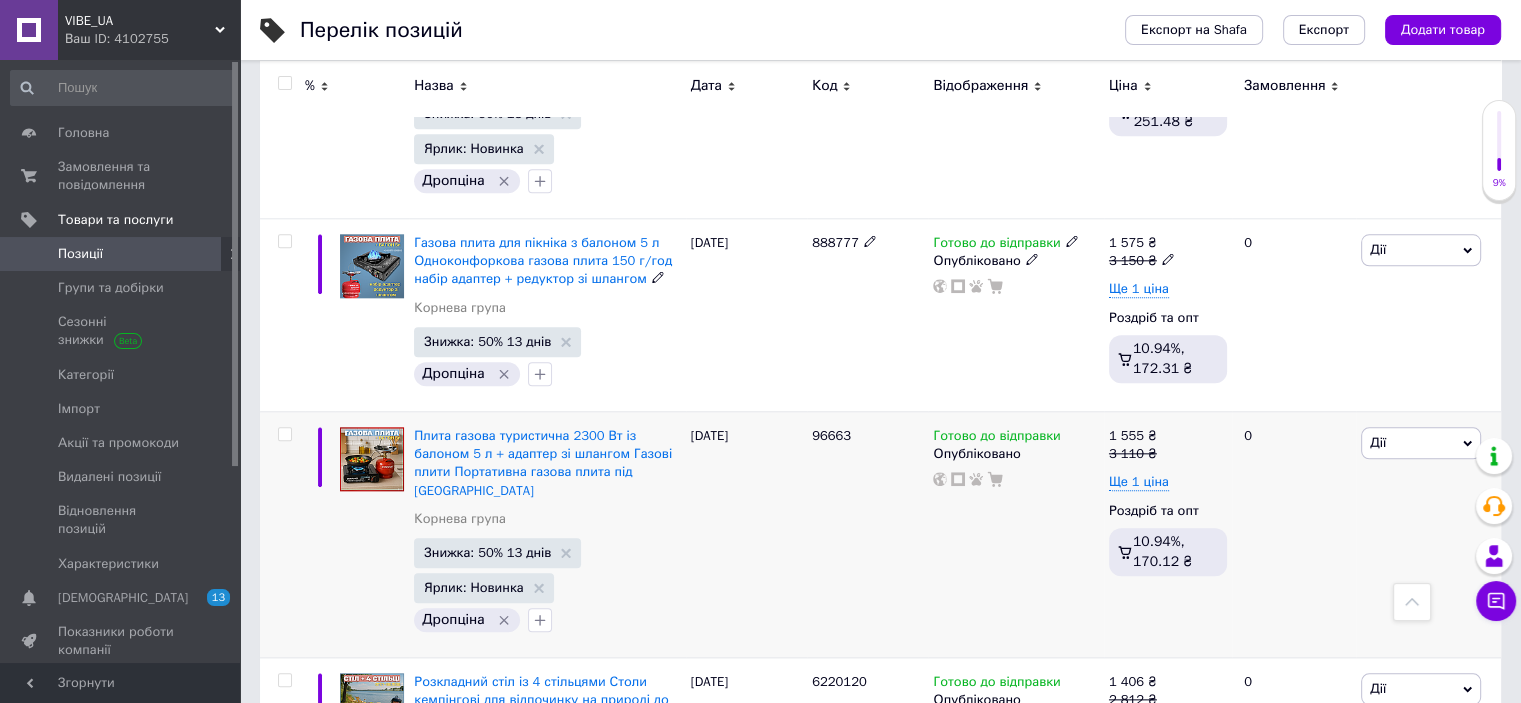 drag, startPoint x: 285, startPoint y: 219, endPoint x: 320, endPoint y: 393, distance: 177.48521 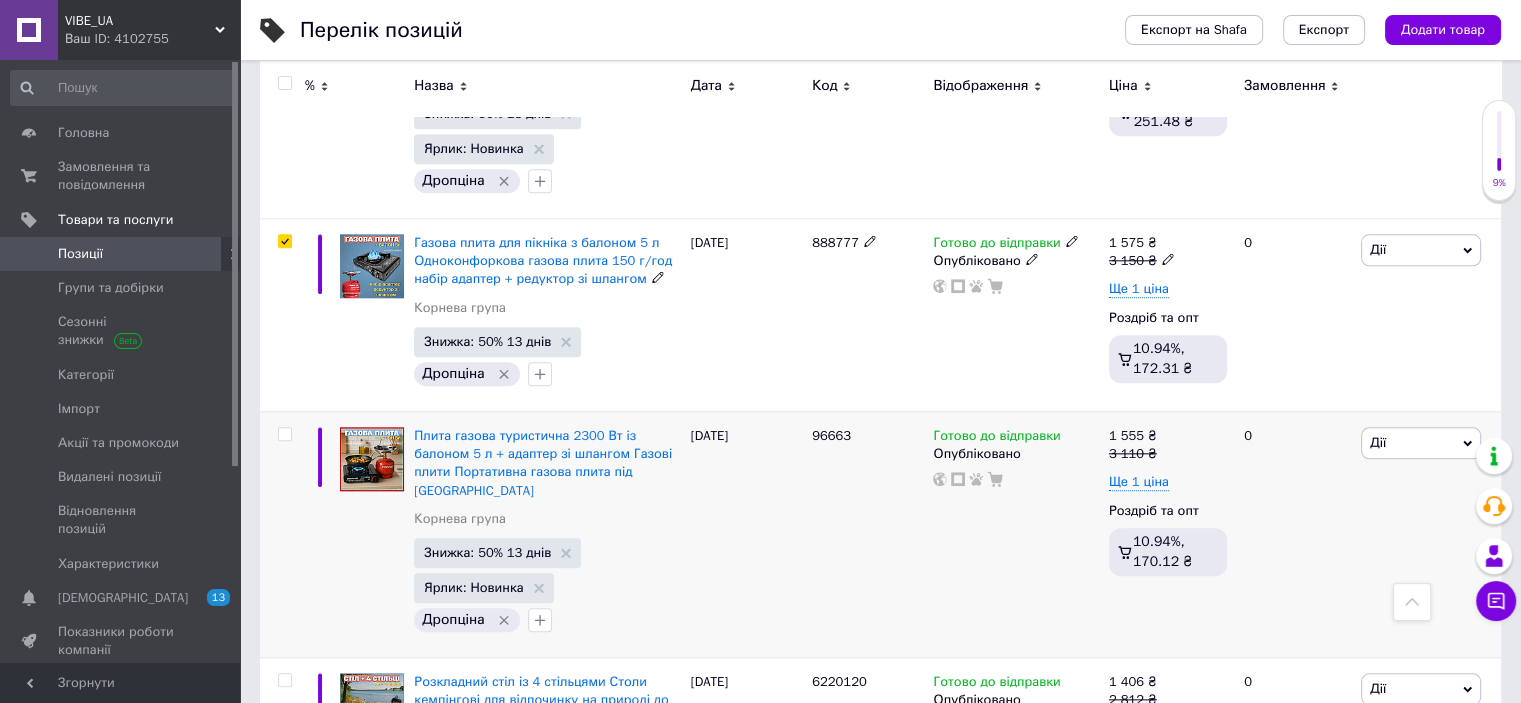 checkbox on "true" 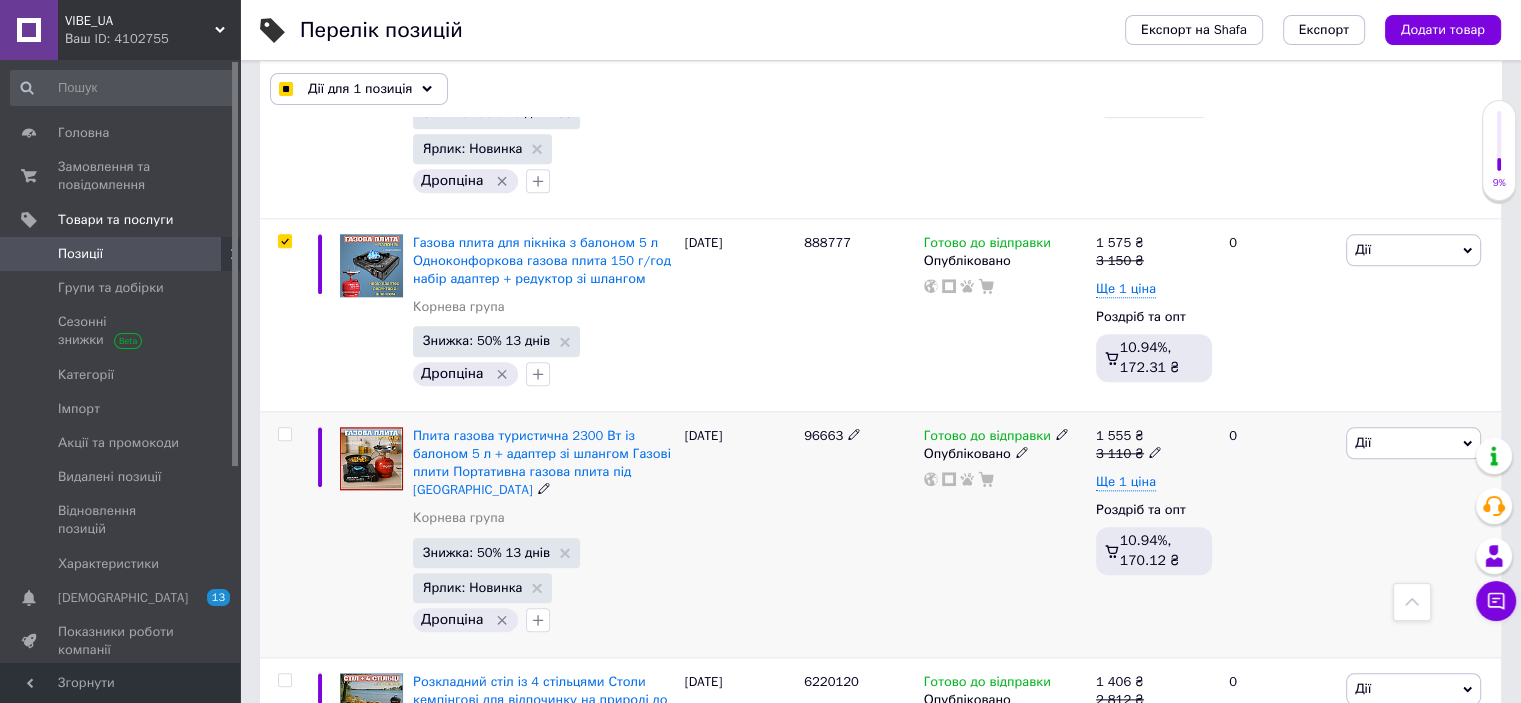 click at bounding box center (284, 434) 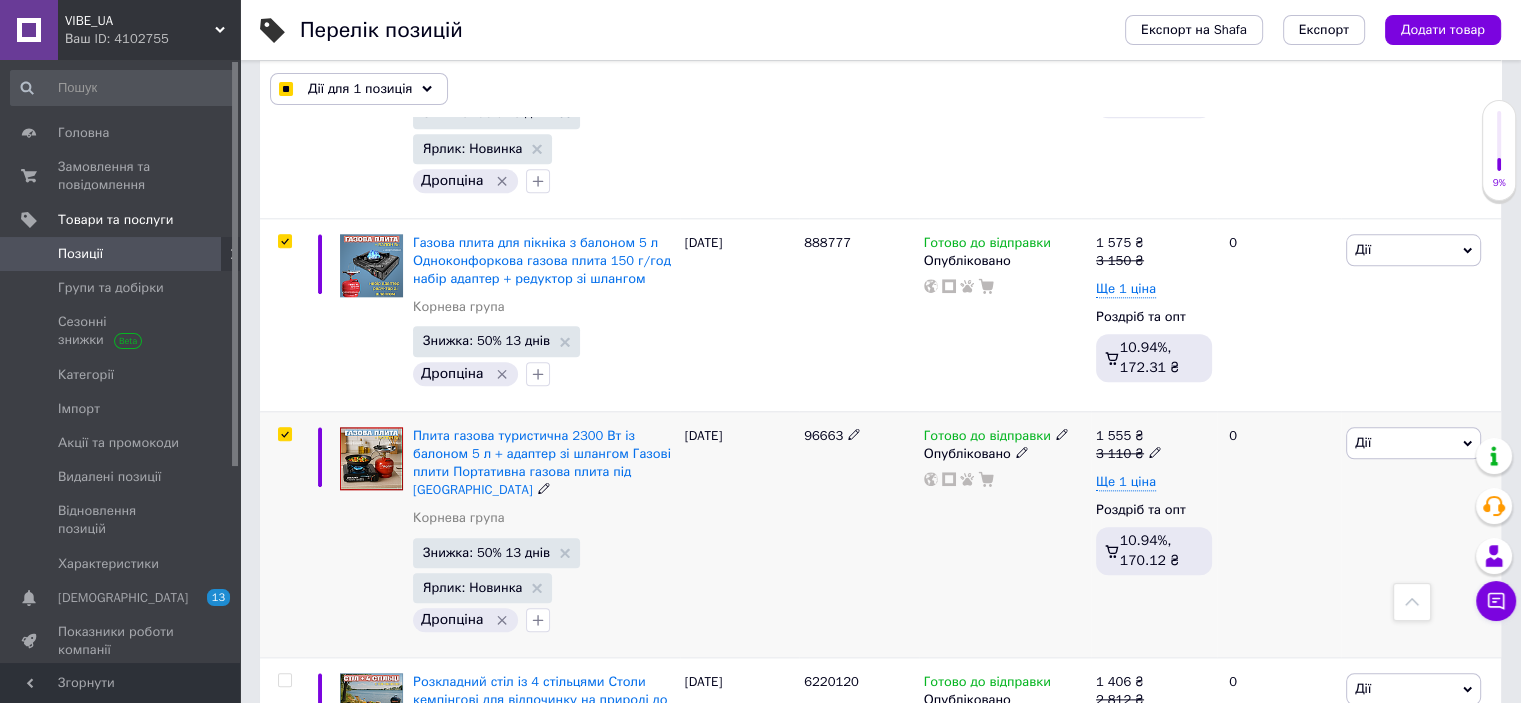 checkbox on "true" 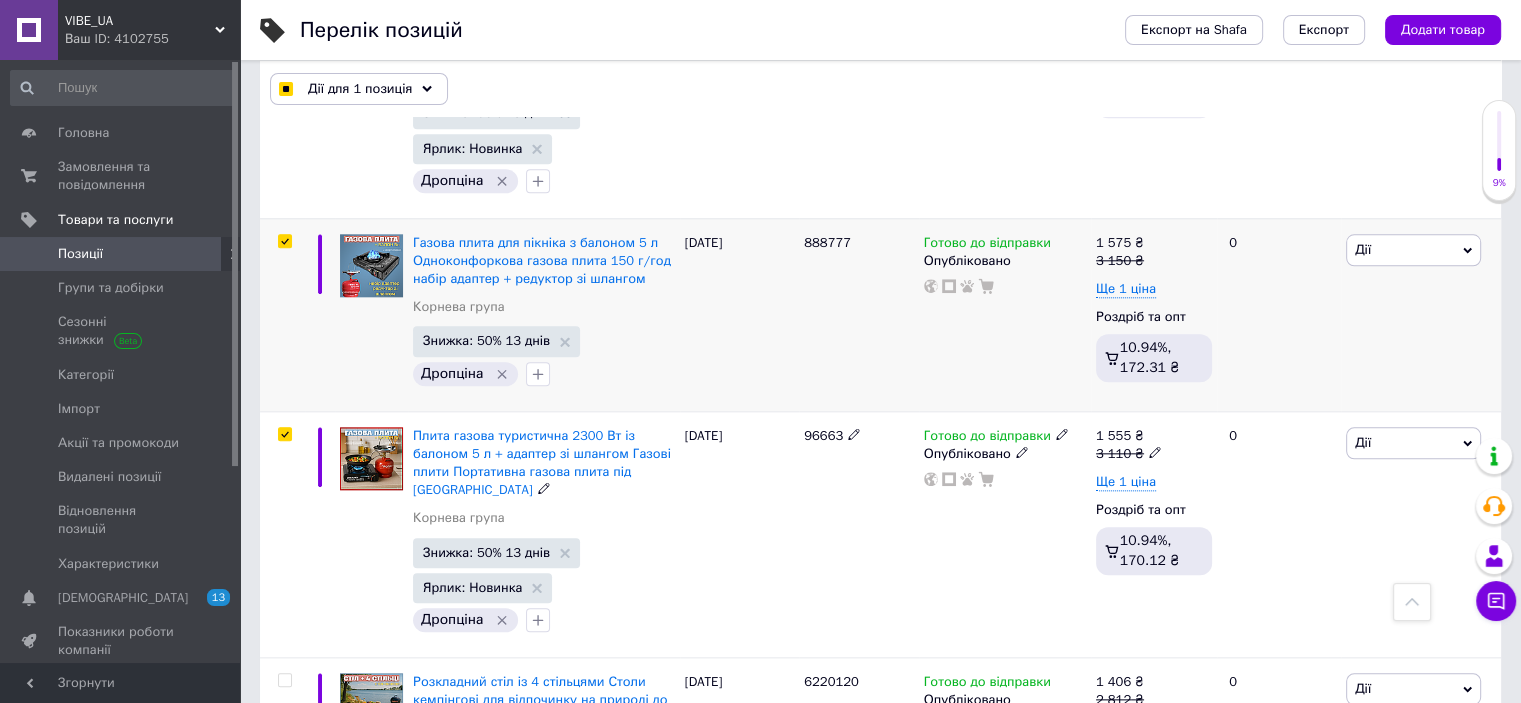 checkbox on "true" 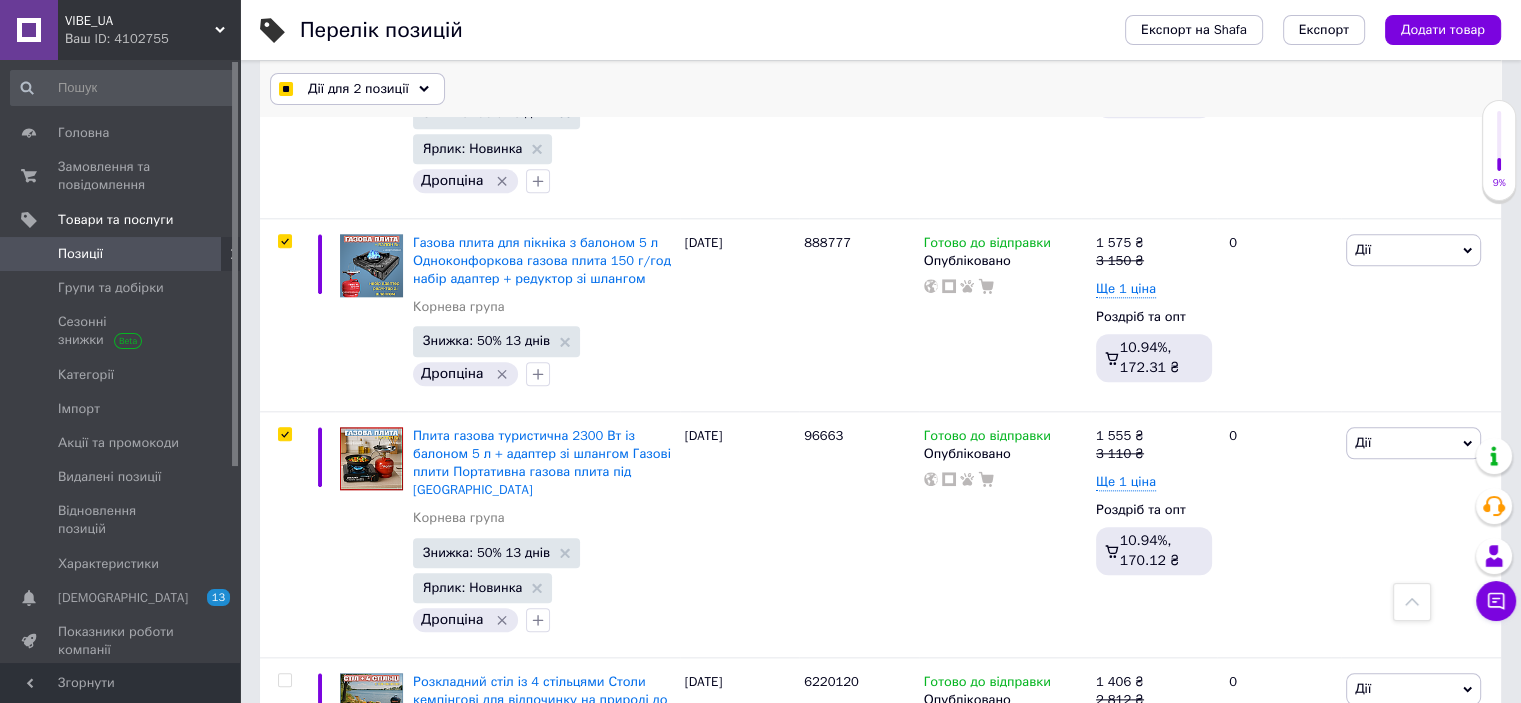 click on "Дії для 2 позиції" at bounding box center [357, 89] 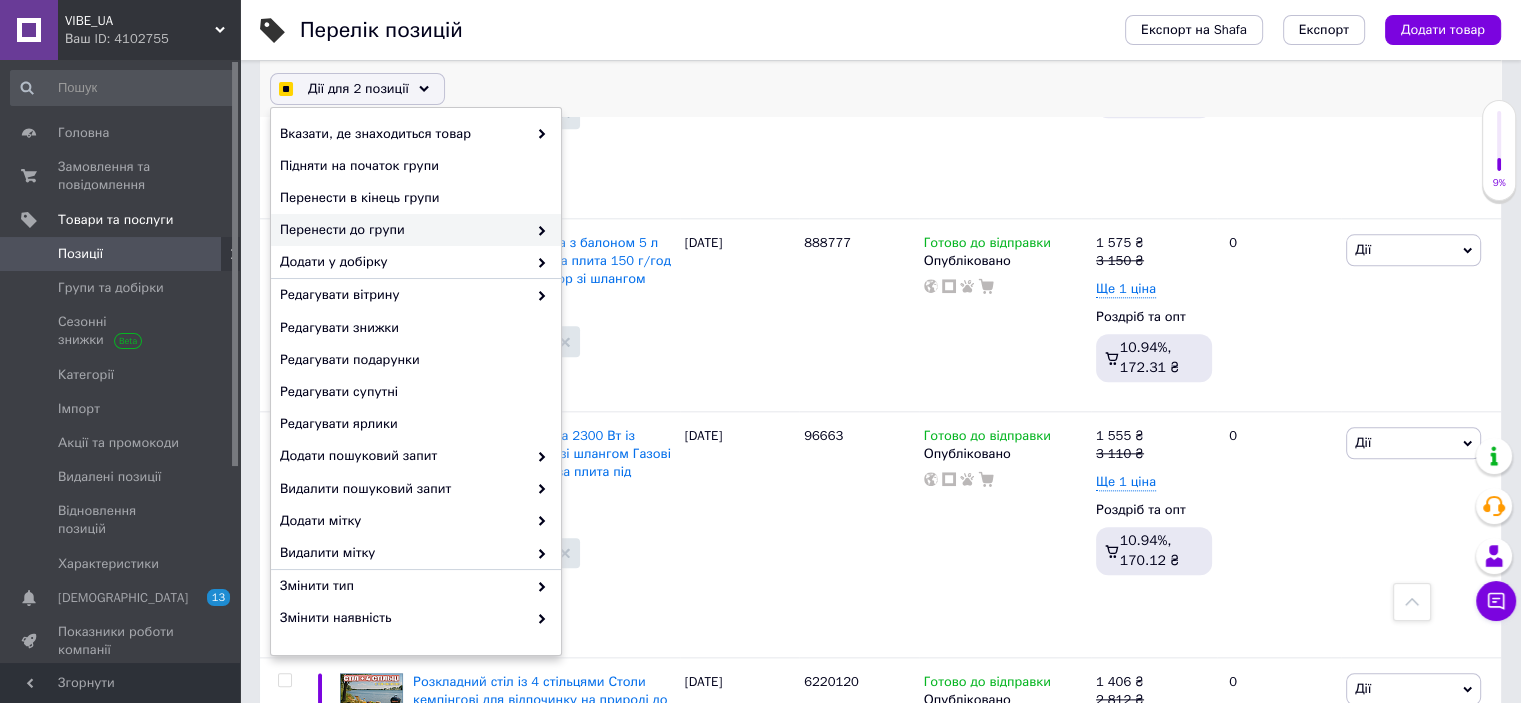 click on "Перенести до групи" at bounding box center [416, 230] 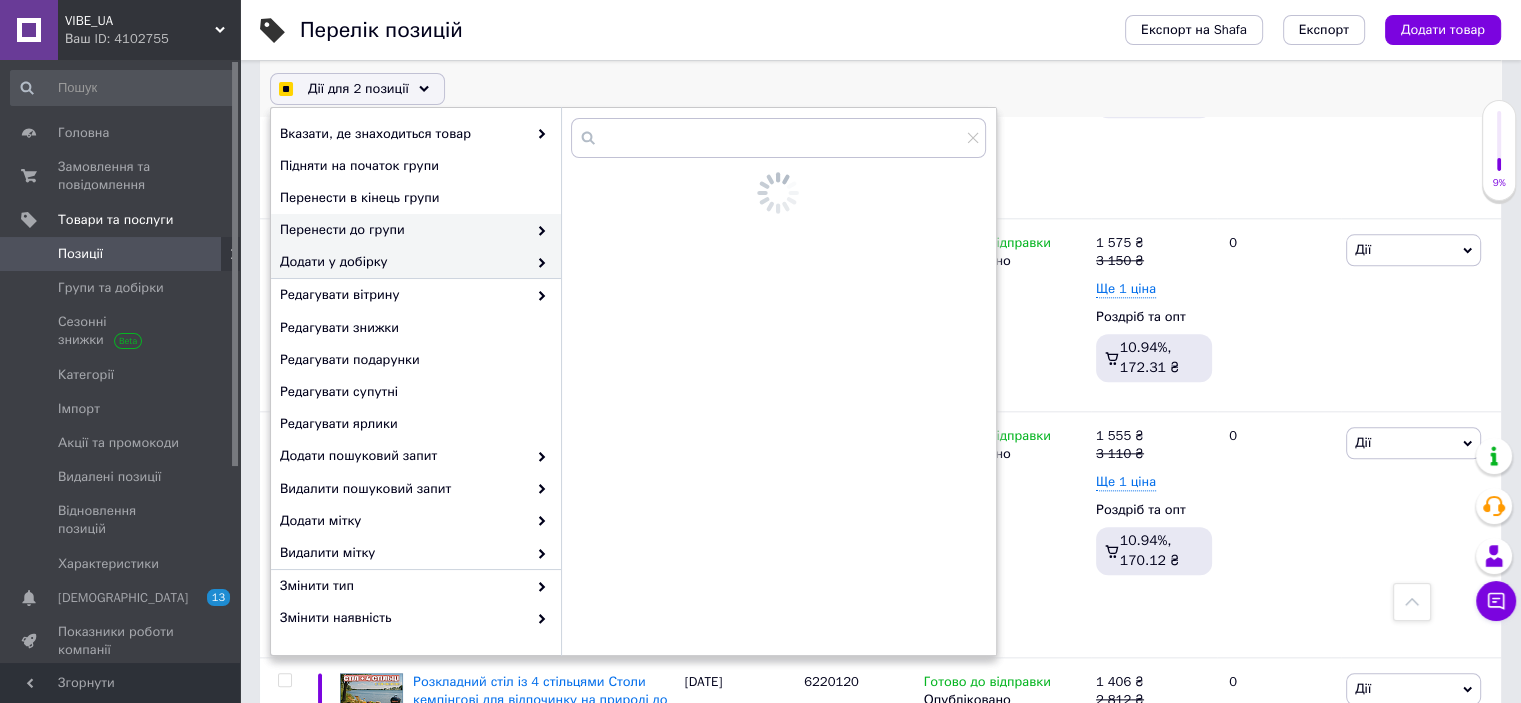 checkbox on "true" 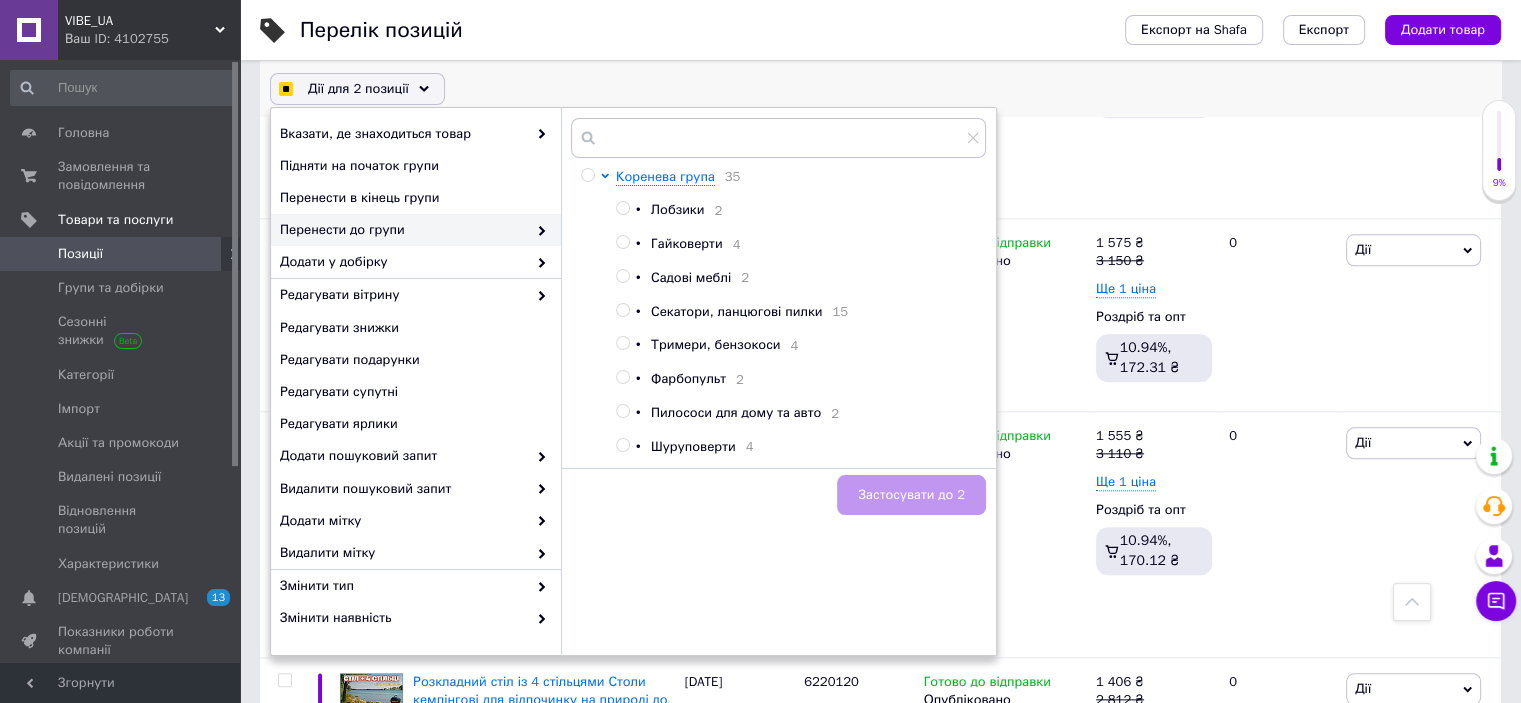 scroll, scrollTop: 415, scrollLeft: 0, axis: vertical 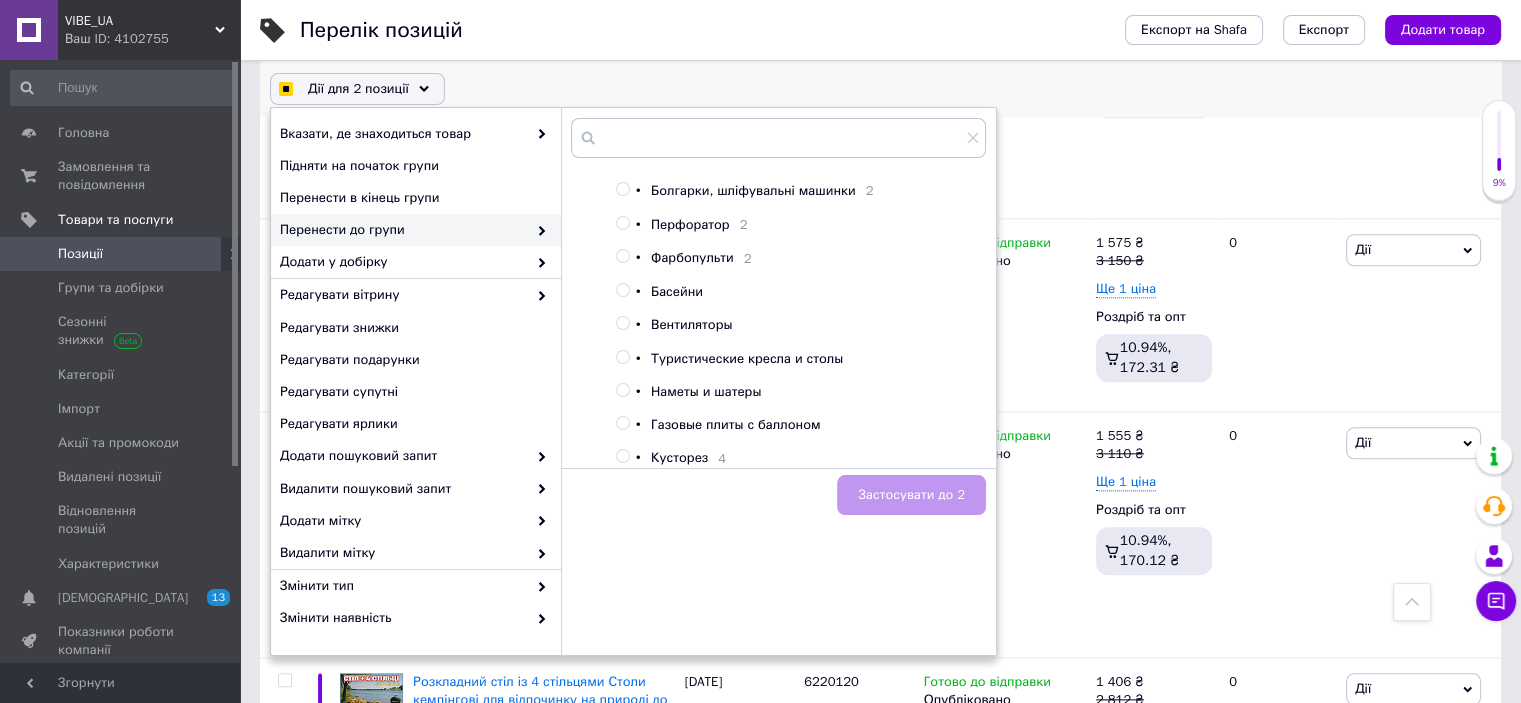 checkbox on "true" 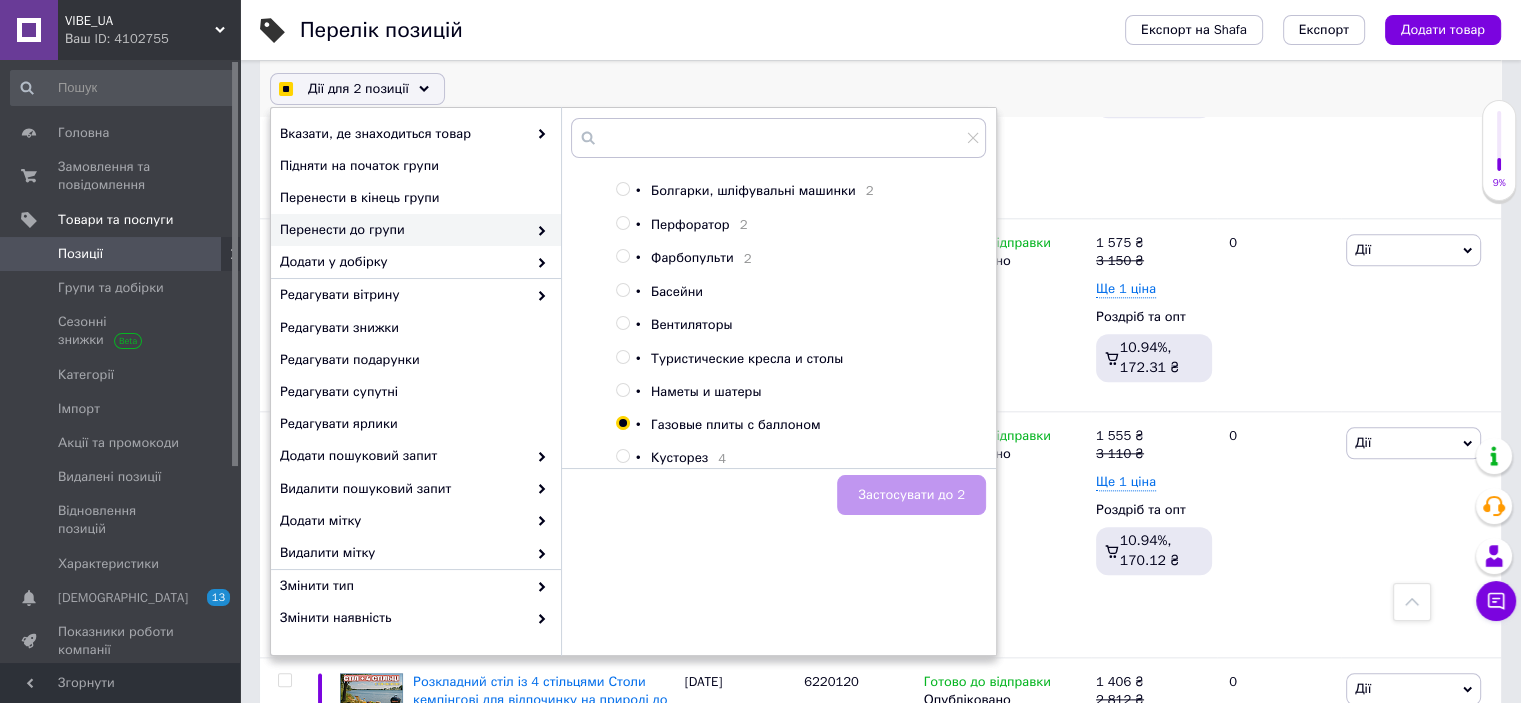 checkbox on "true" 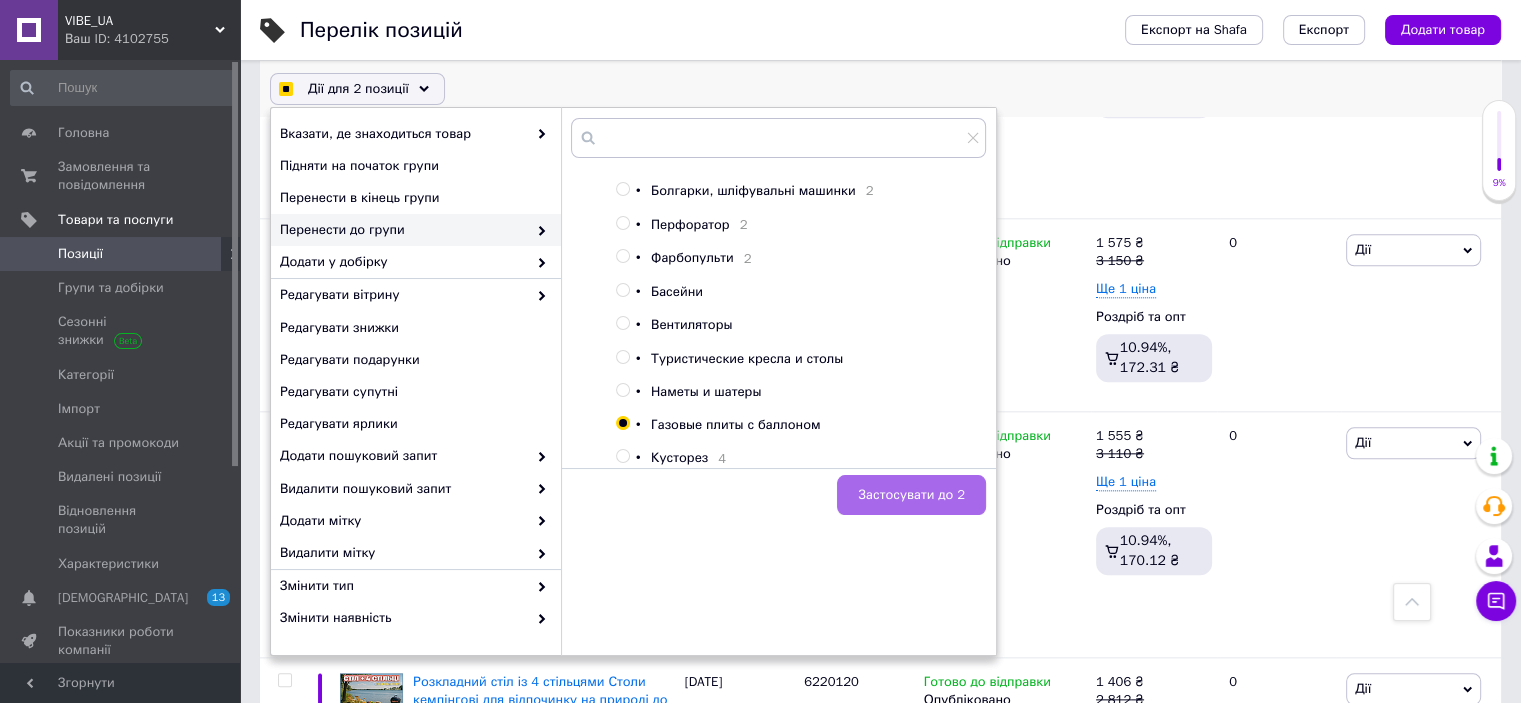 click on "Застосувати до 2" at bounding box center [911, 495] 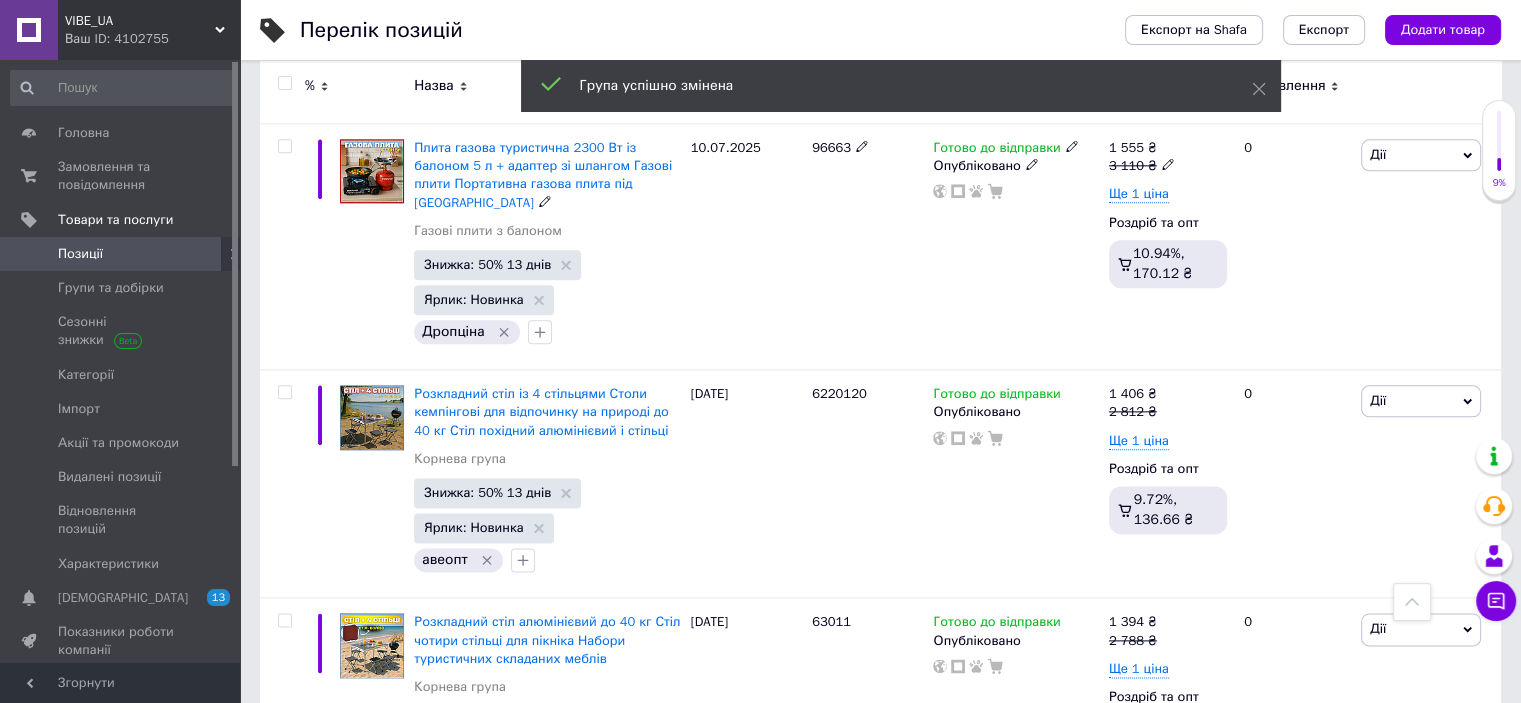 scroll, scrollTop: 2400, scrollLeft: 0, axis: vertical 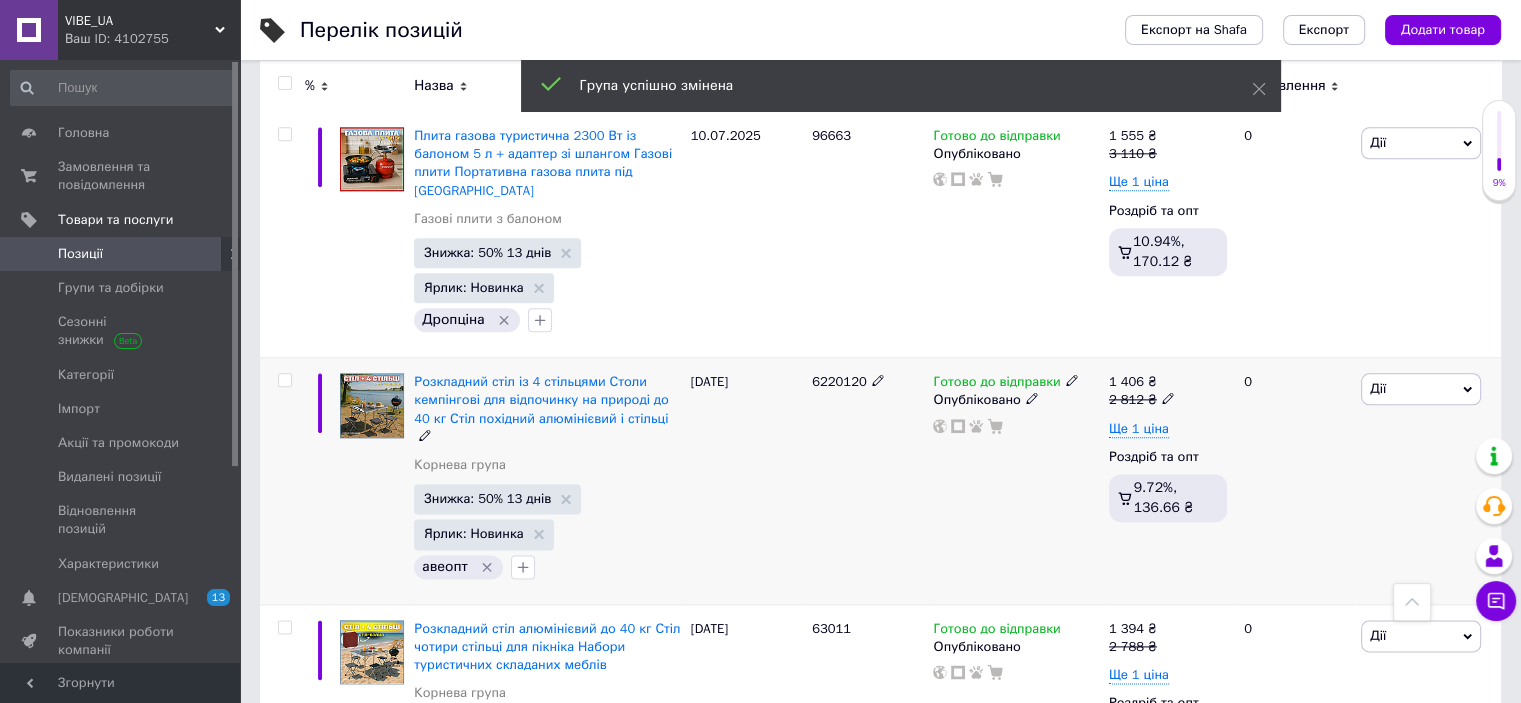 click at bounding box center [285, 380] 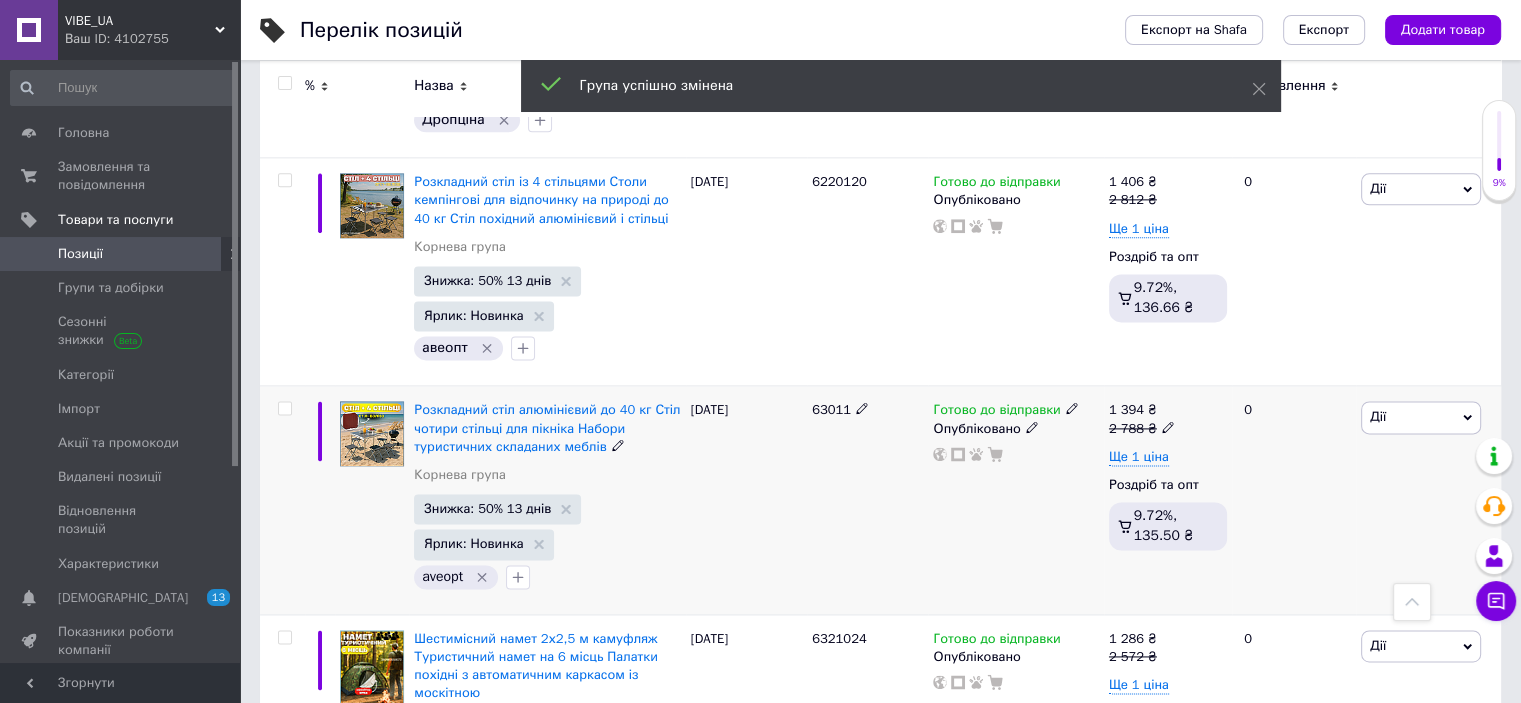 click at bounding box center [284, 408] 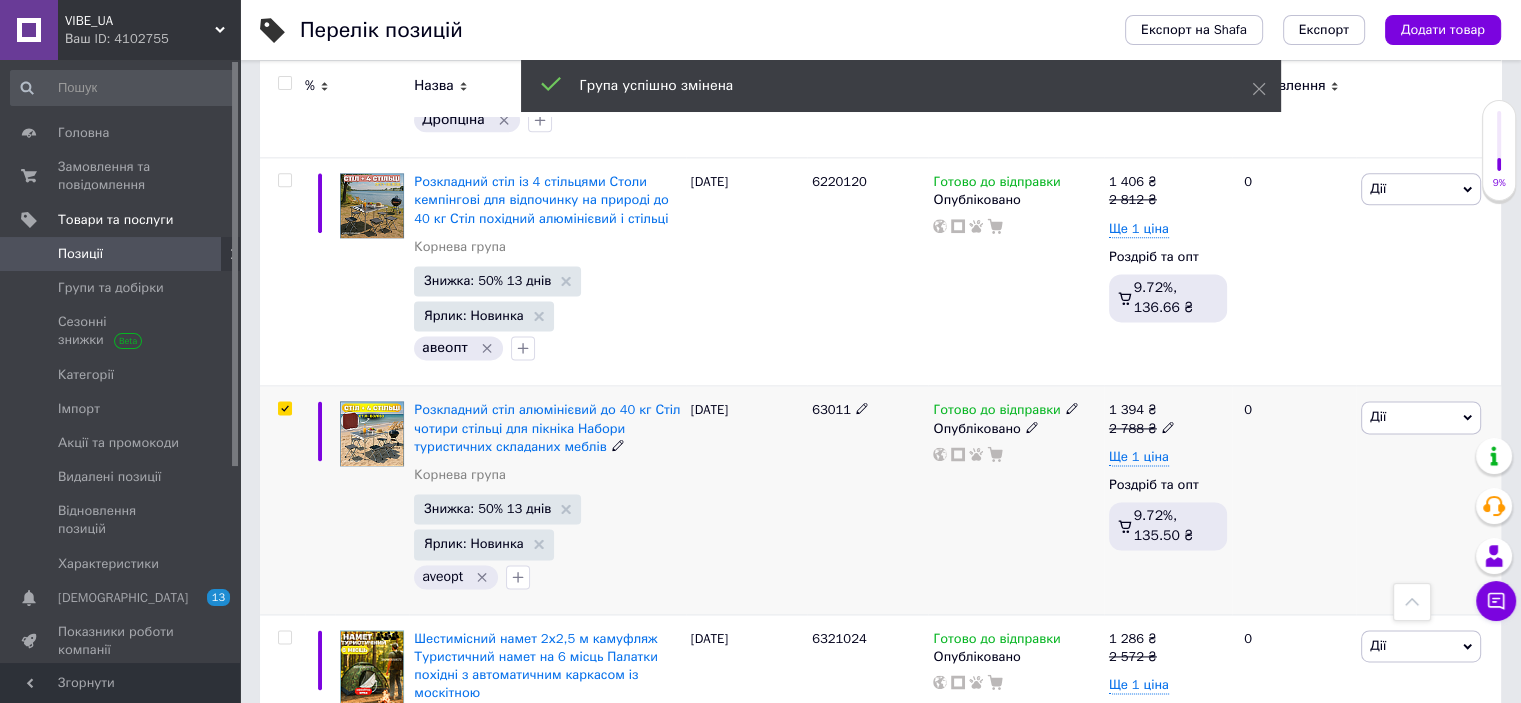 checkbox on "true" 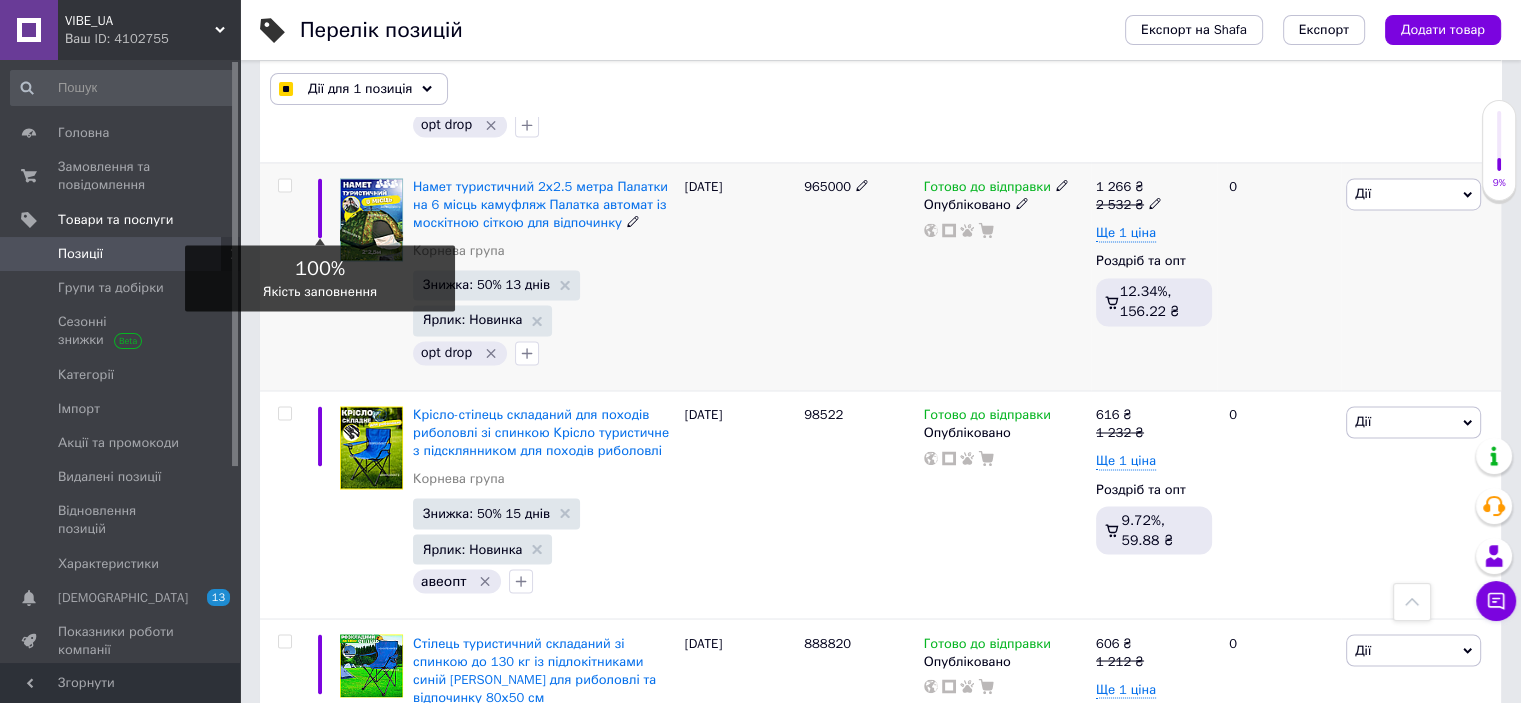 scroll, scrollTop: 3317, scrollLeft: 0, axis: vertical 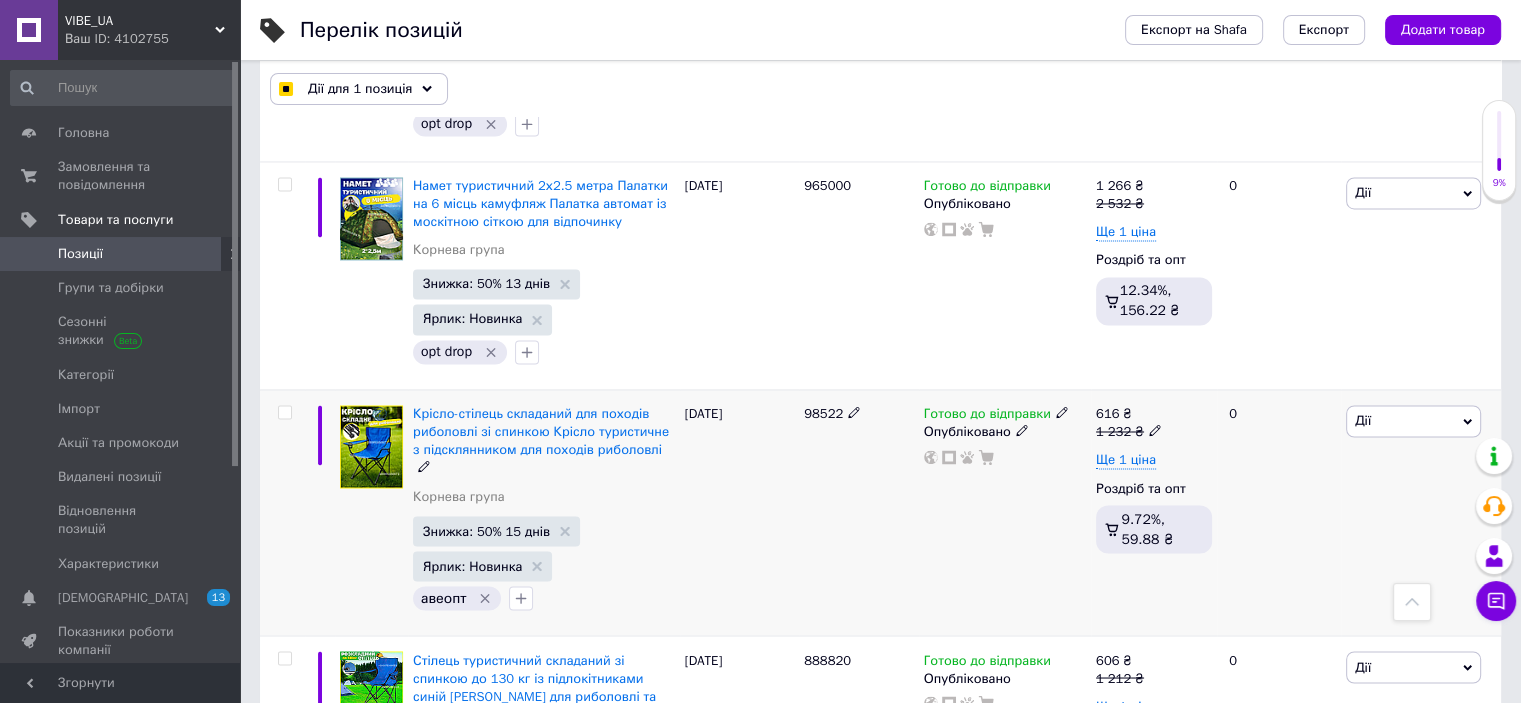 click at bounding box center (284, 412) 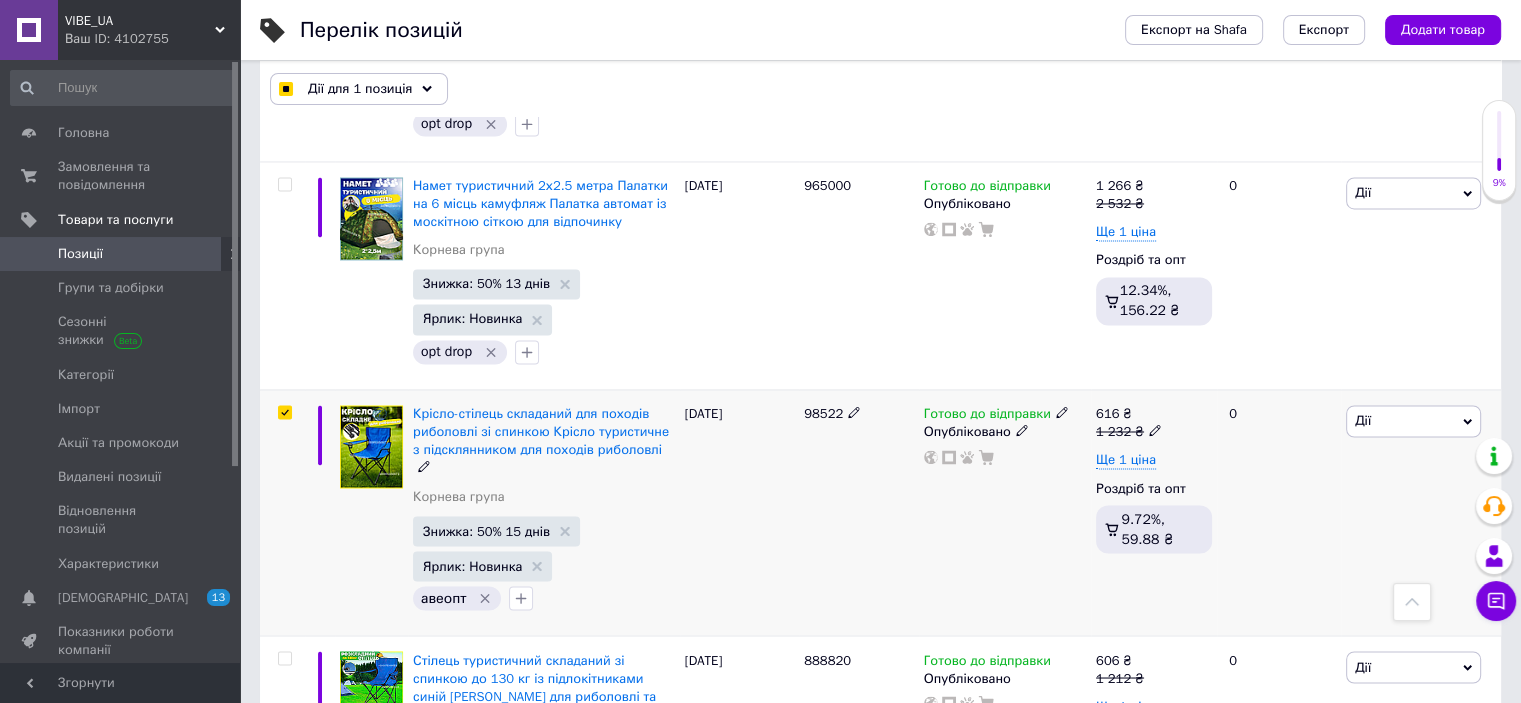 checkbox on "true" 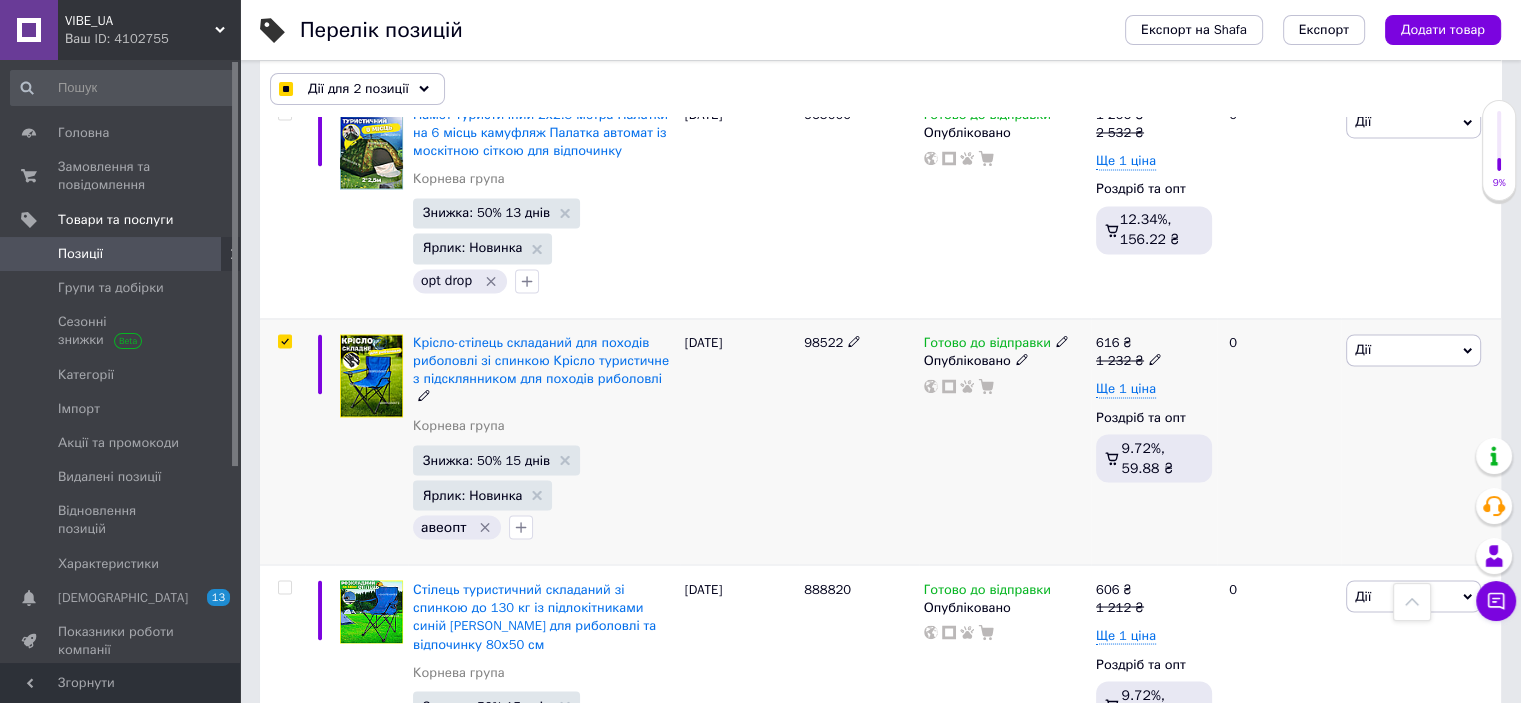 scroll, scrollTop: 3417, scrollLeft: 0, axis: vertical 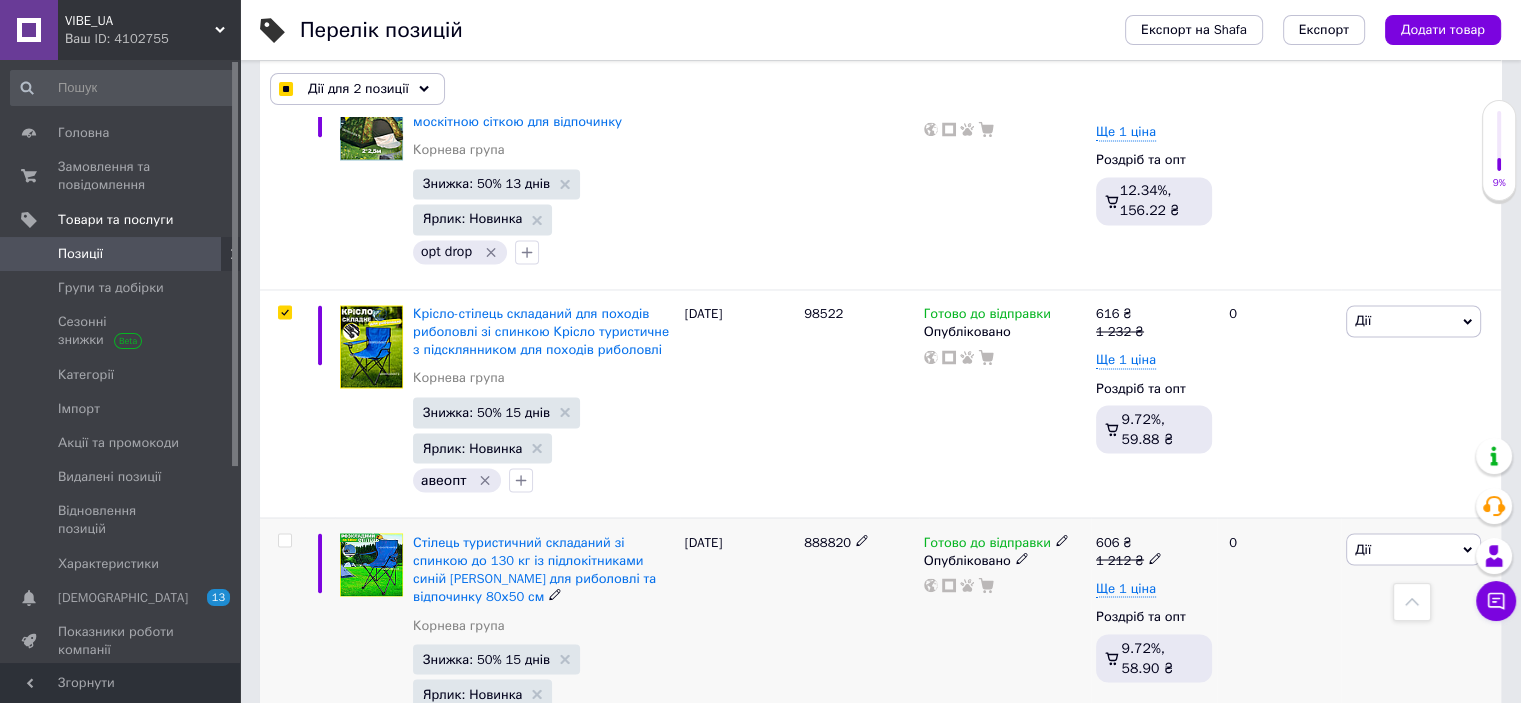 click at bounding box center [284, 540] 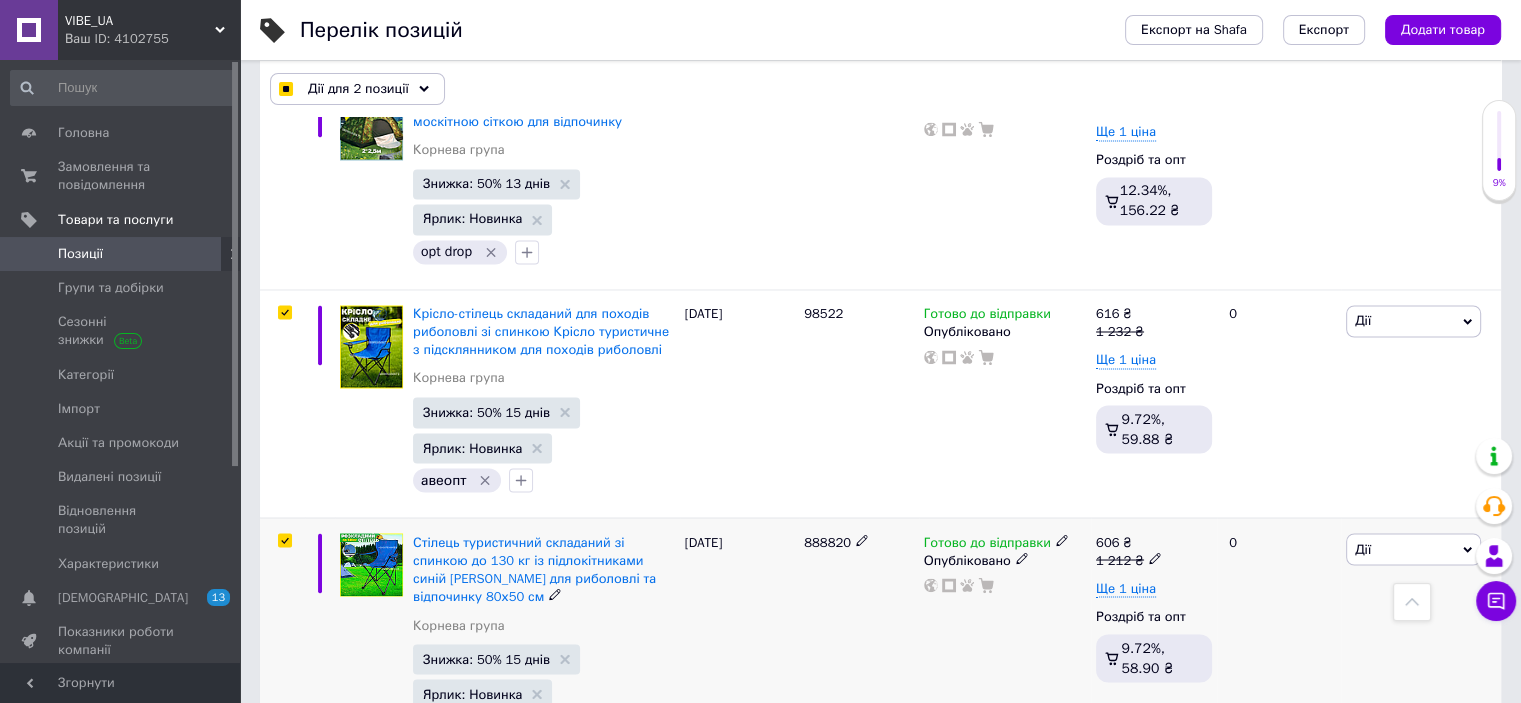 checkbox on "true" 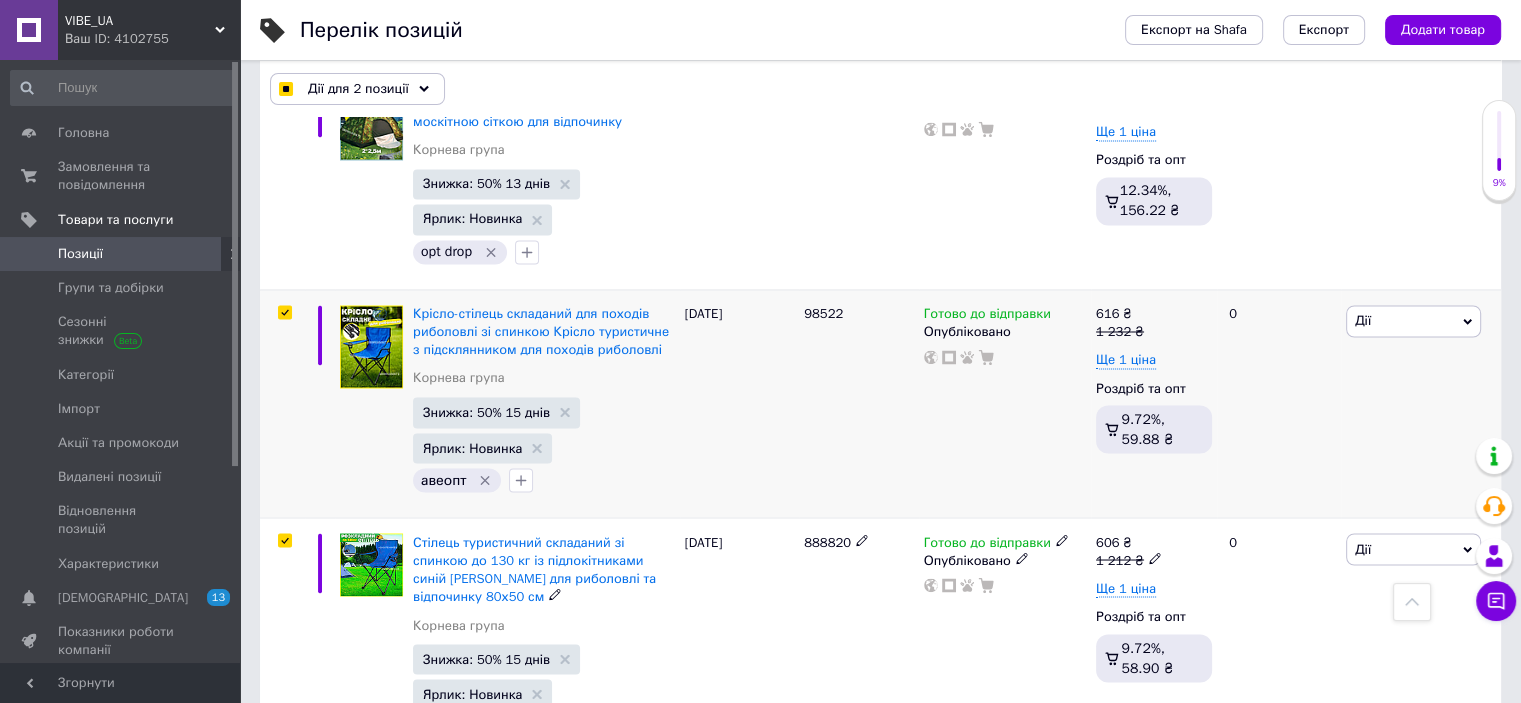 checkbox on "true" 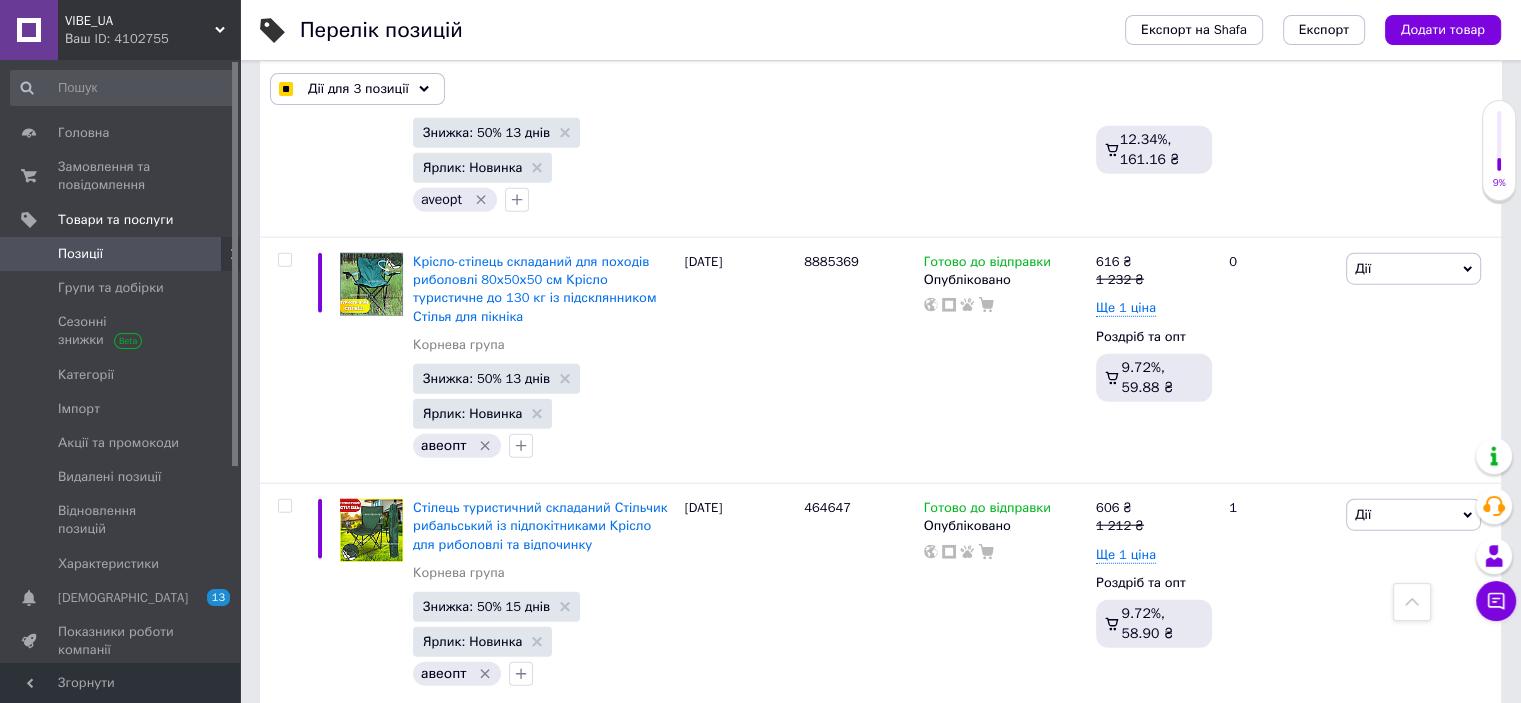 scroll, scrollTop: 4917, scrollLeft: 0, axis: vertical 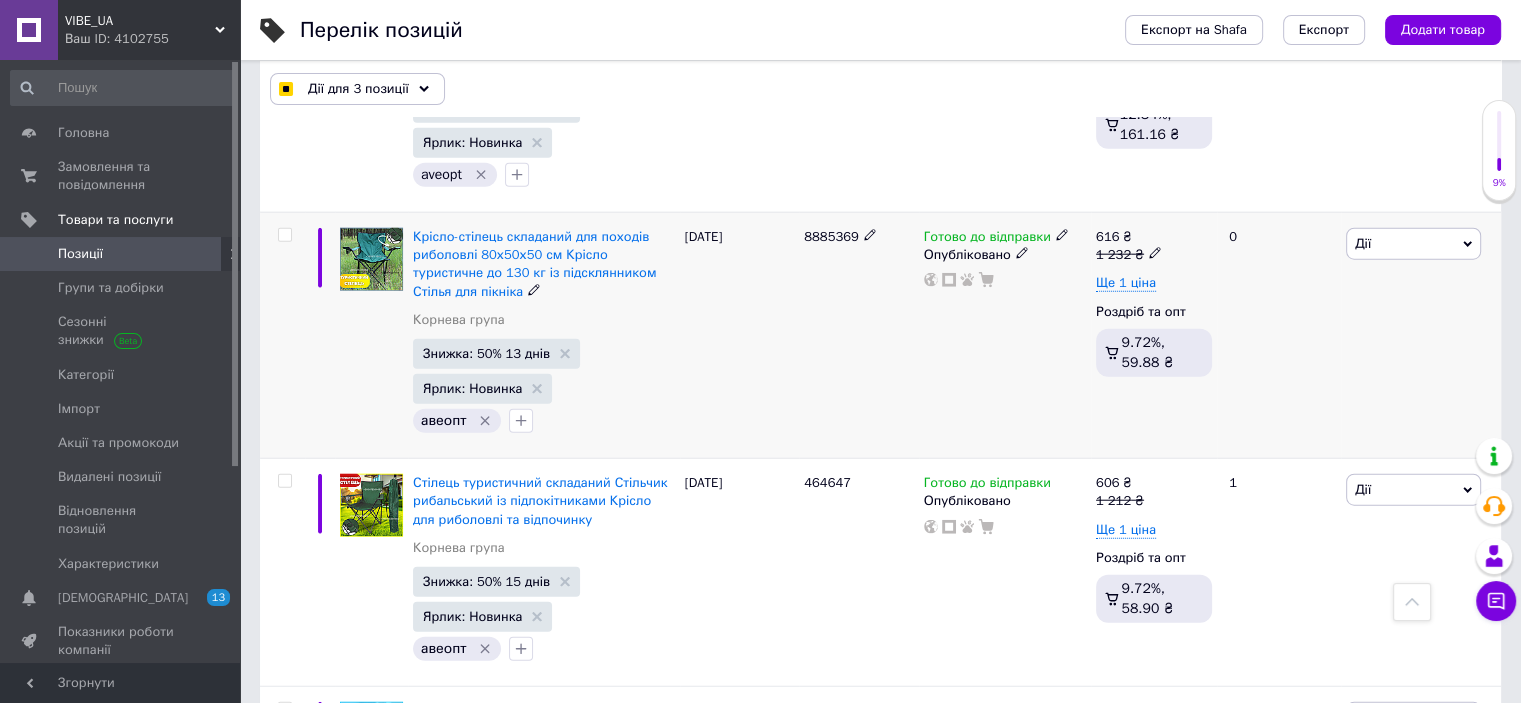click at bounding box center (284, 235) 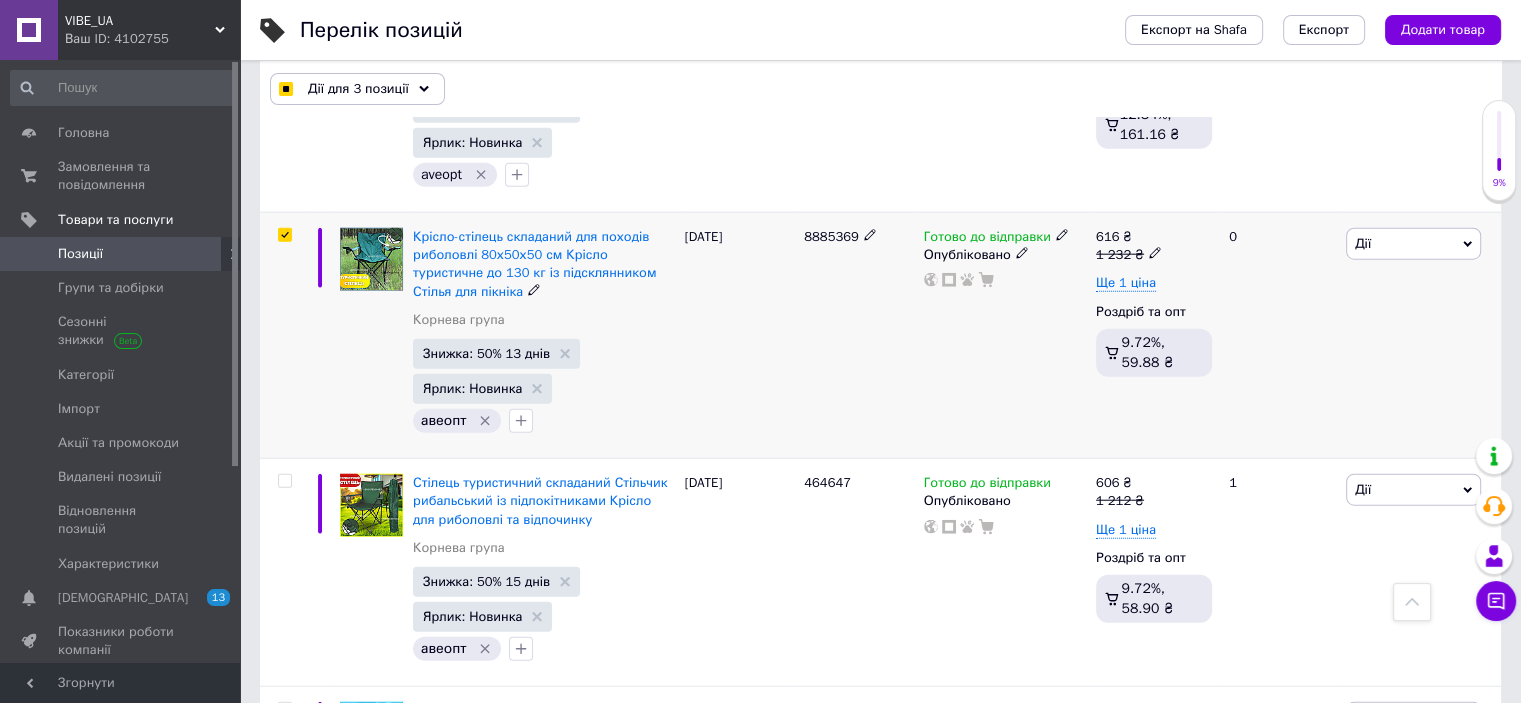 checkbox on "true" 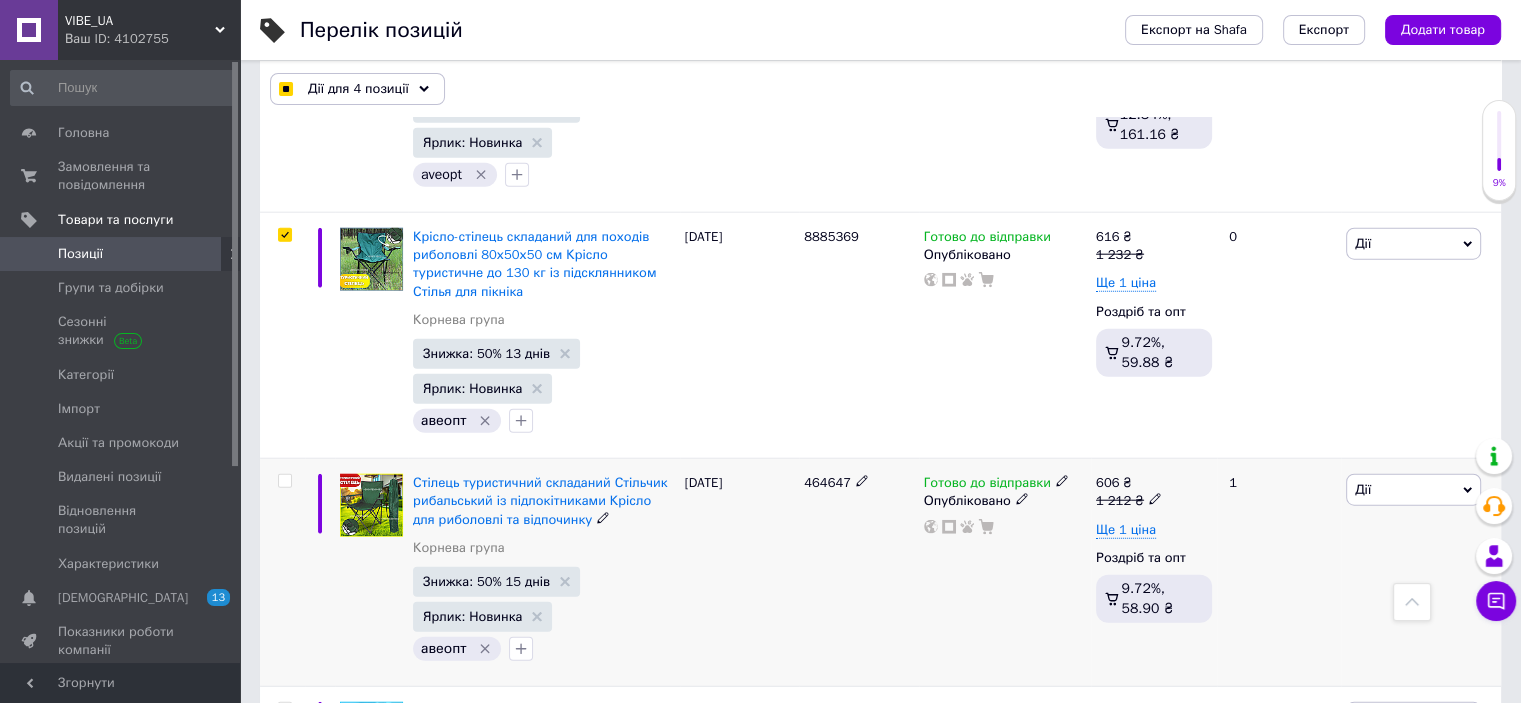 click at bounding box center (284, 481) 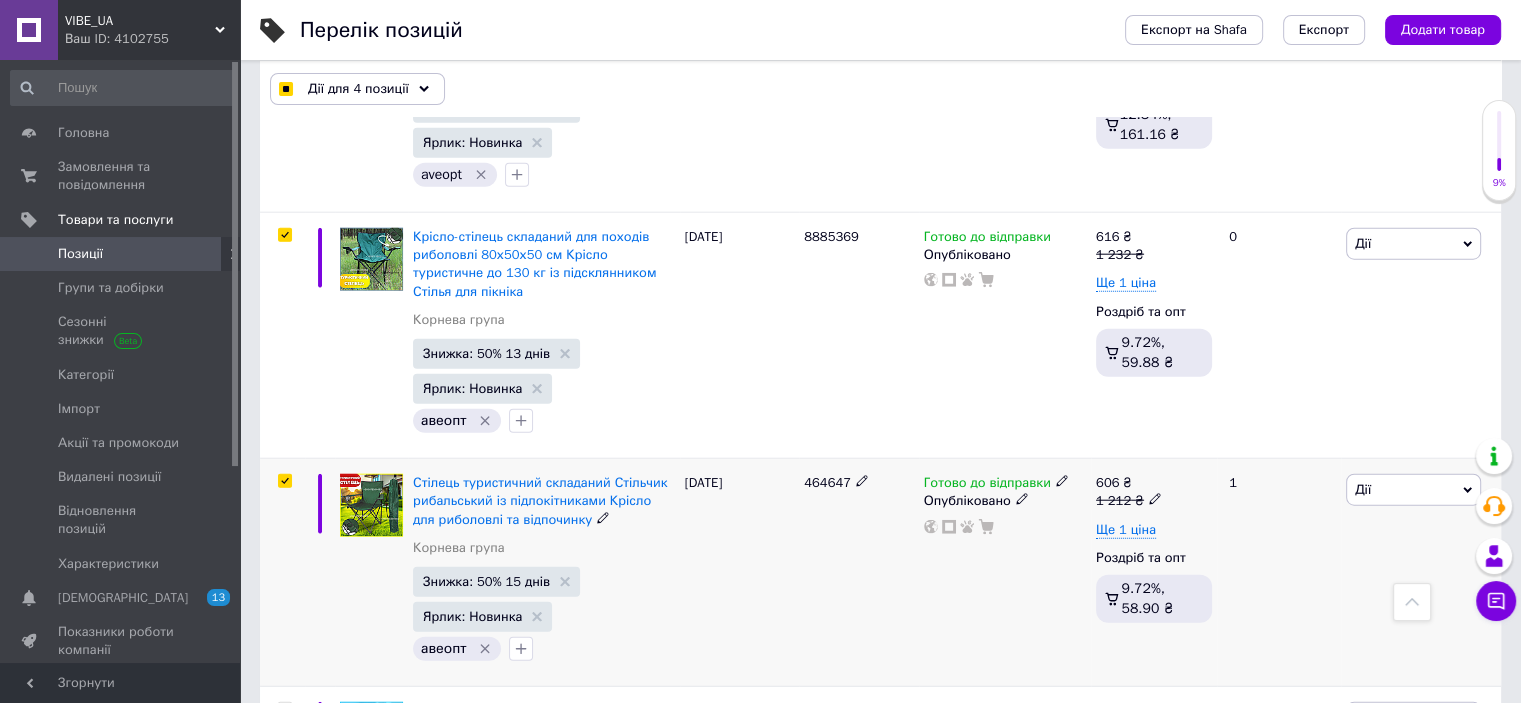 checkbox on "true" 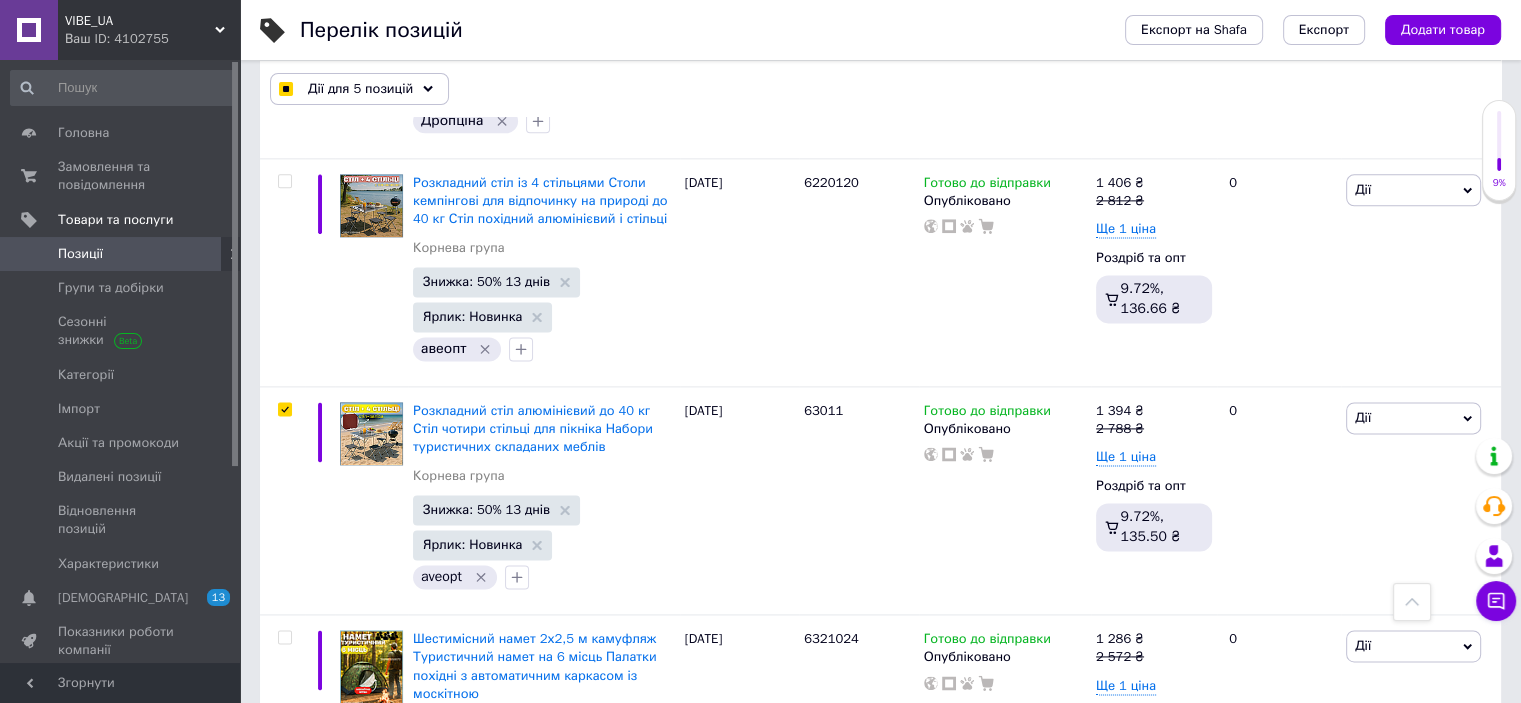 scroll, scrollTop: 2417, scrollLeft: 0, axis: vertical 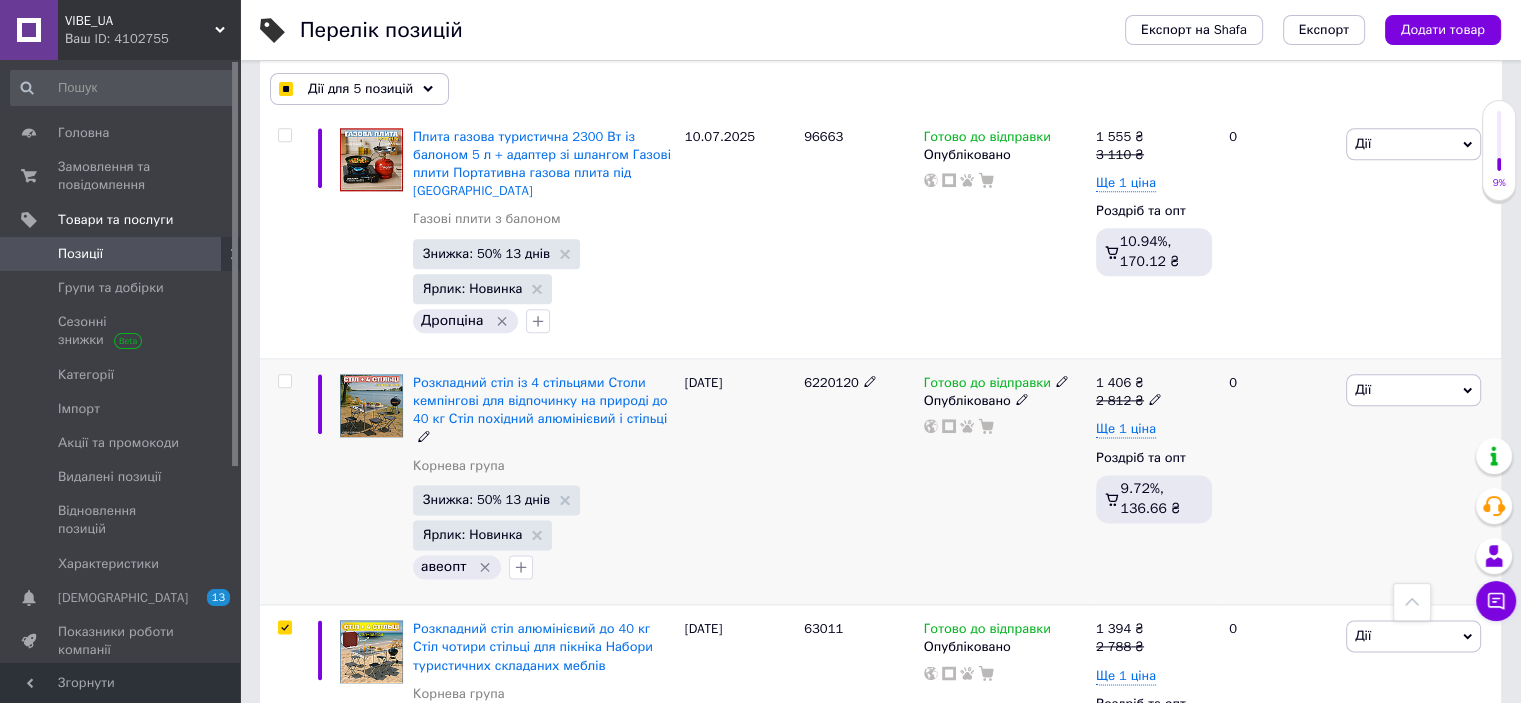click at bounding box center (284, 381) 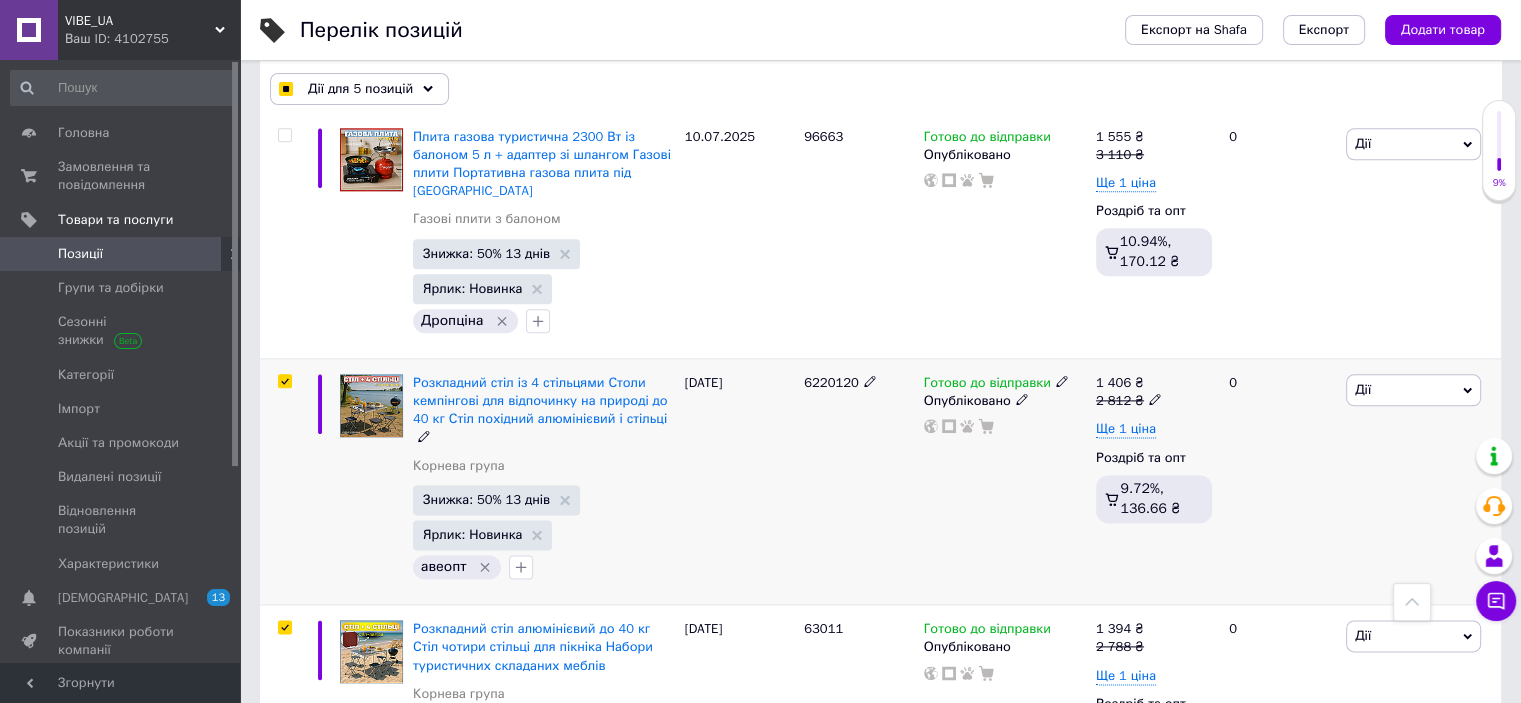 checkbox on "true" 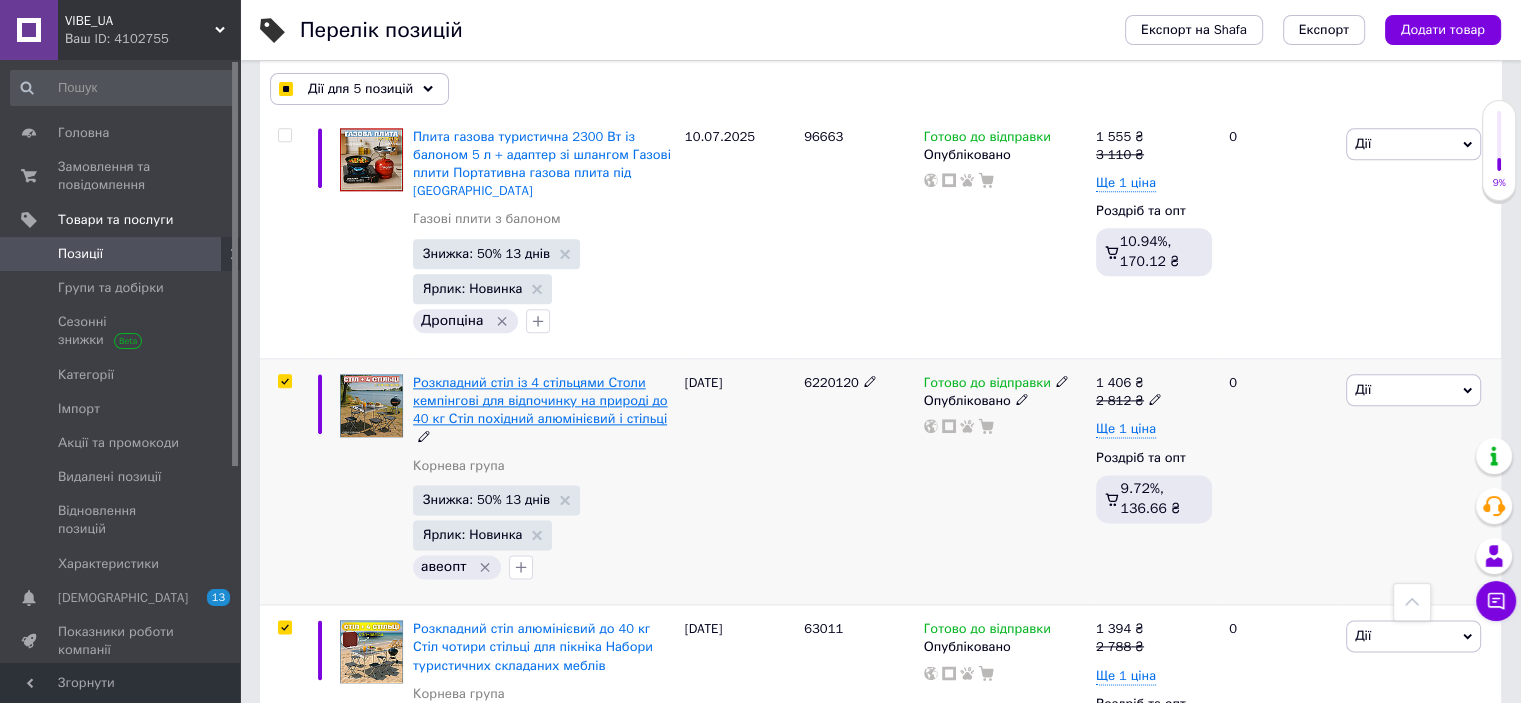 checkbox on "true" 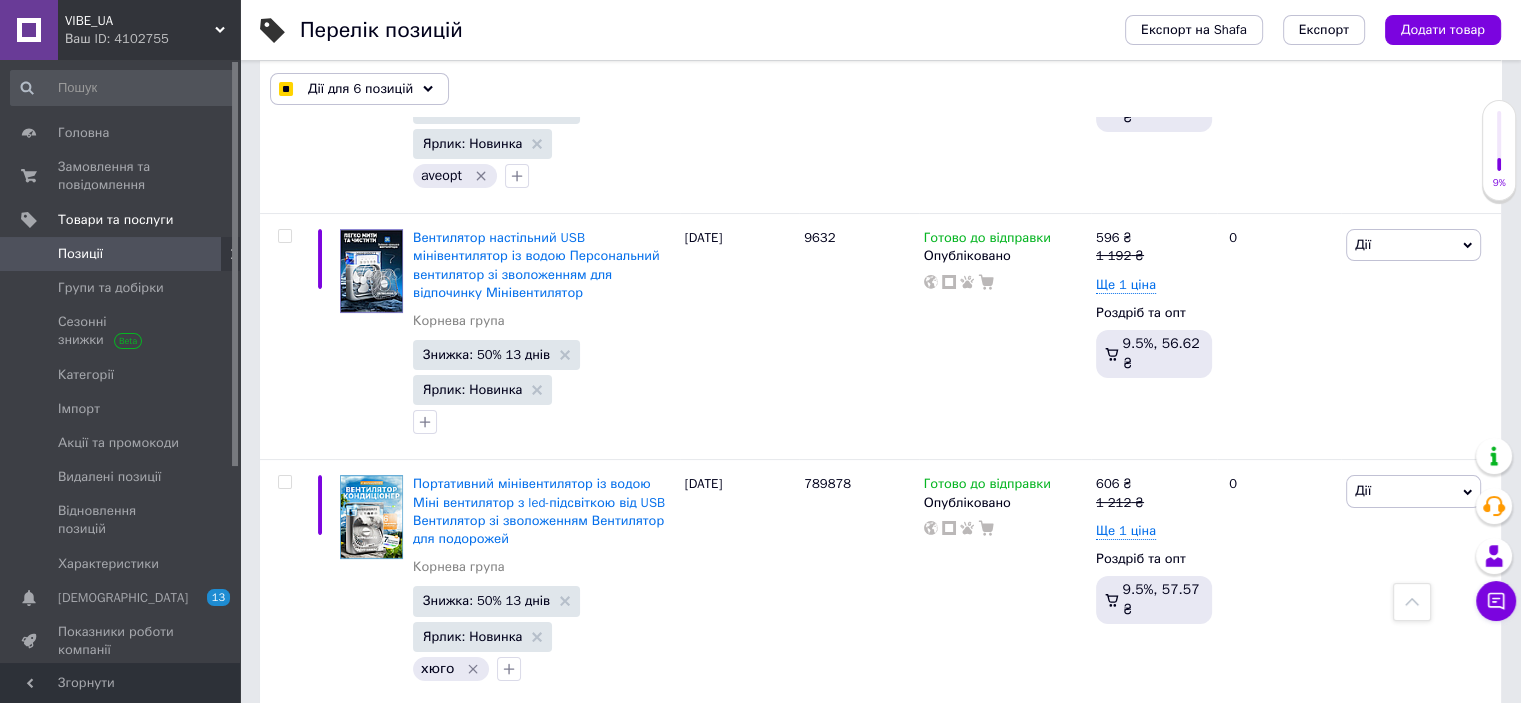 scroll, scrollTop: 8617, scrollLeft: 0, axis: vertical 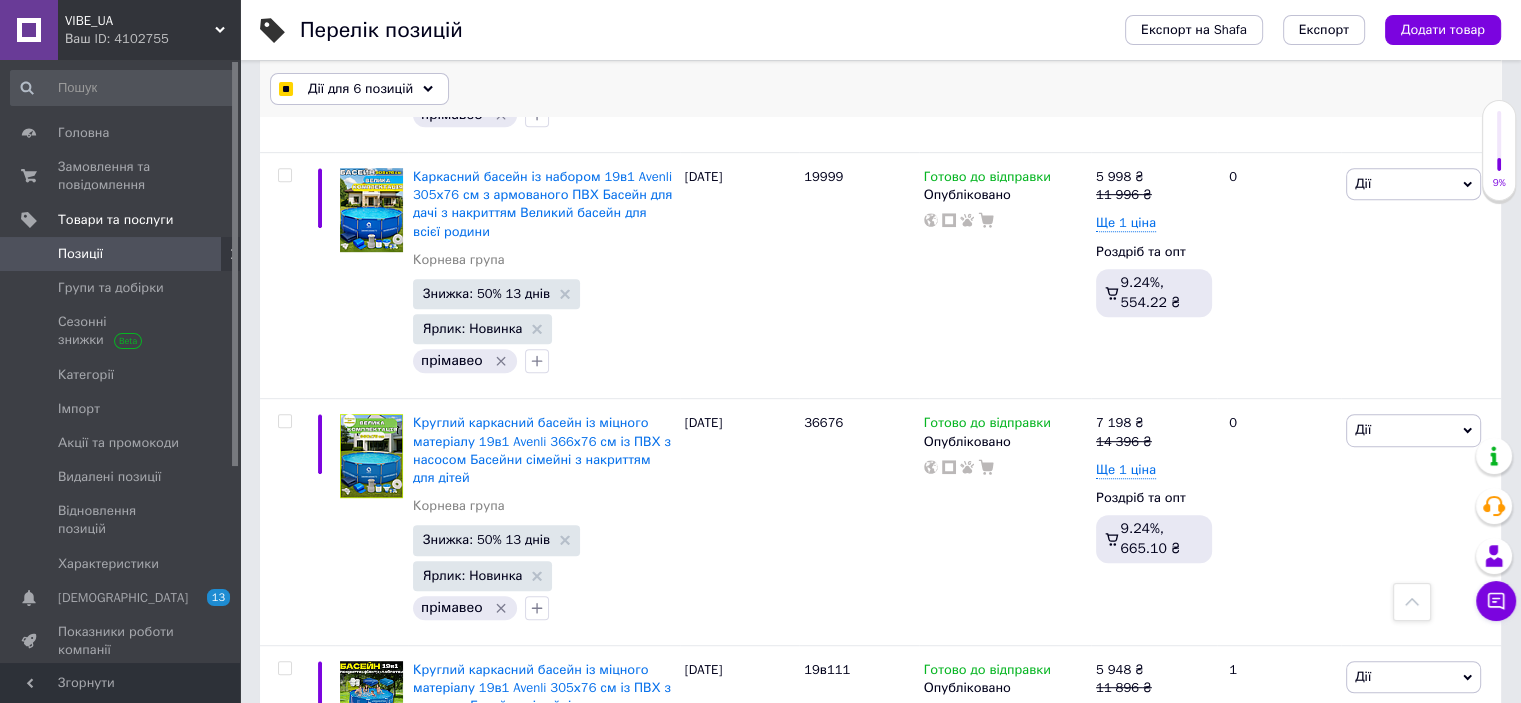 click 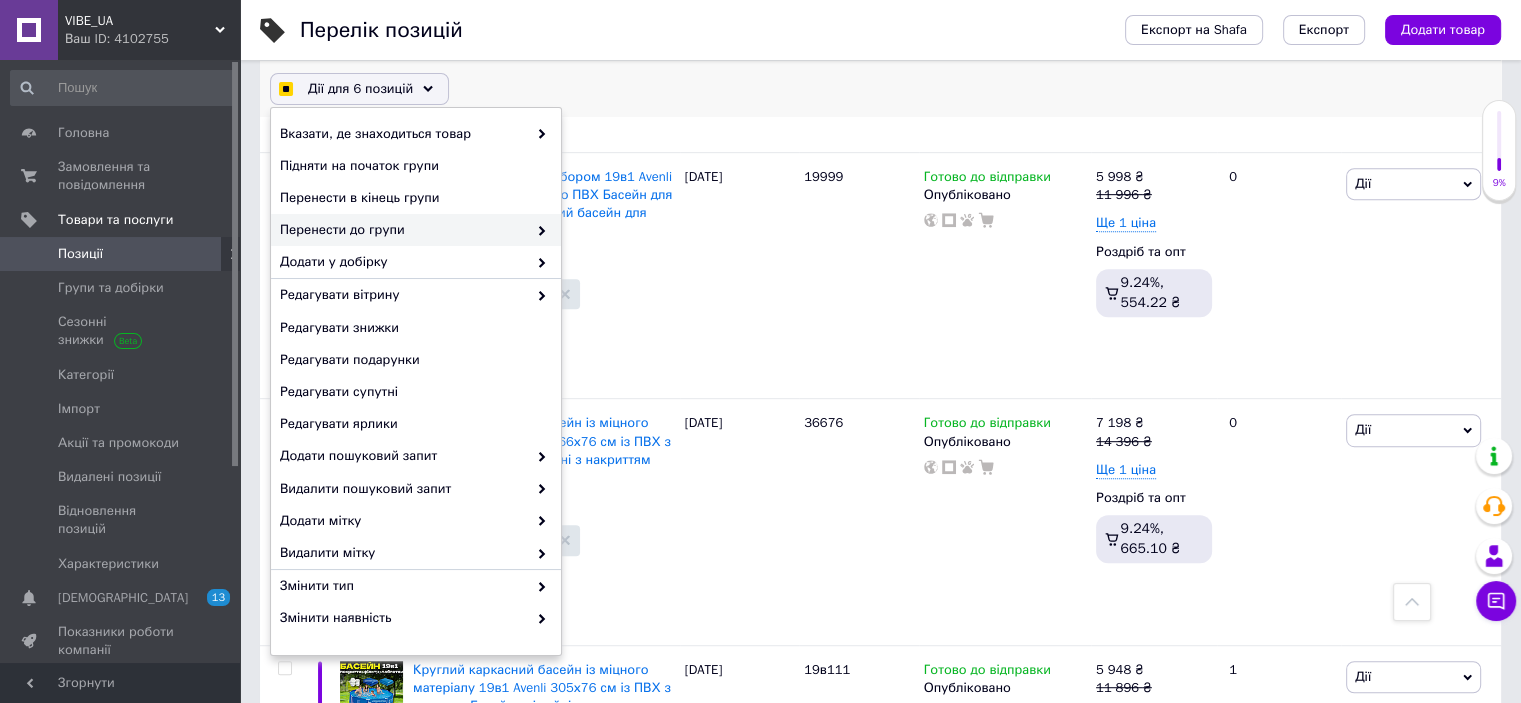click on "Перенести до групи" at bounding box center [403, 230] 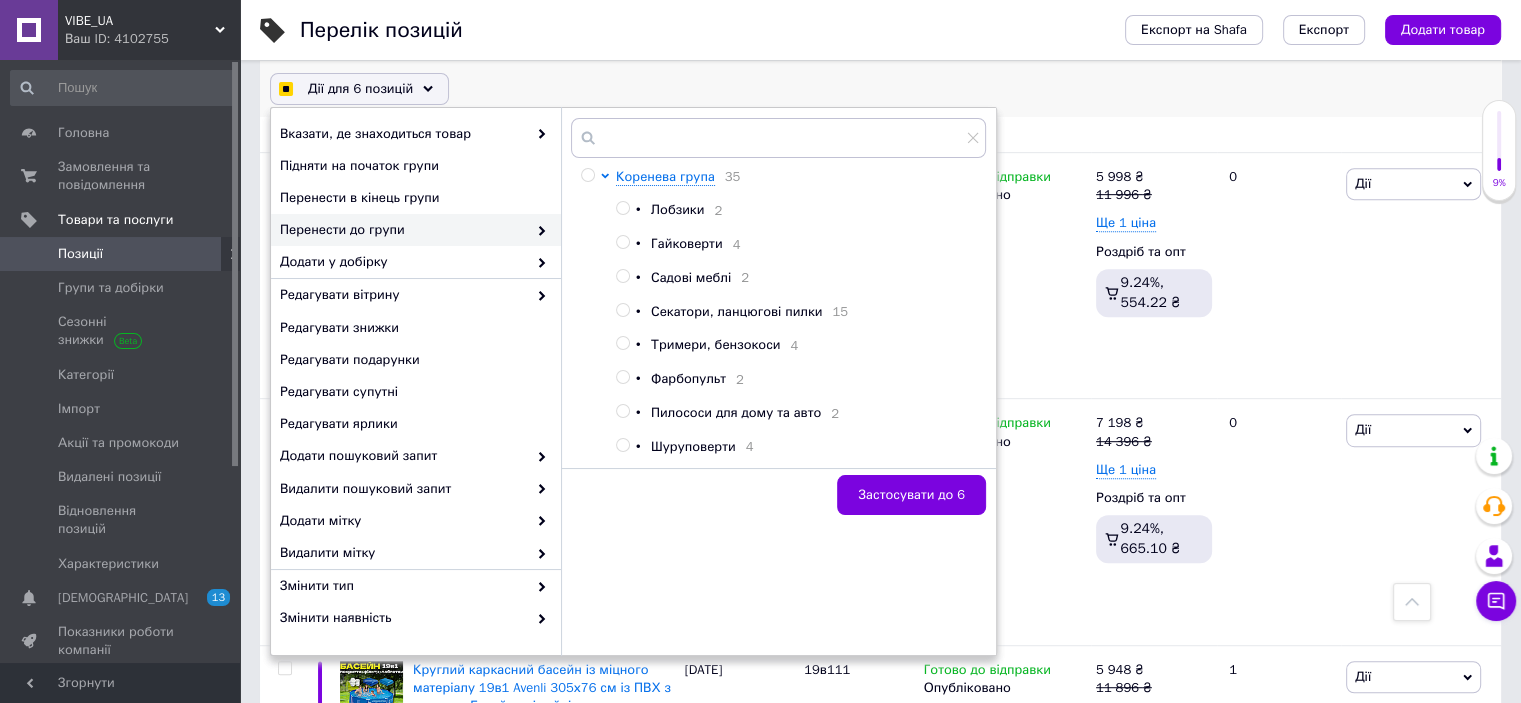 click on "Перенести до групи" at bounding box center (416, 230) 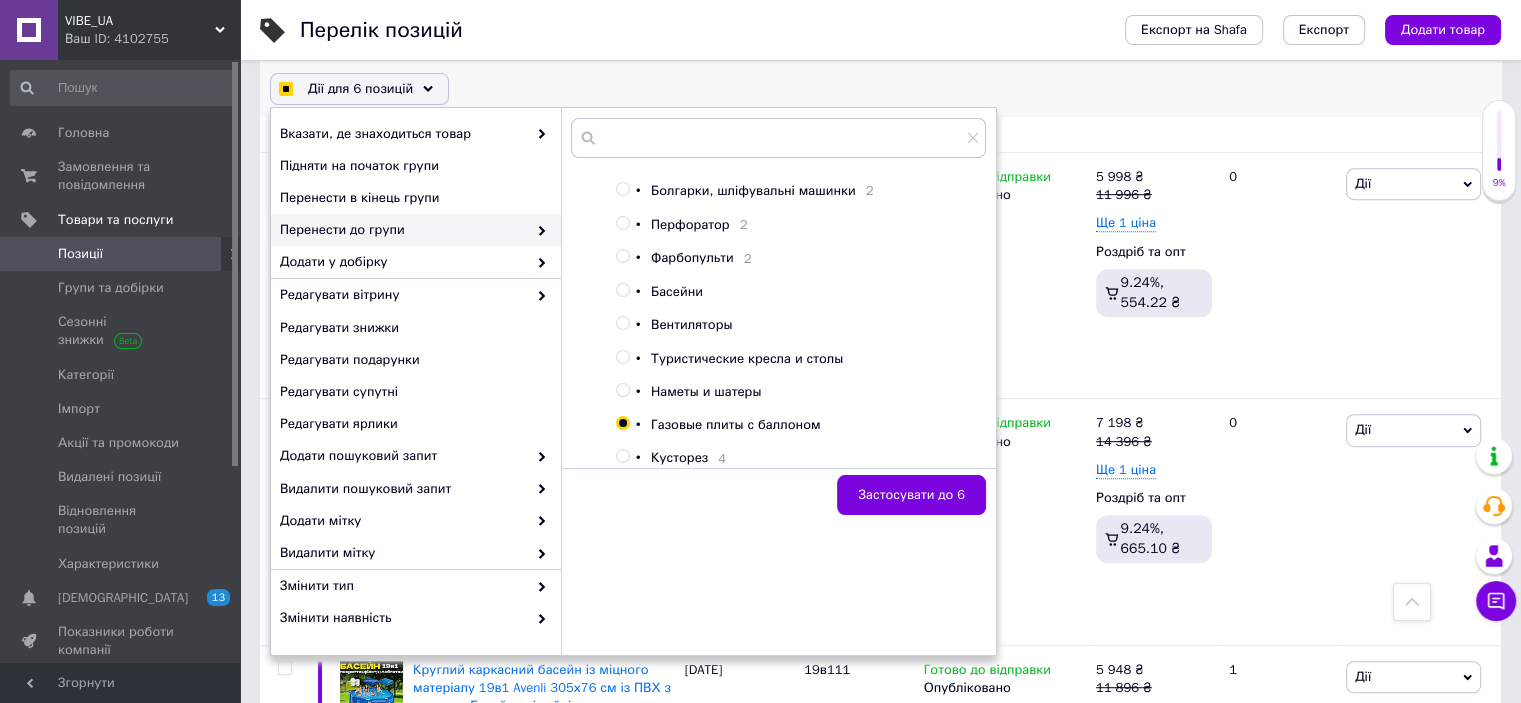 checkbox on "true" 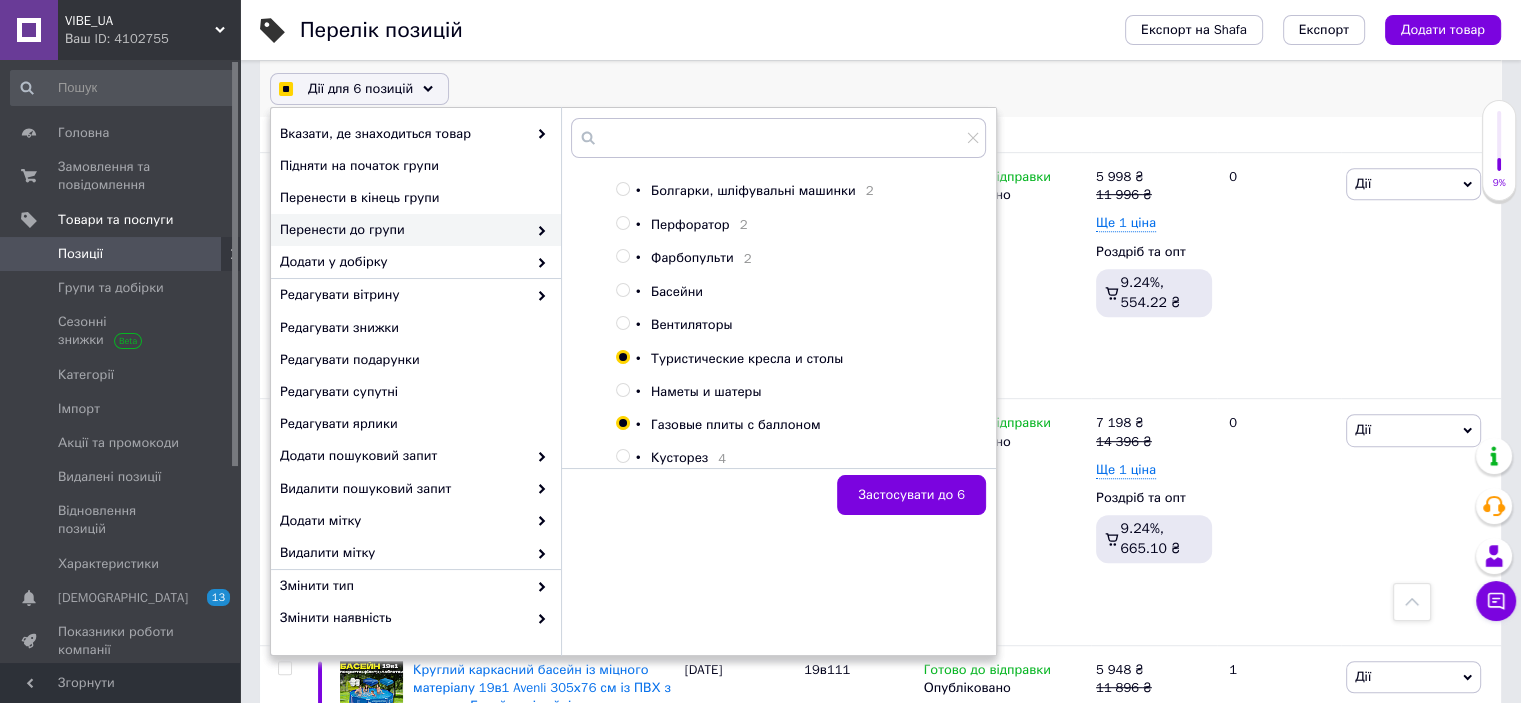 checkbox on "true" 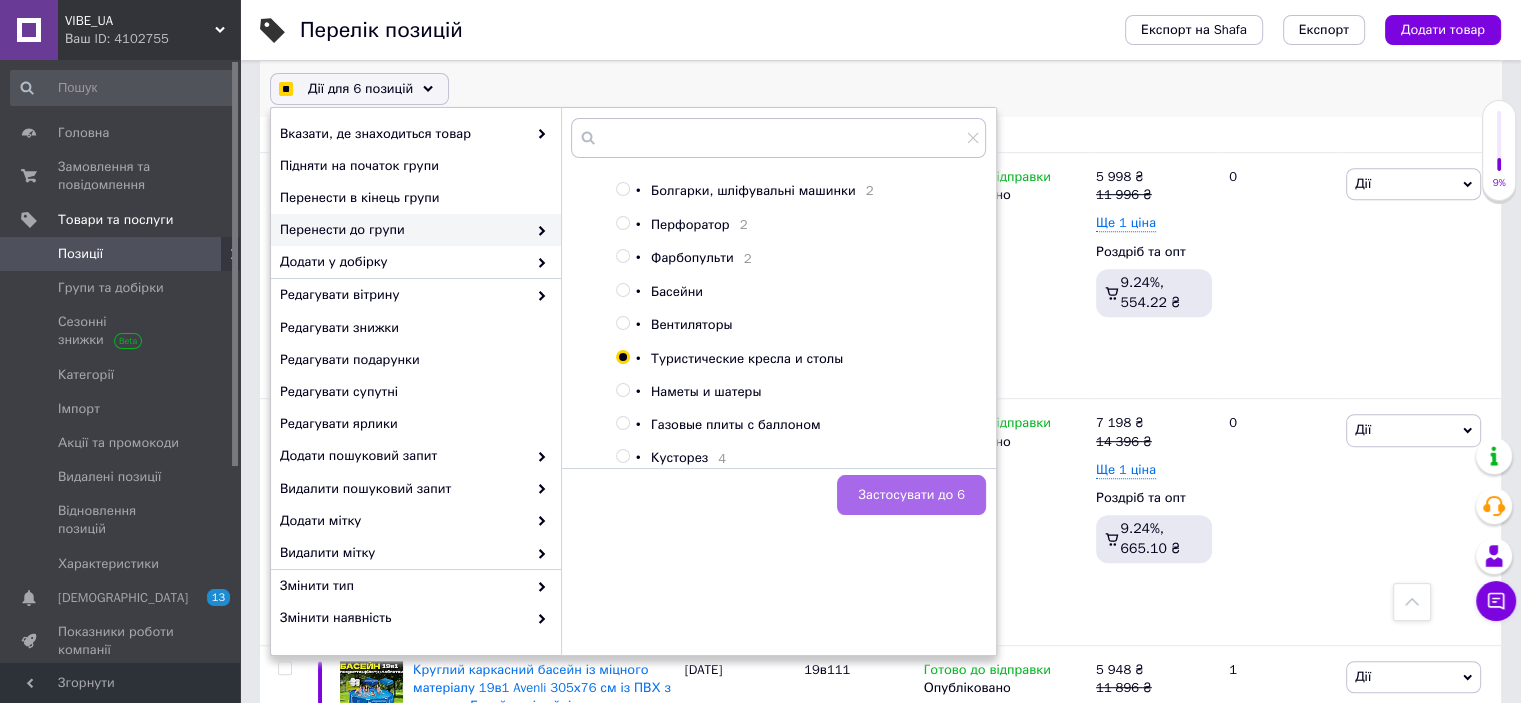 checkbox on "true" 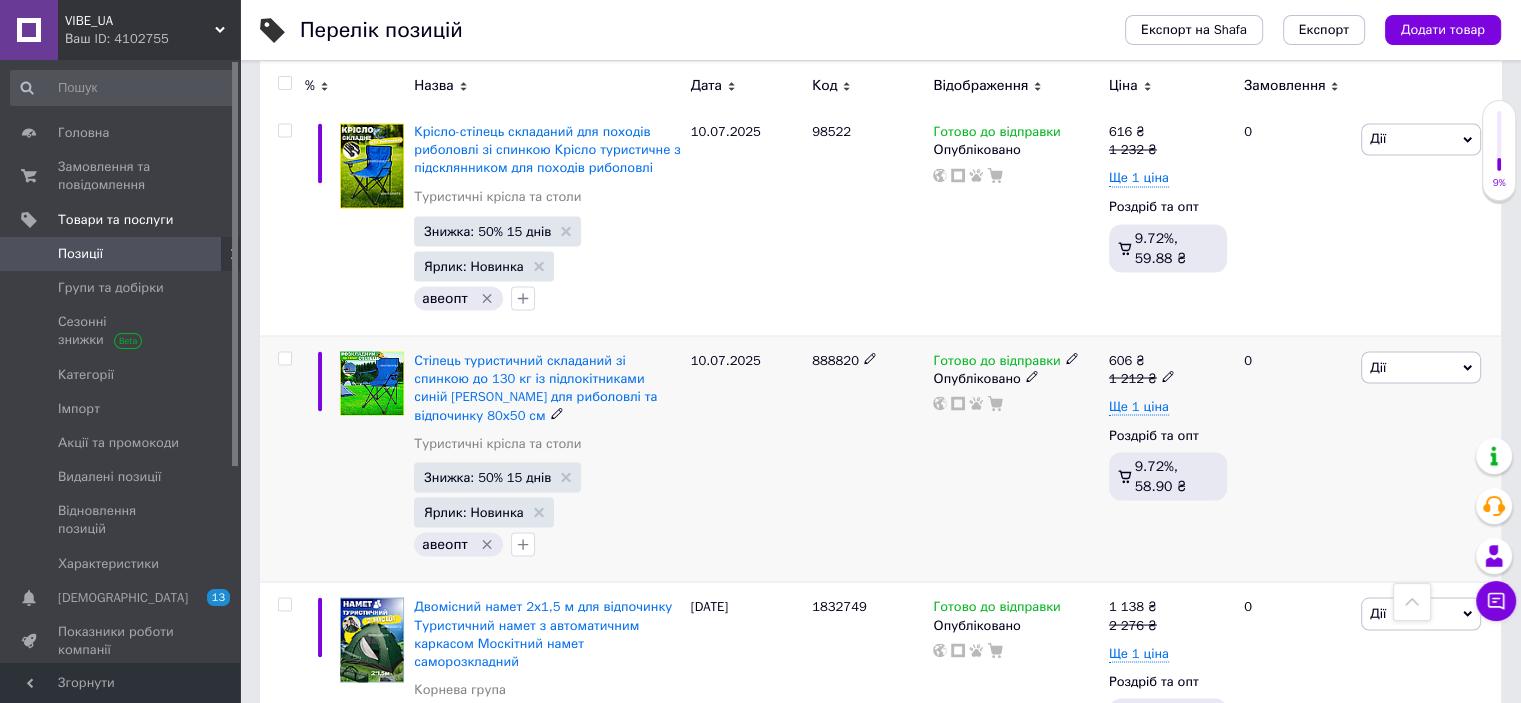 scroll, scrollTop: 3981, scrollLeft: 0, axis: vertical 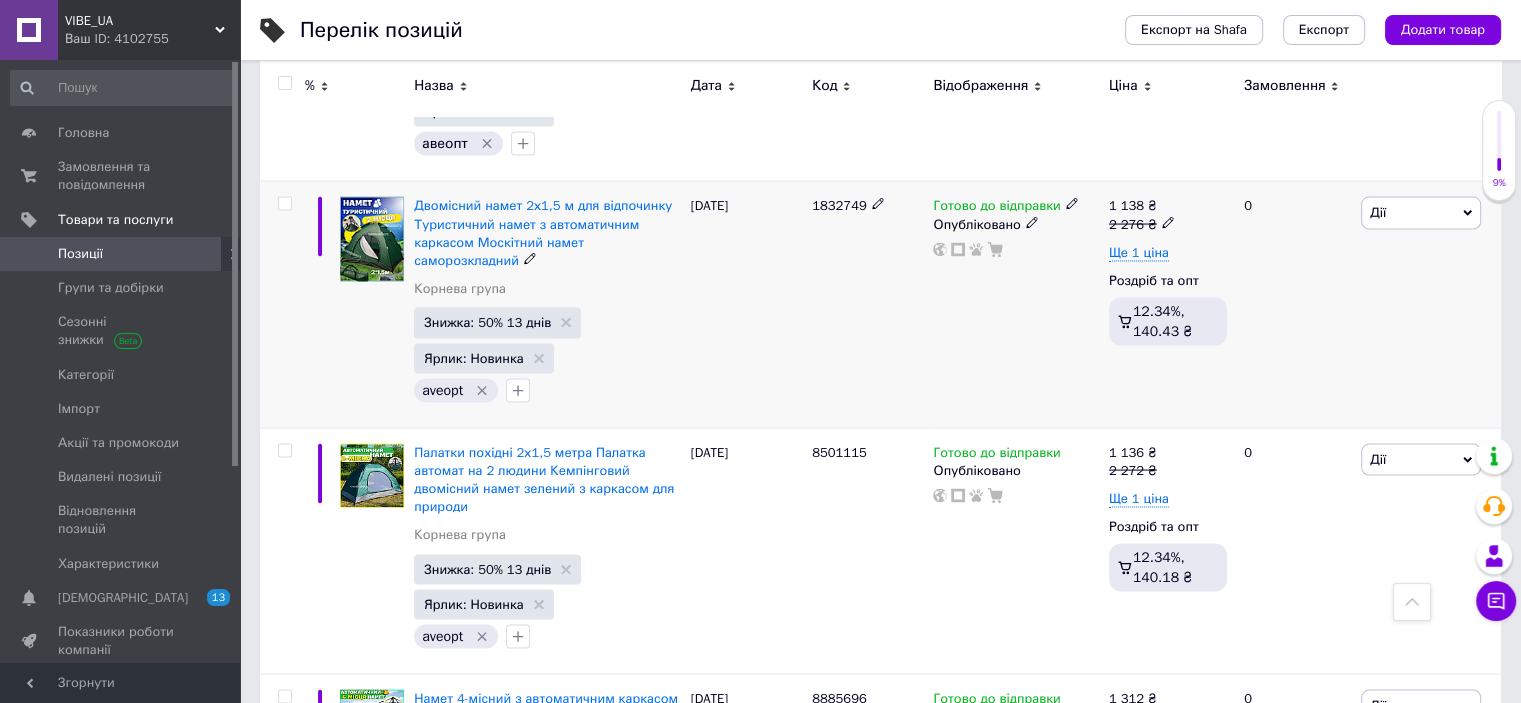 click at bounding box center [284, 204] 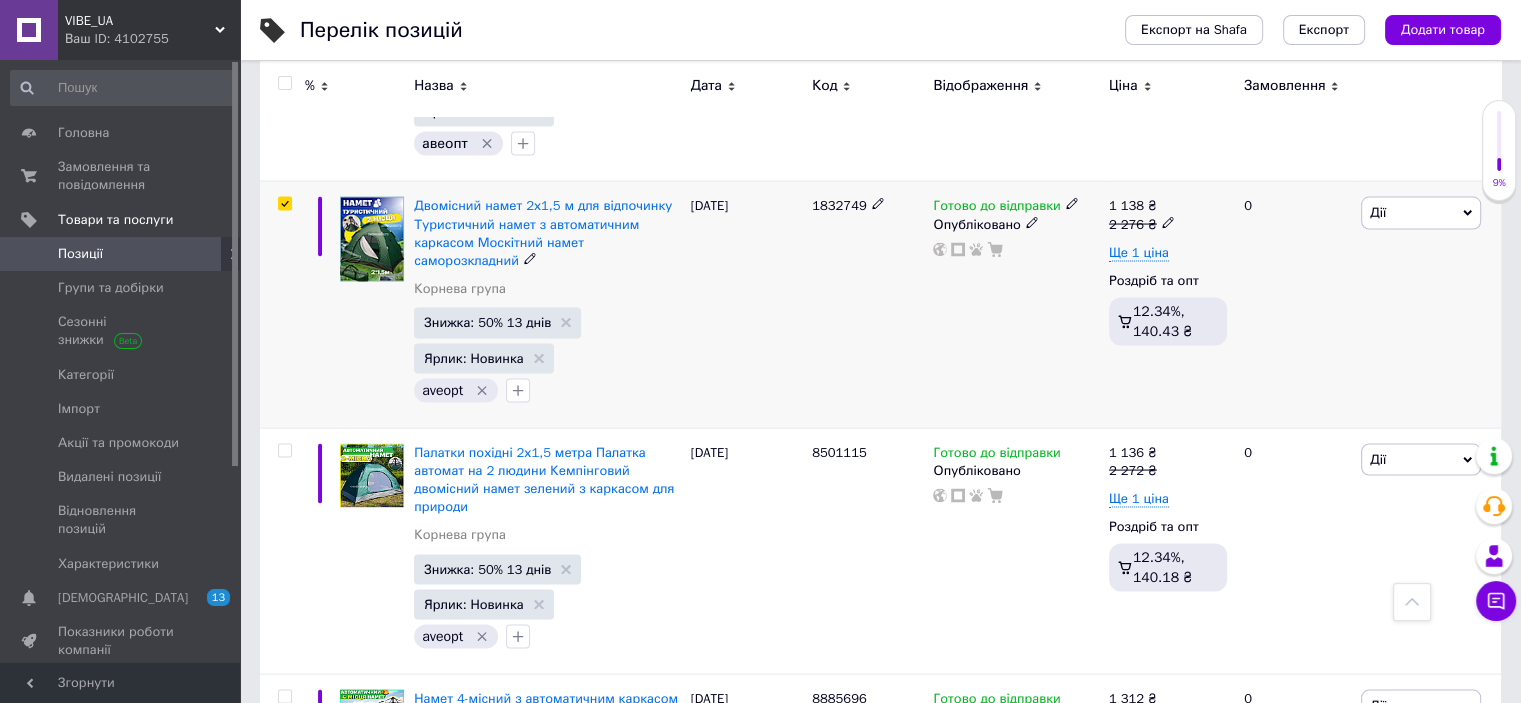 checkbox on "true" 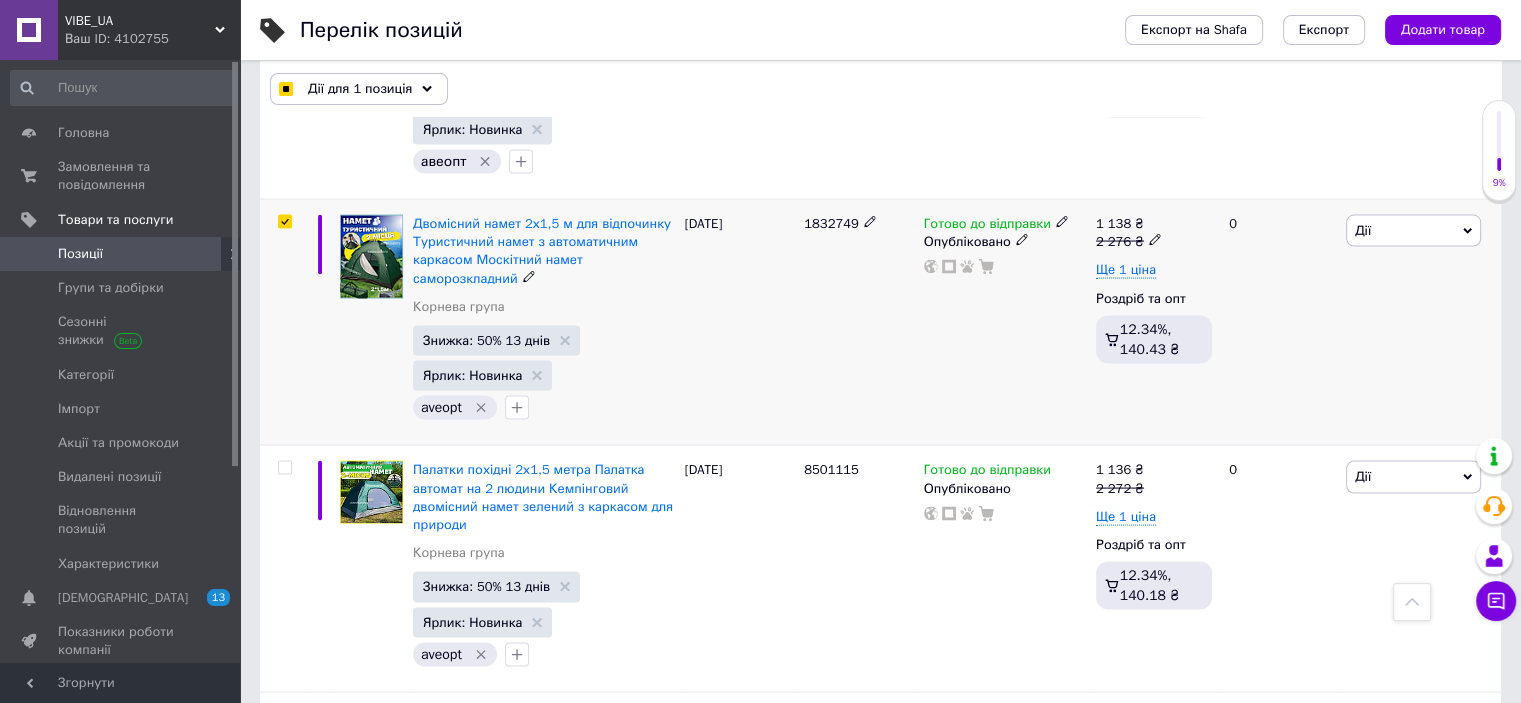 scroll, scrollTop: 3999, scrollLeft: 0, axis: vertical 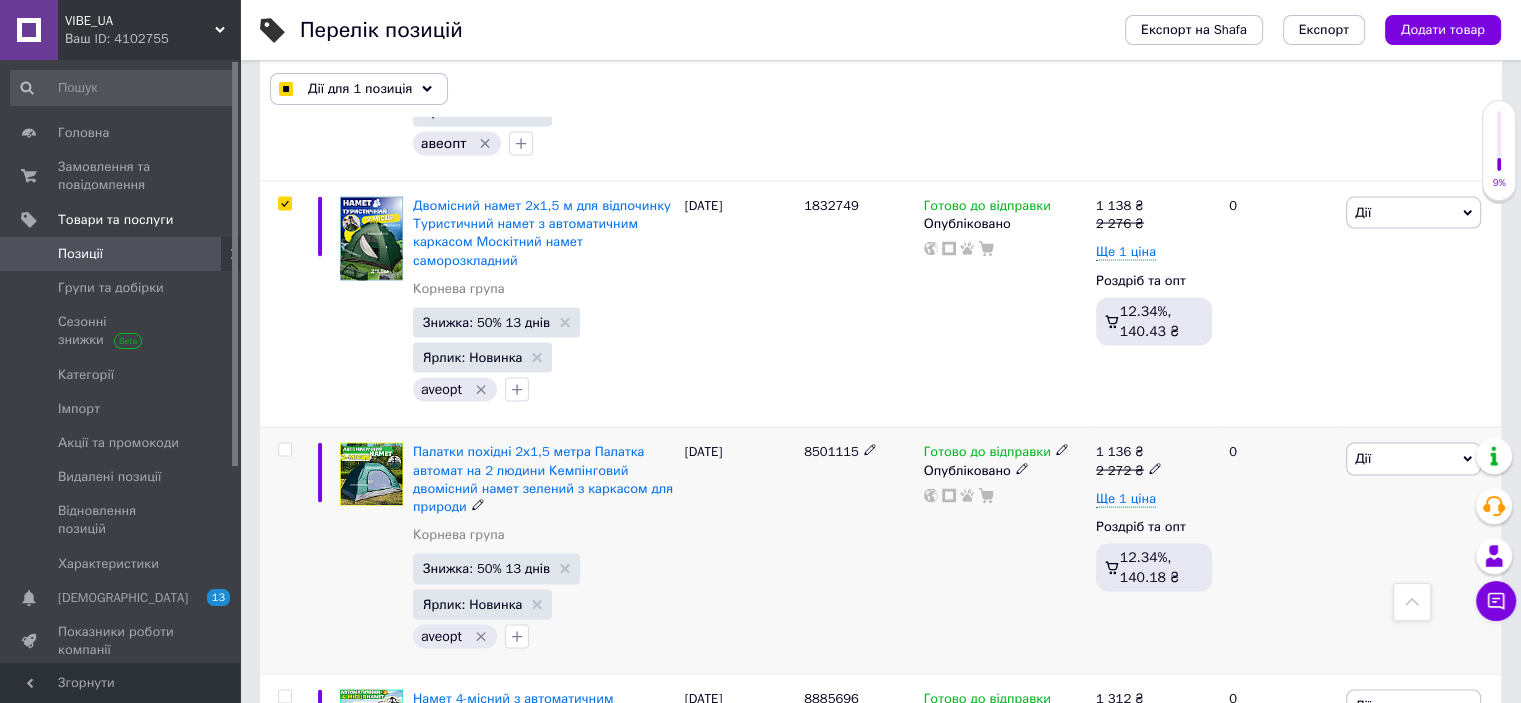 click at bounding box center [284, 450] 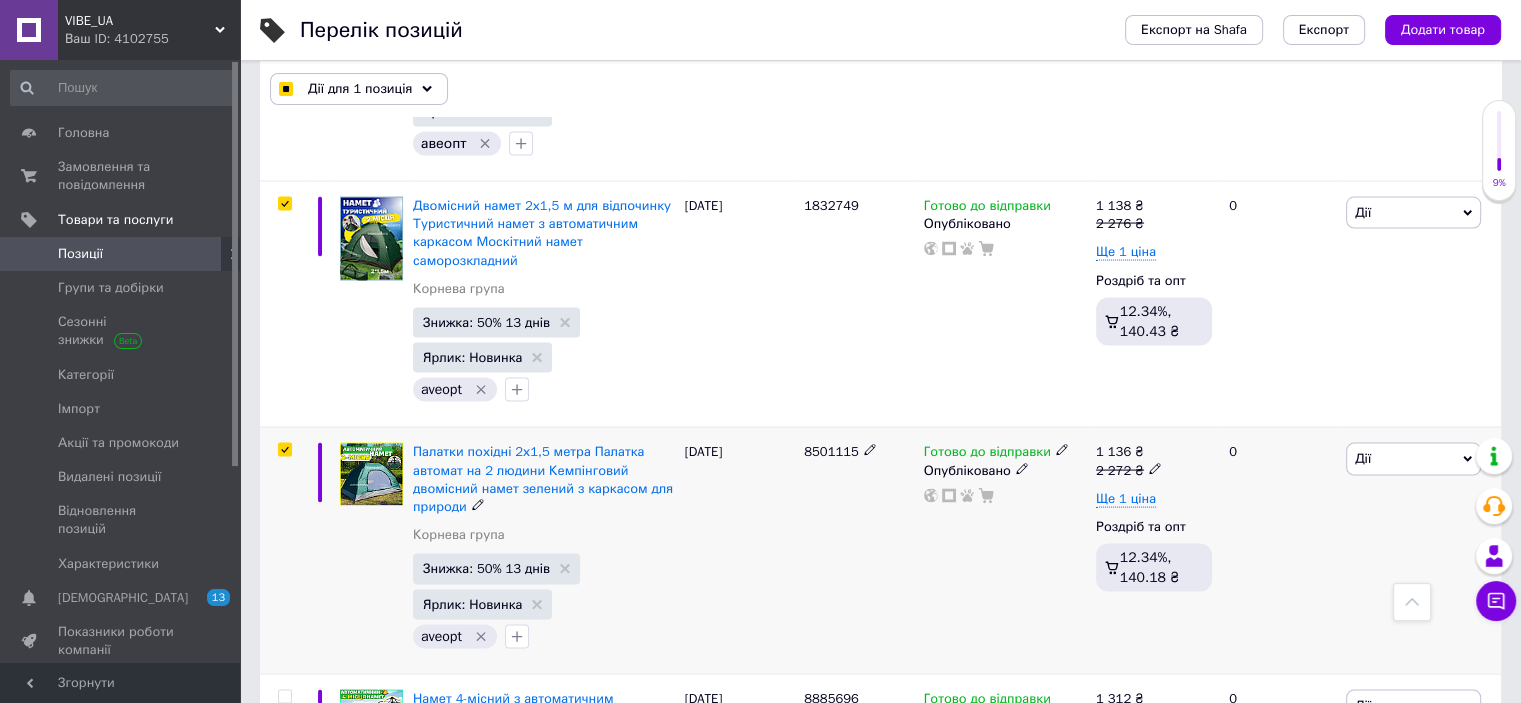 checkbox on "true" 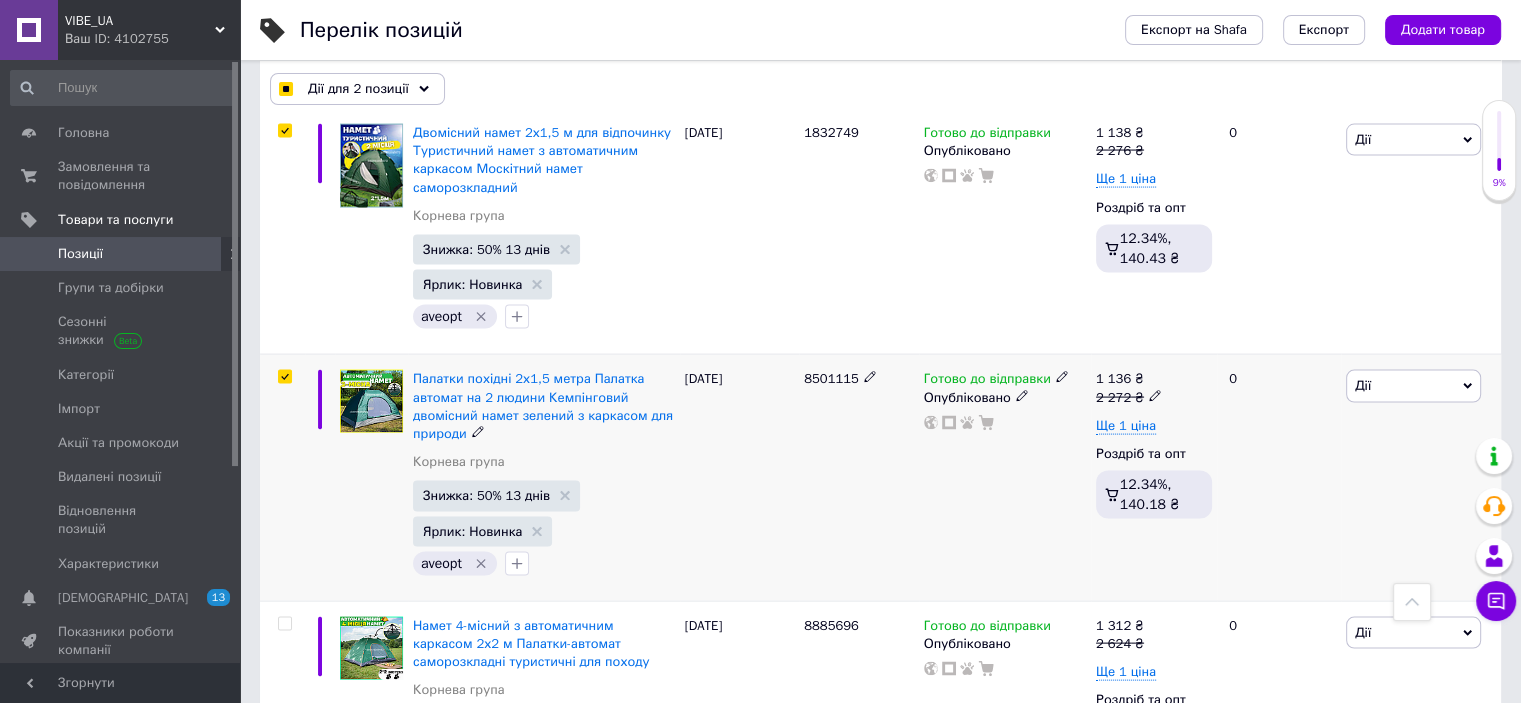 scroll, scrollTop: 4199, scrollLeft: 0, axis: vertical 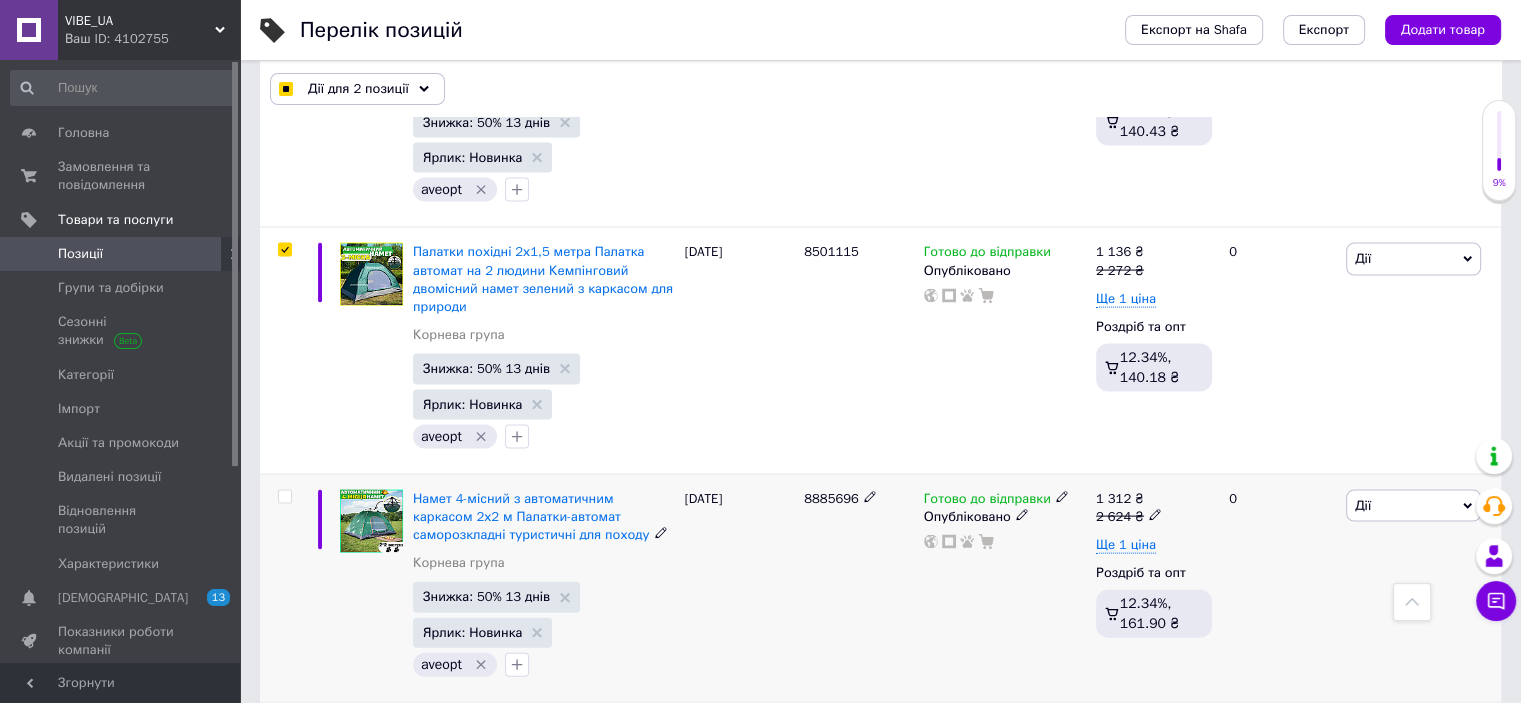 click at bounding box center (284, 497) 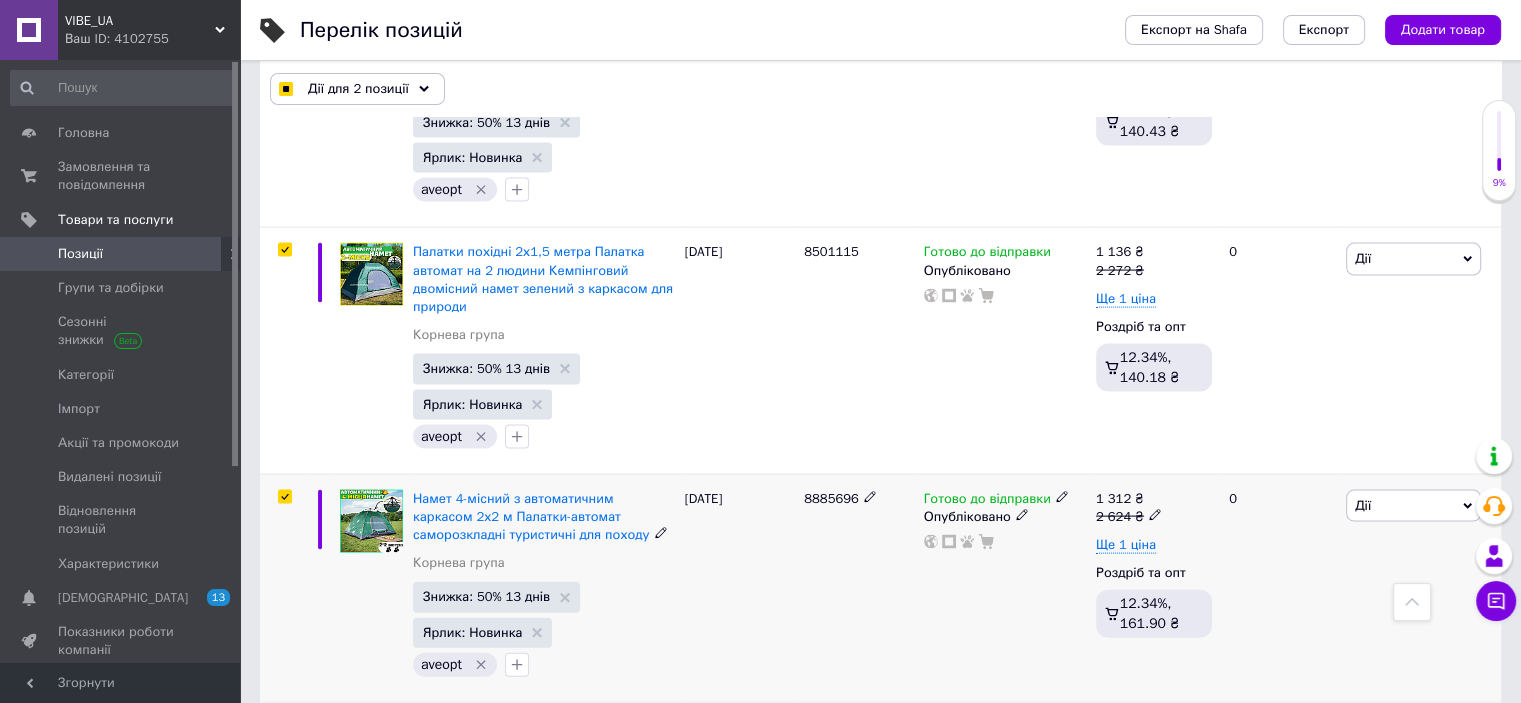 checkbox on "true" 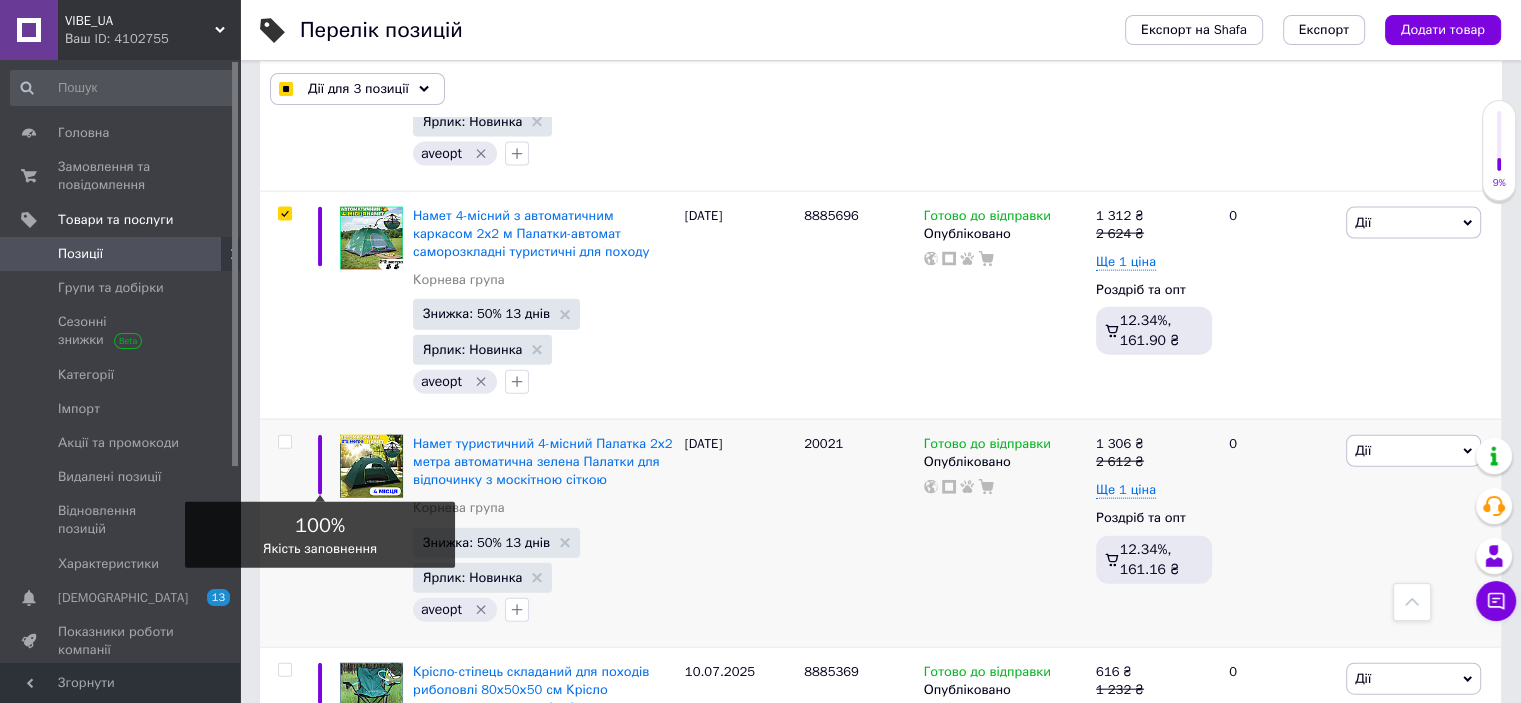 scroll, scrollTop: 4499, scrollLeft: 0, axis: vertical 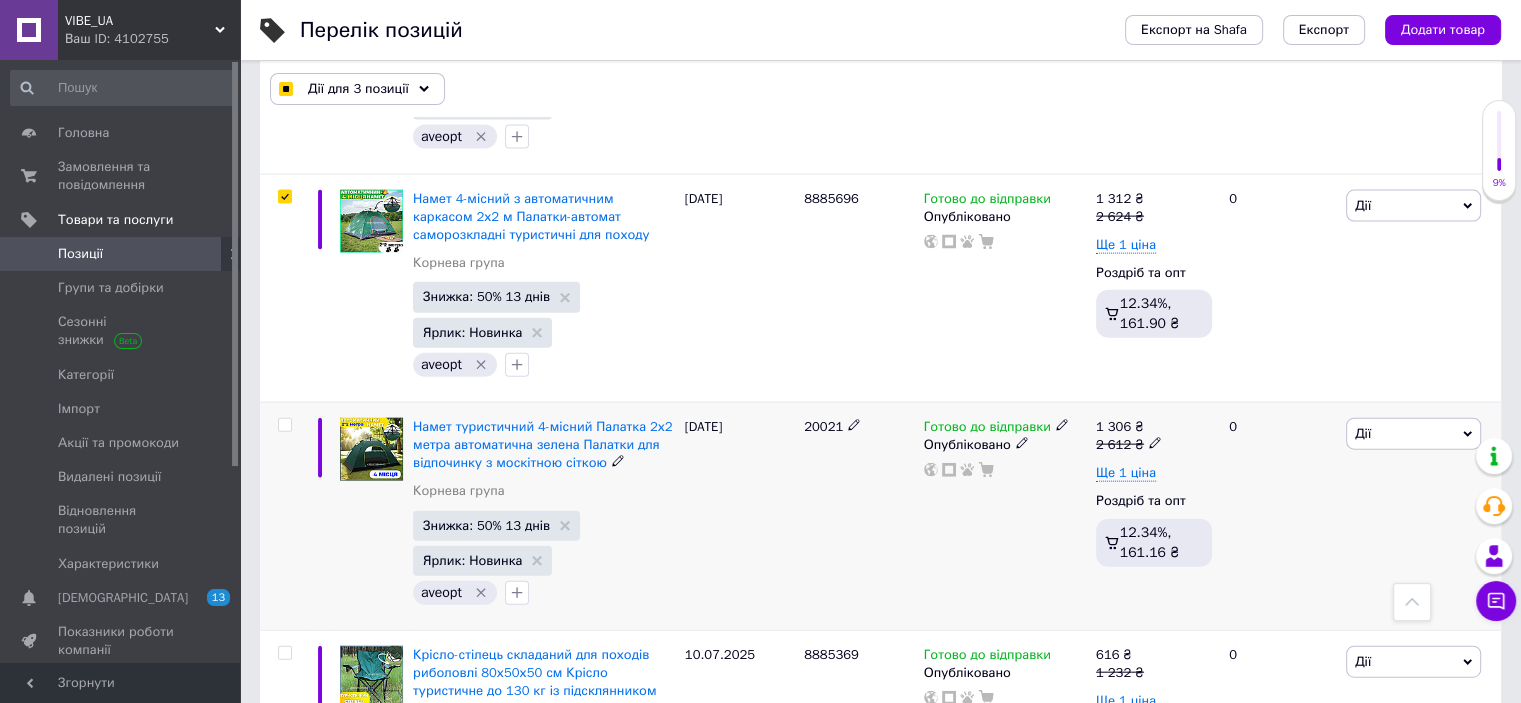click at bounding box center [284, 425] 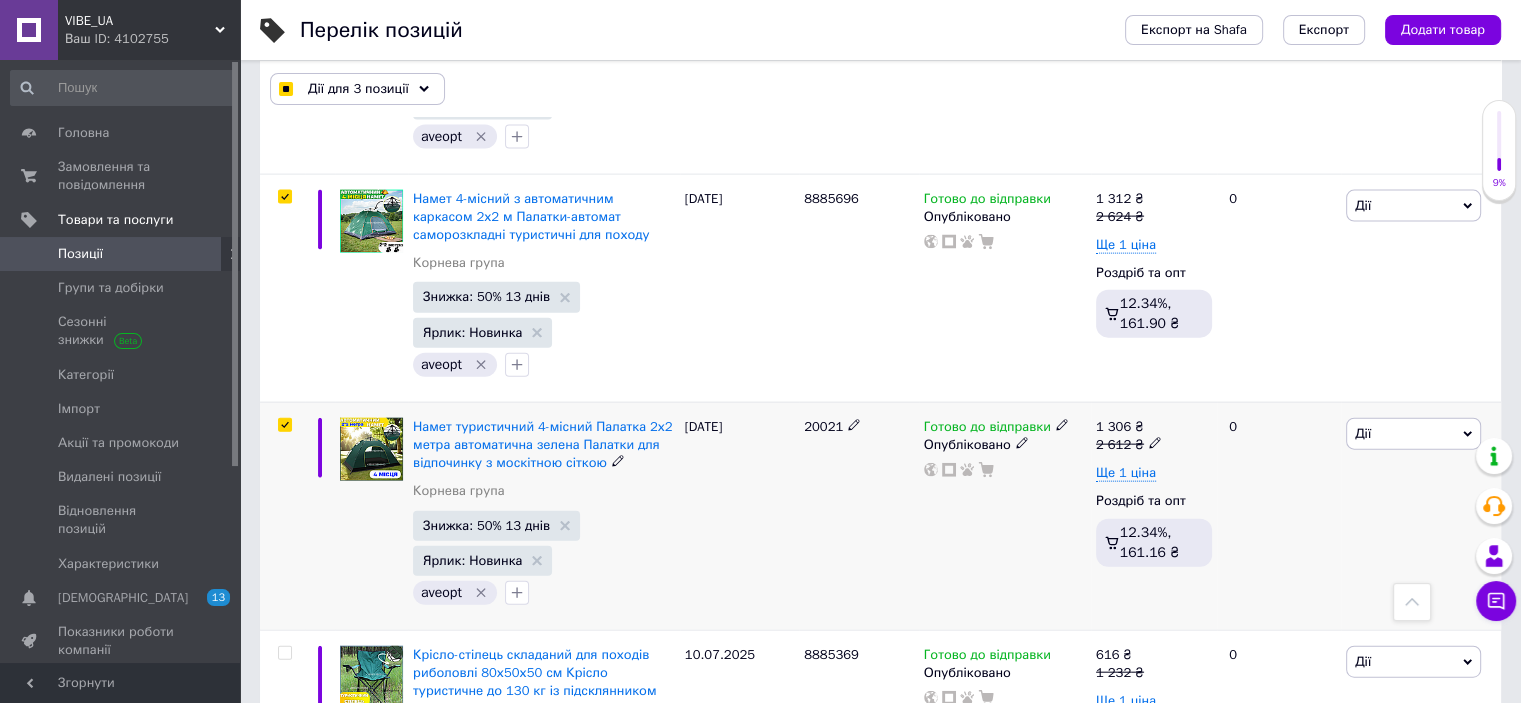 checkbox on "true" 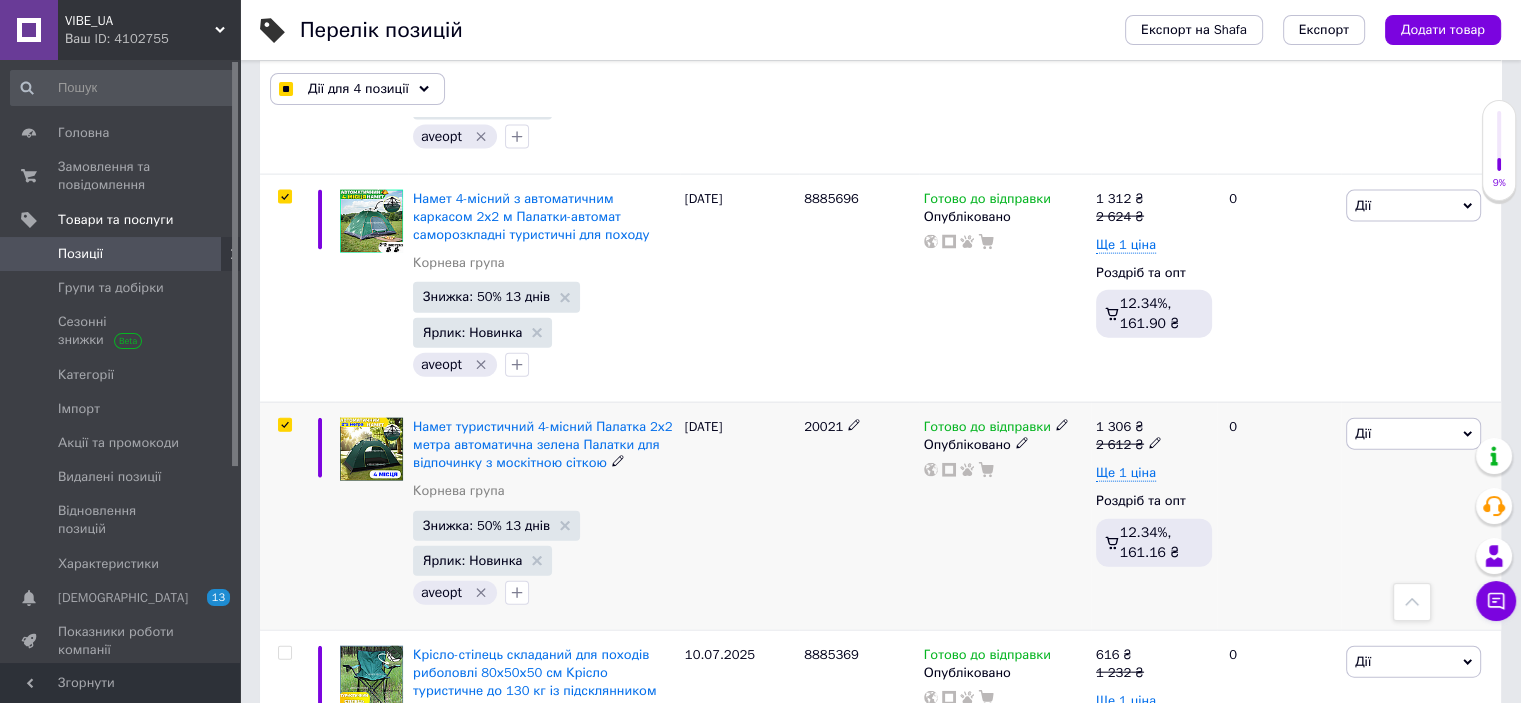 scroll, scrollTop: 4699, scrollLeft: 0, axis: vertical 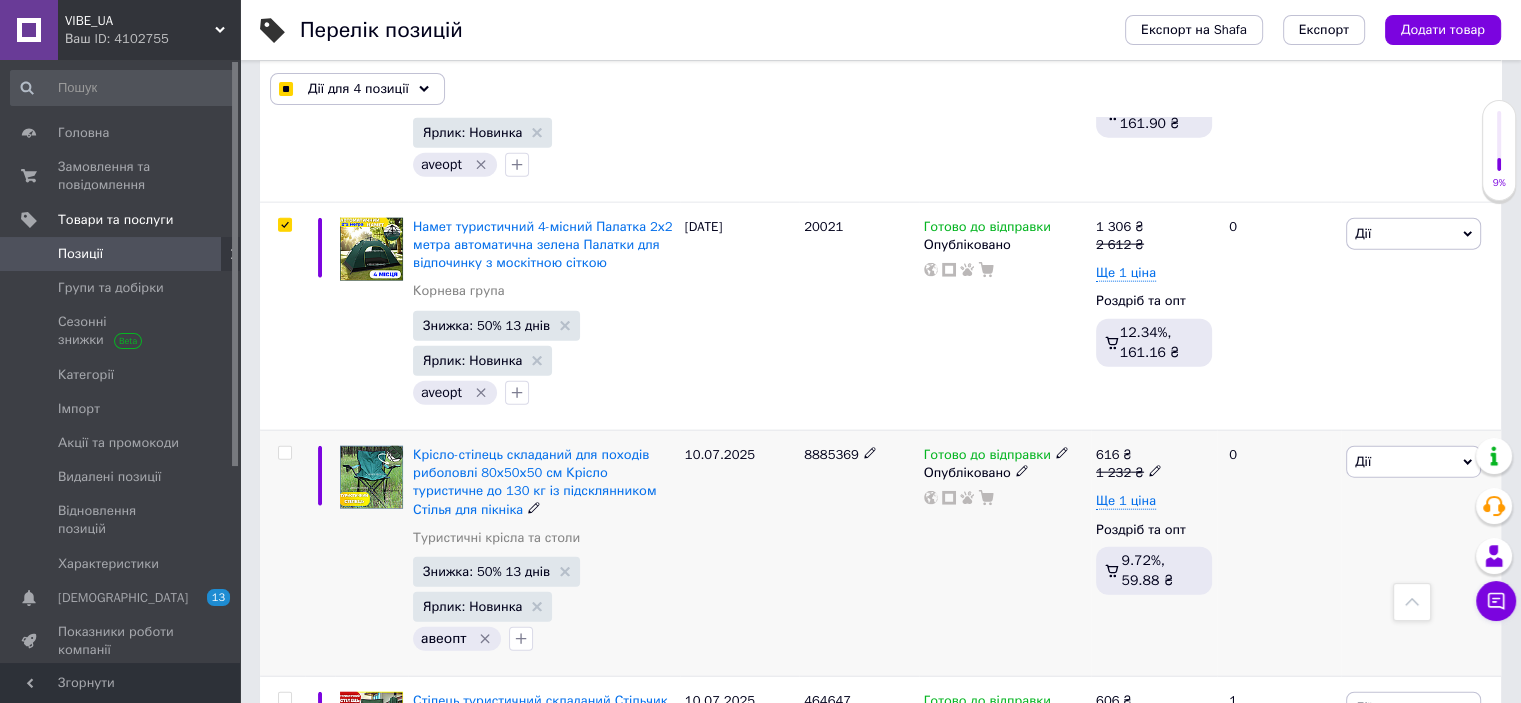 click at bounding box center [284, 453] 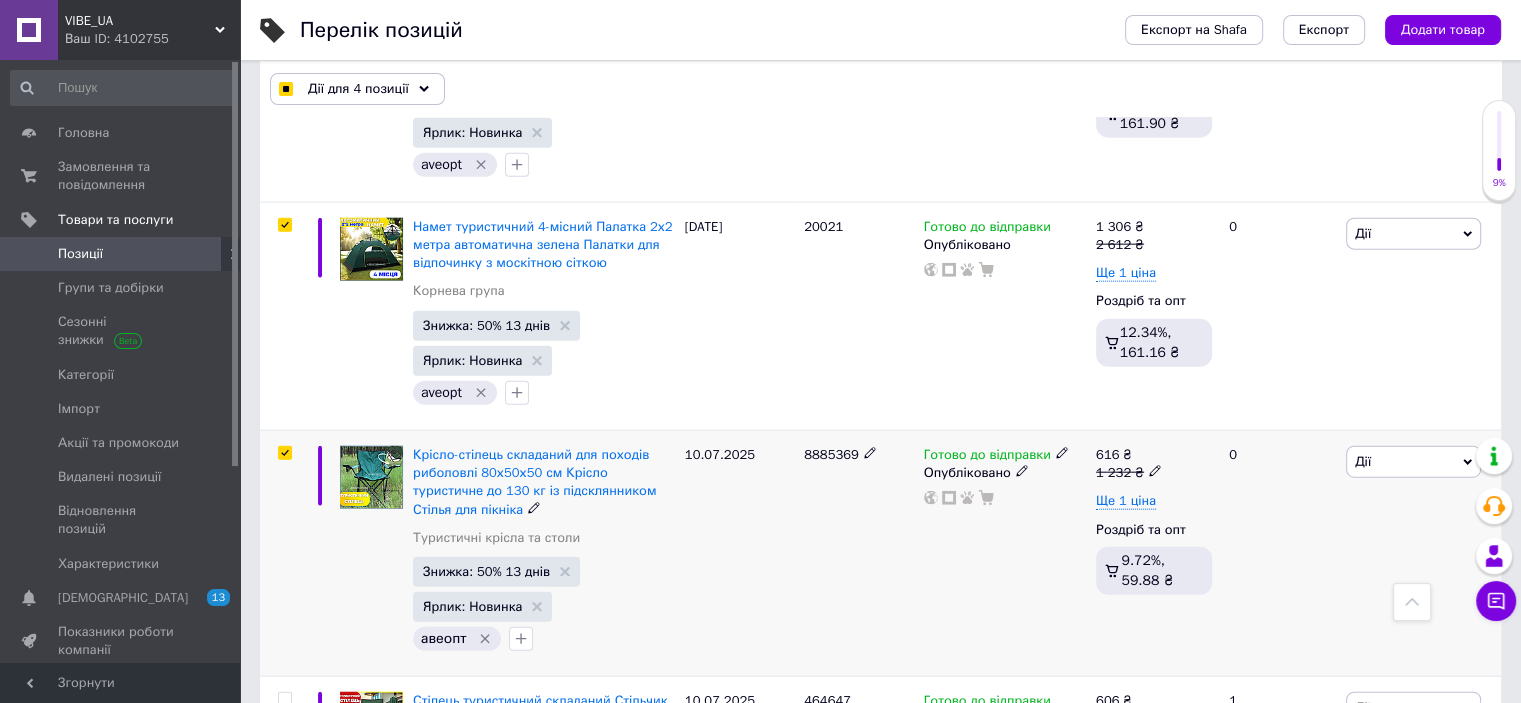 checkbox on "true" 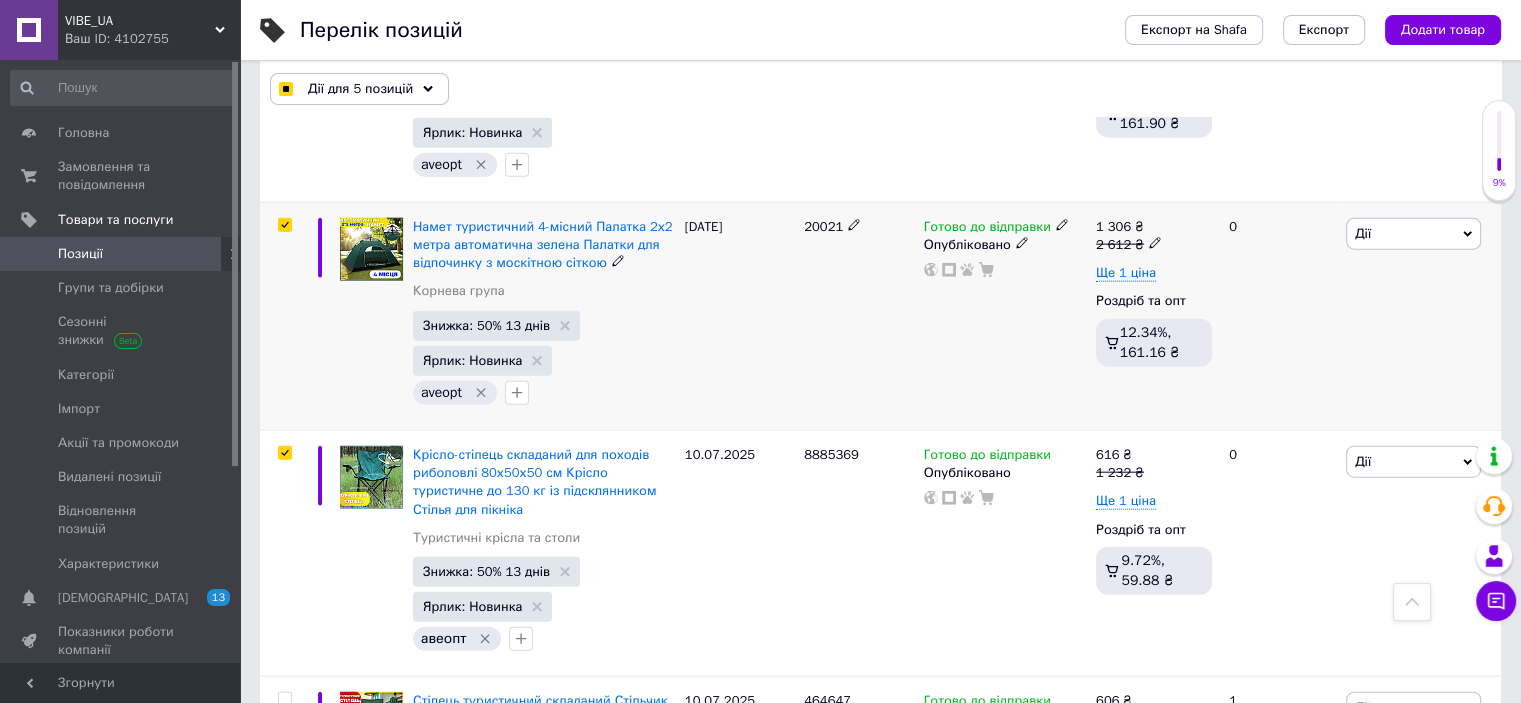 scroll, scrollTop: 4999, scrollLeft: 0, axis: vertical 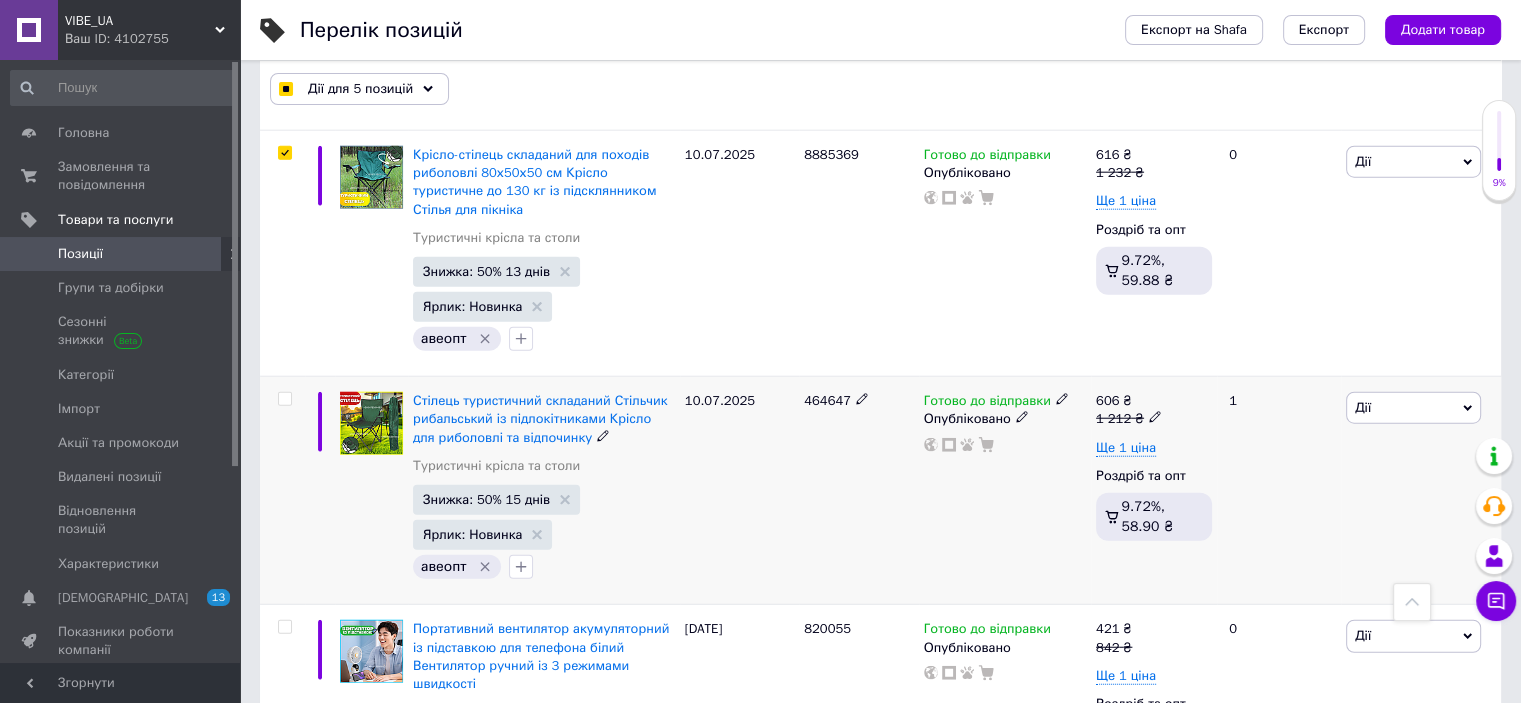 click at bounding box center [284, 399] 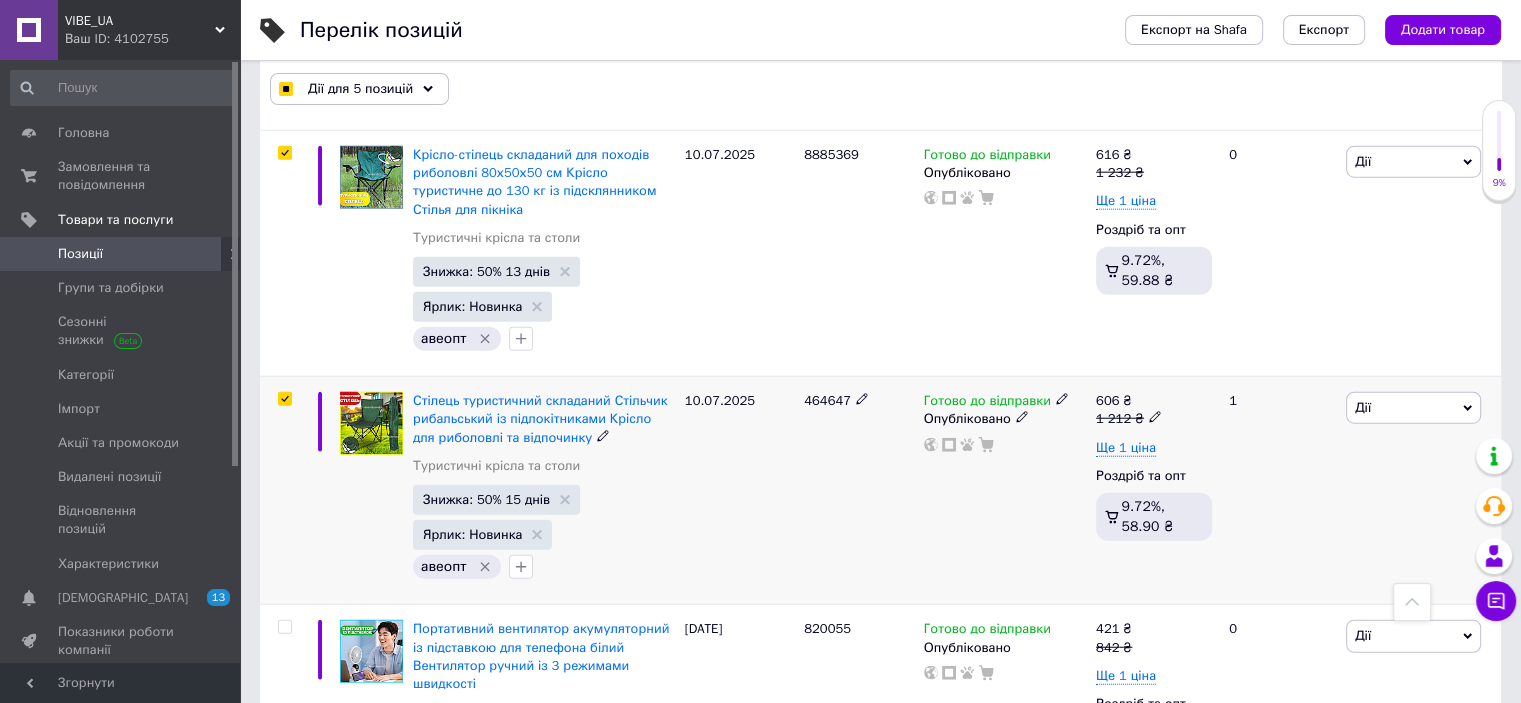 checkbox on "true" 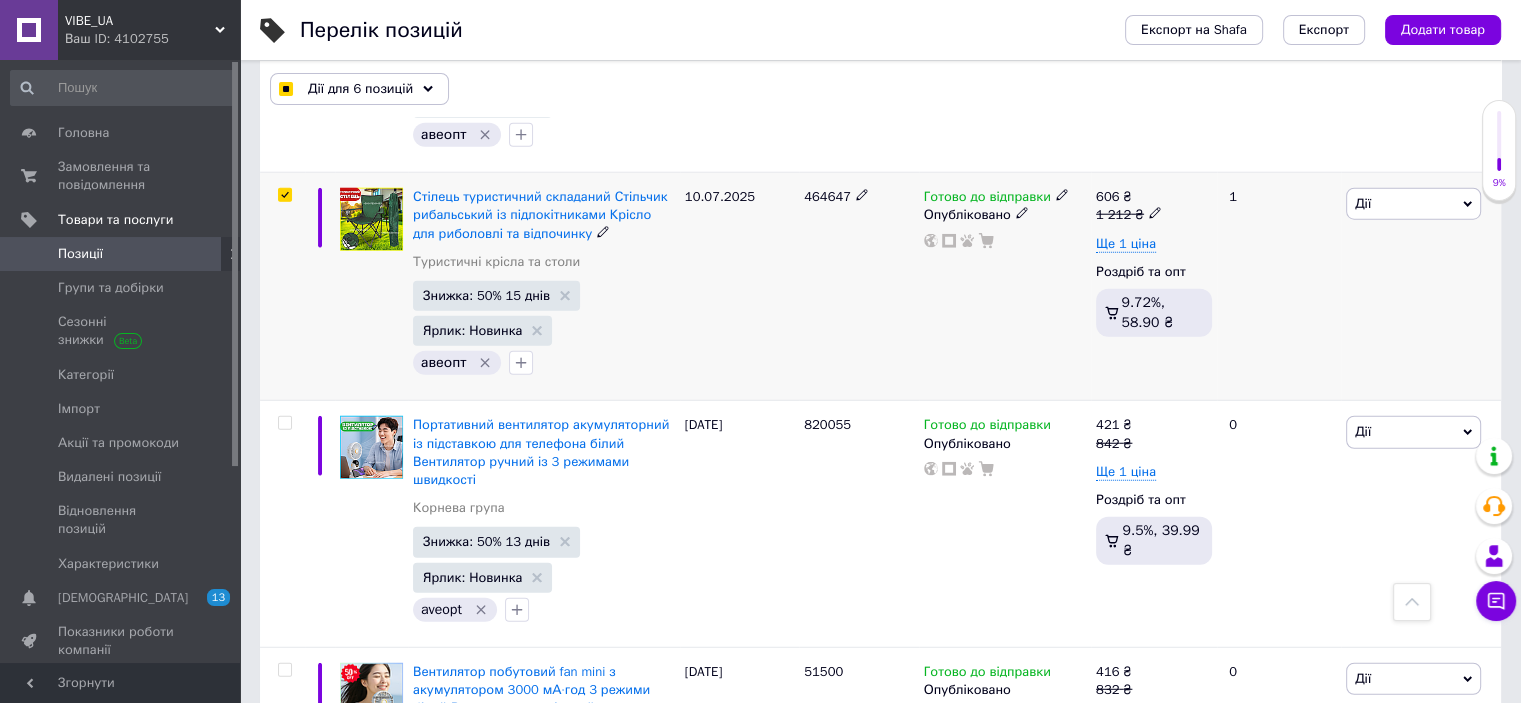 scroll, scrollTop: 5099, scrollLeft: 0, axis: vertical 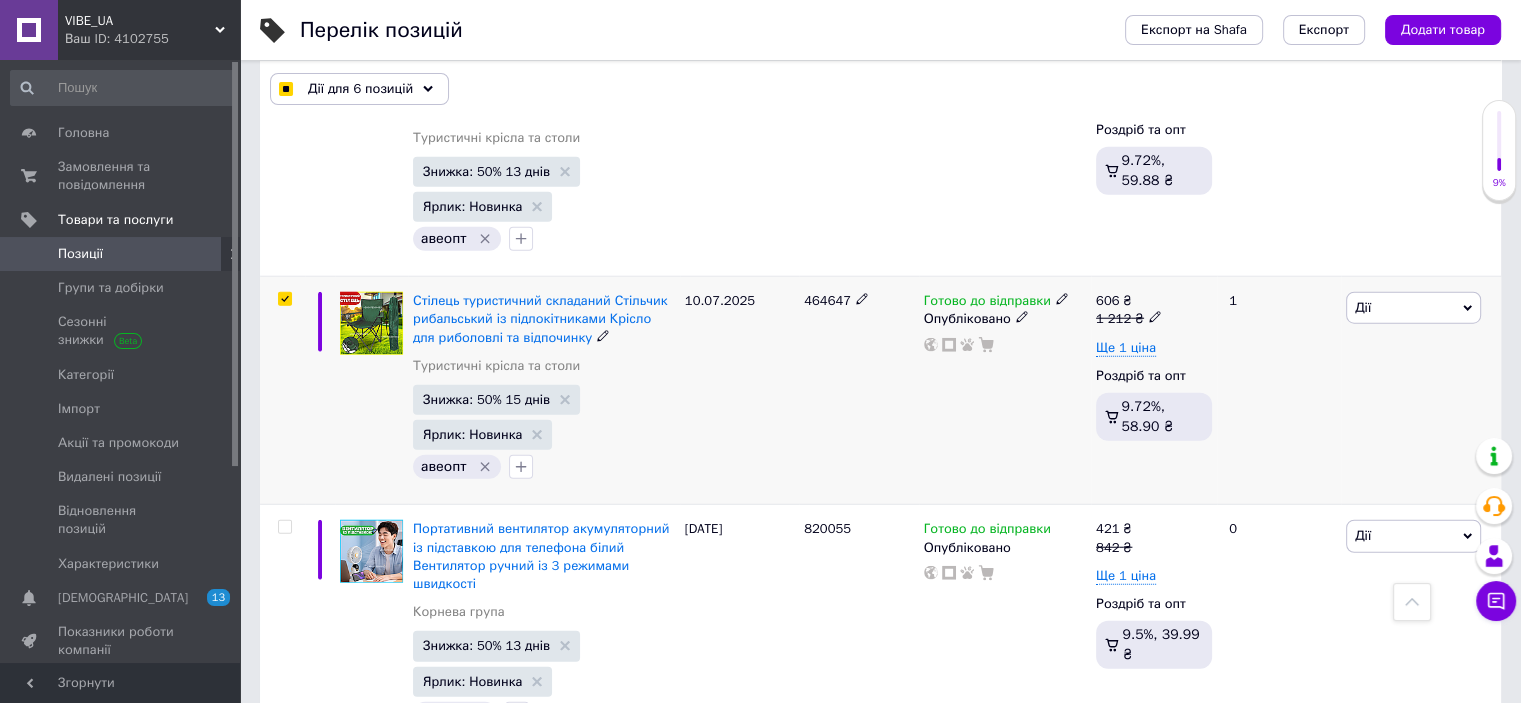click at bounding box center (284, 299) 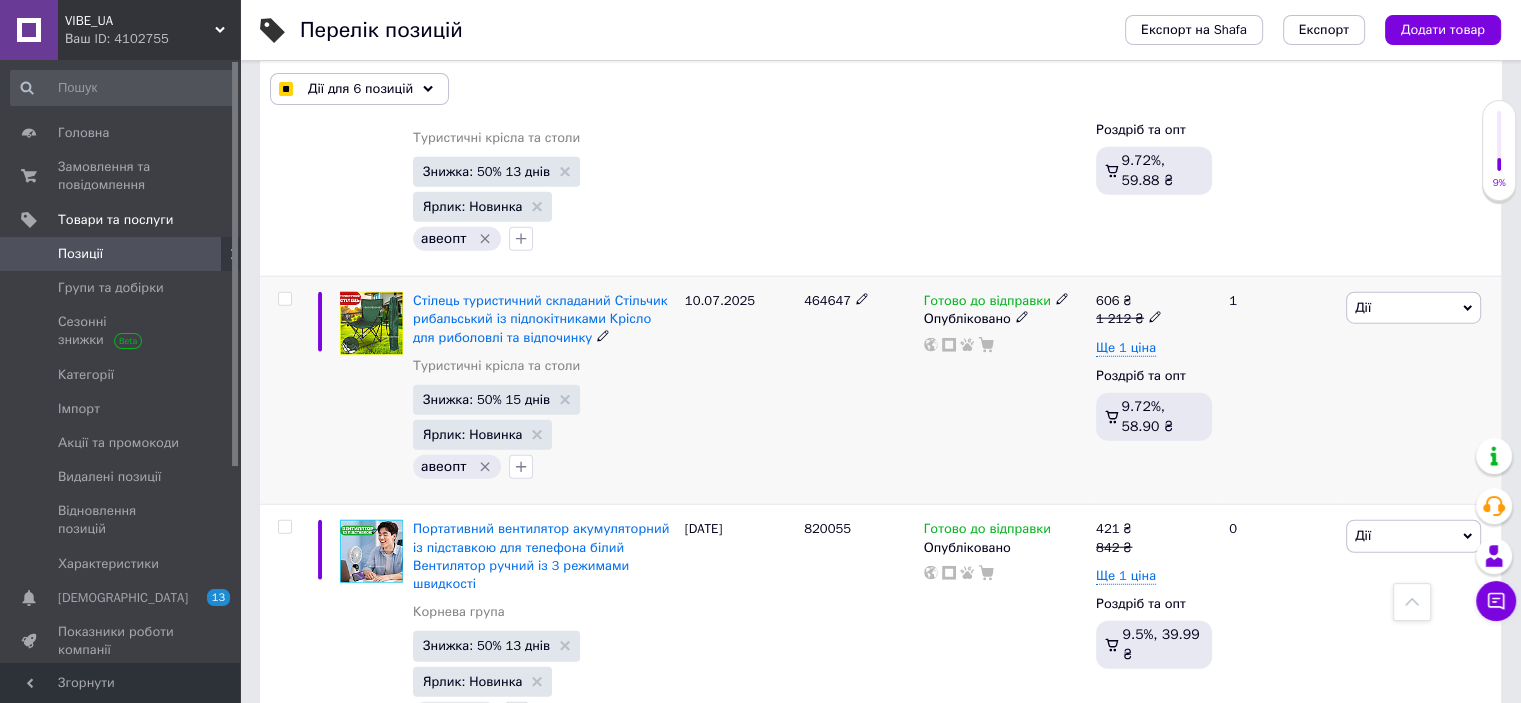 checkbox on "false" 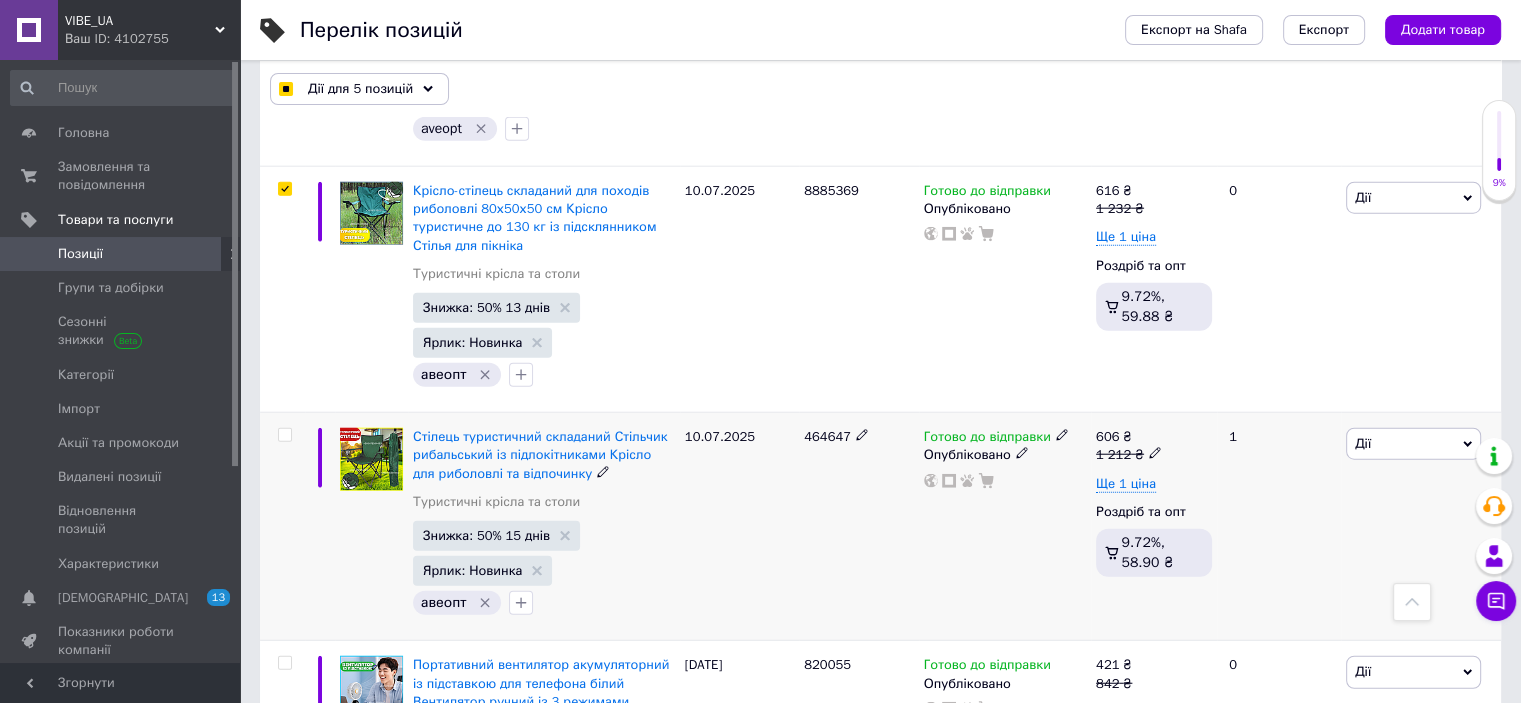 scroll, scrollTop: 4699, scrollLeft: 0, axis: vertical 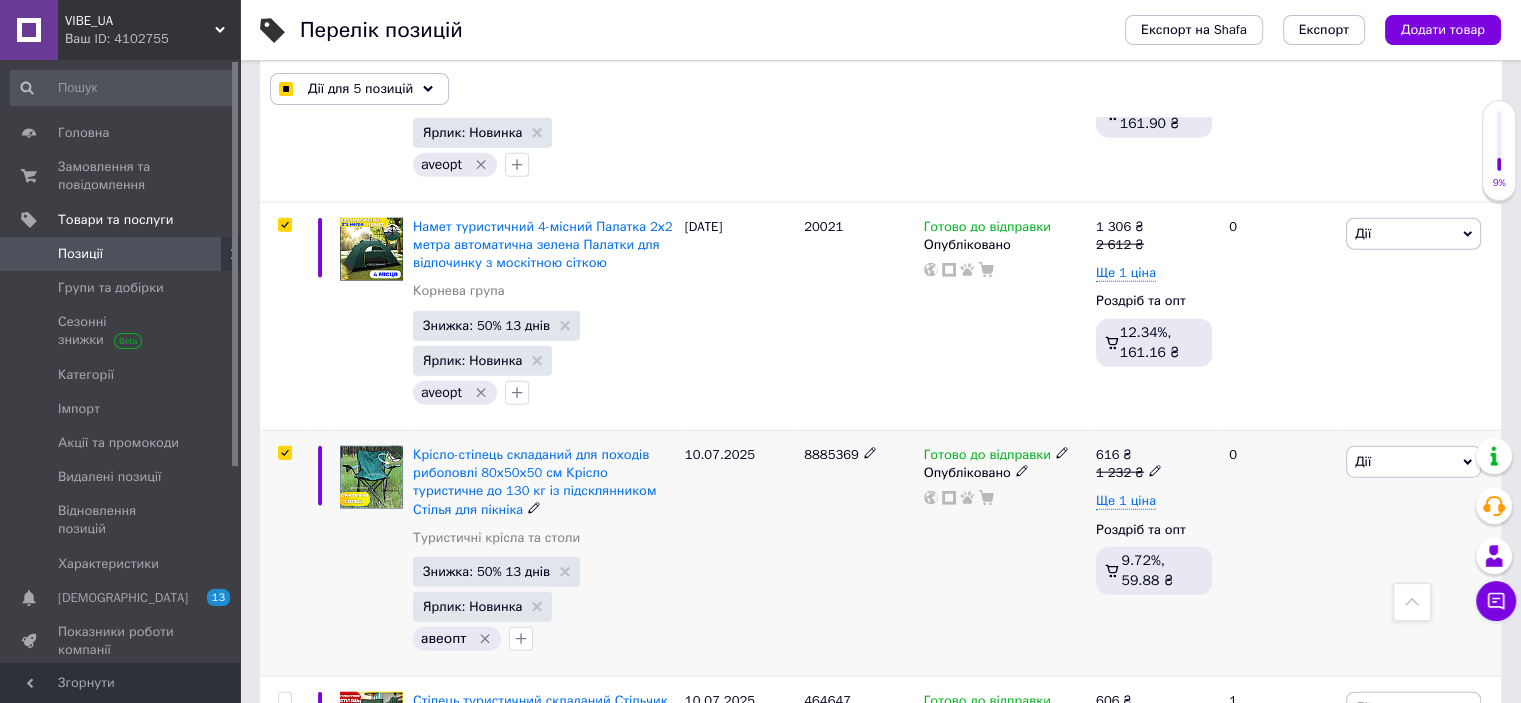click at bounding box center (285, 453) 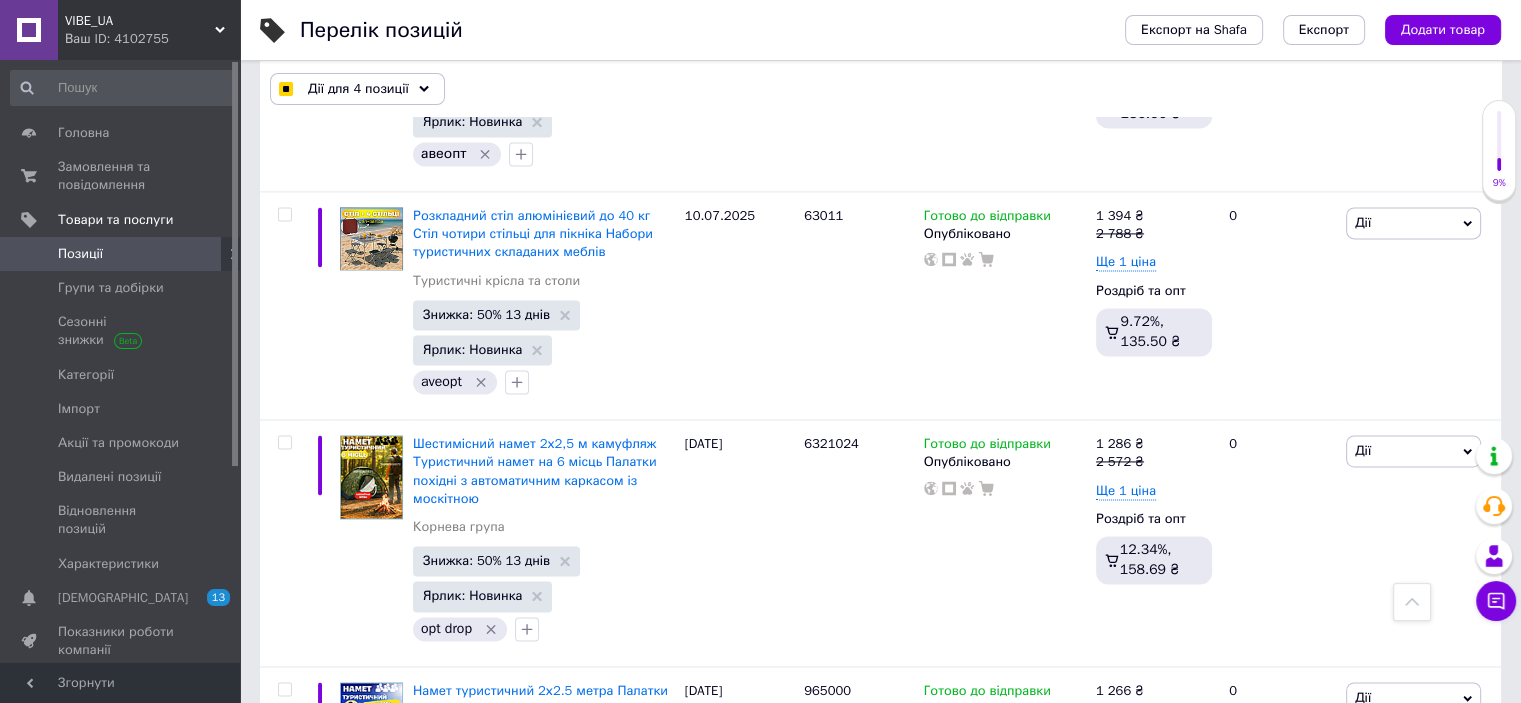 scroll, scrollTop: 2599, scrollLeft: 0, axis: vertical 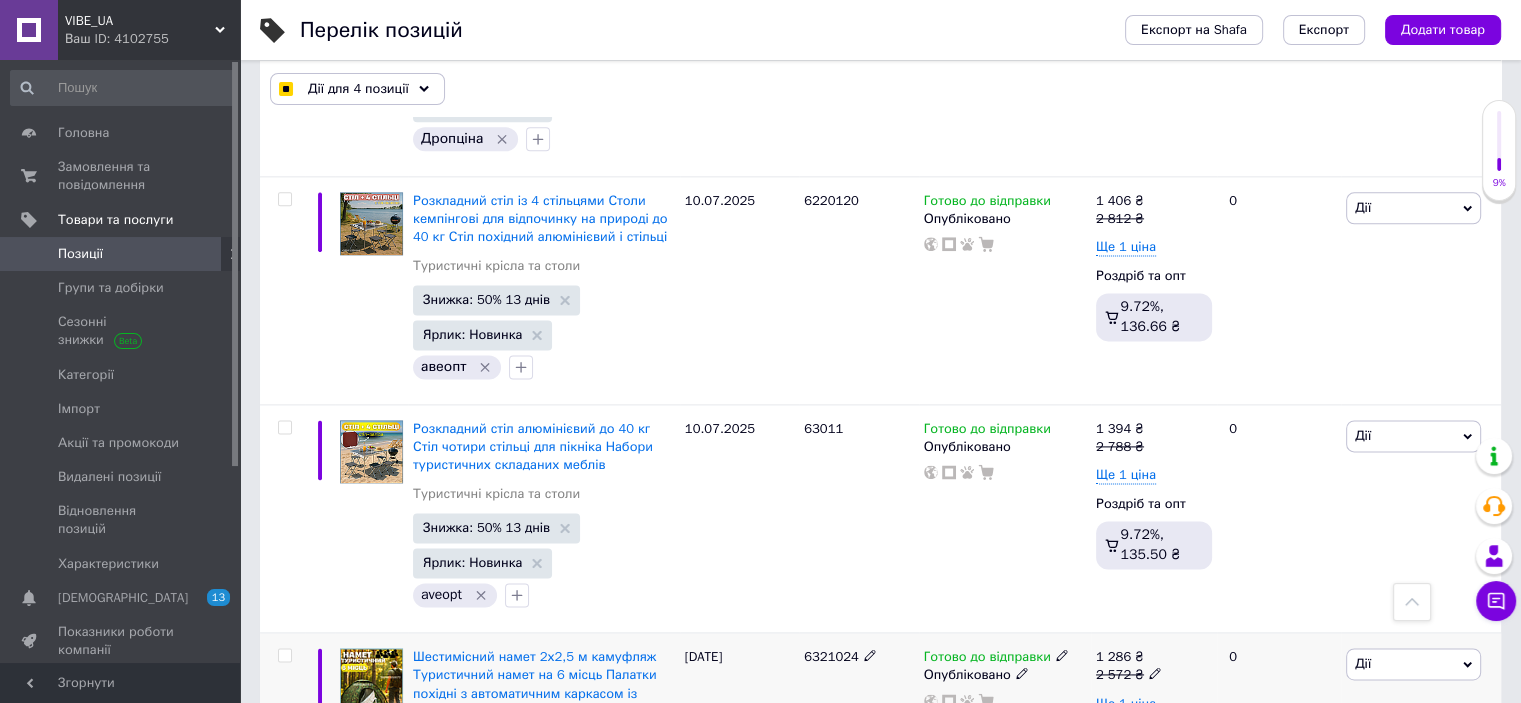 click at bounding box center [284, 655] 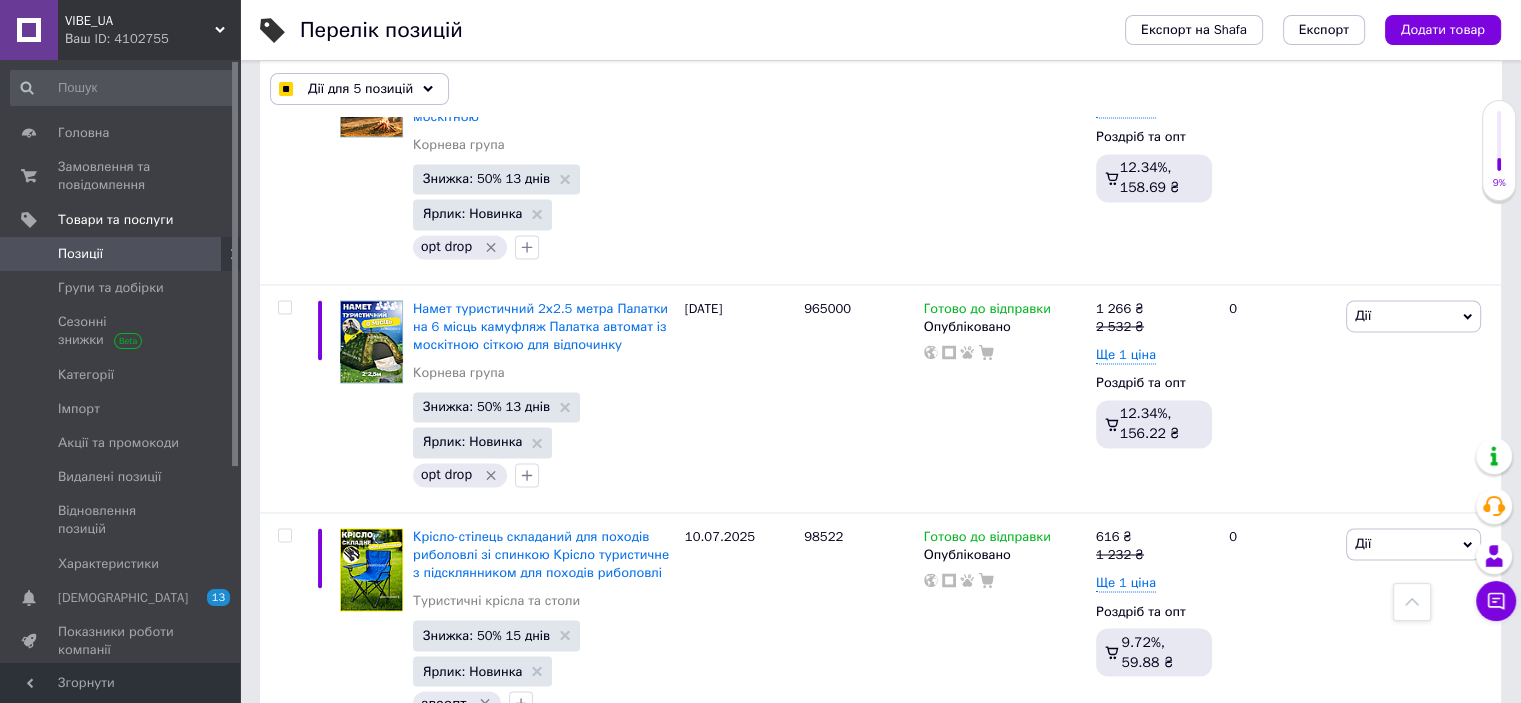 scroll, scrollTop: 3199, scrollLeft: 0, axis: vertical 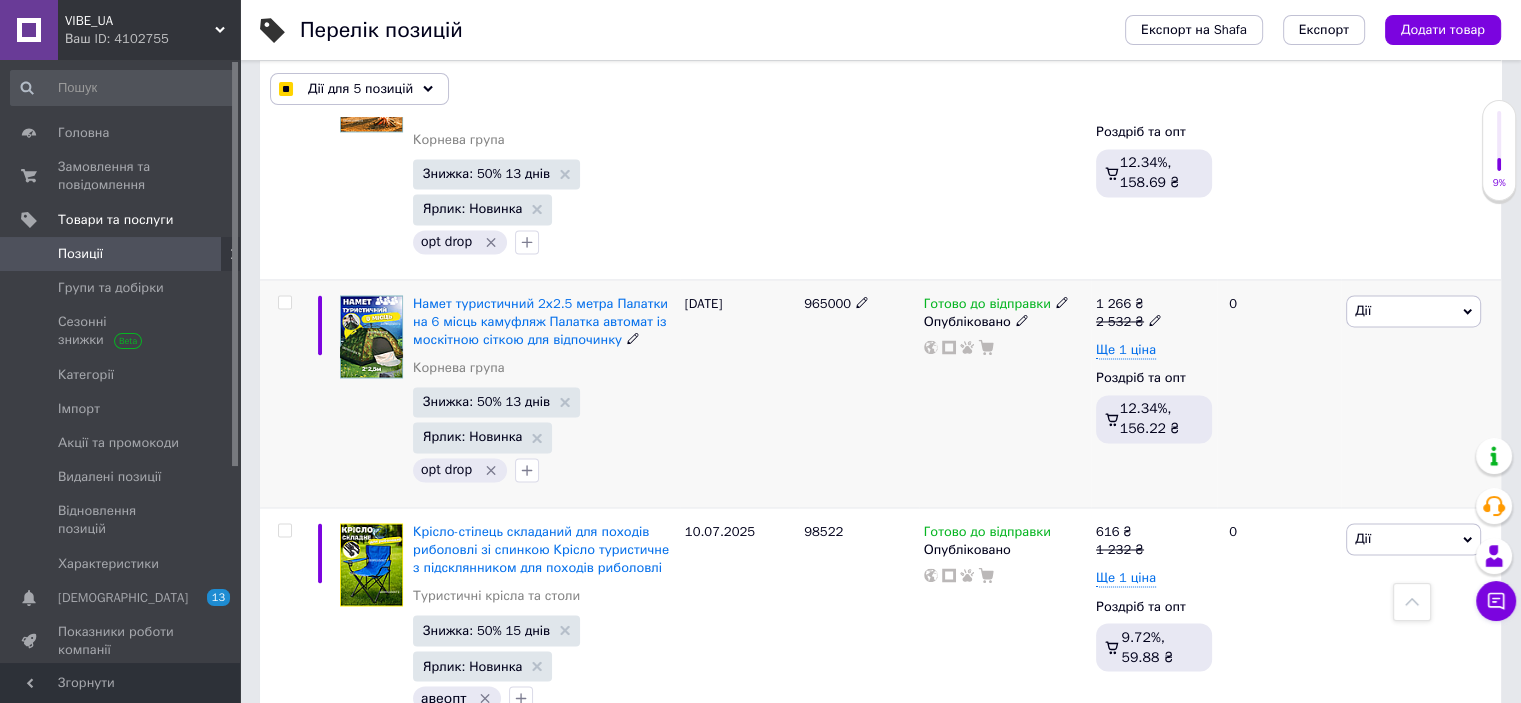 click at bounding box center [284, 302] 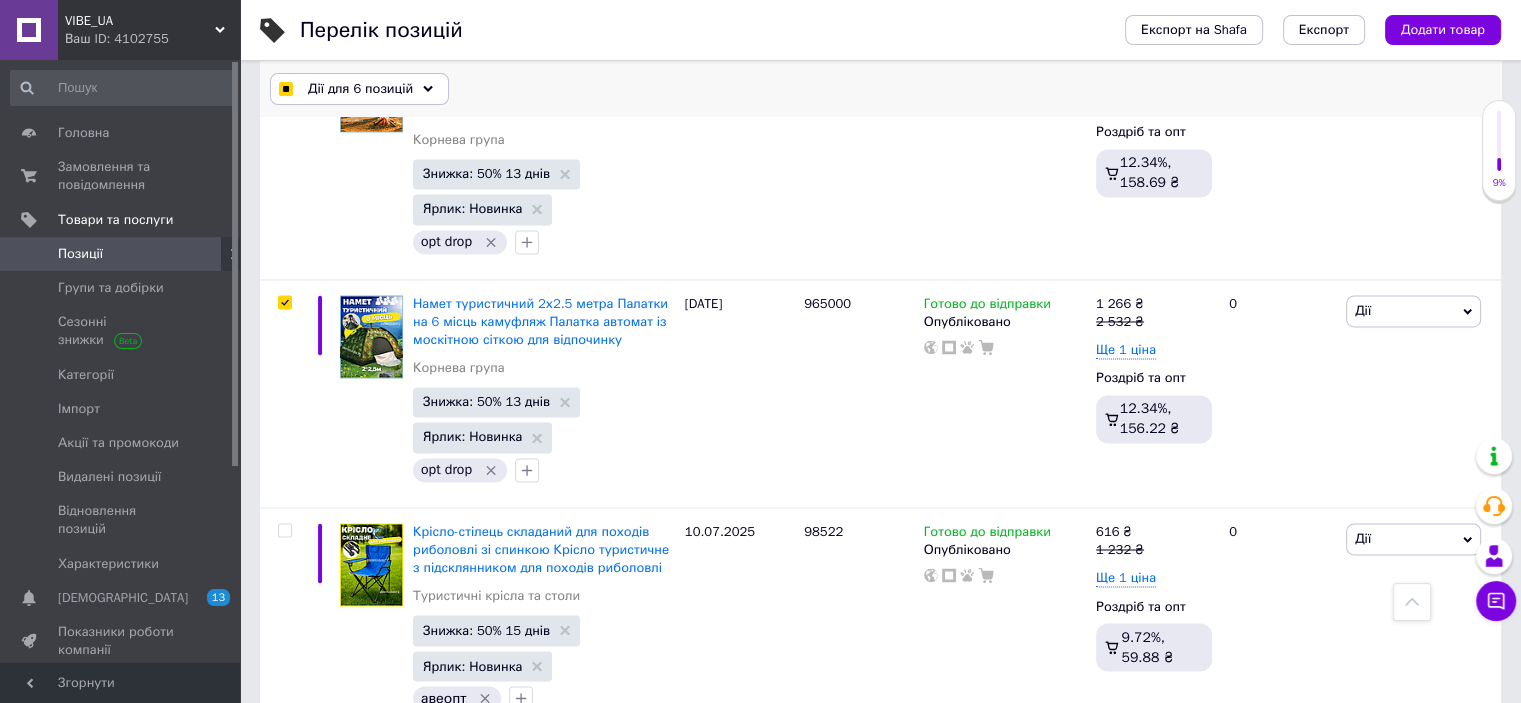 click 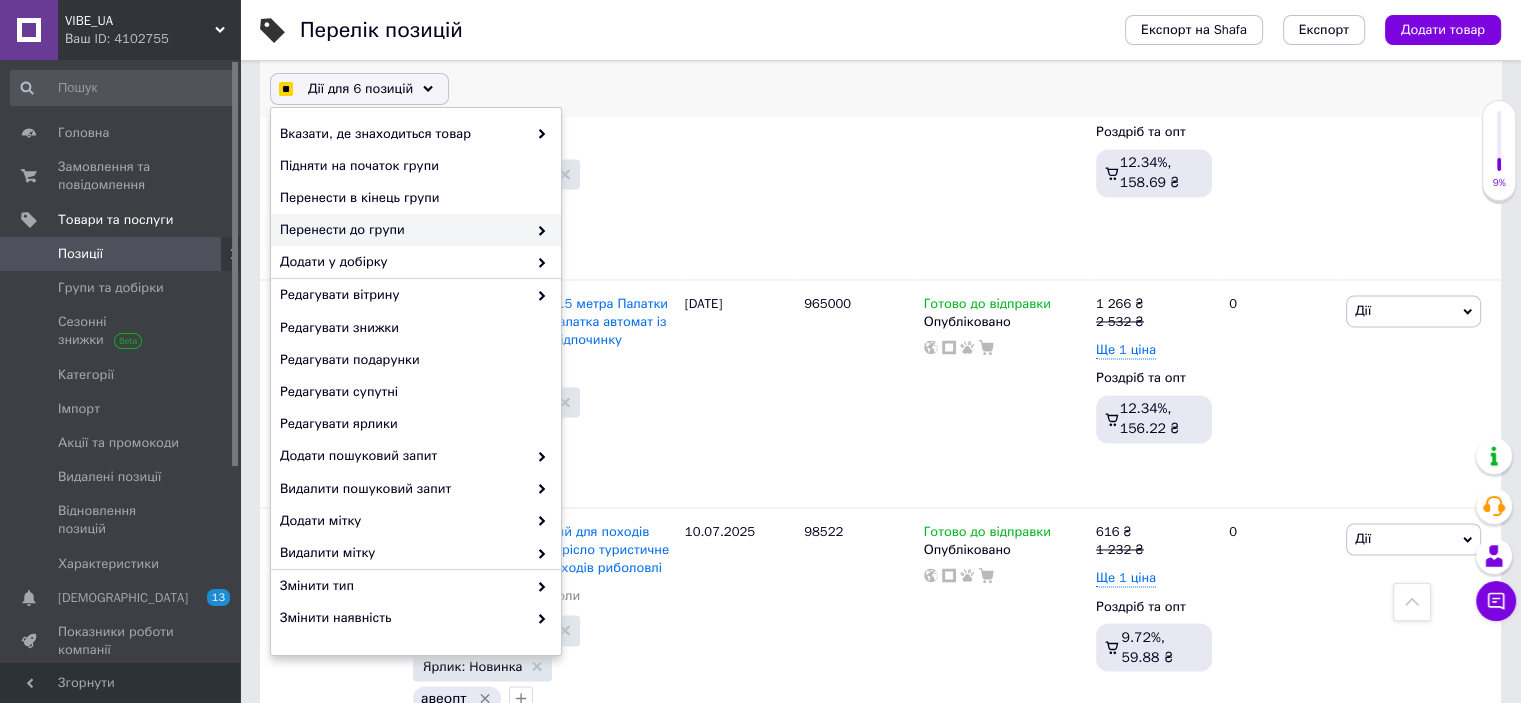 click on "Перенести до групи" at bounding box center [403, 230] 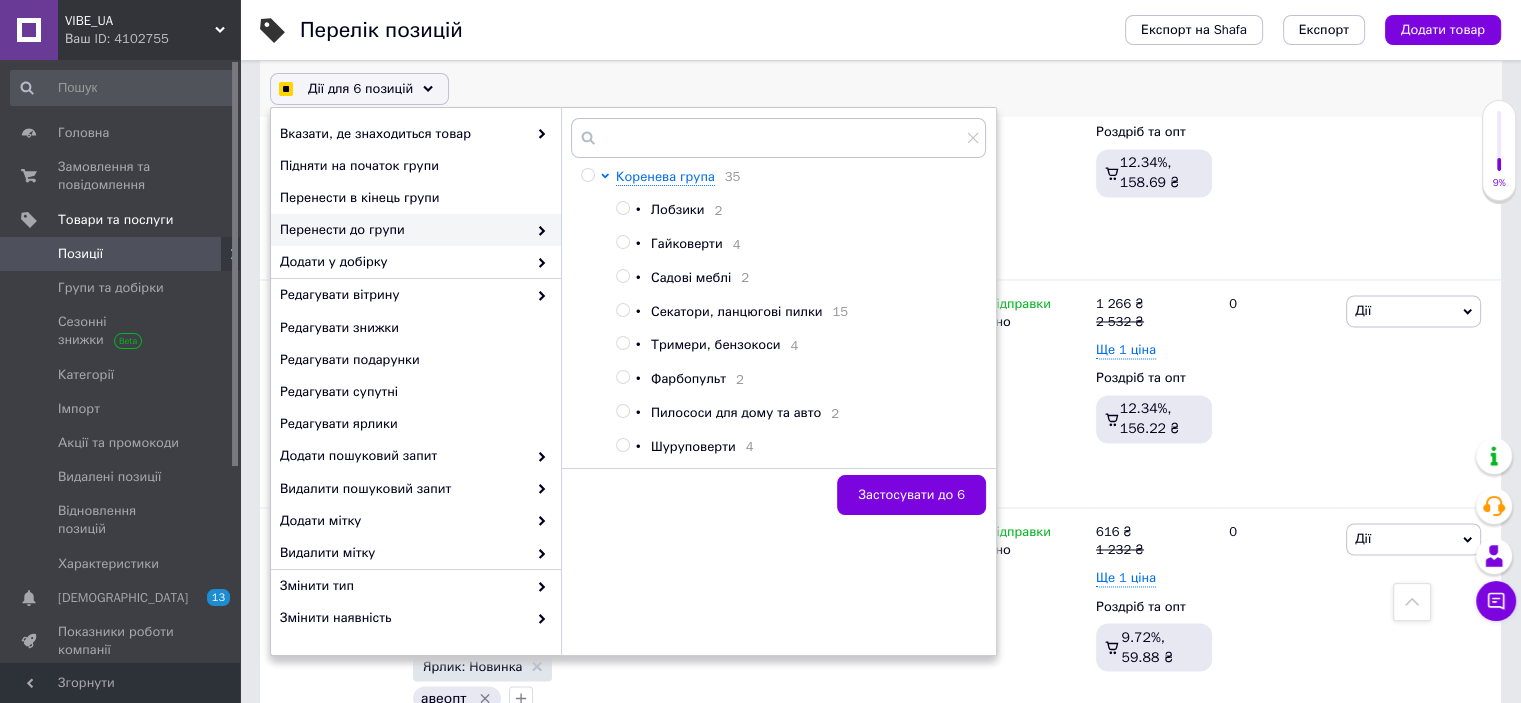 click on "Перенести до групи" at bounding box center [403, 230] 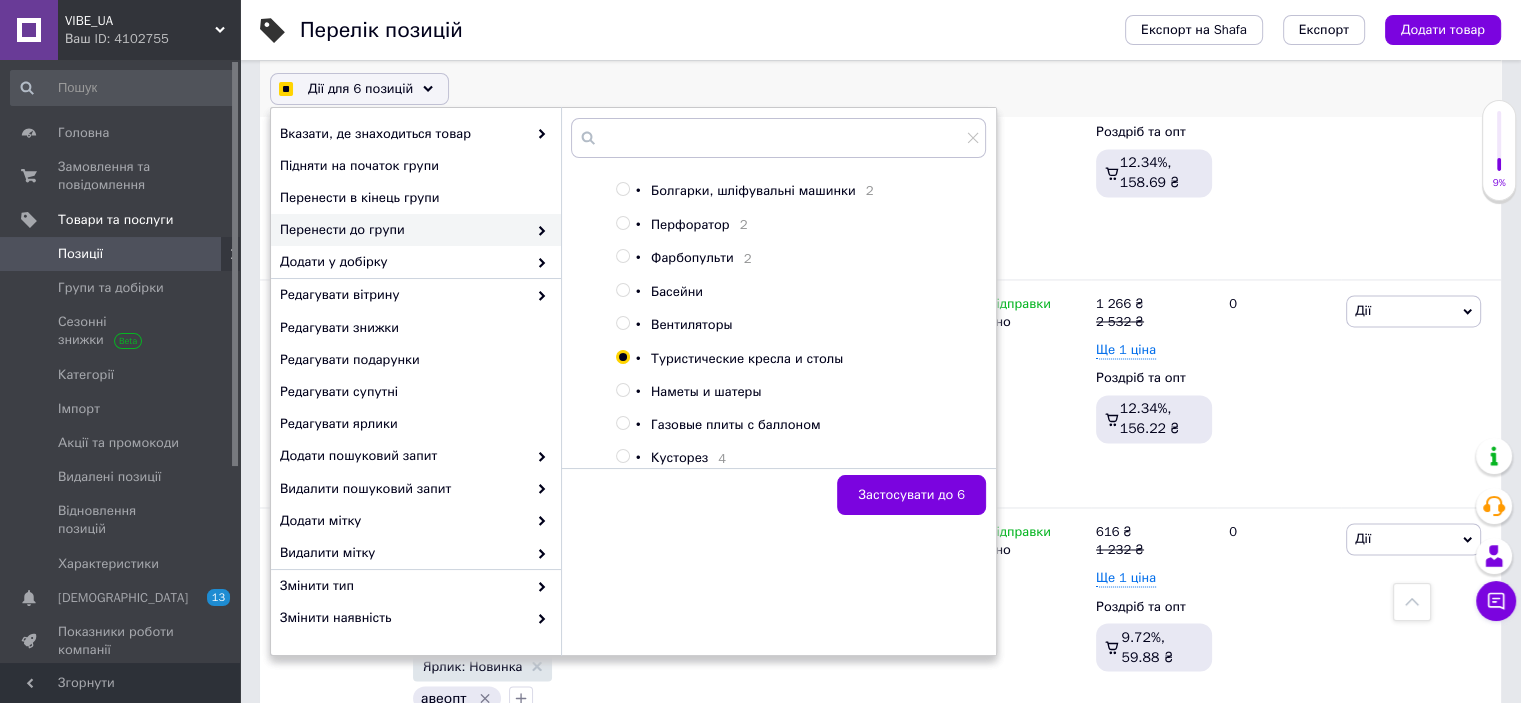 click on "Кусторез" at bounding box center [679, 457] 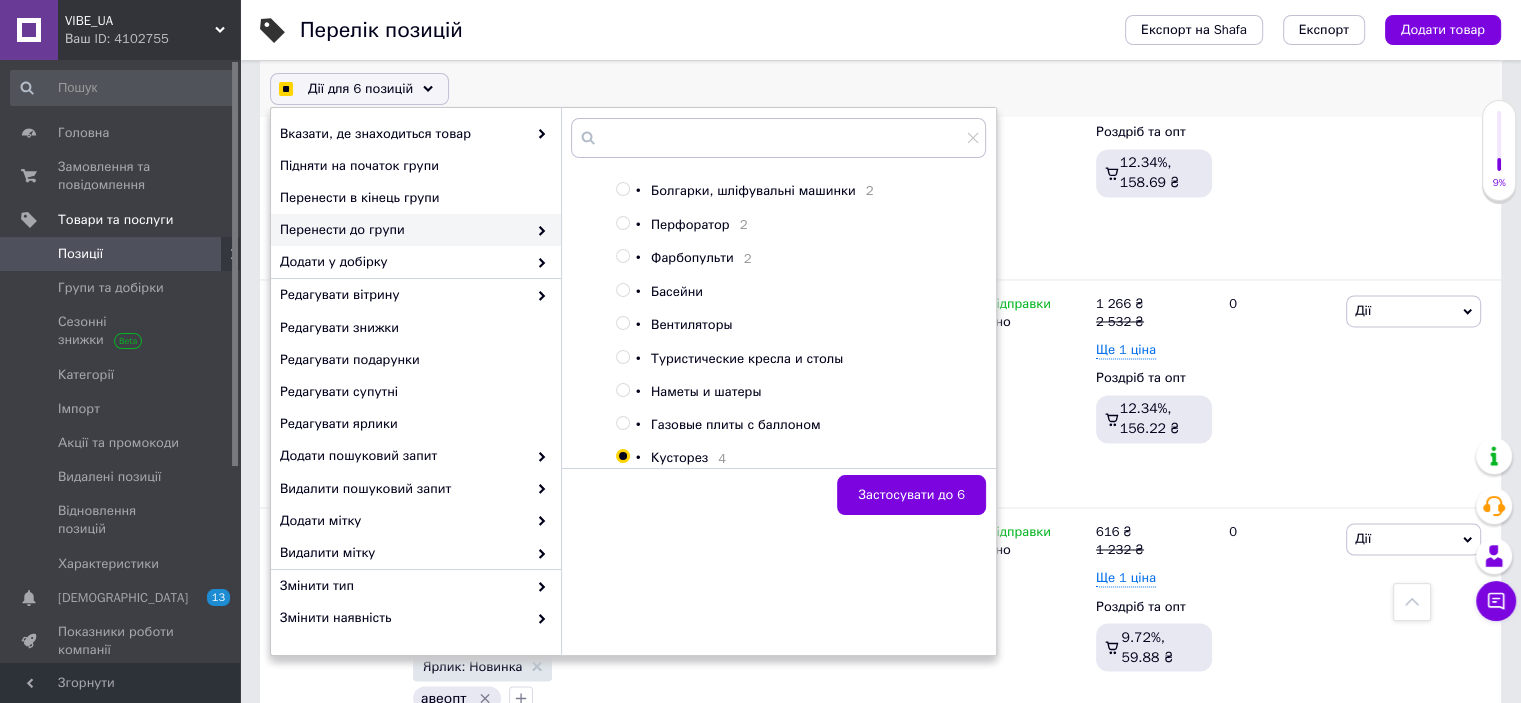 click on "Наметы и шатеры" at bounding box center (706, 391) 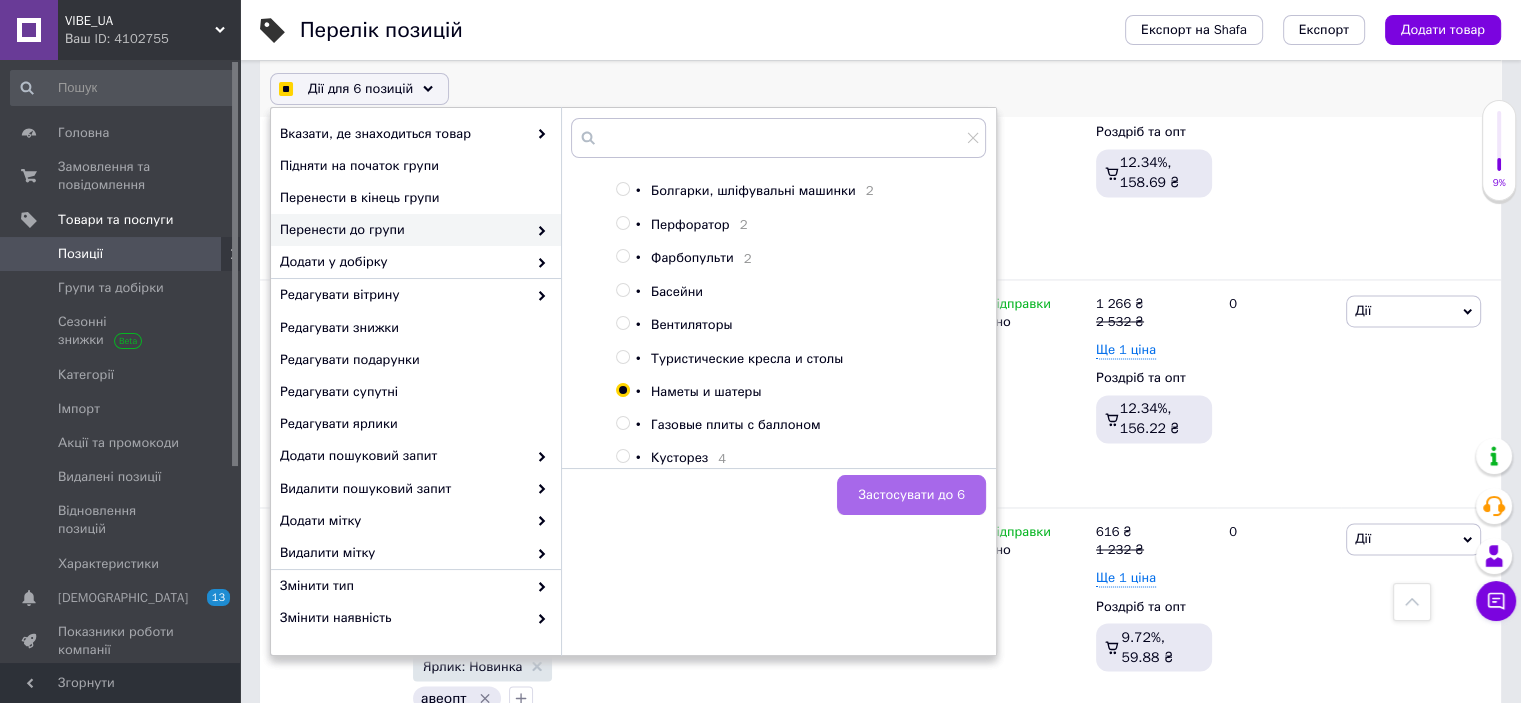 click on "Застосувати до 6" at bounding box center (911, 495) 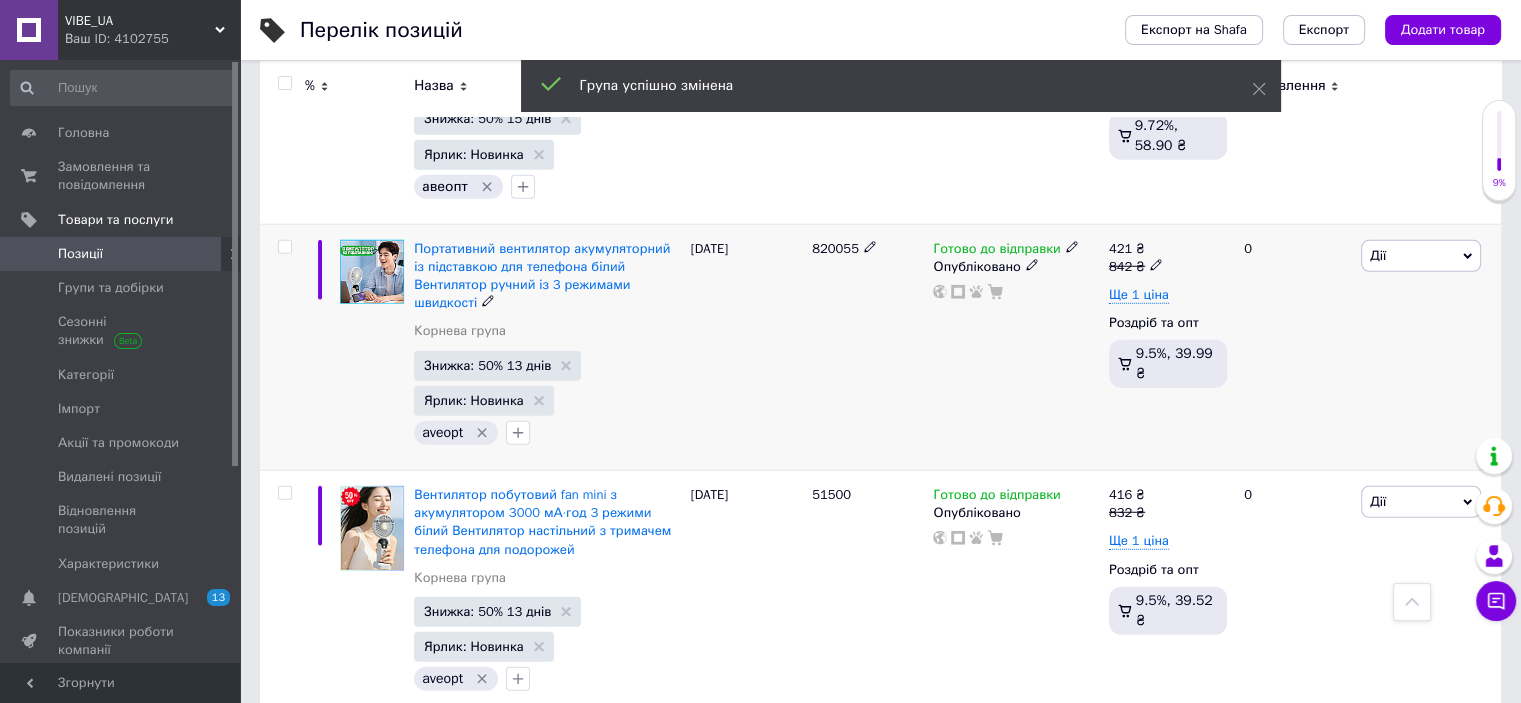 scroll, scrollTop: 5062, scrollLeft: 0, axis: vertical 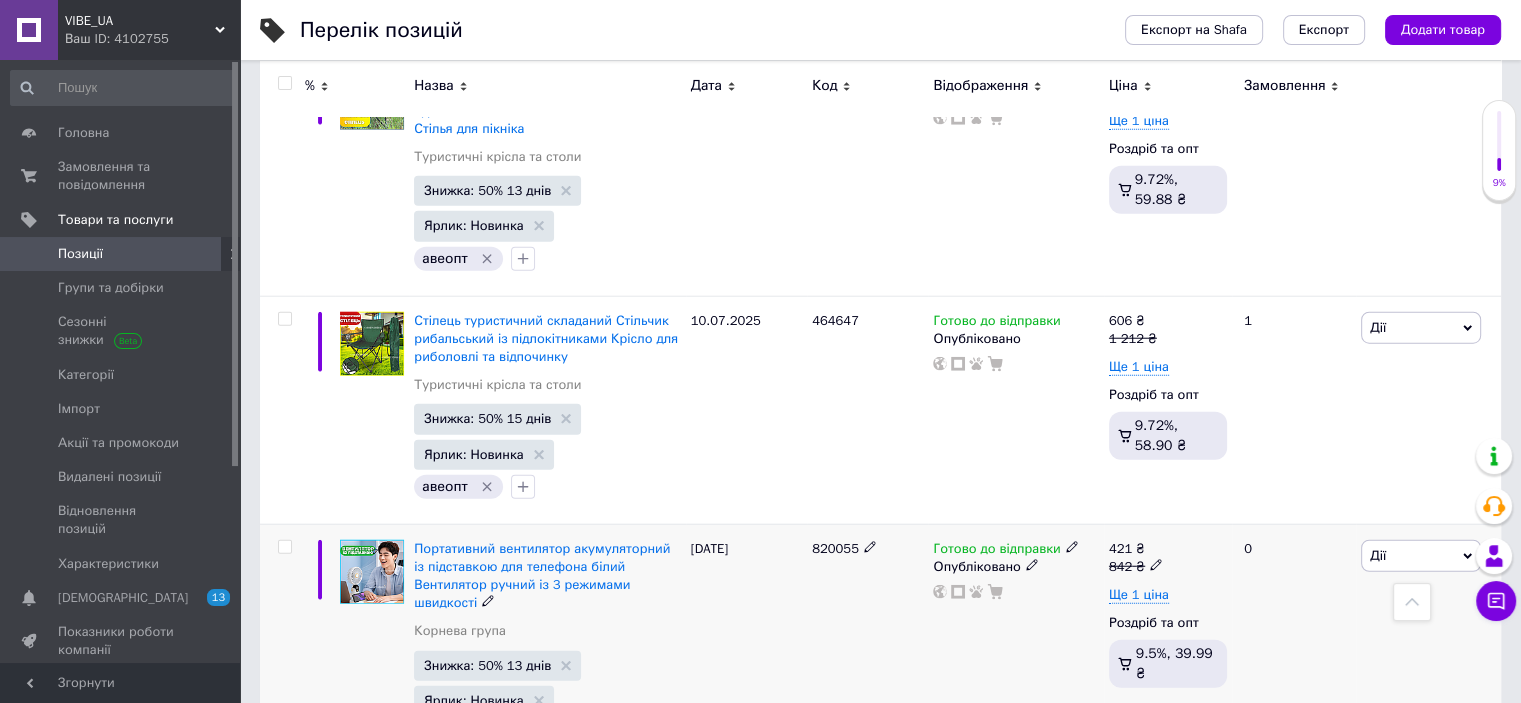 click at bounding box center [284, 547] 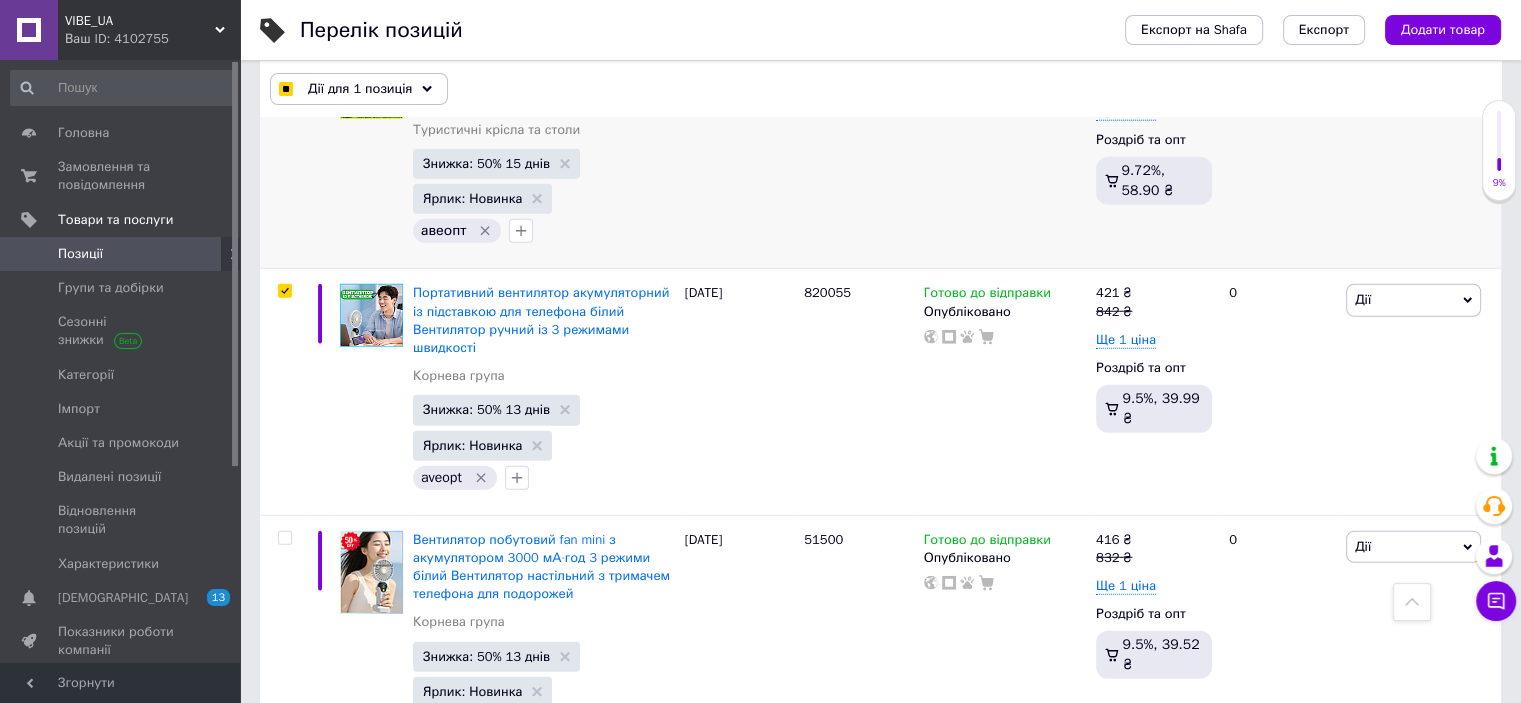 scroll, scrollTop: 5398, scrollLeft: 0, axis: vertical 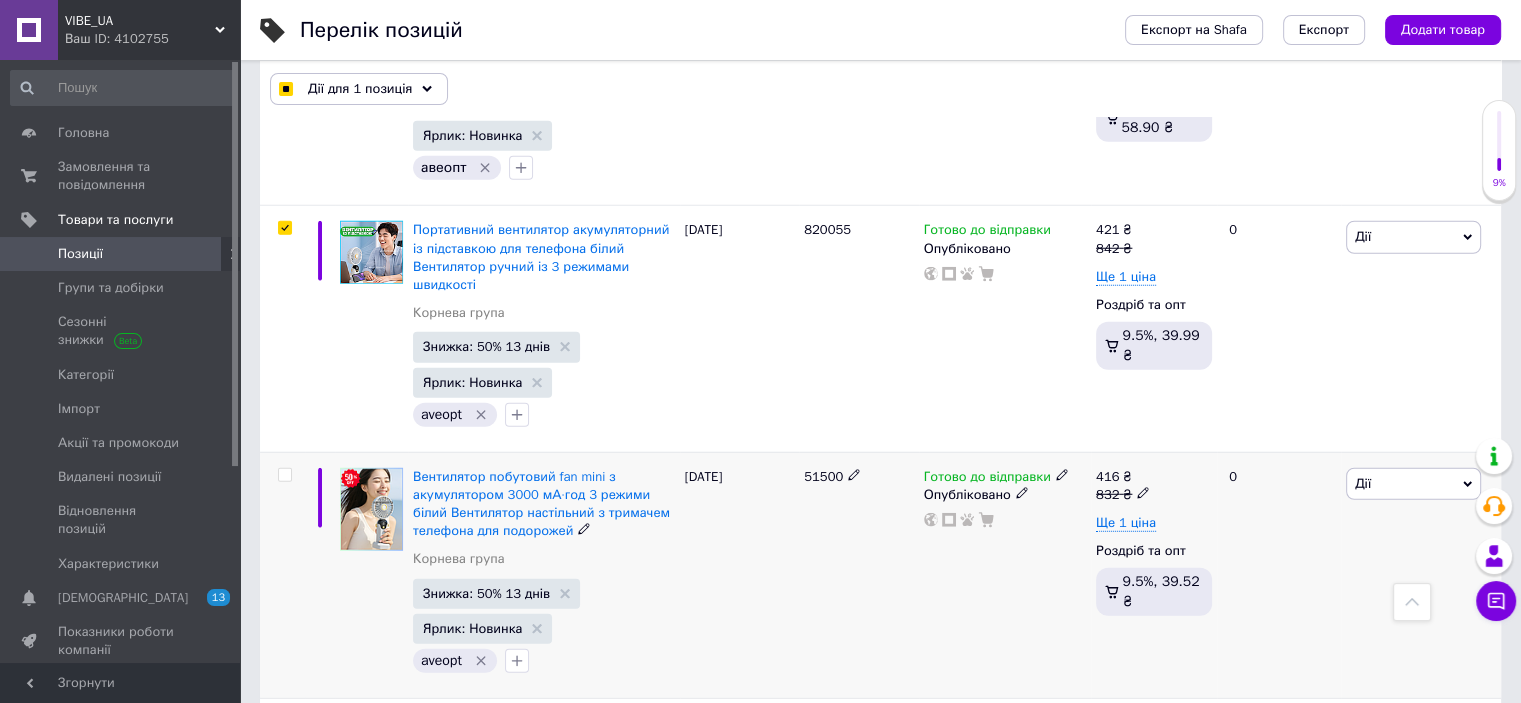 click at bounding box center [284, 475] 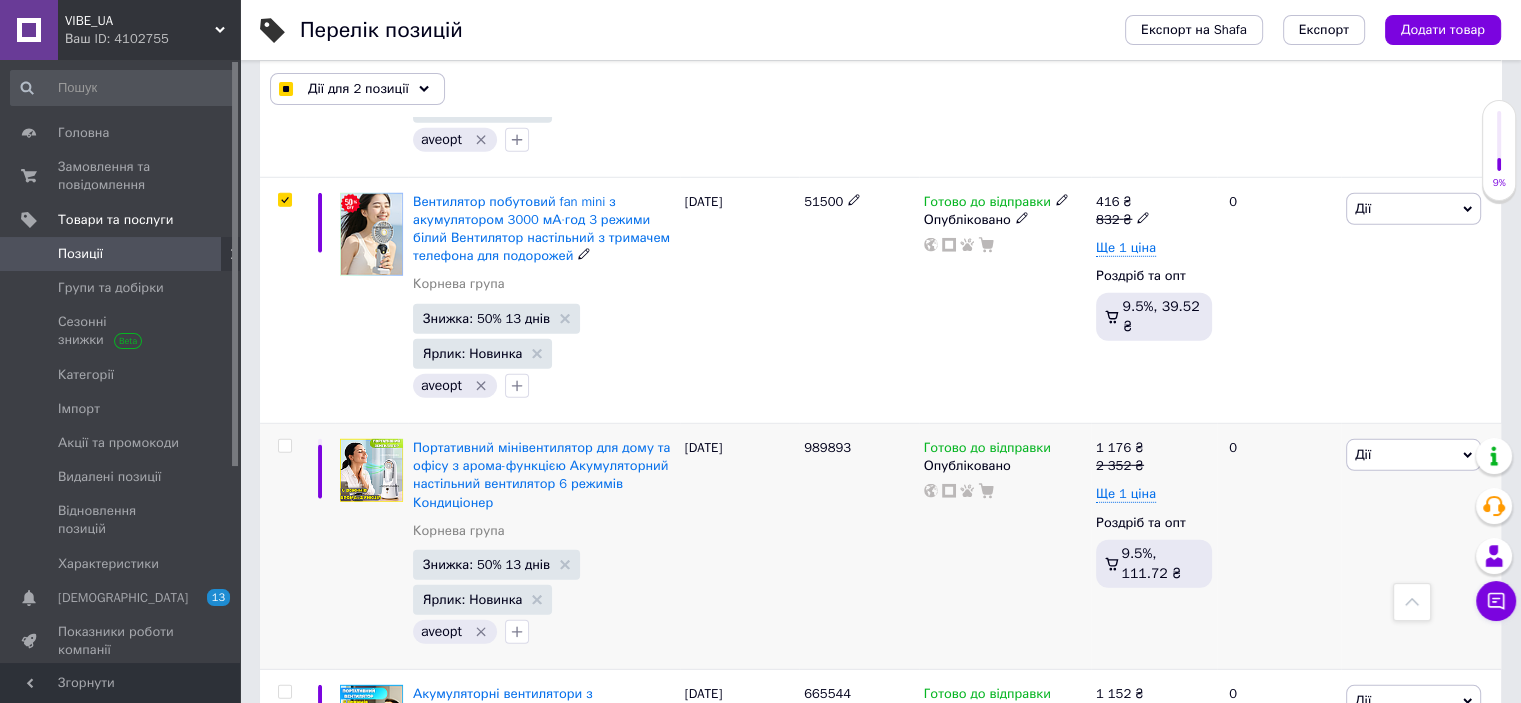 scroll, scrollTop: 5698, scrollLeft: 0, axis: vertical 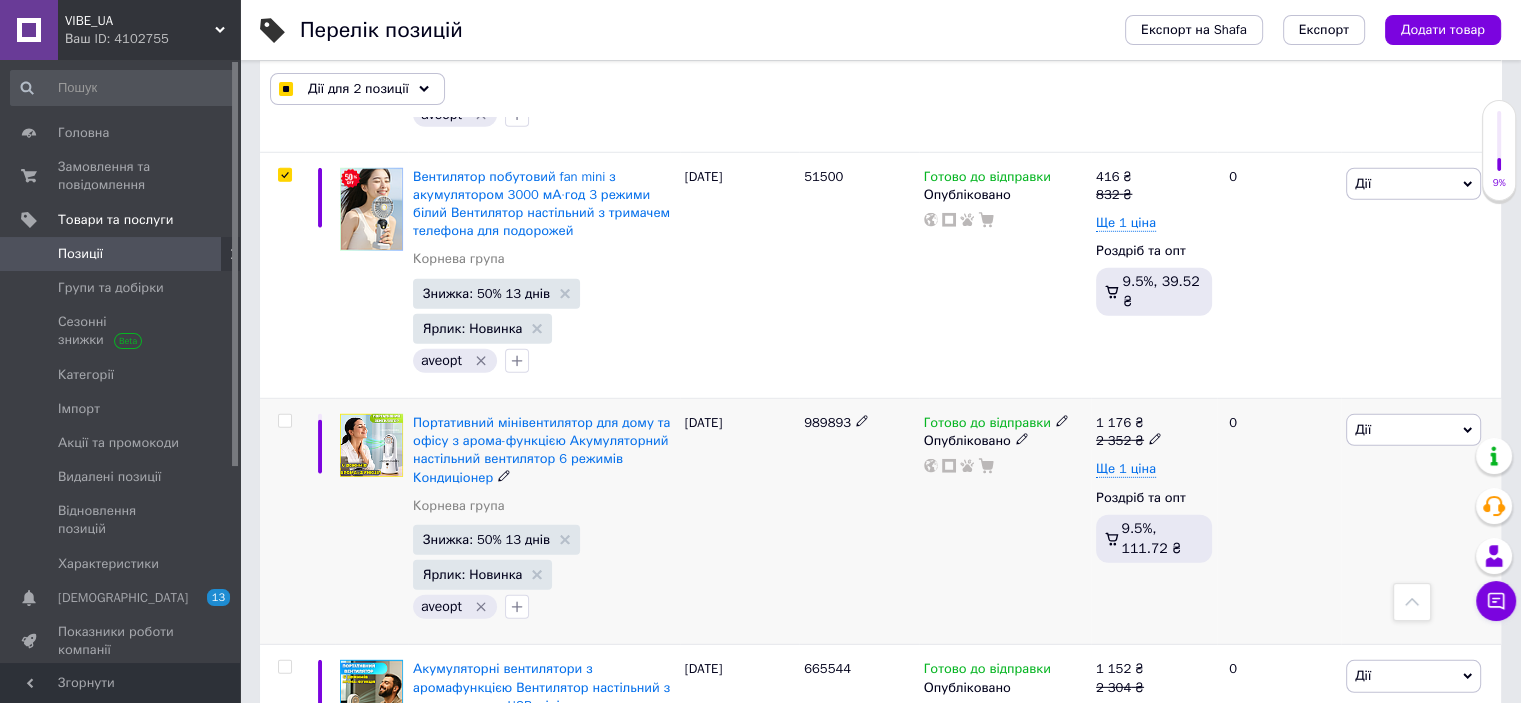click at bounding box center (284, 421) 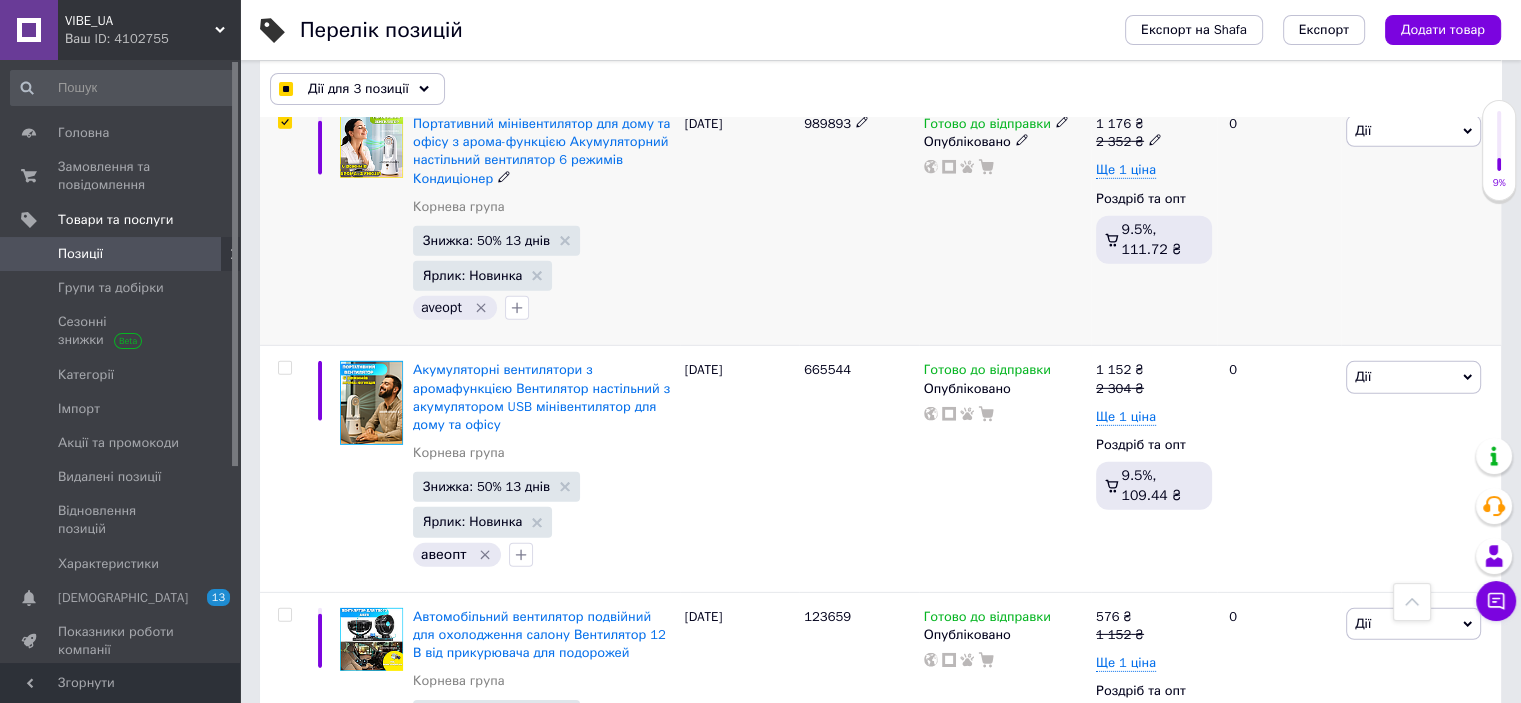 scroll, scrollTop: 5998, scrollLeft: 0, axis: vertical 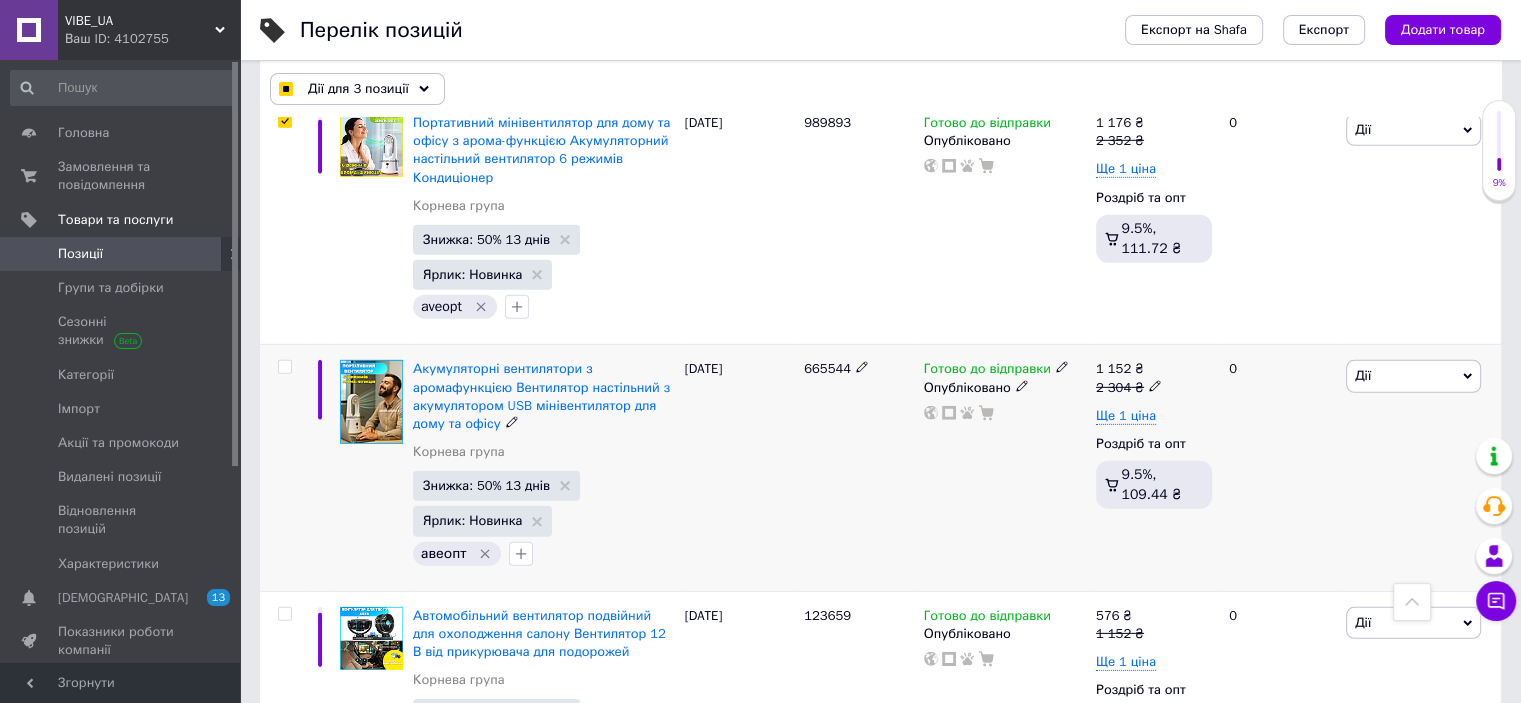 click at bounding box center [284, 367] 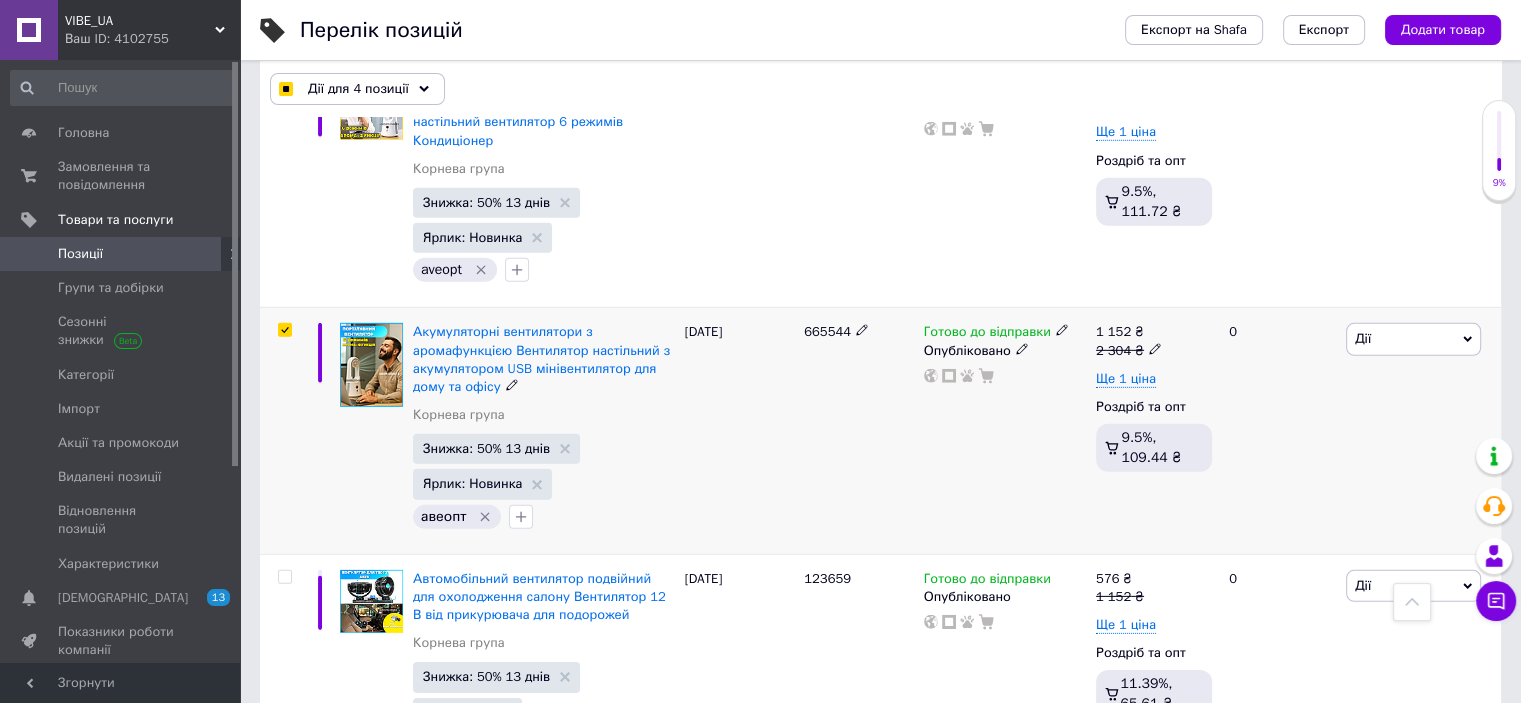 scroll, scrollTop: 6098, scrollLeft: 0, axis: vertical 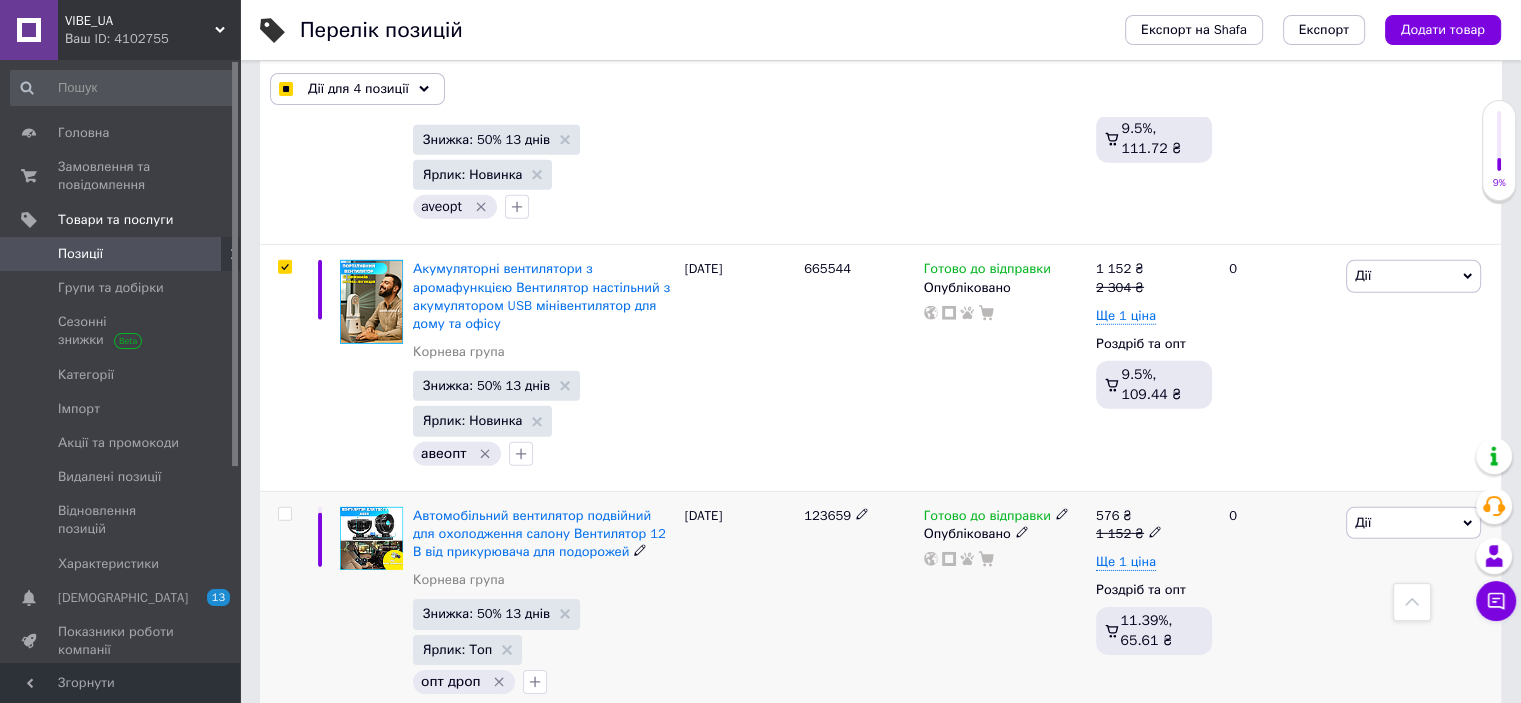 click at bounding box center [284, 514] 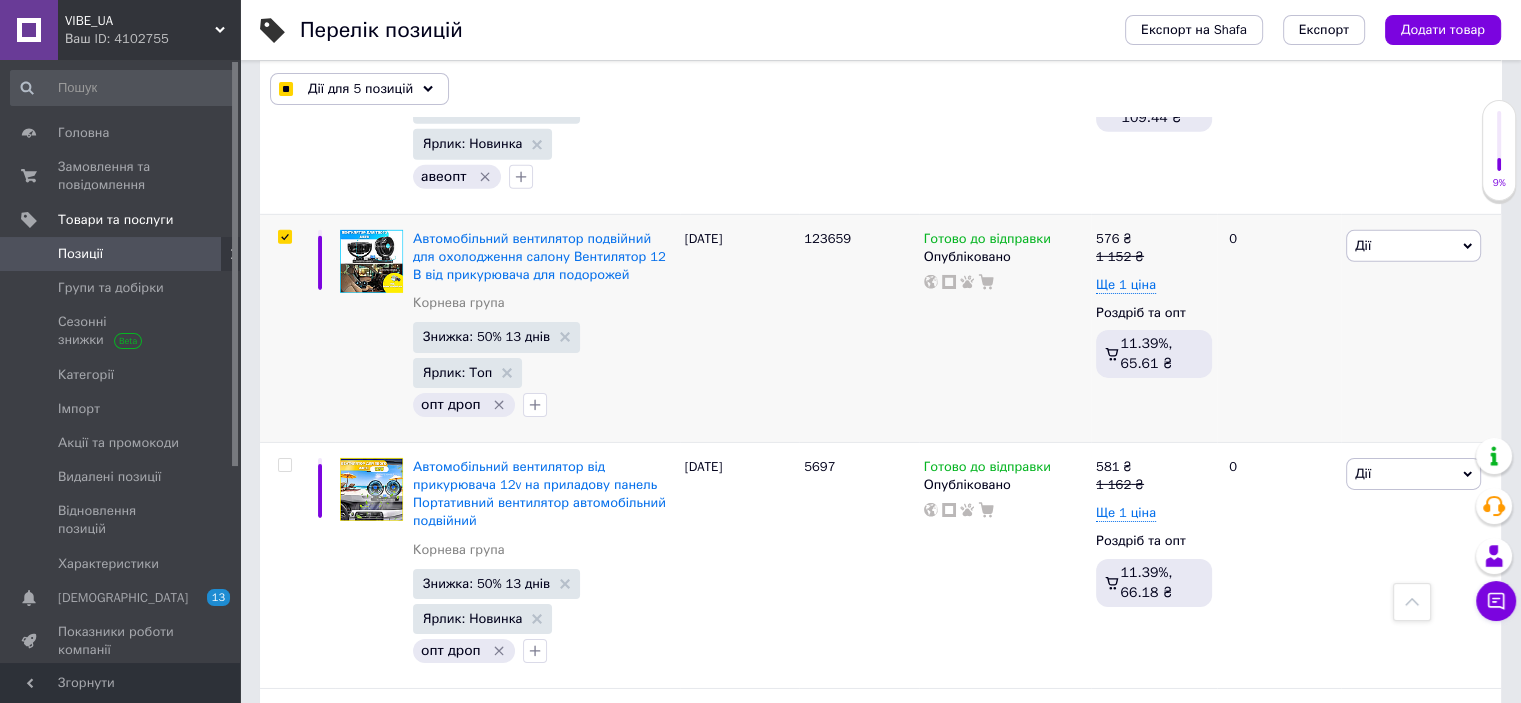 scroll, scrollTop: 6398, scrollLeft: 0, axis: vertical 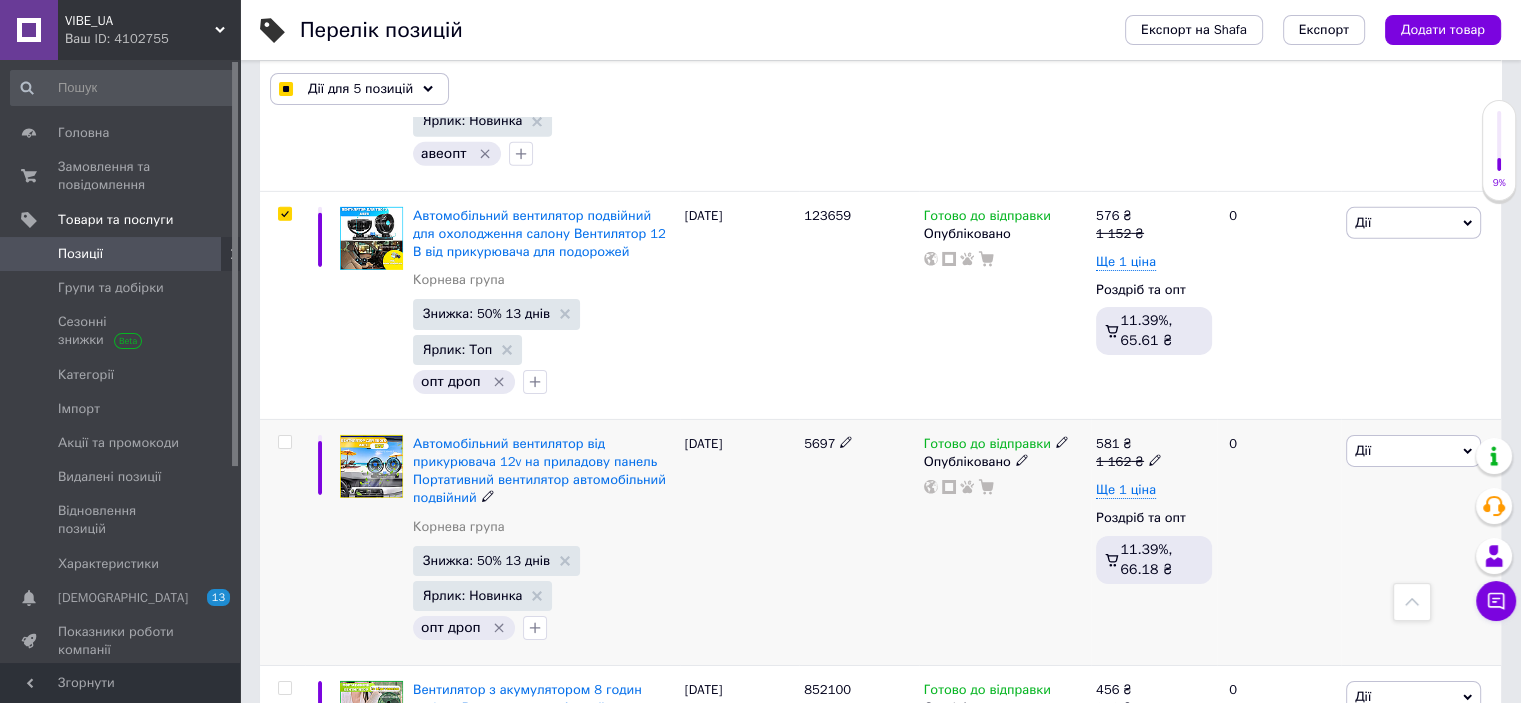 click at bounding box center (284, 442) 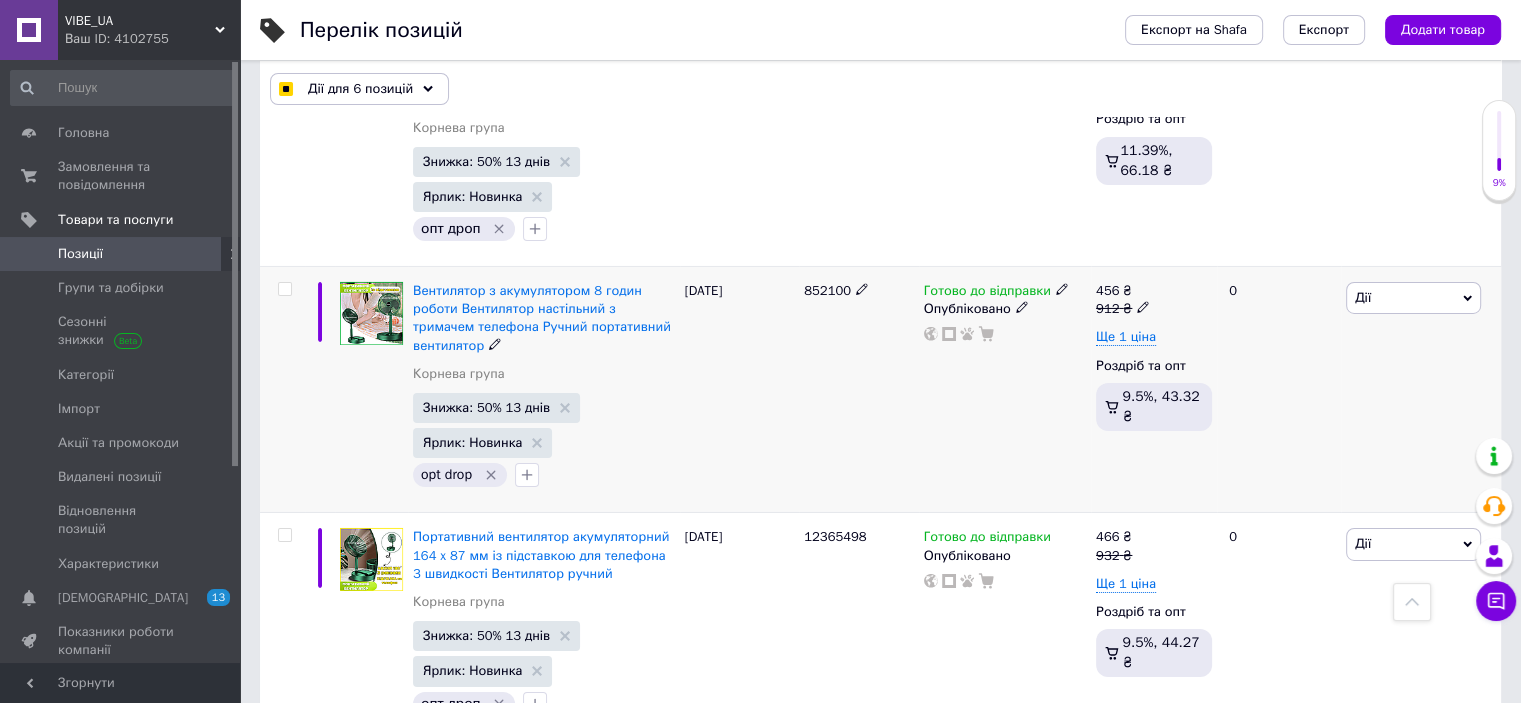 scroll, scrollTop: 6798, scrollLeft: 0, axis: vertical 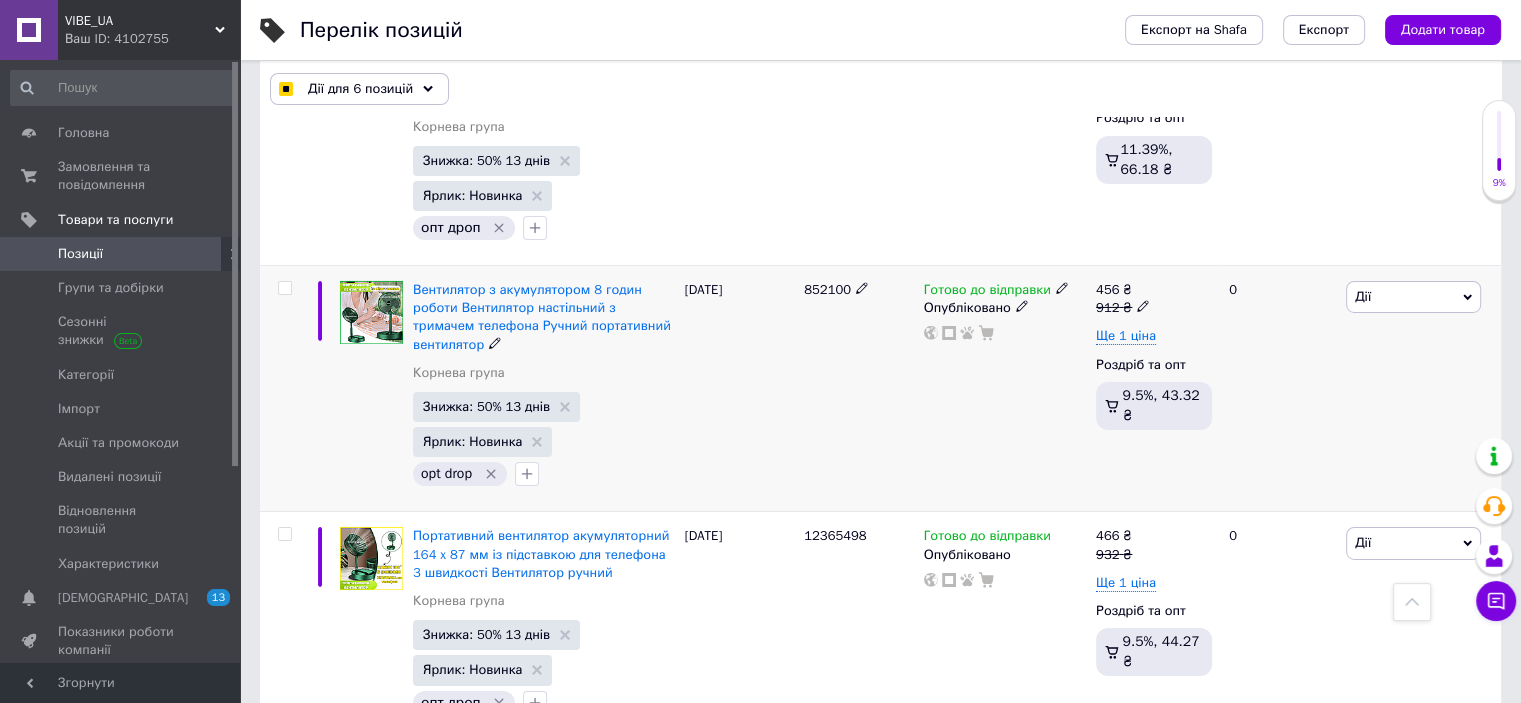 click at bounding box center [284, 288] 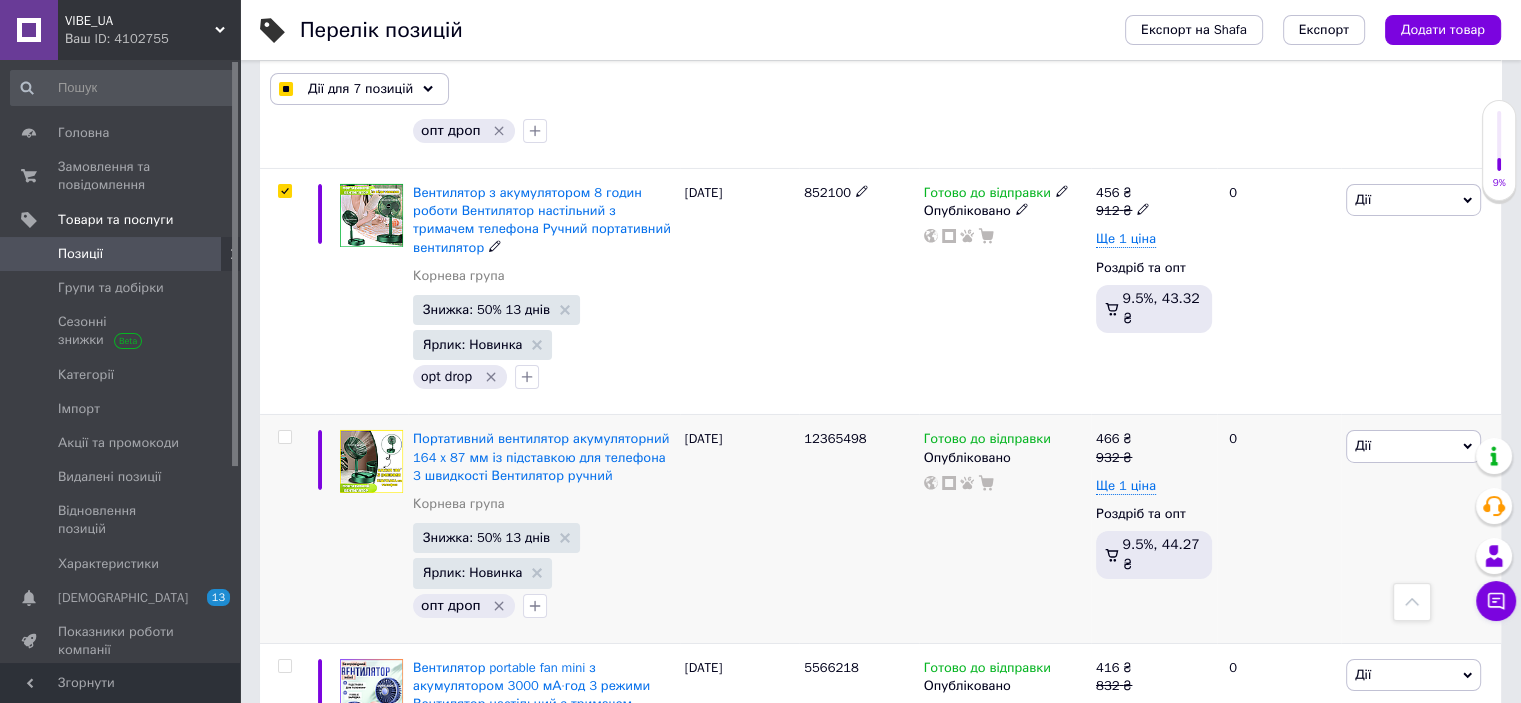 scroll, scrollTop: 6998, scrollLeft: 0, axis: vertical 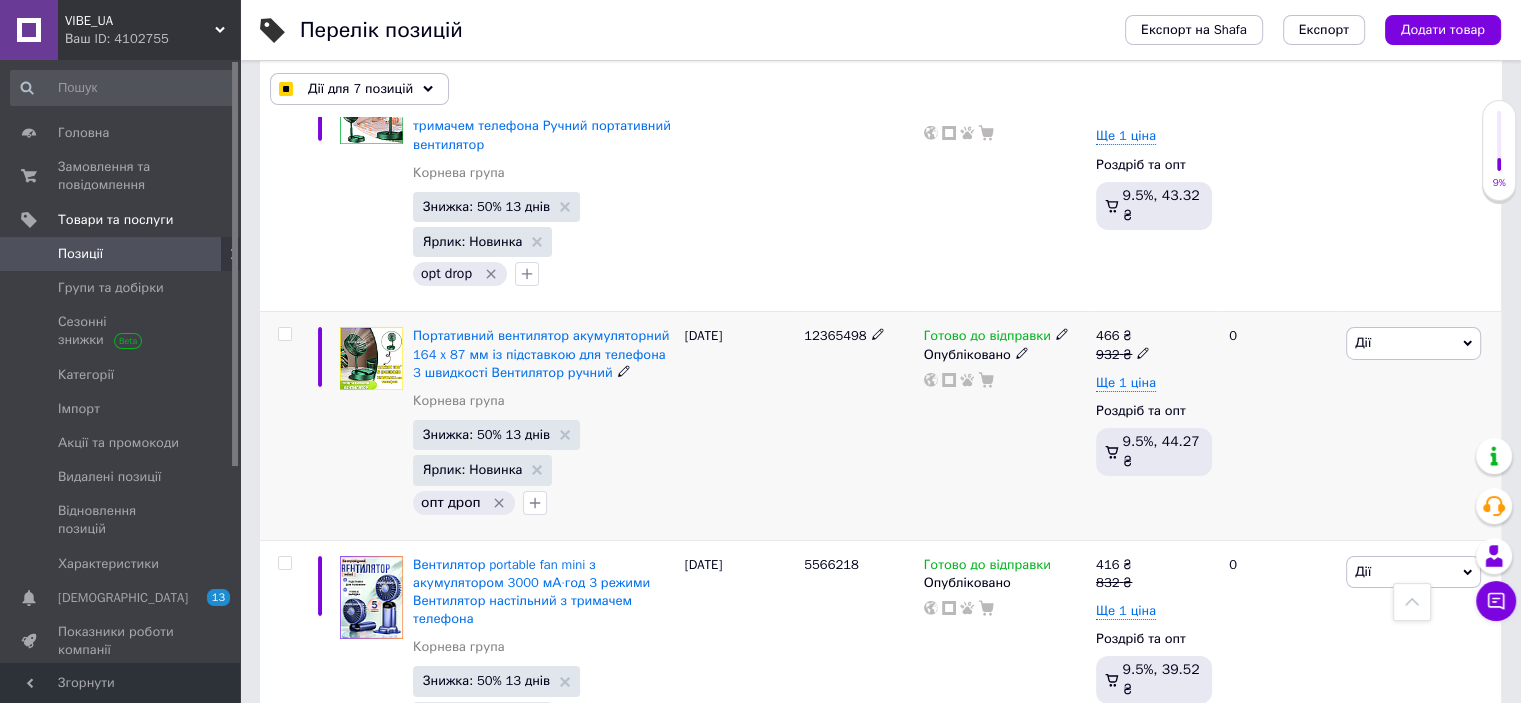 click at bounding box center (284, 334) 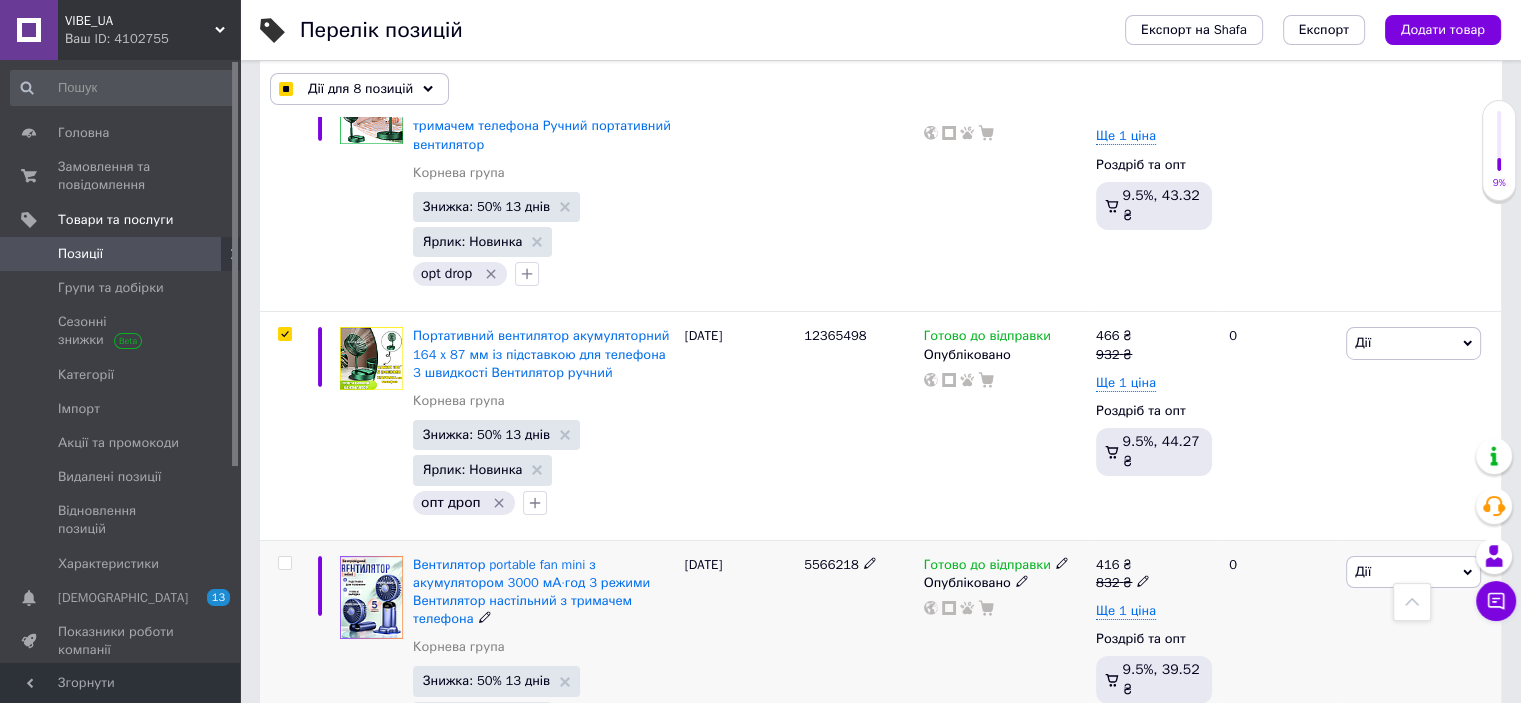 click at bounding box center (284, 563) 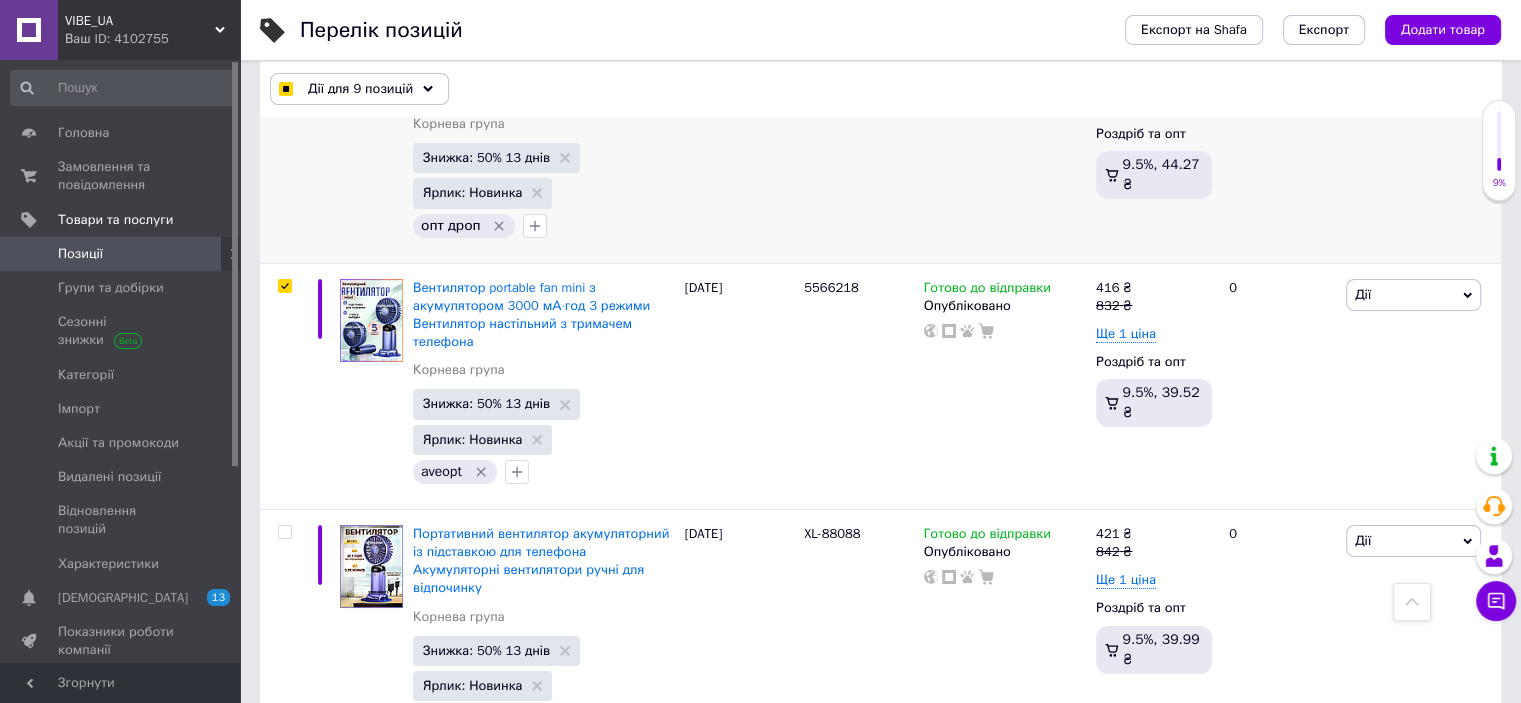 scroll, scrollTop: 7298, scrollLeft: 0, axis: vertical 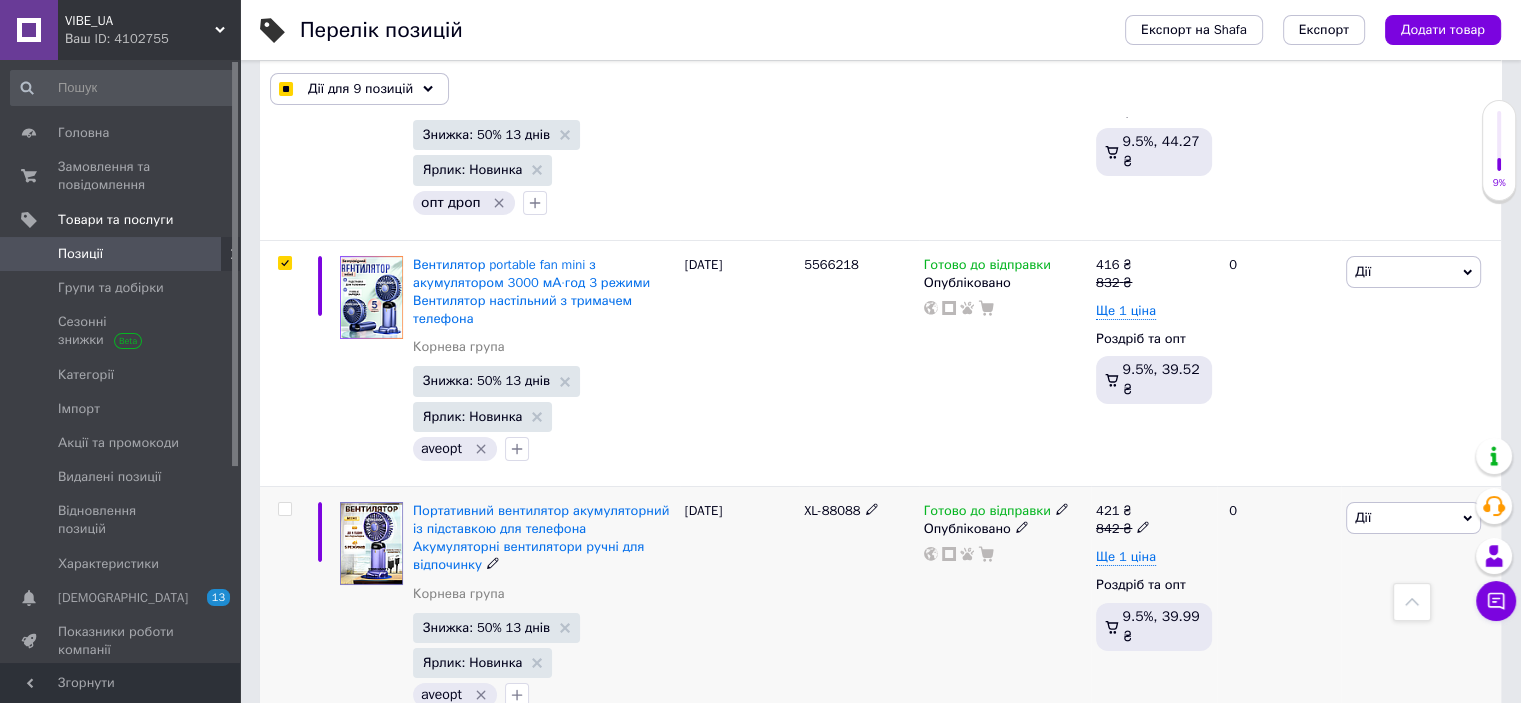 click at bounding box center [284, 509] 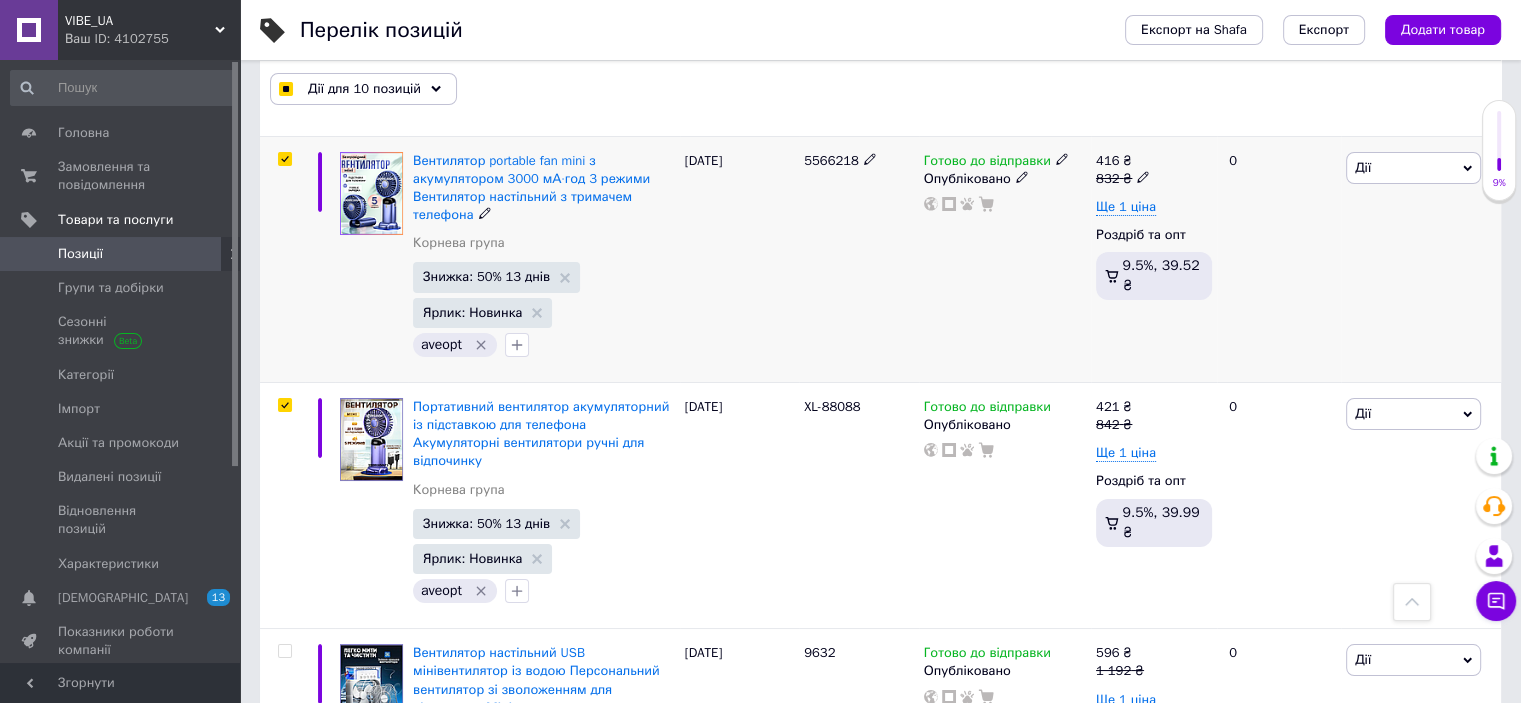 scroll, scrollTop: 7598, scrollLeft: 0, axis: vertical 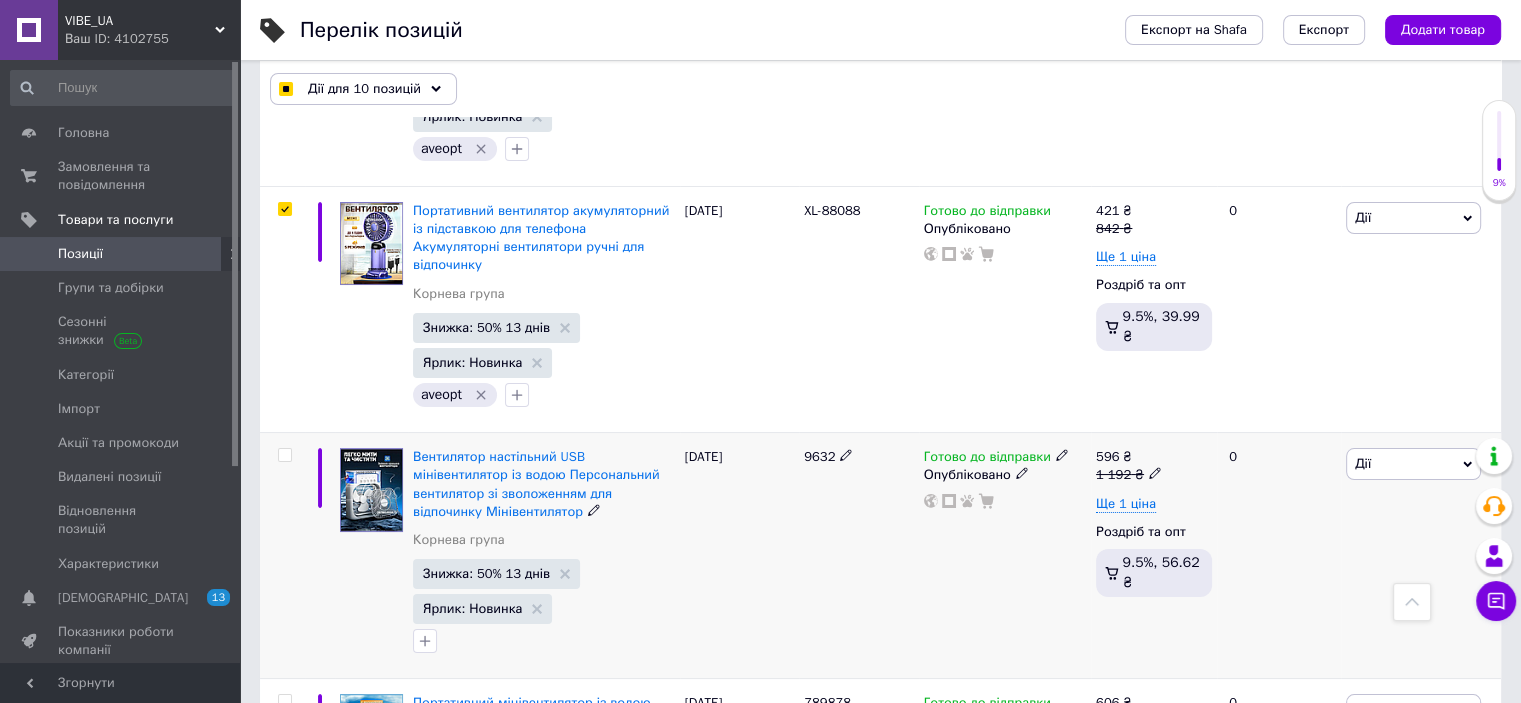 click at bounding box center [284, 455] 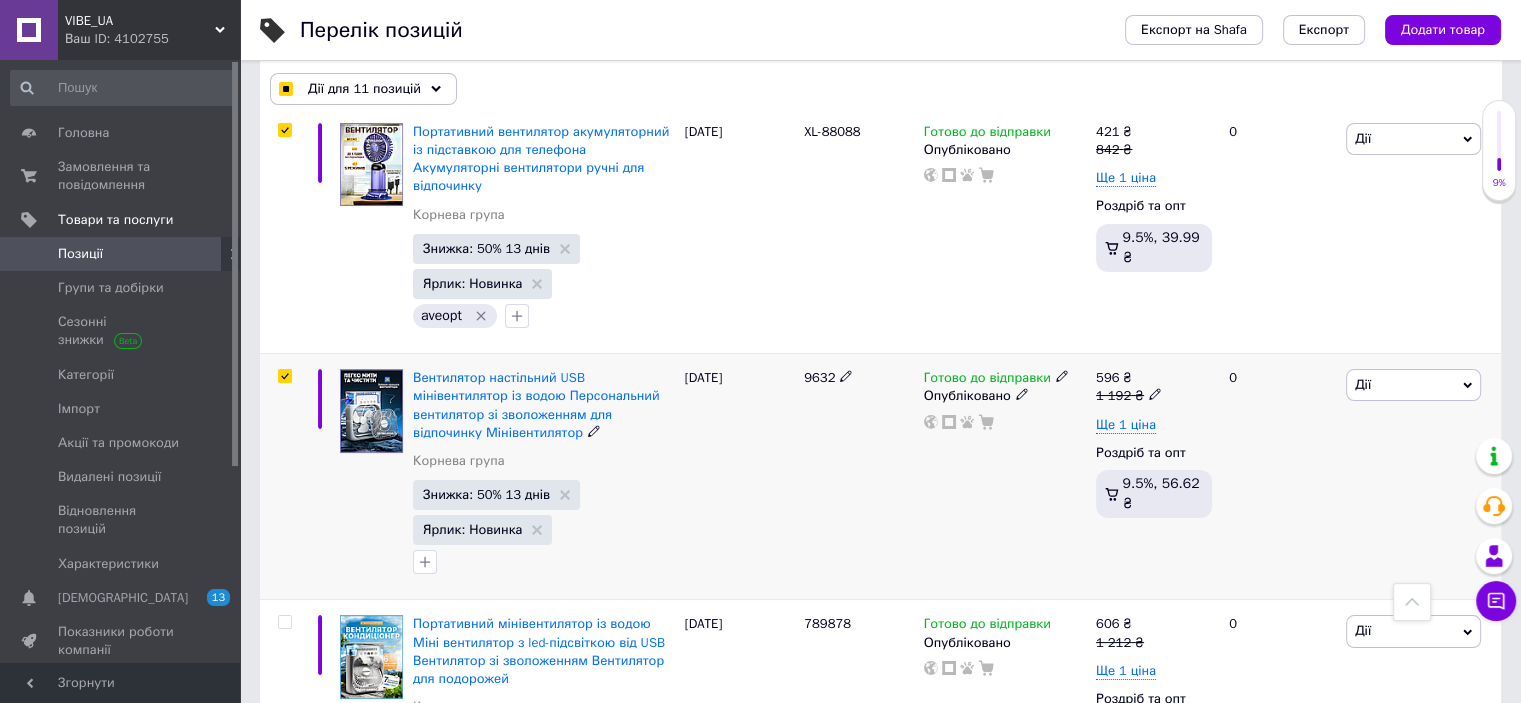 scroll, scrollTop: 7798, scrollLeft: 0, axis: vertical 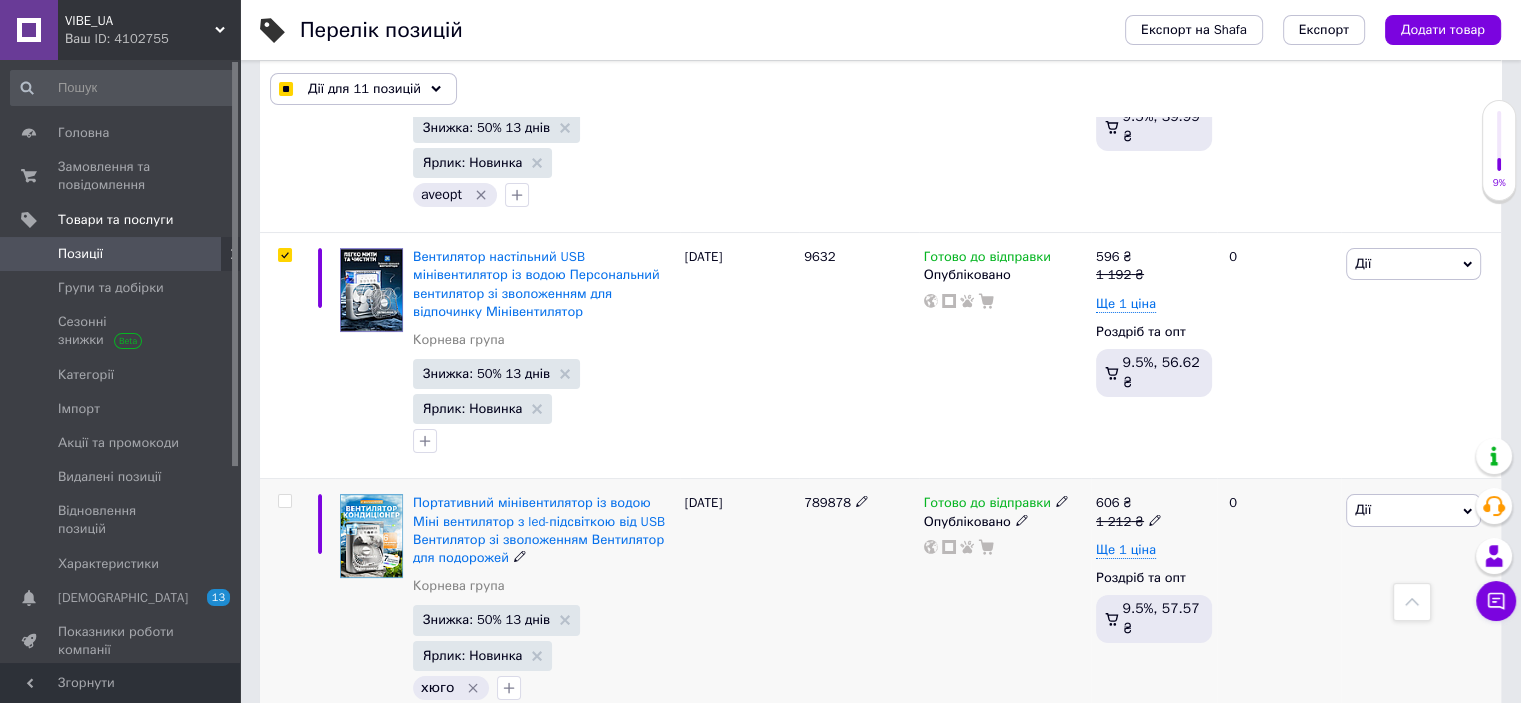 click at bounding box center (284, 501) 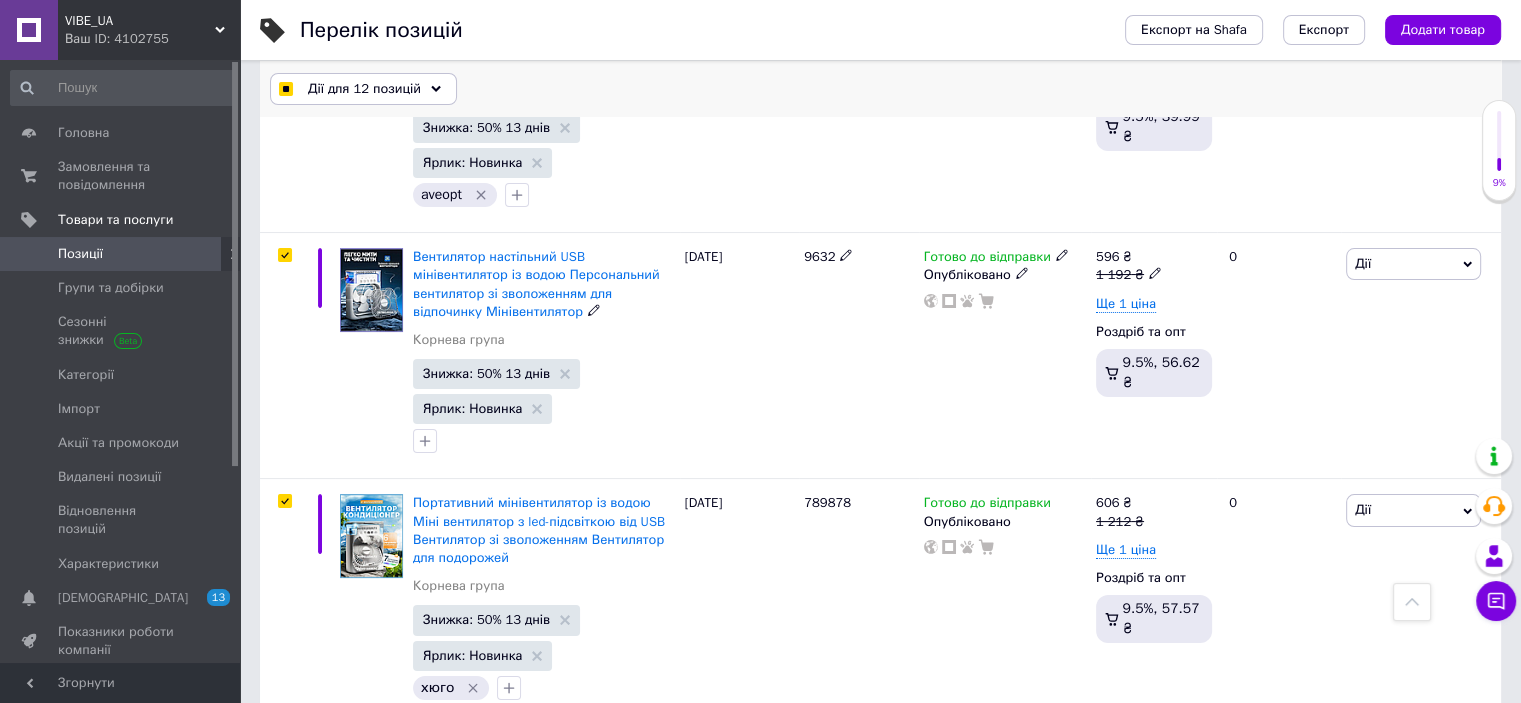 click 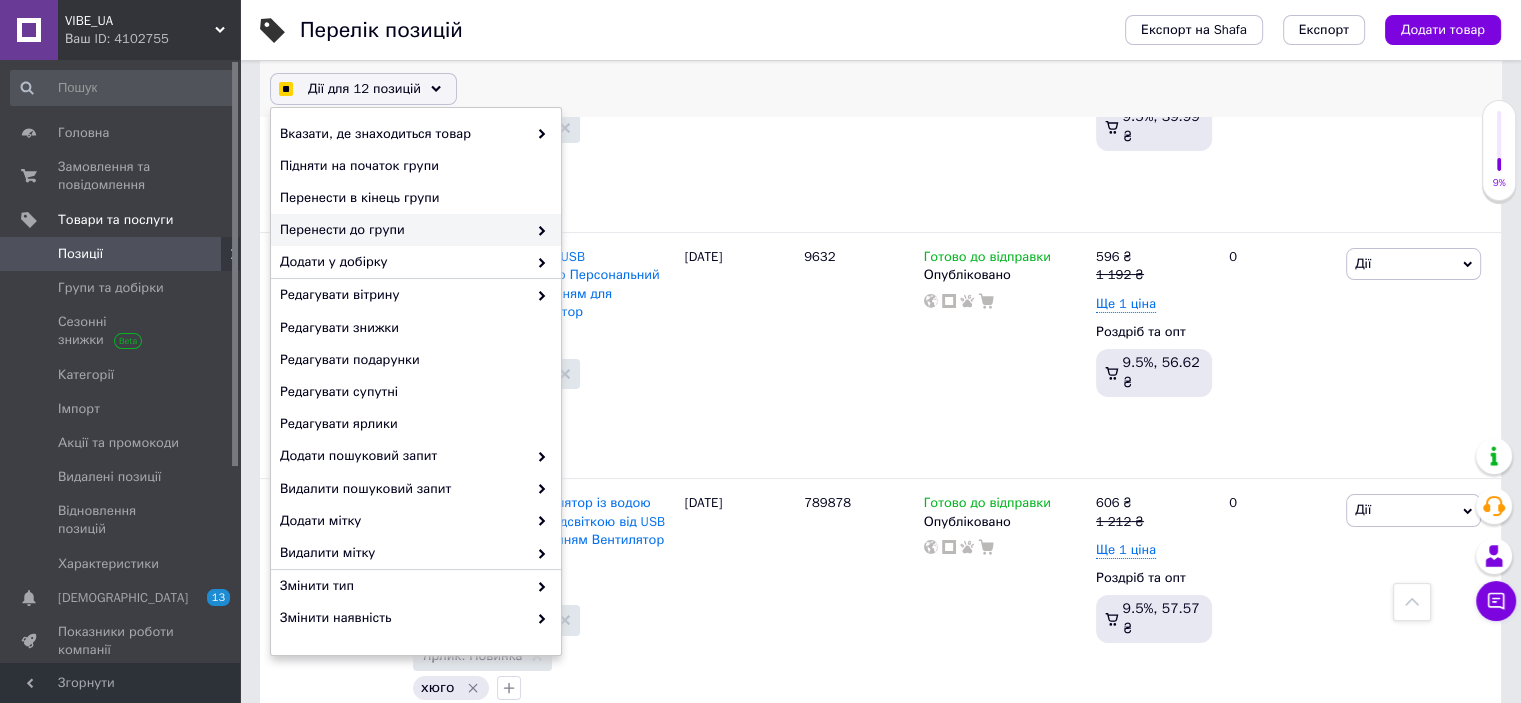 click on "Перенести до групи" at bounding box center (416, 230) 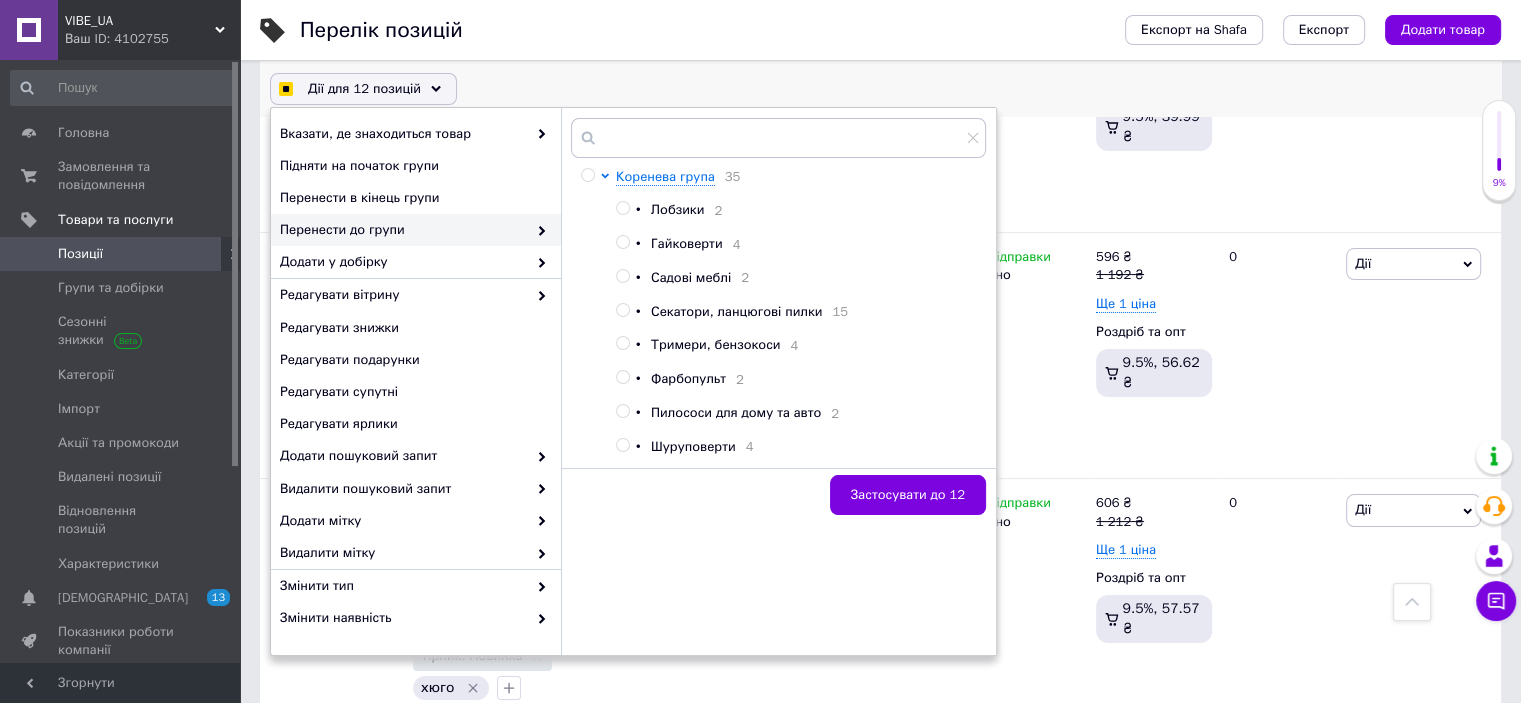 scroll, scrollTop: 415, scrollLeft: 0, axis: vertical 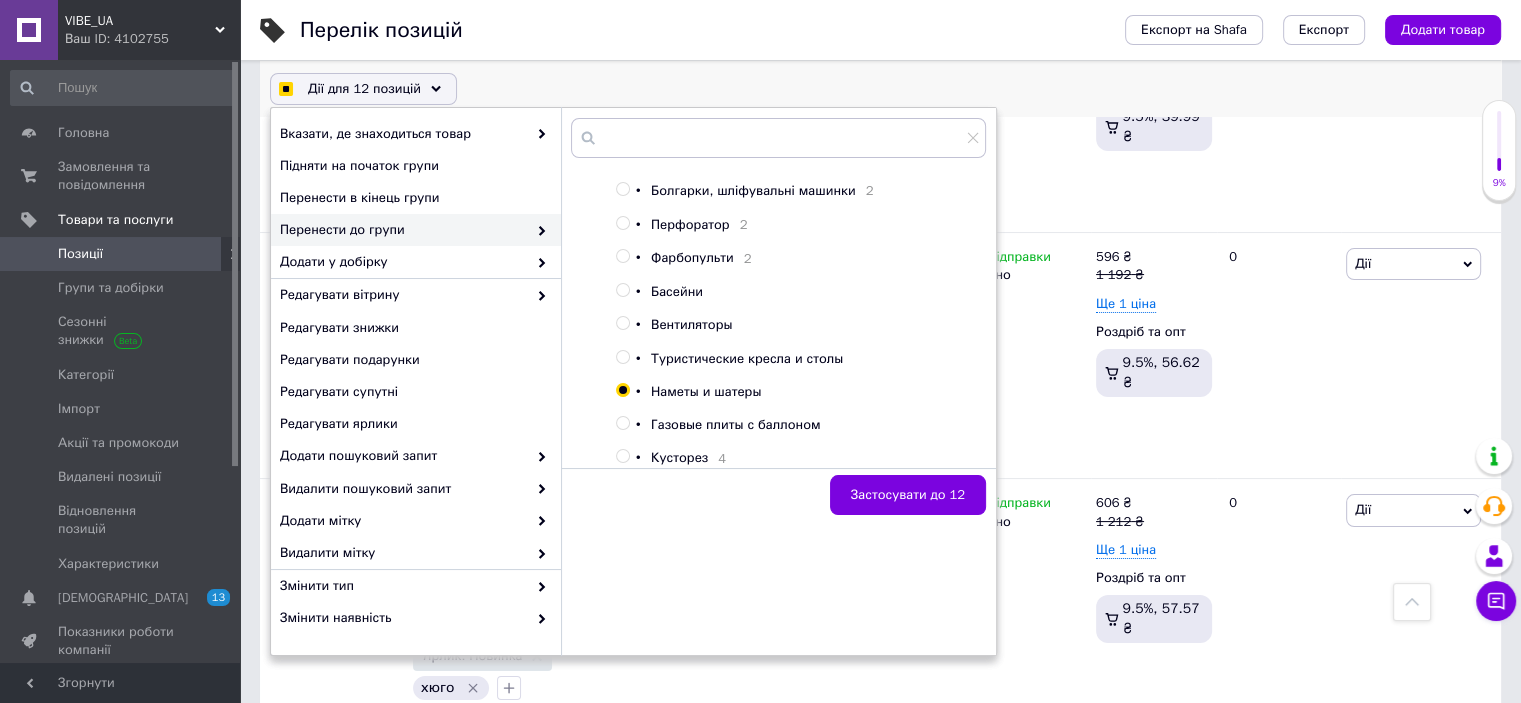click on "Кусторез" at bounding box center (679, 457) 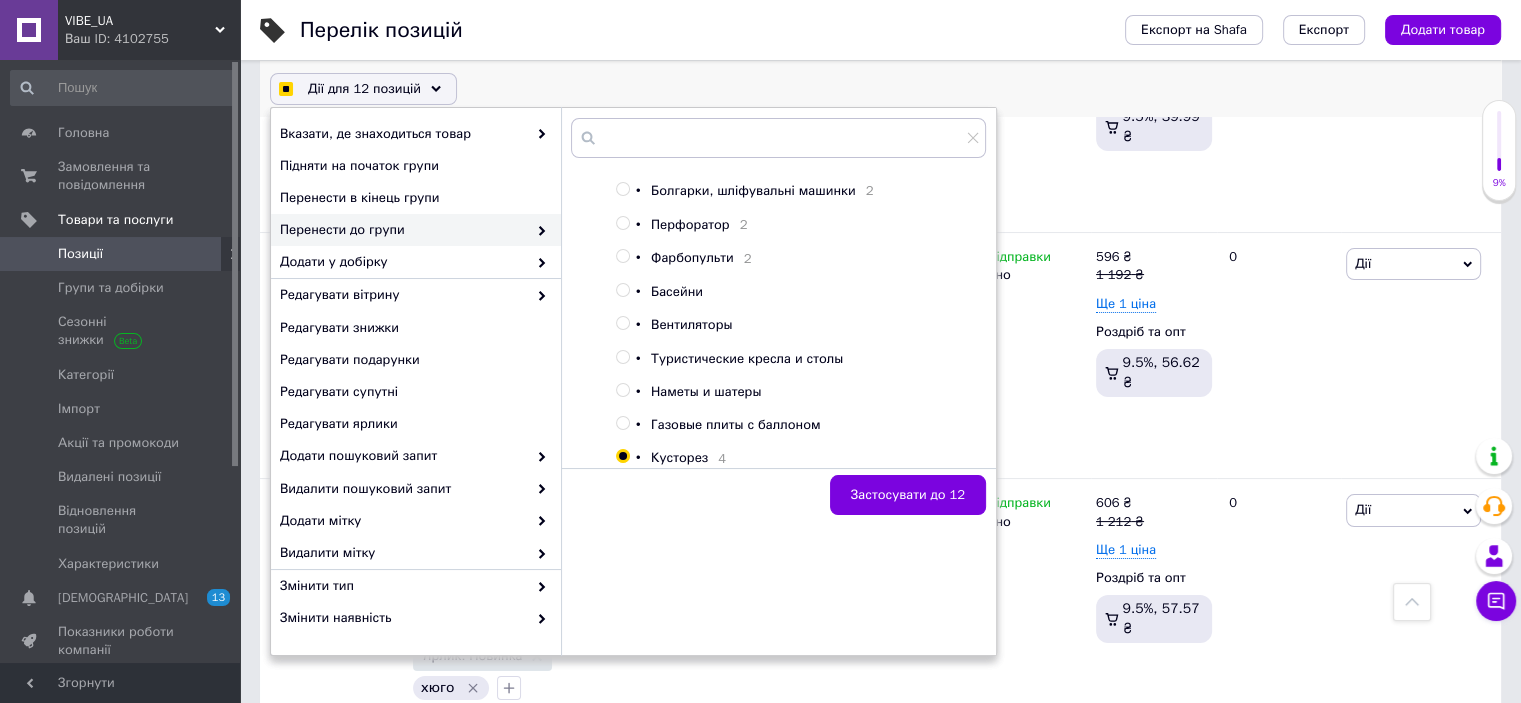 click on "Вентиляторы" at bounding box center (691, 324) 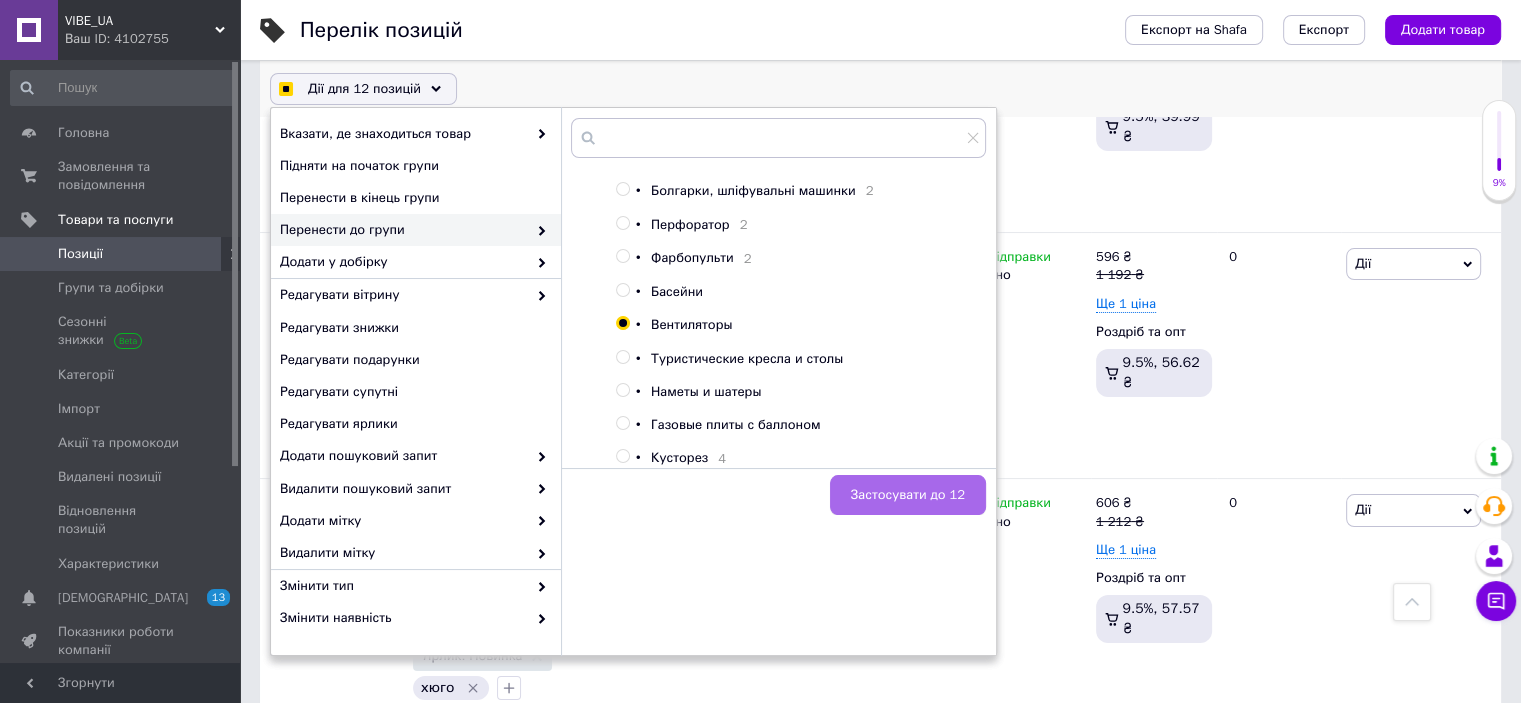 click on "Застосувати до 12" at bounding box center (908, 495) 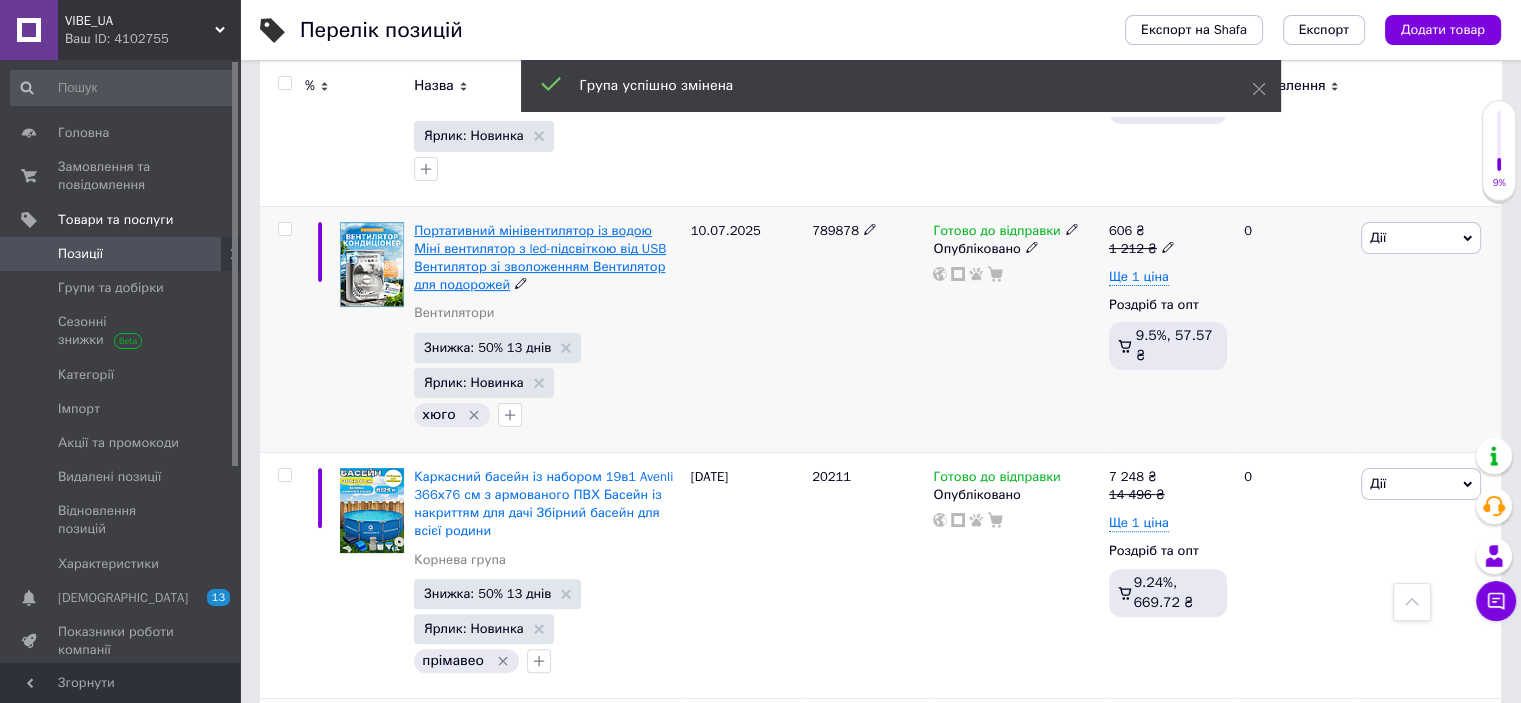 scroll, scrollTop: 8062, scrollLeft: 0, axis: vertical 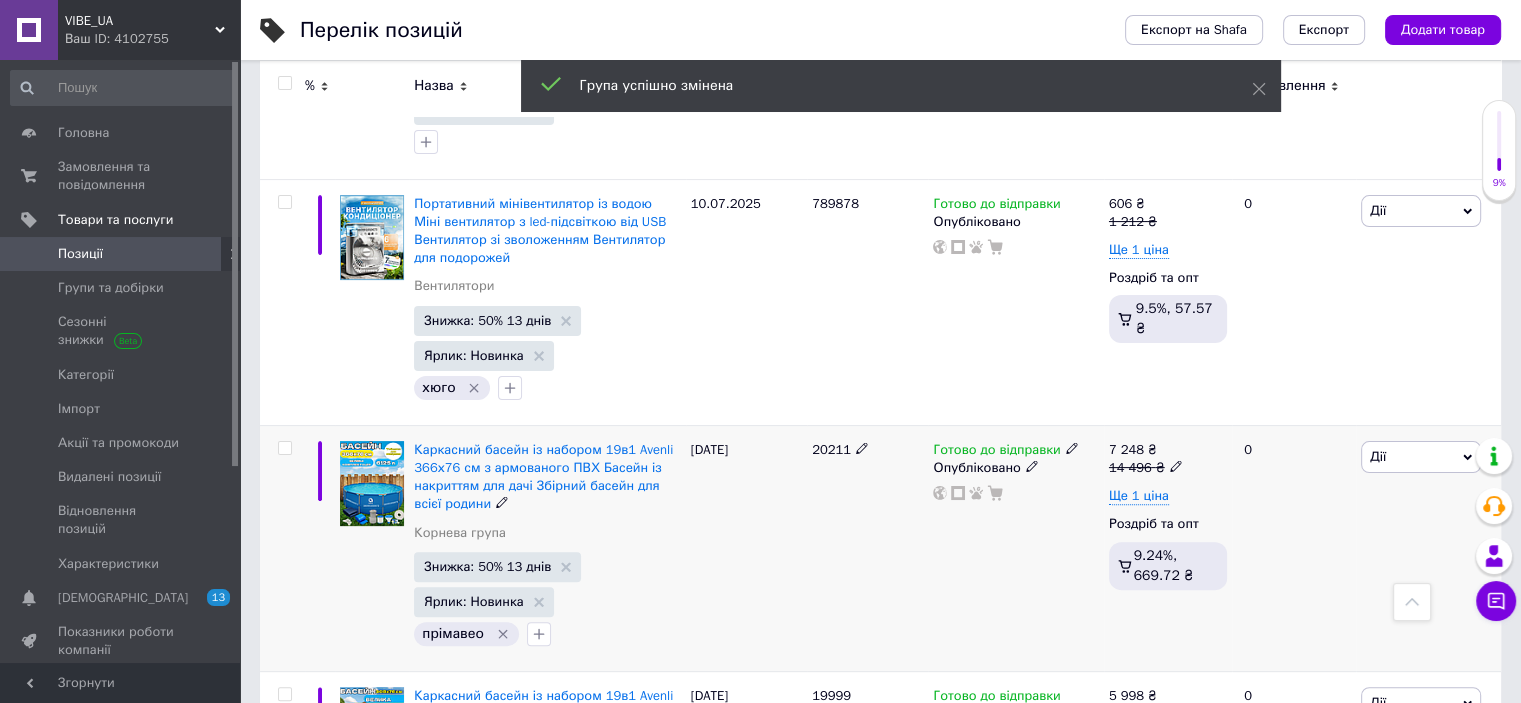 click at bounding box center (284, 448) 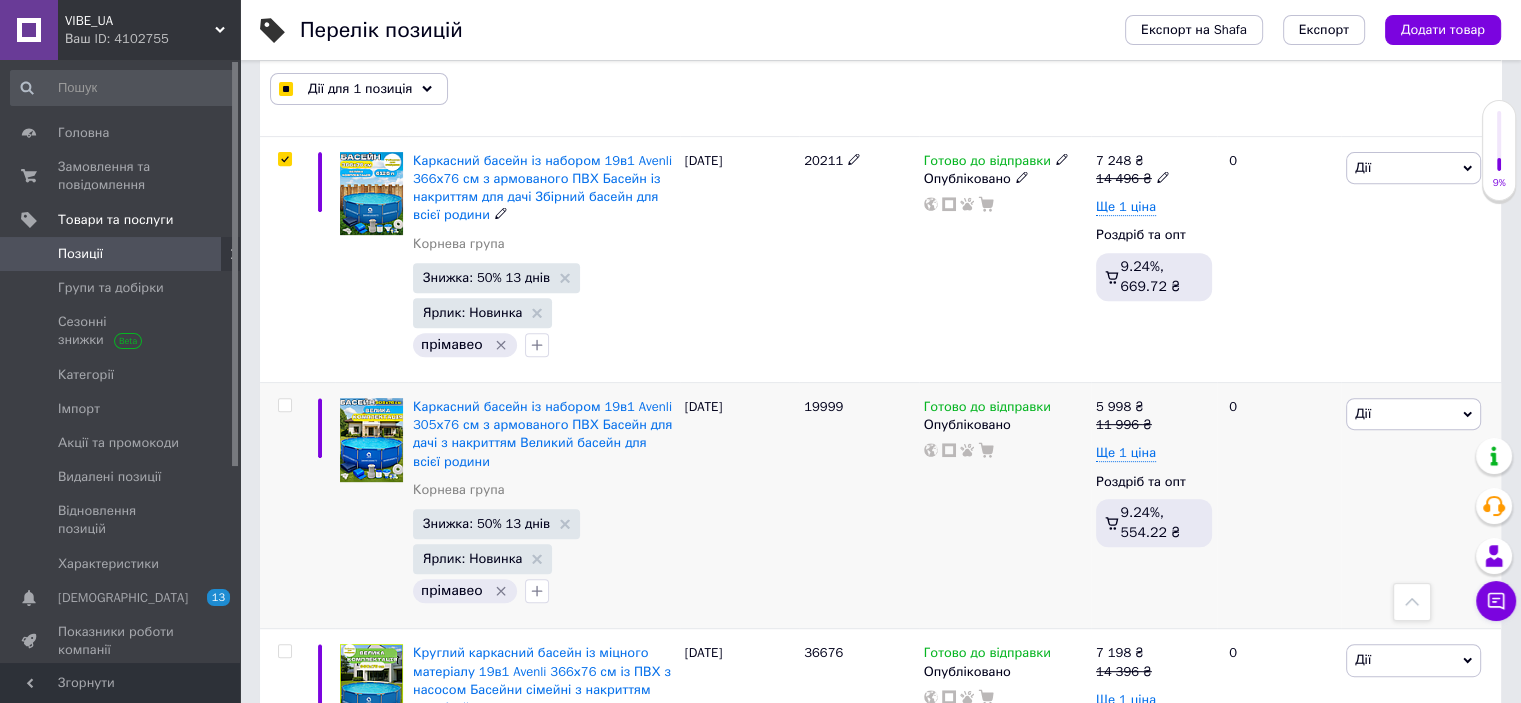 scroll, scrollTop: 8398, scrollLeft: 0, axis: vertical 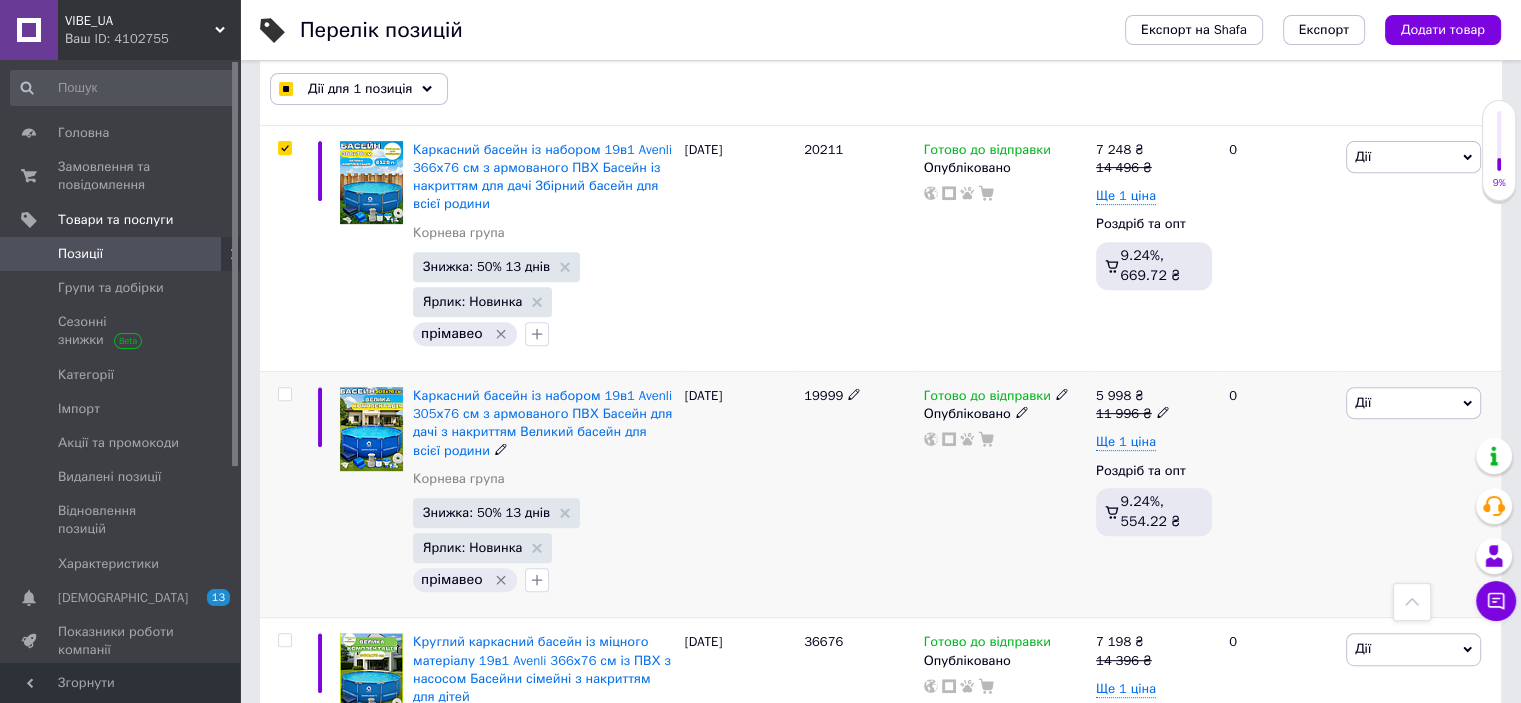 click at bounding box center [284, 394] 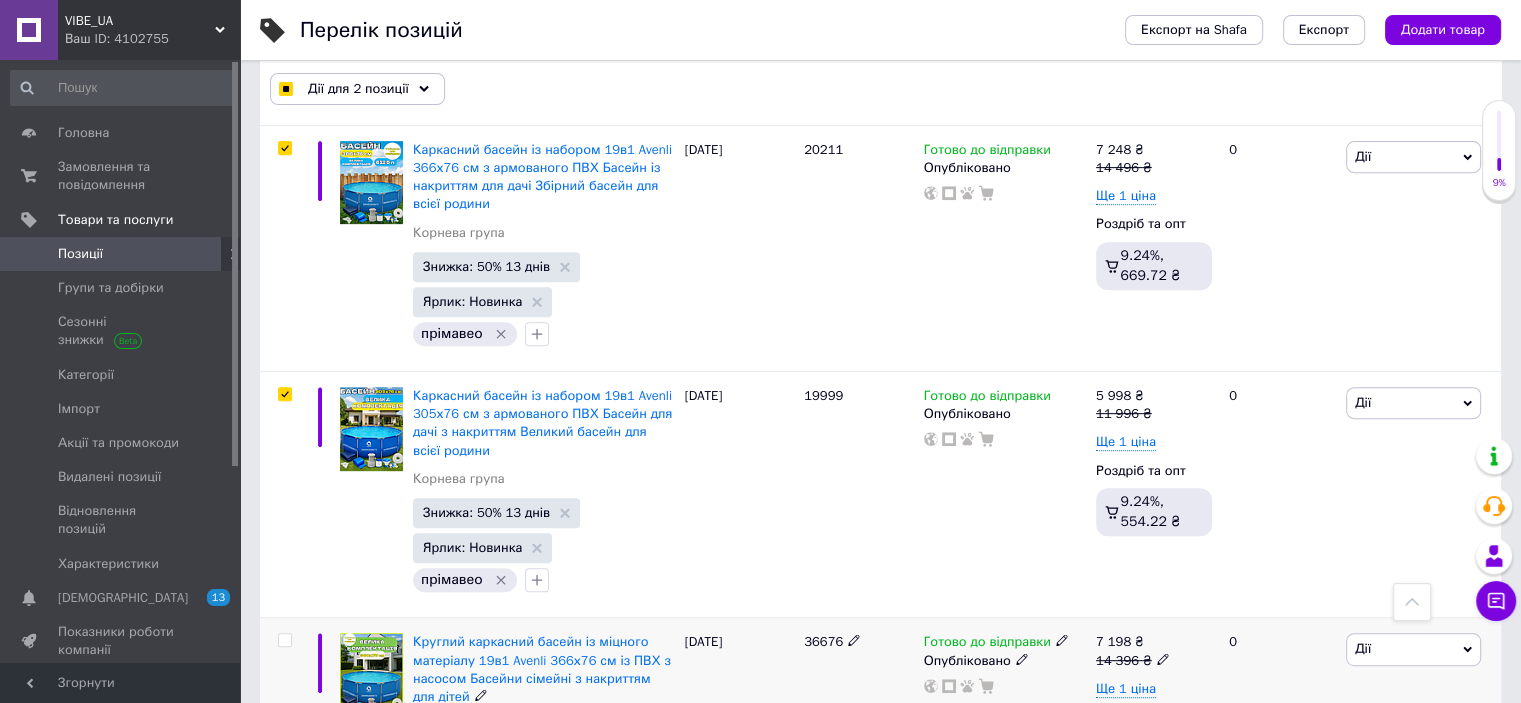 click at bounding box center [284, 640] 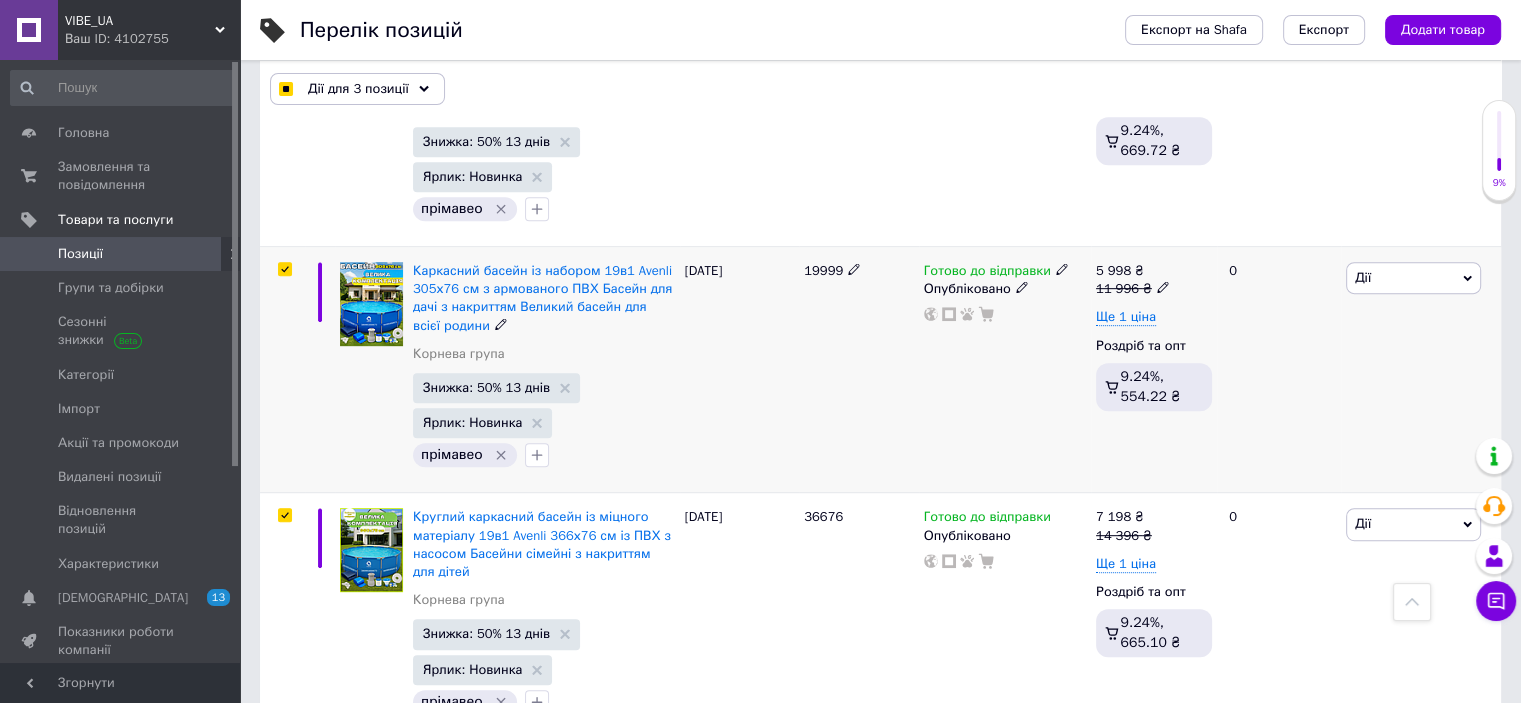 scroll, scrollTop: 8598, scrollLeft: 0, axis: vertical 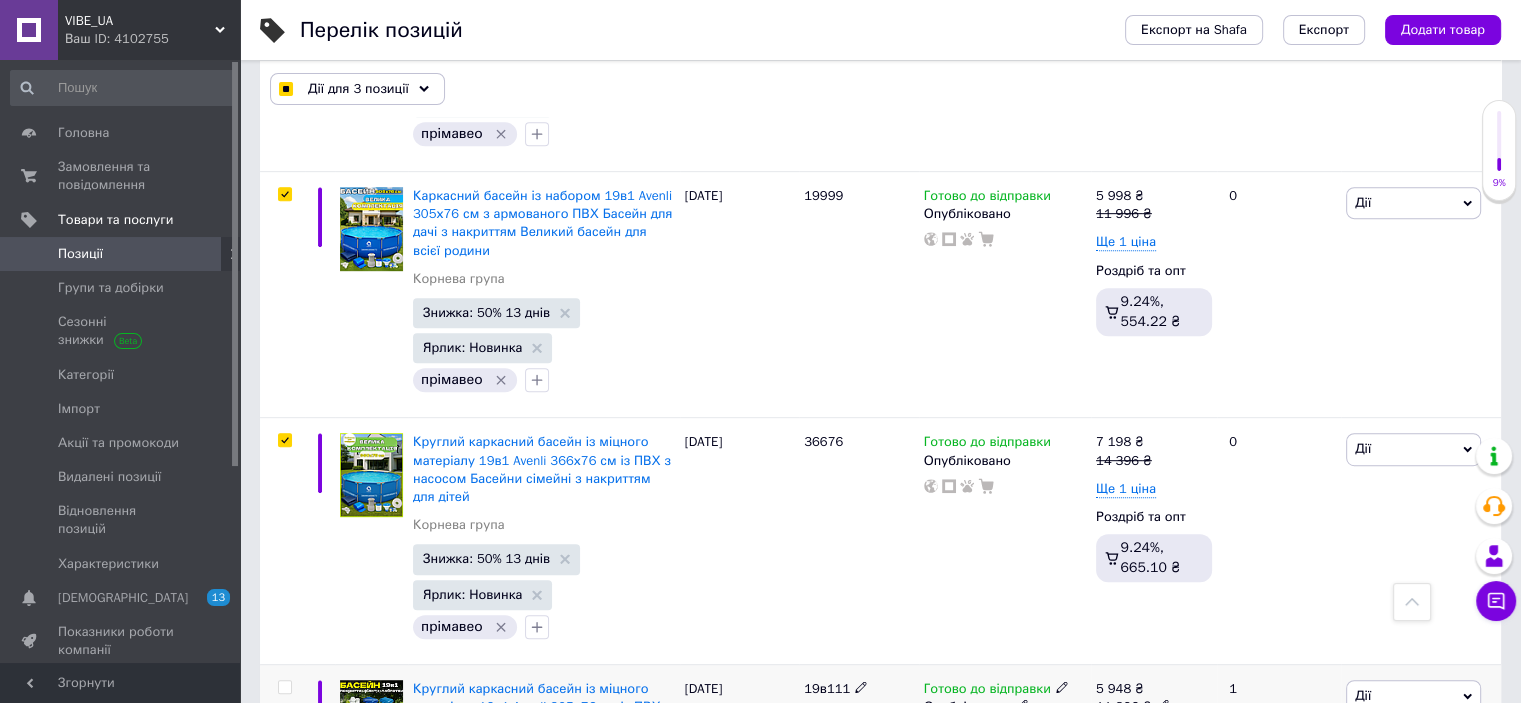 click at bounding box center [284, 687] 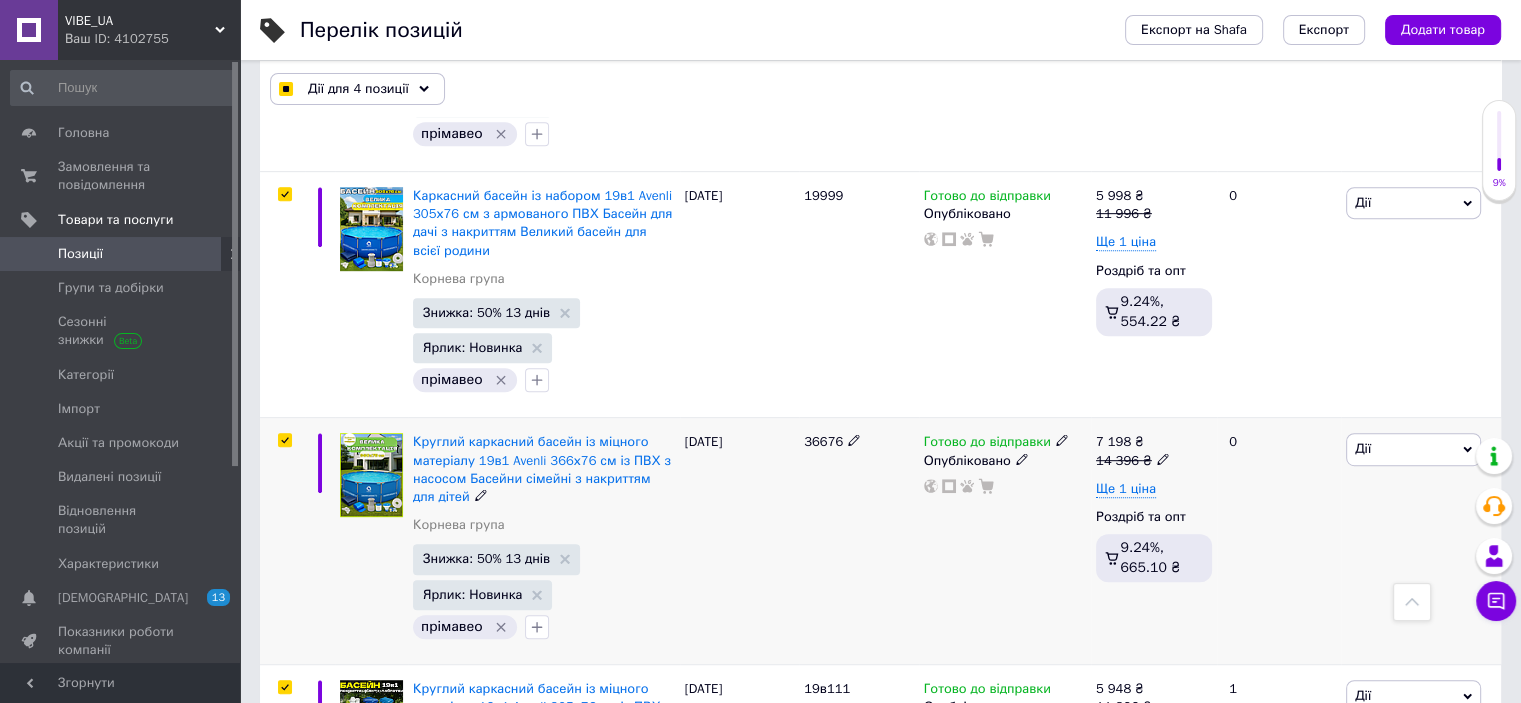 scroll, scrollTop: 8898, scrollLeft: 0, axis: vertical 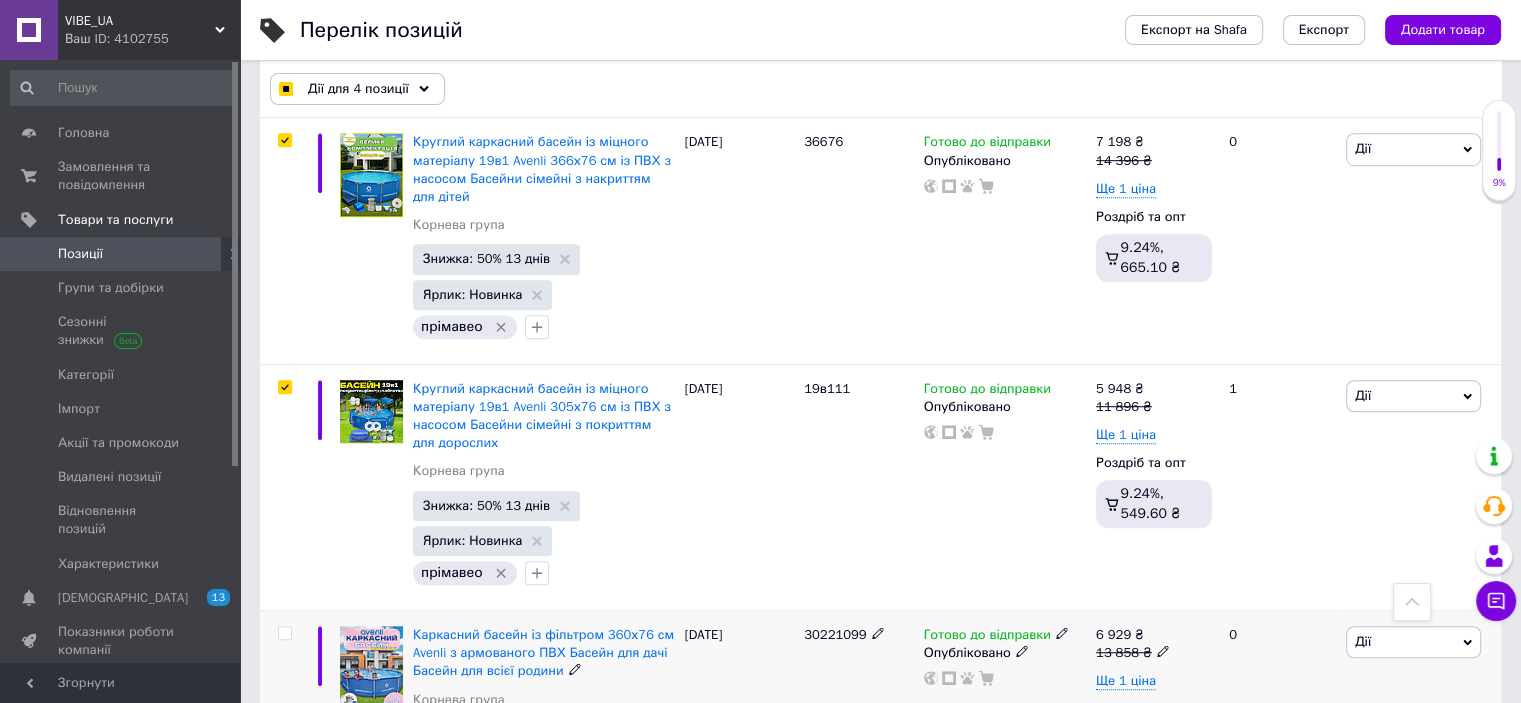 click at bounding box center (284, 633) 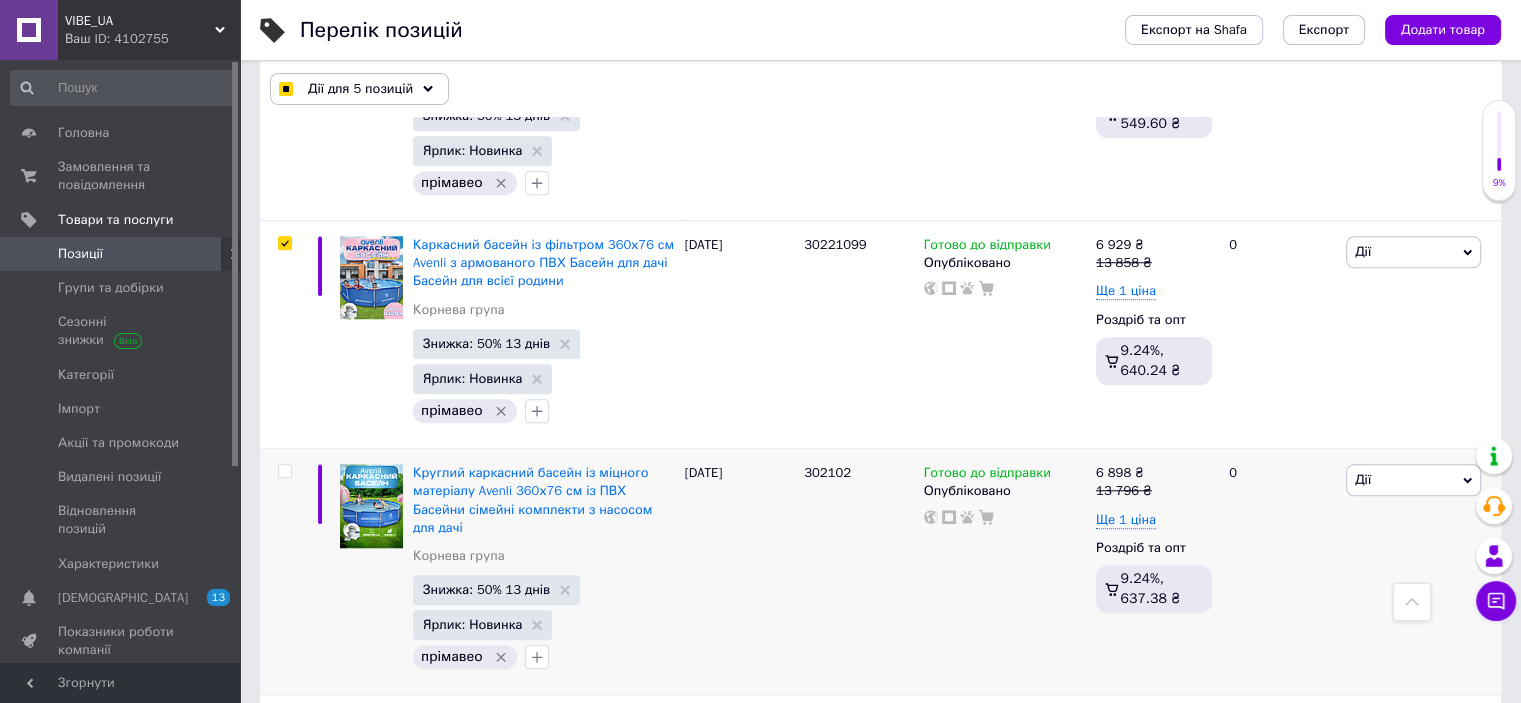 scroll, scrollTop: 9298, scrollLeft: 0, axis: vertical 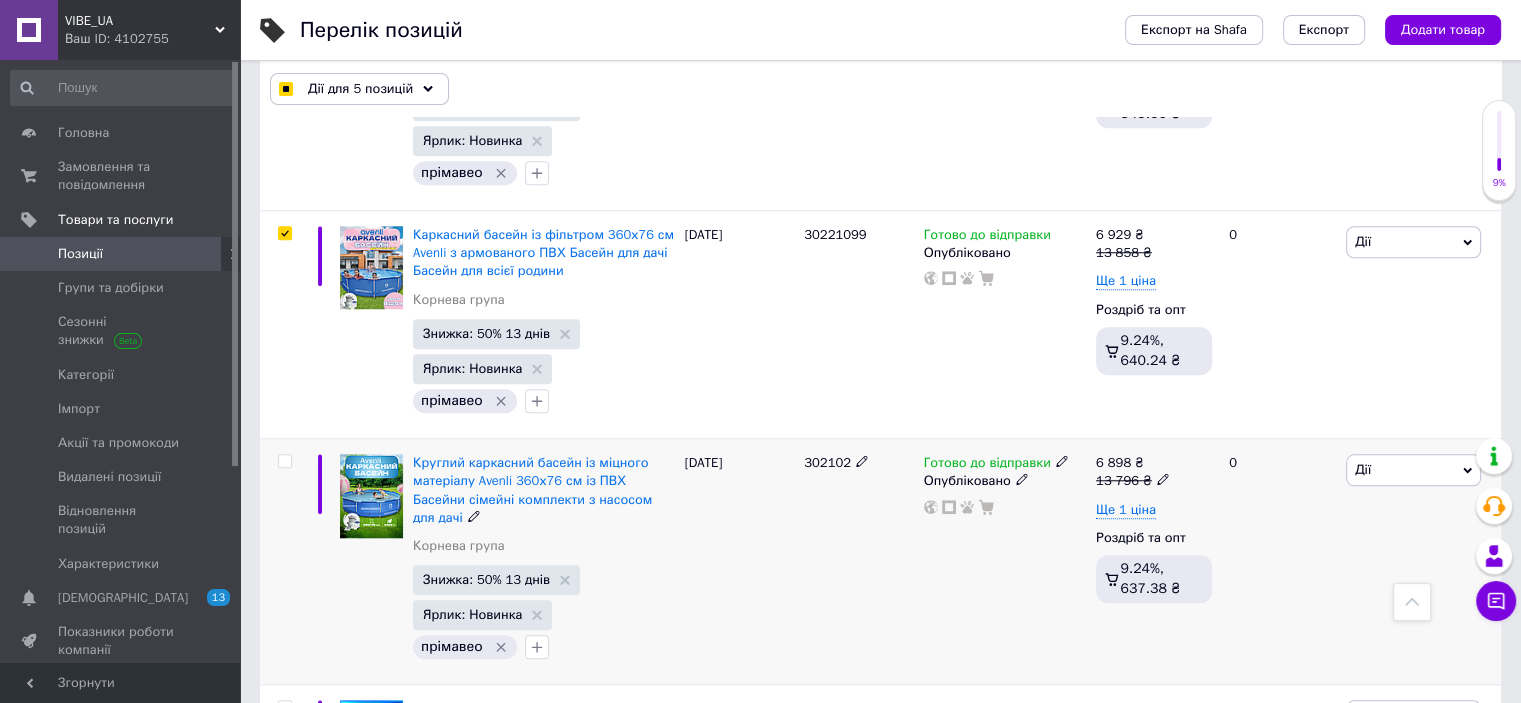 click at bounding box center (284, 461) 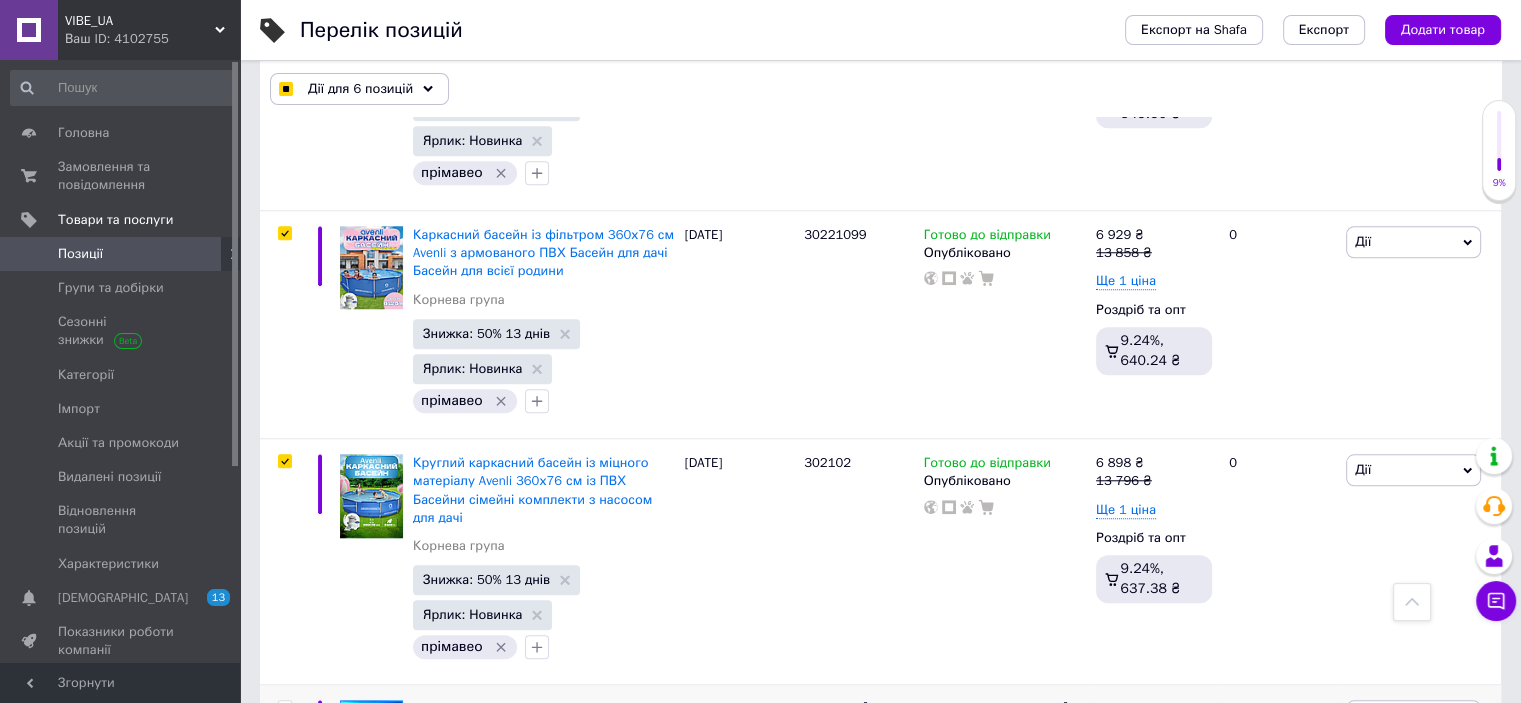 click at bounding box center (284, 707) 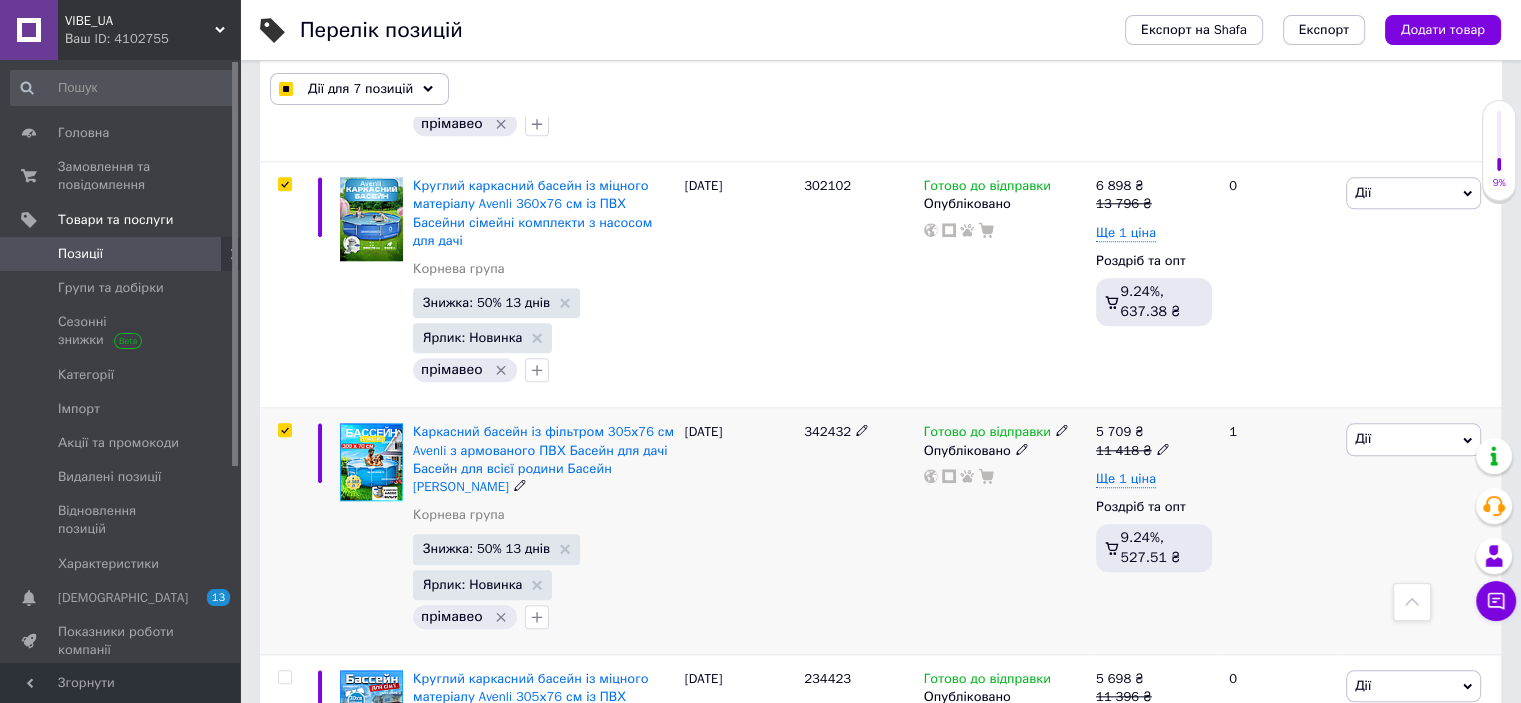 scroll, scrollTop: 9698, scrollLeft: 0, axis: vertical 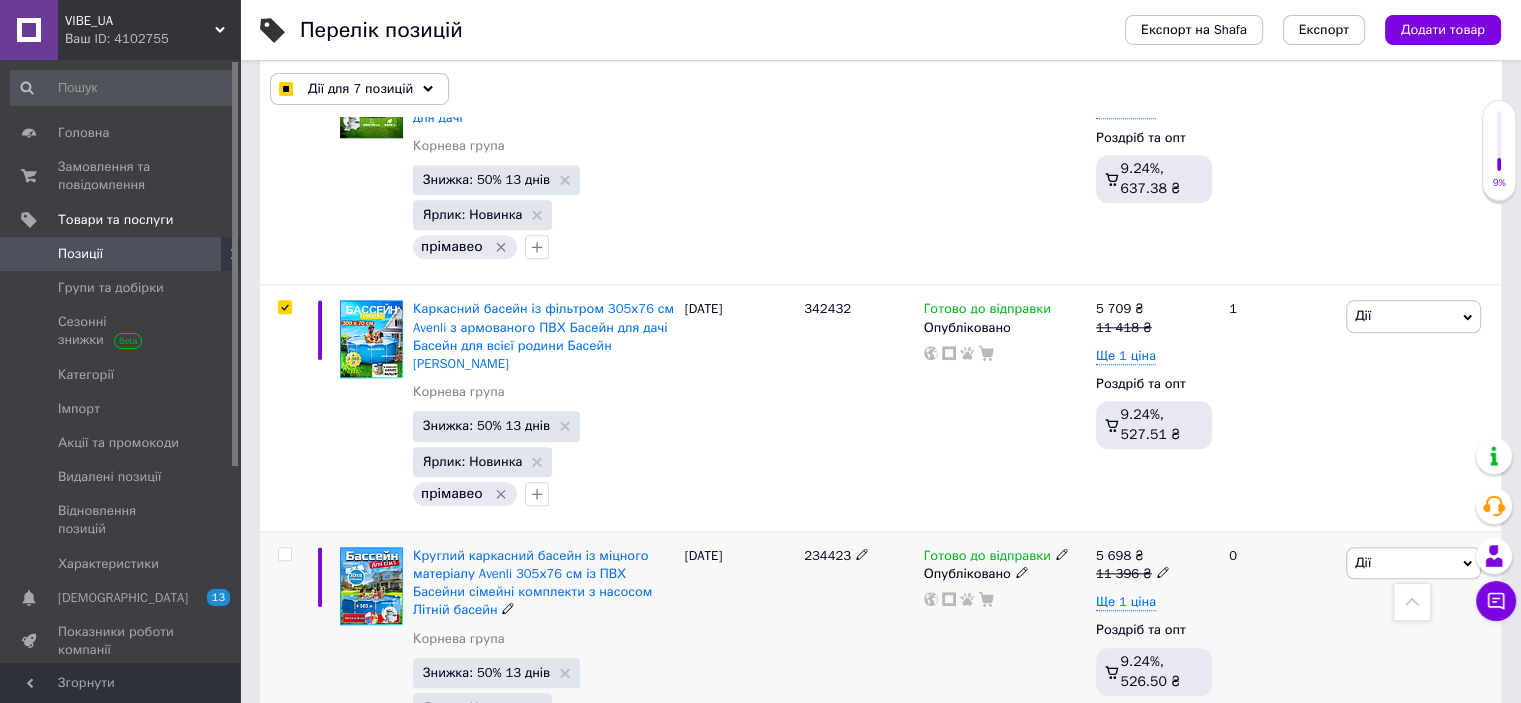 click at bounding box center [284, 554] 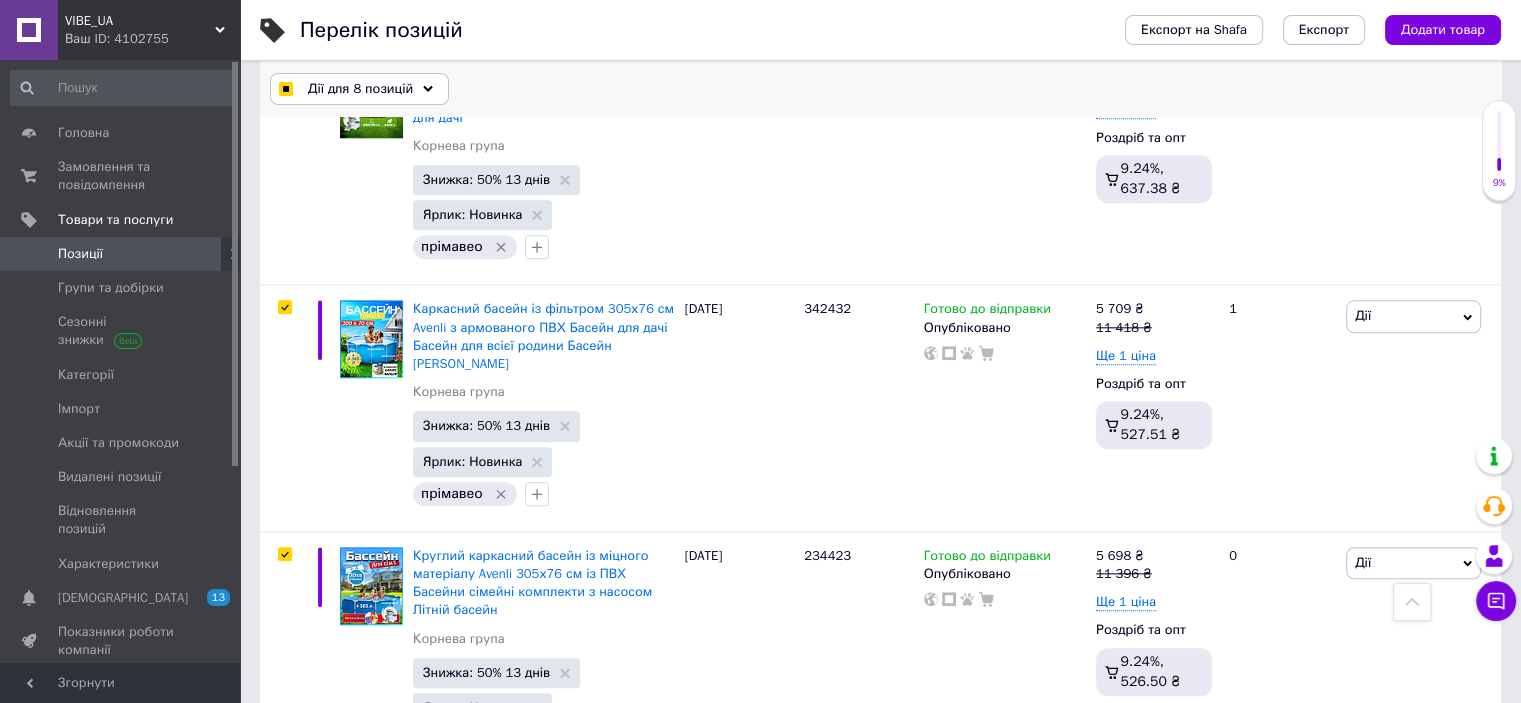 click 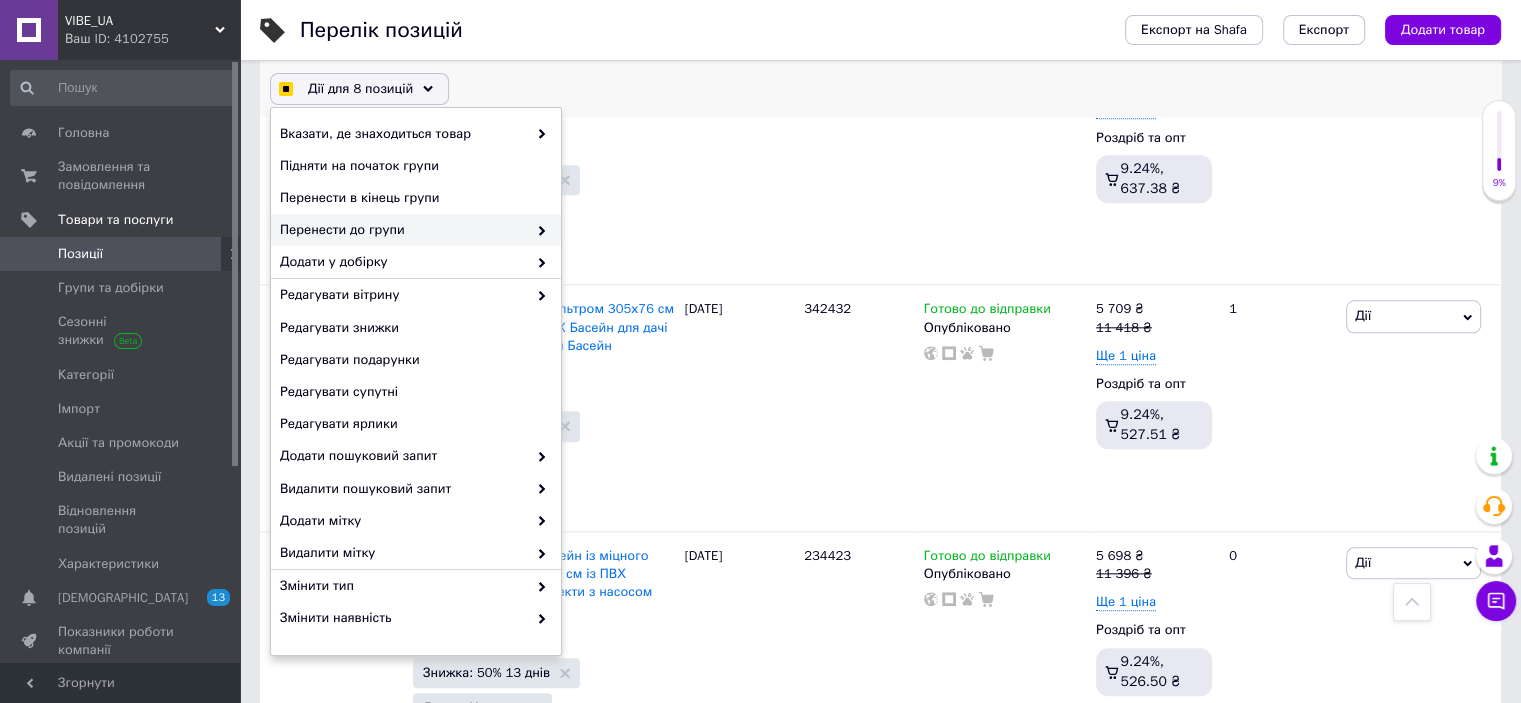 click on "Перенести до групи" at bounding box center (403, 230) 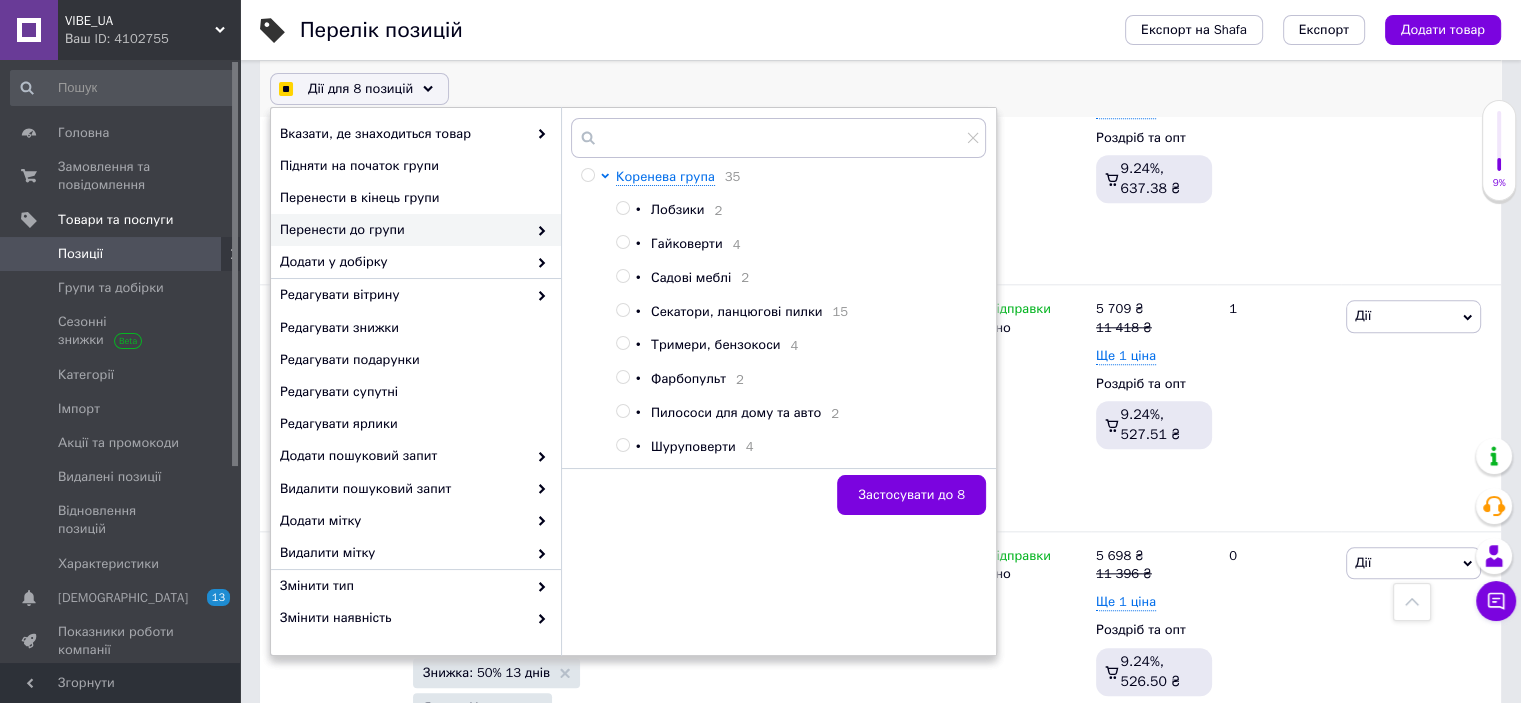 scroll, scrollTop: 415, scrollLeft: 0, axis: vertical 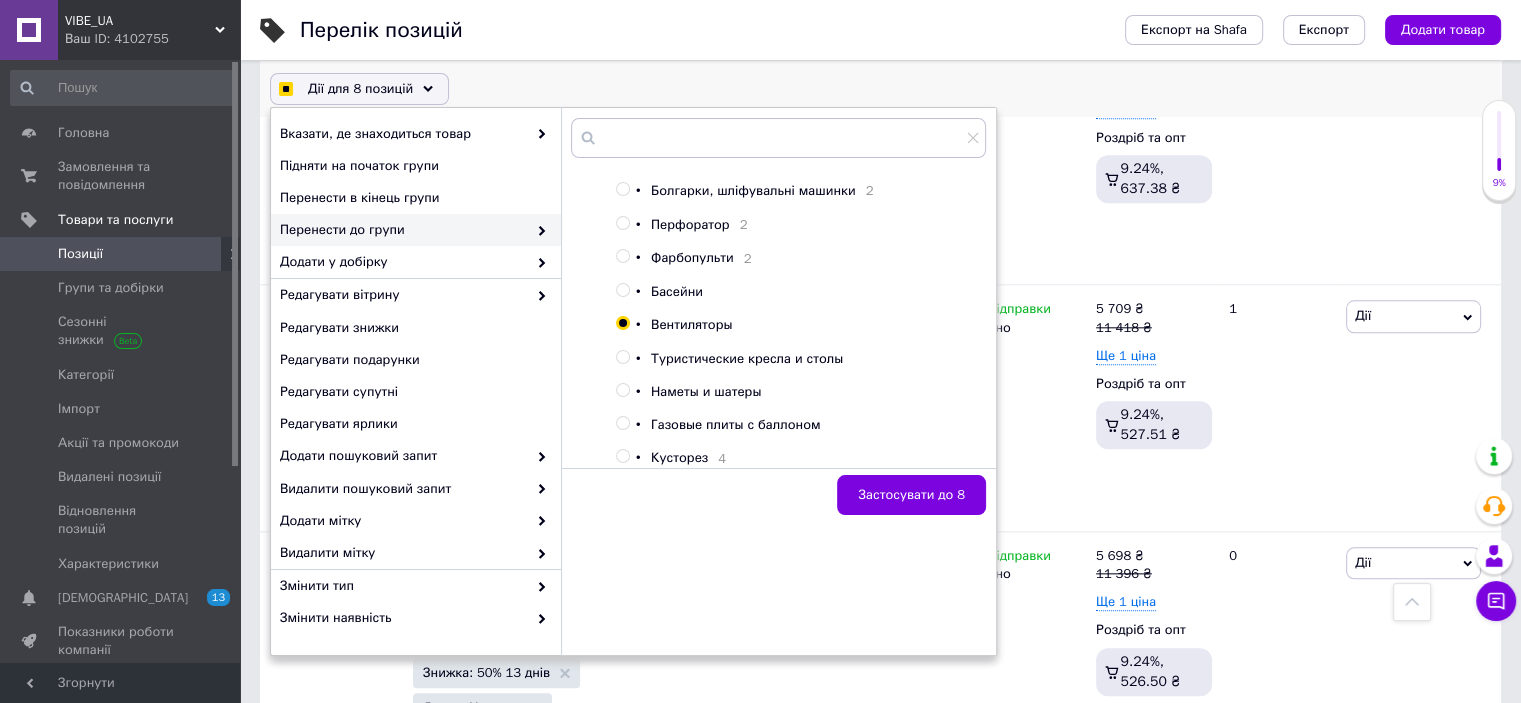 click on "Басейни" at bounding box center (677, 291) 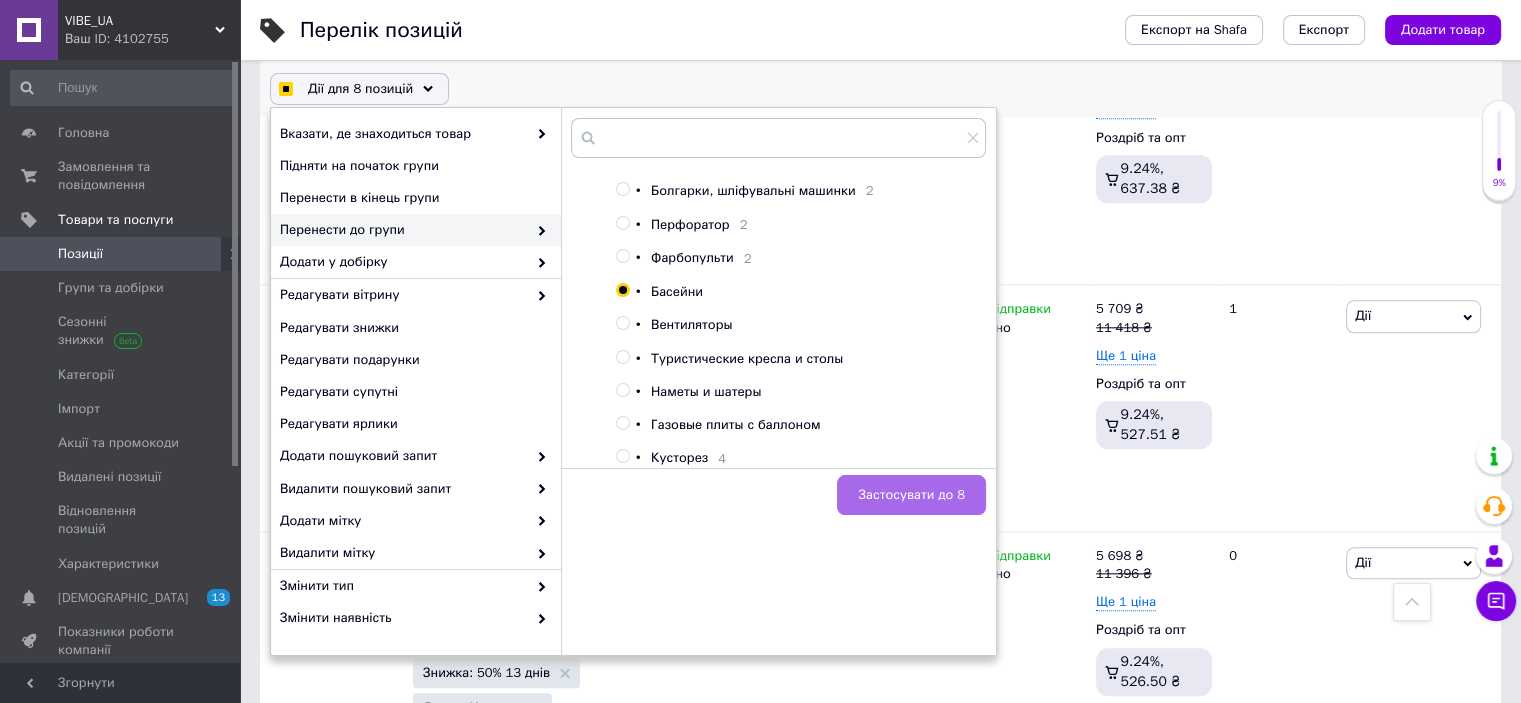 click on "Застосувати до 8" at bounding box center [911, 495] 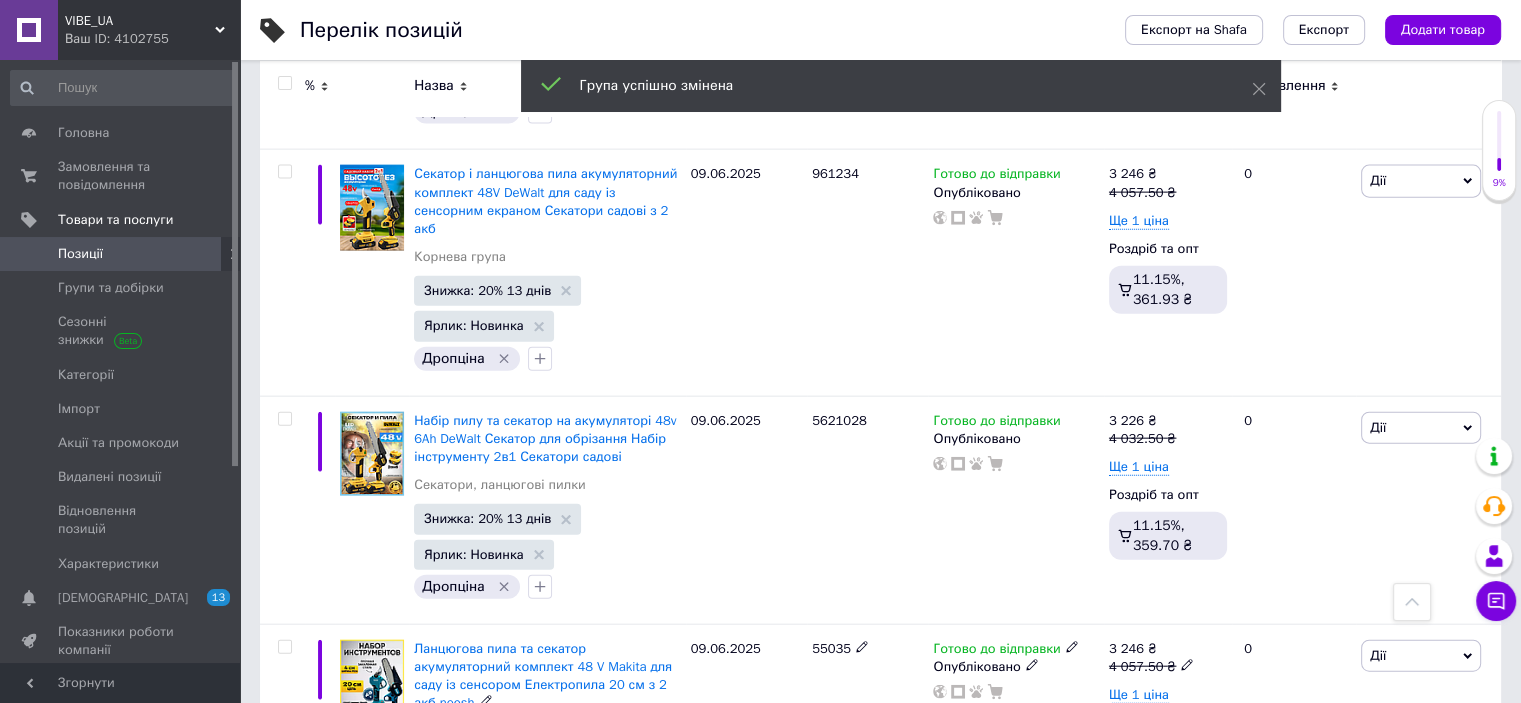 scroll, scrollTop: 12144, scrollLeft: 0, axis: vertical 